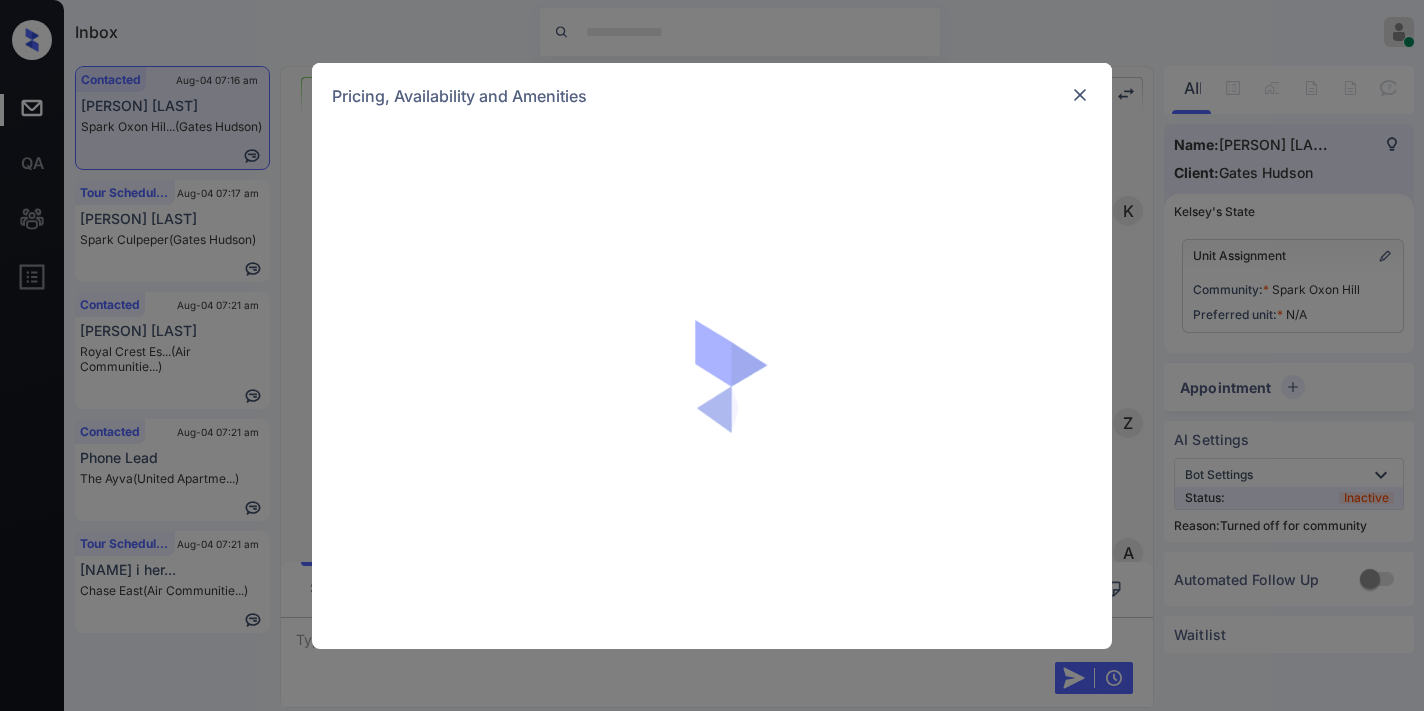 scroll, scrollTop: 0, scrollLeft: 0, axis: both 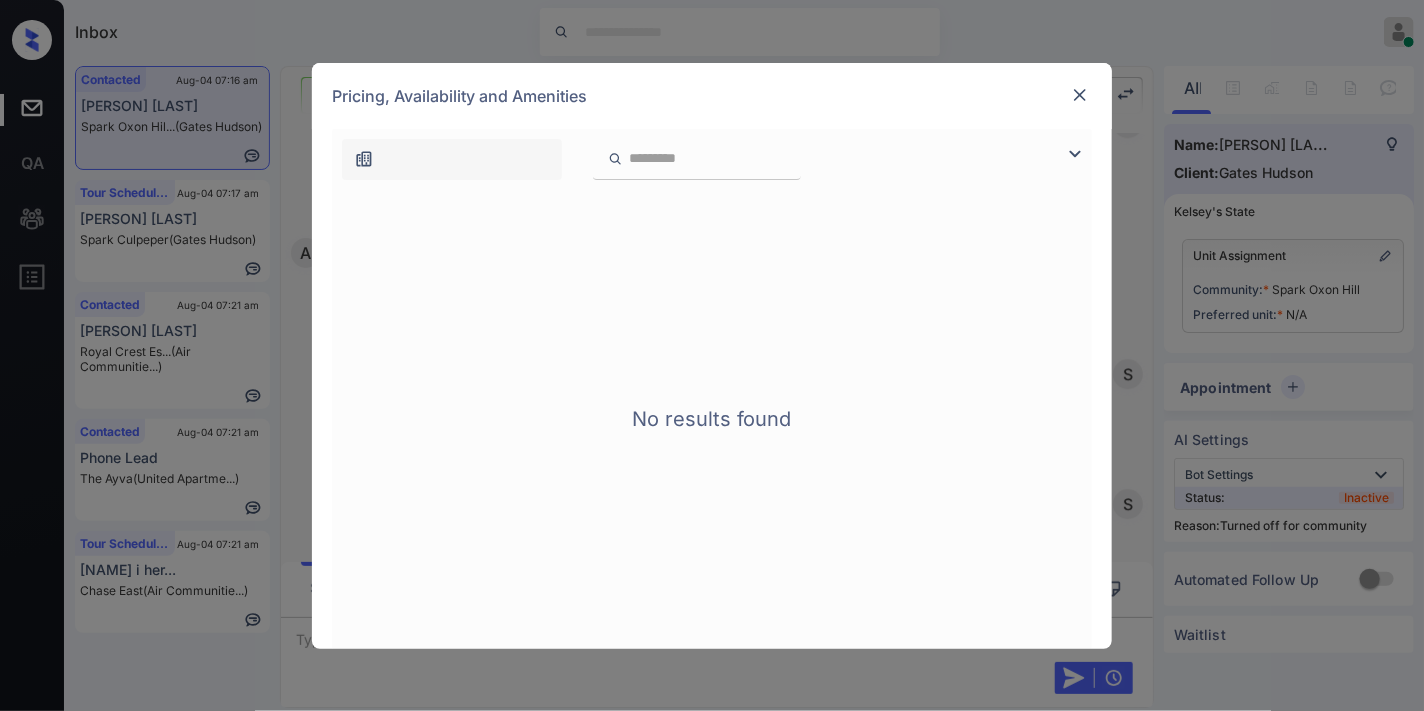 click at bounding box center [1080, 95] 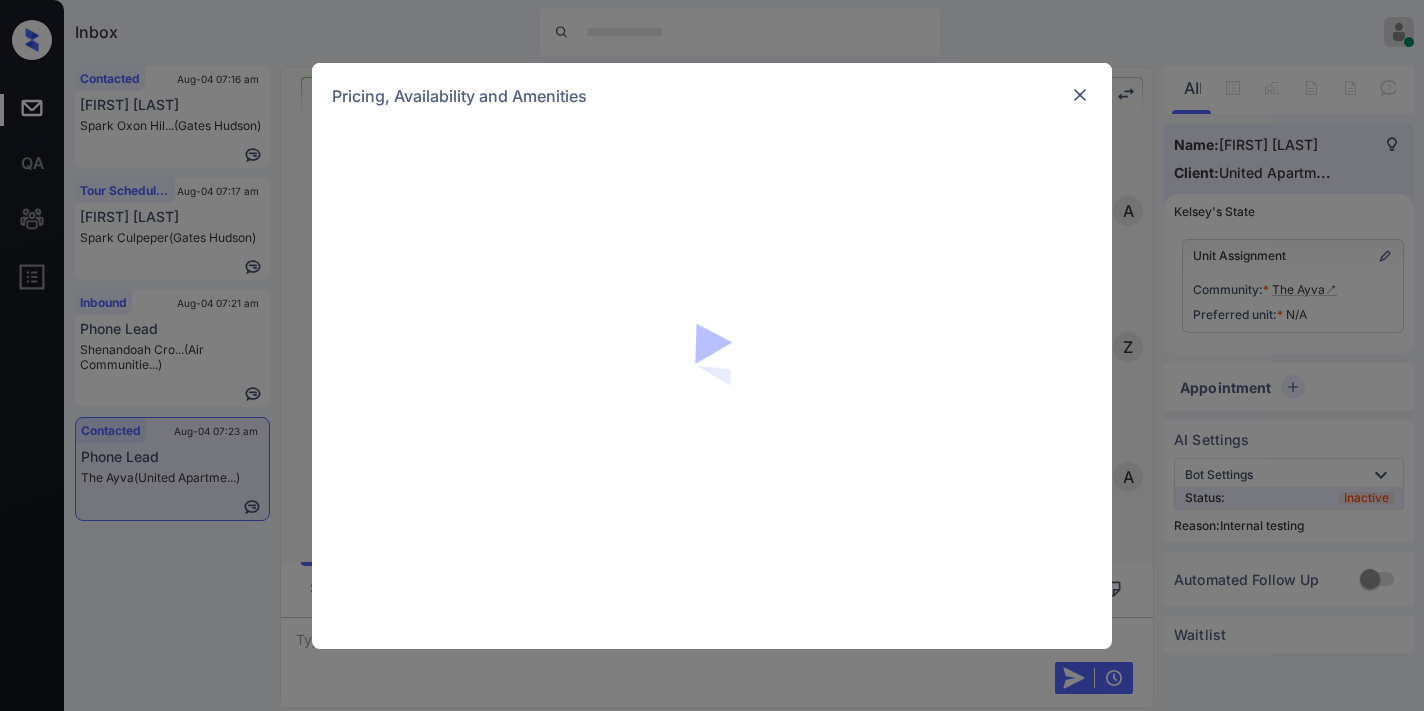 scroll, scrollTop: 0, scrollLeft: 0, axis: both 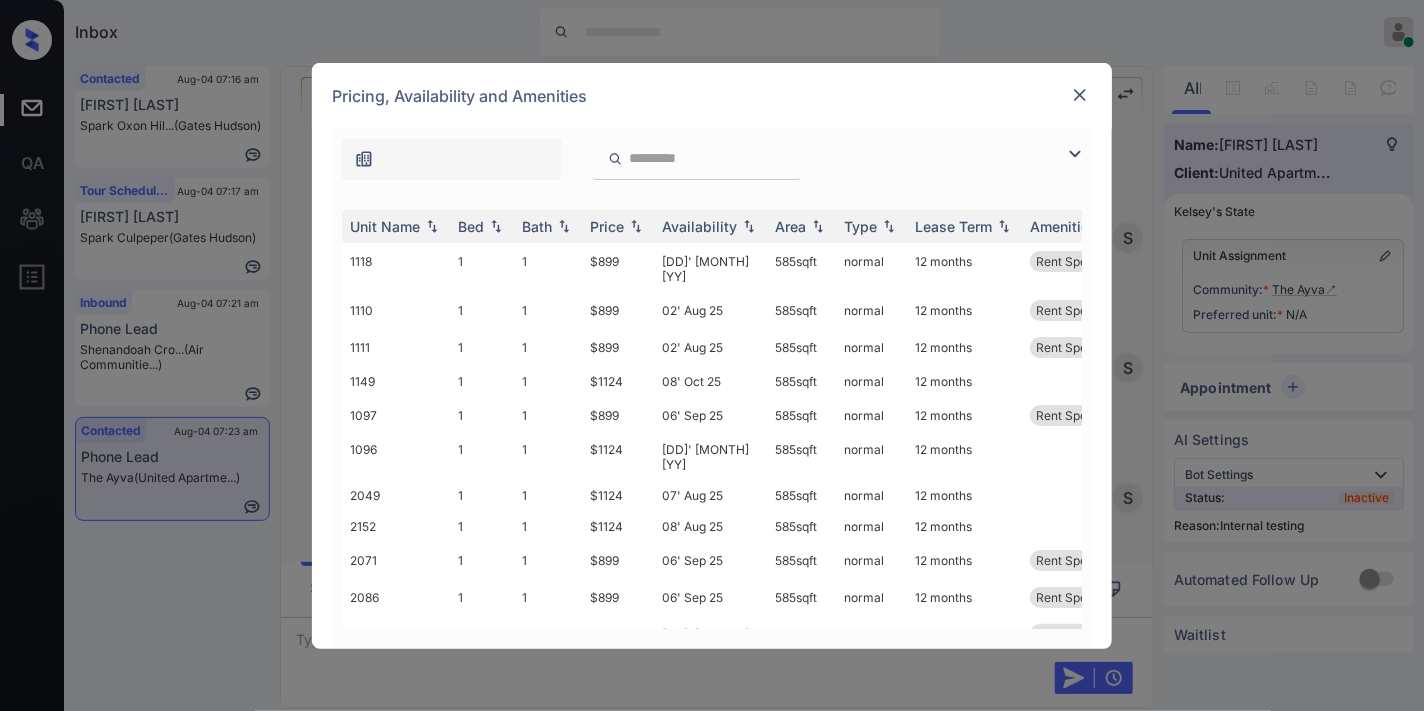 click at bounding box center (1080, 95) 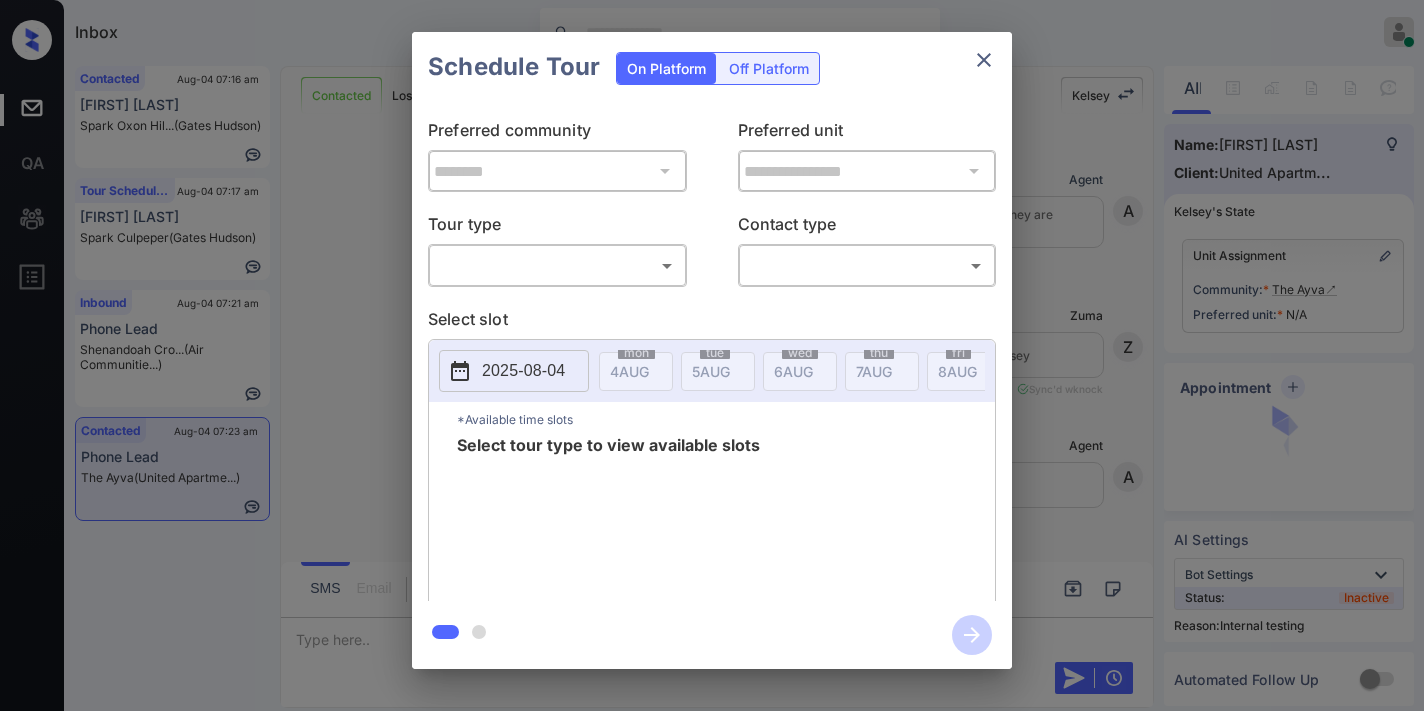 scroll, scrollTop: 0, scrollLeft: 0, axis: both 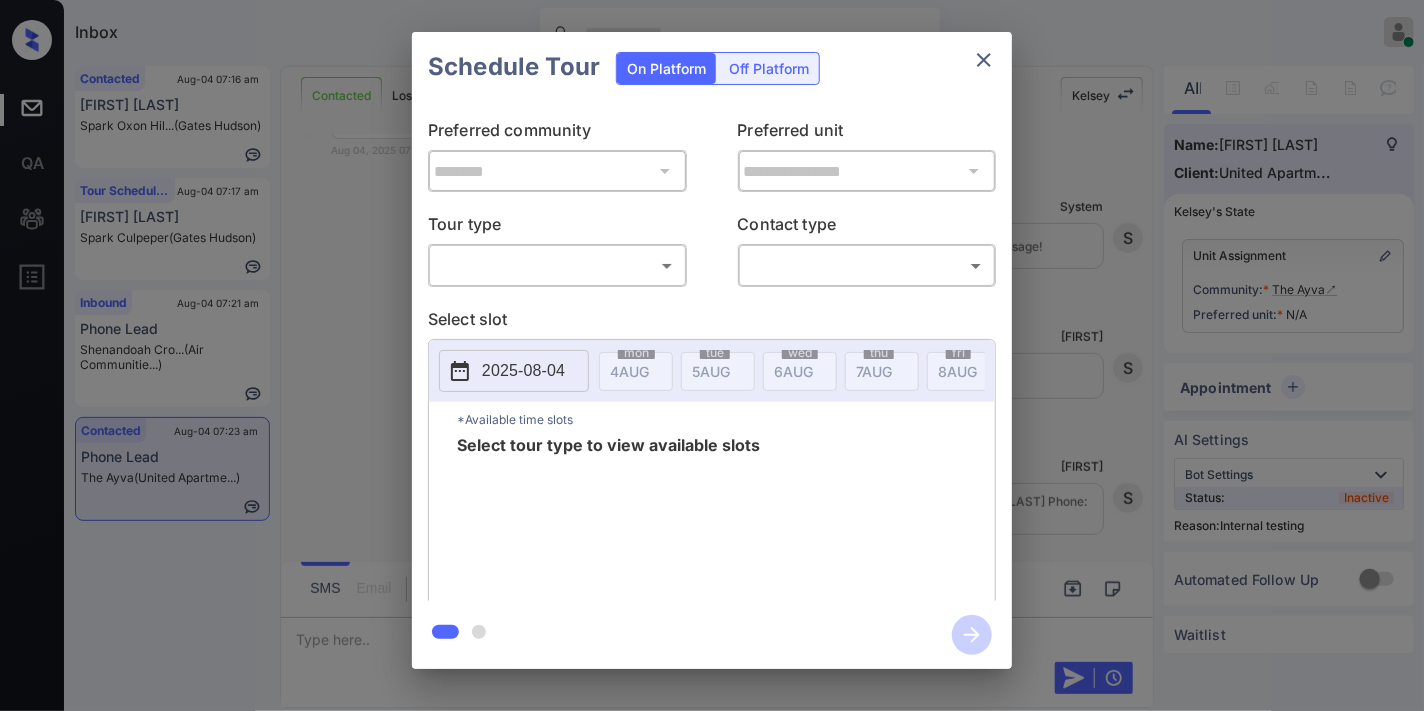click on "Inbox Samantha Soliven Online Set yourself   offline Set yourself   on break Profile Switch to  dark  mode Sign out Contacted Aug-04 07:16 am   Antwaun Wilson Spark Oxon Hil...  (Gates Hudson) Tour Scheduled Aug-04 07:17 am   Cindi Alvarez Spark Culpeper  (Gates Hudson) Inbound Aug-04 07:21 am   Phone Lead Shenandoah Cro...  (Air Communitie...) Contacted Aug-04 07:23 am   Phone Lead The Ayva  (United Apartme...) Contacted Lost Lead Sentiment: Angry Upon sliding the acknowledgement:  Lead will move to lost stage. * ​ SMS and call option will be set to opt out. AFM will be turned off for the lead. Kelsey New Message Agent Lead created because they indicated they are interested in leasing via Zuma IVR. Aug 04, 2025 07:07 am A New Message Zuma Lead transferred to leasing agent: kelsey Aug 04, 2025 07:07 am  Sync'd w  knock Z New Message Agent AFM Request sent to Kelsey. Aug 04, 2025 07:07 am A New Message Kelsey Aug 04, 2025 07:07 am   | TemplateAFMSms  Sync'd w  knock K New Message Kelsey Aug 04, 2025 07:07 am" at bounding box center [712, 355] 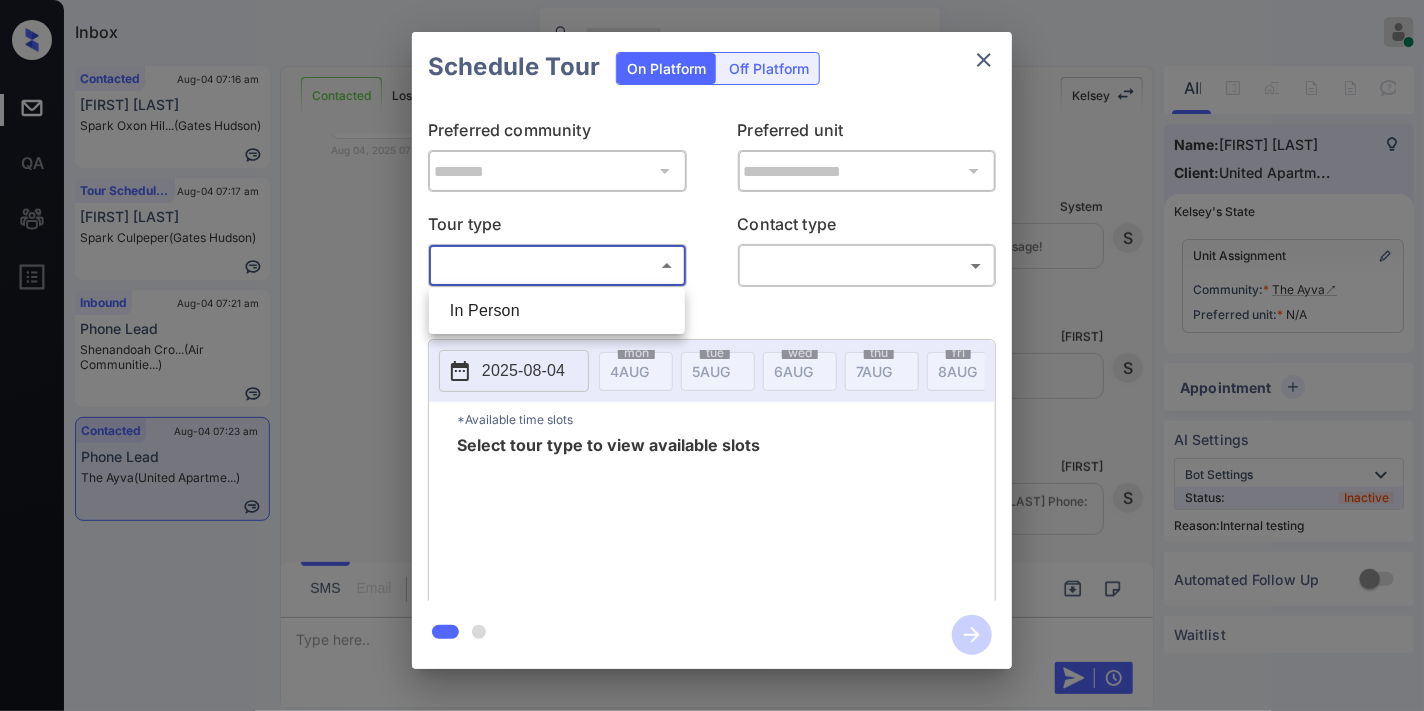 click on "In Person" at bounding box center (557, 311) 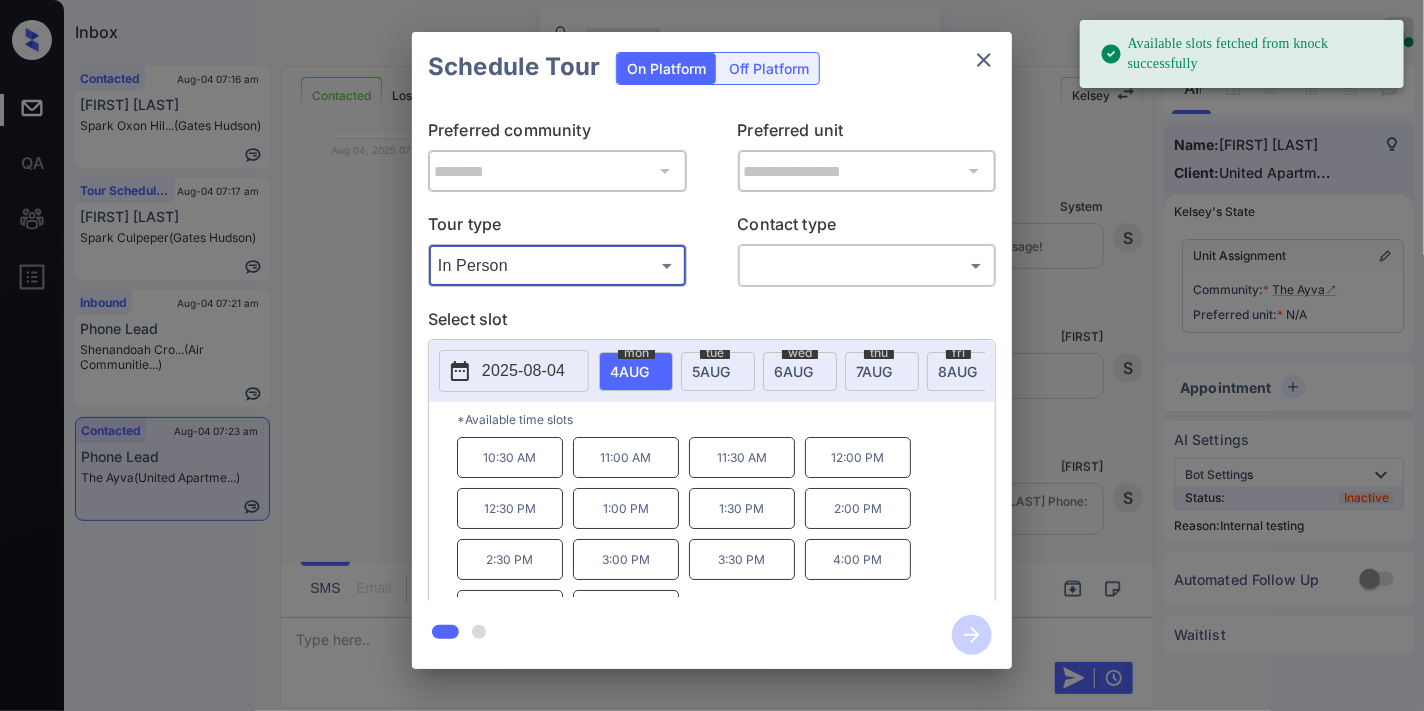 click 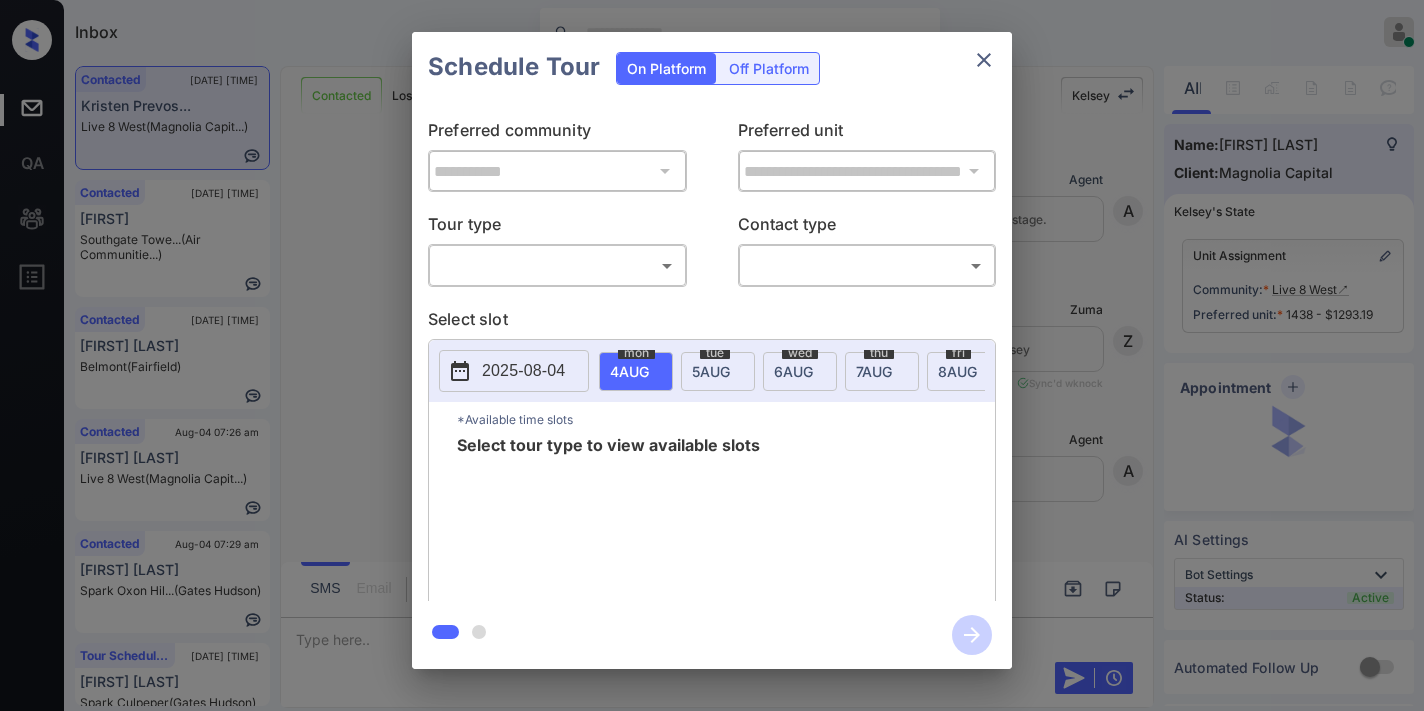 click on "Inbox [FIRST] [LAST] Online Set yourself   offline Set yourself   on break Profile Switch to  dark  mode Sign out Contacted [DATE] [TIME]   [FIRST] [LAST]... Live 8 West  (Magnolia Capit...) Contacted [DATE] [TIME]   [FIRST] [LAST] Towe...  (Air Communitie...) Contacted [DATE] [TIME]   [FIRST] [LAST] Belmont  (Fairfield) Contacted [DATE] [TIME]   [FIRST] [LAST] Live 8 West  (Magnolia Capit...) Contacted [DATE] [TIME]   [FIRST] [LAST] Spark Oxon Hil...  (Gates Hudson) Tour Scheduled [DATE] [TIME]   [FIRST] [LAST] Spark Culpeper  (Gates Hudson) Contacted Lost Lead Sentiment: Angry Upon sliding the acknowledgement:  Lead will move to lost stage. * ​ SMS and call option will be set to opt out. AFM will be turned off for the lead. [FIRST] New Message Agent Lead created via webhook in Inbound stage. [DATE] [TIME] A New Message Zuma Lead transferred to leasing agent: [FIRST] [DATE] [TIME]  Sync'd w  knock Z New Message Agent AFM Request sent to [FIRST]. [DATE] [TIME] A New Message" at bounding box center (712, 355) 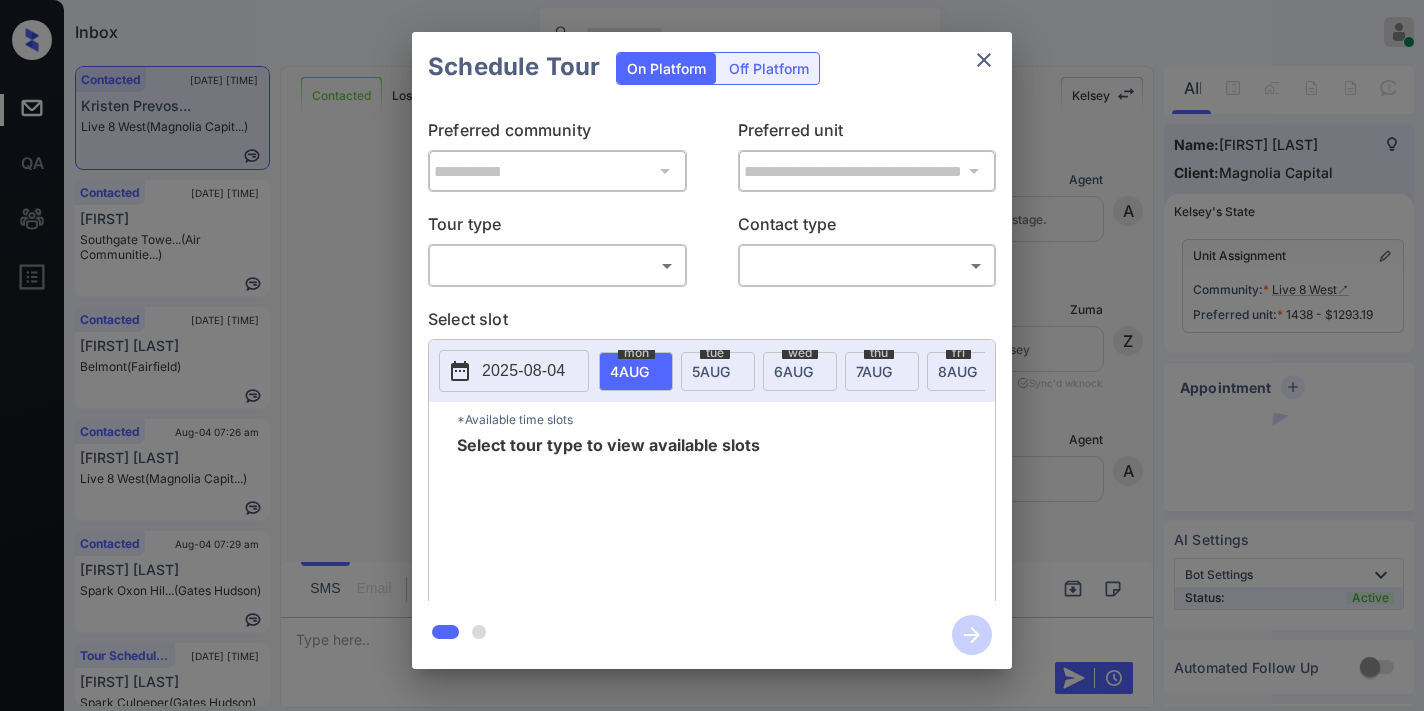 scroll, scrollTop: 0, scrollLeft: 0, axis: both 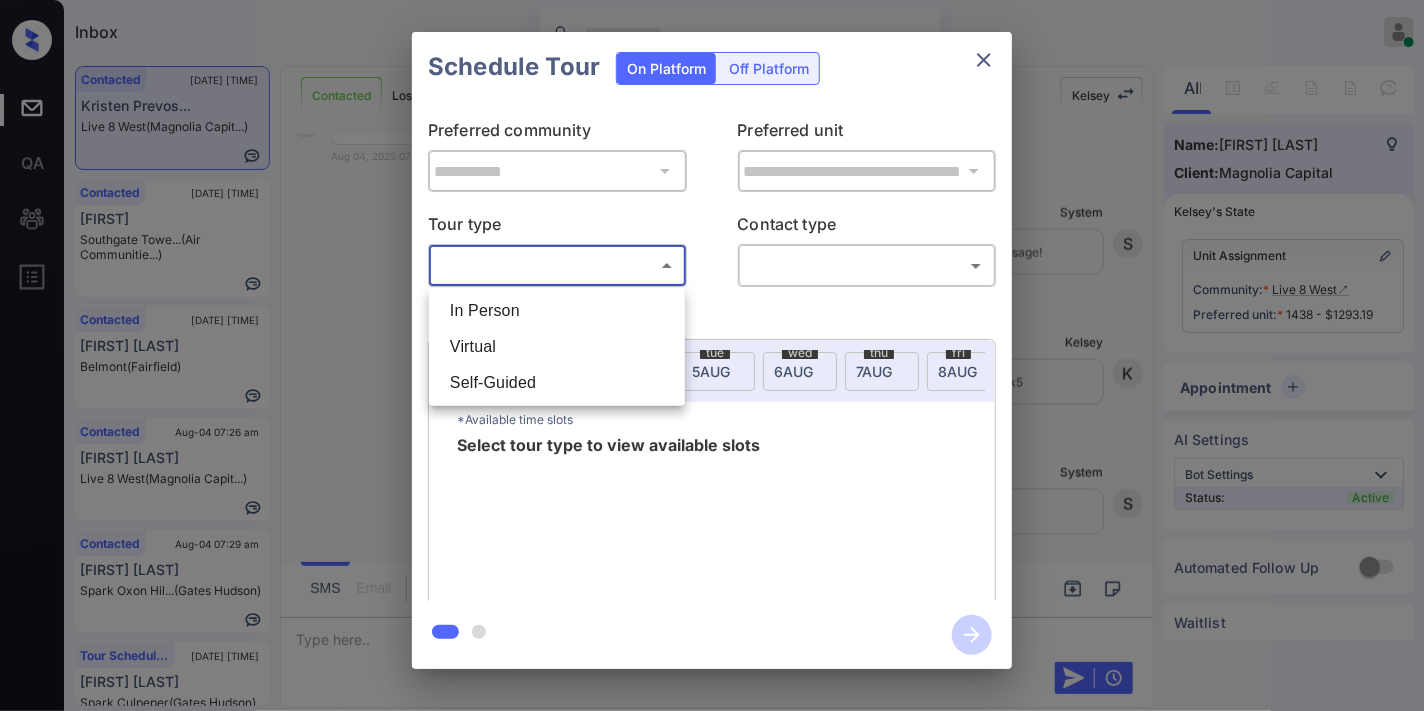 click at bounding box center [712, 355] 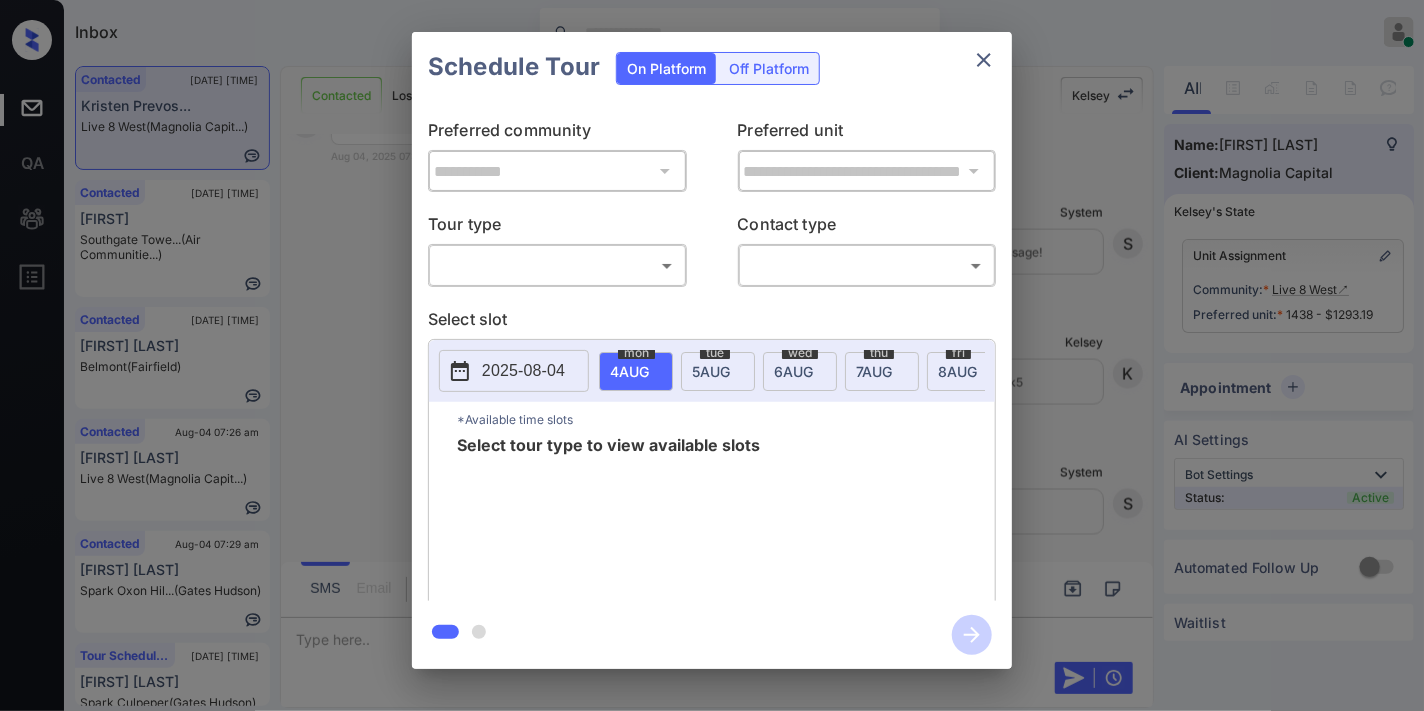 click 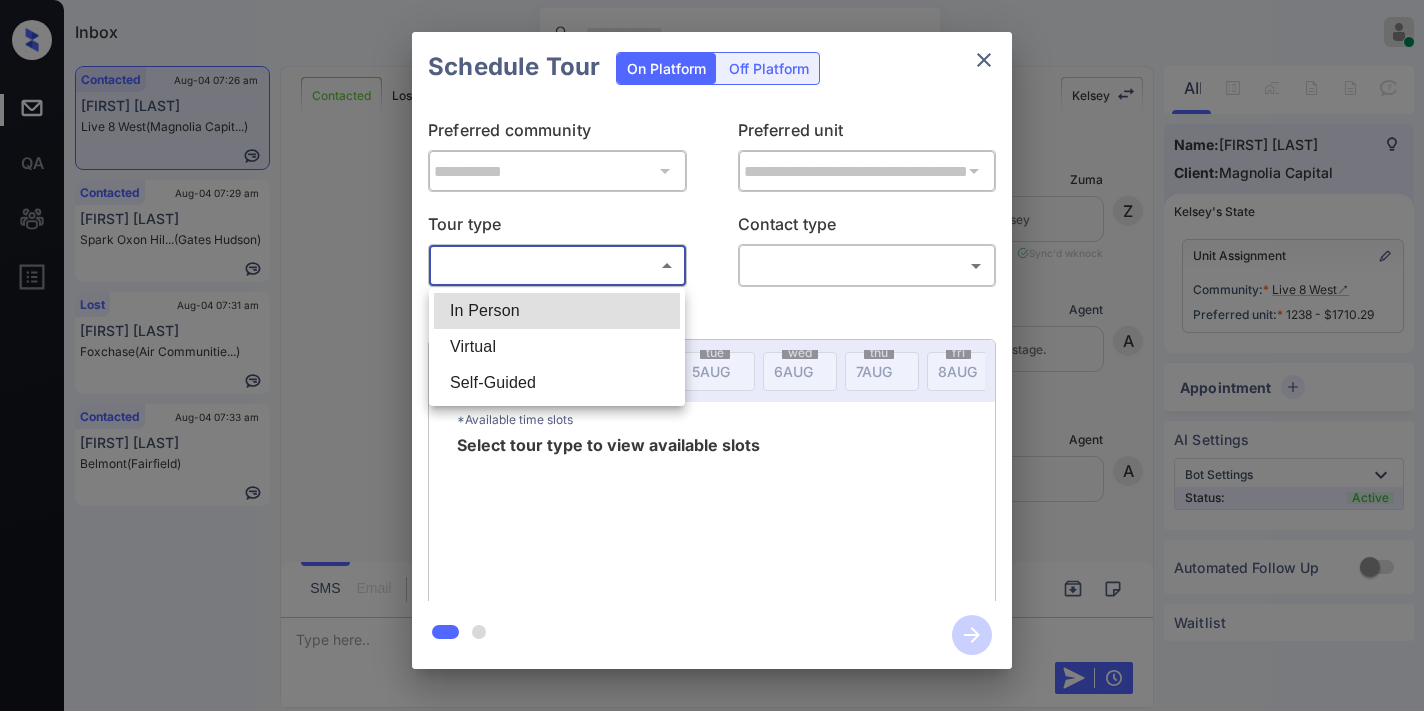 scroll, scrollTop: 0, scrollLeft: 0, axis: both 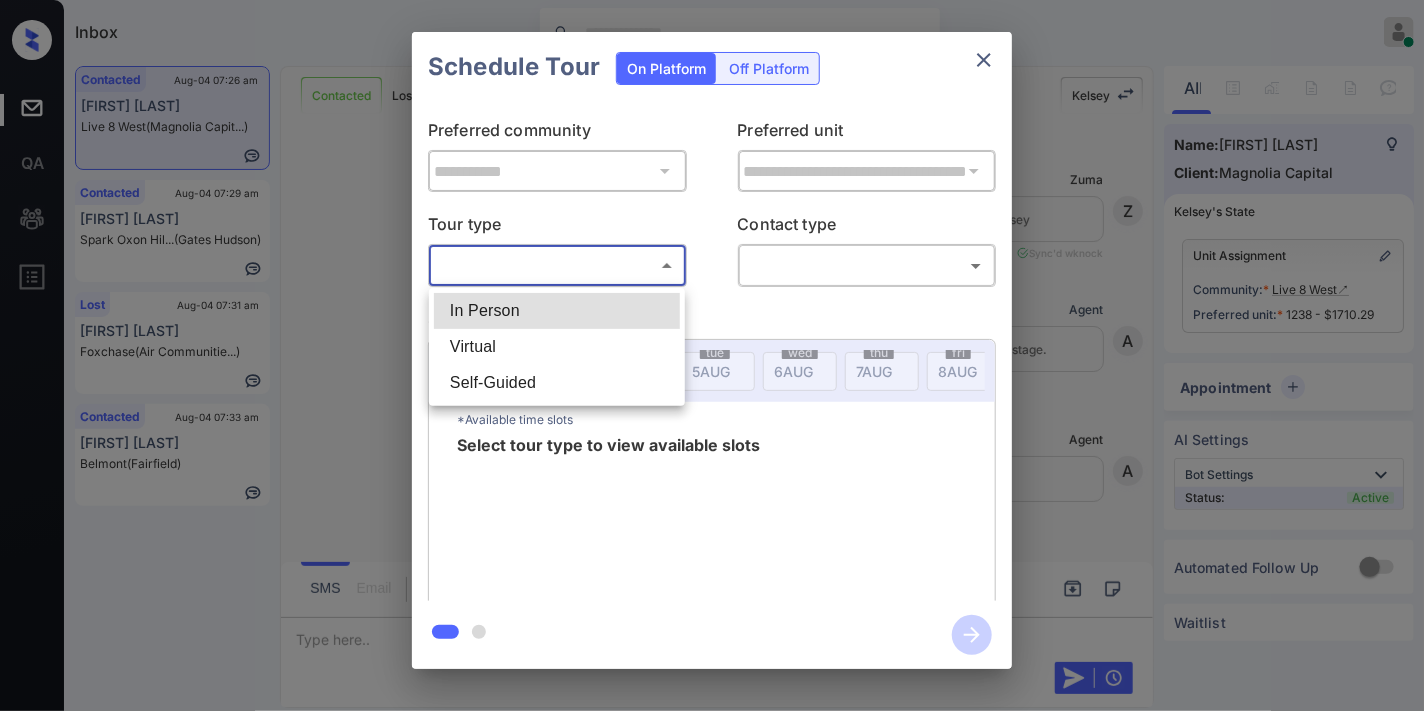 click on "In Person Virtual Self-Guided" at bounding box center [557, 347] 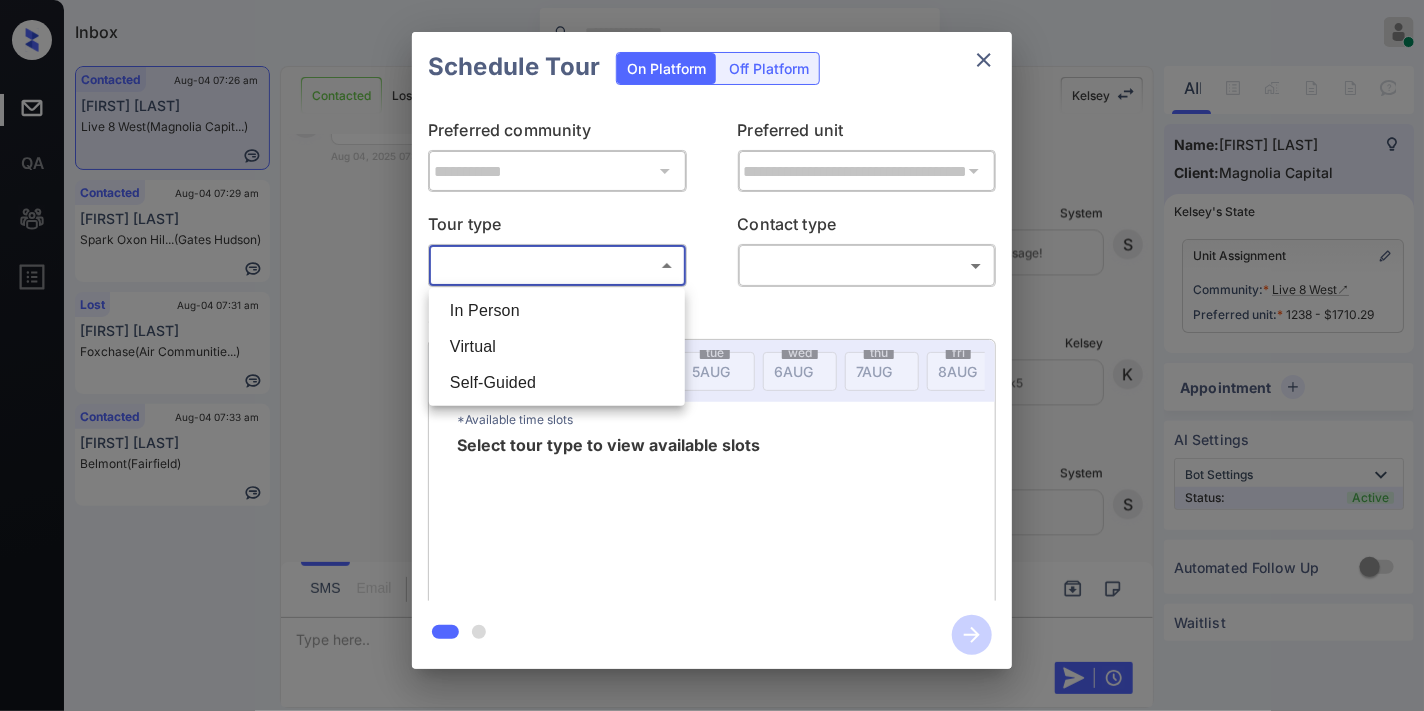 click on "In Person" at bounding box center [557, 311] 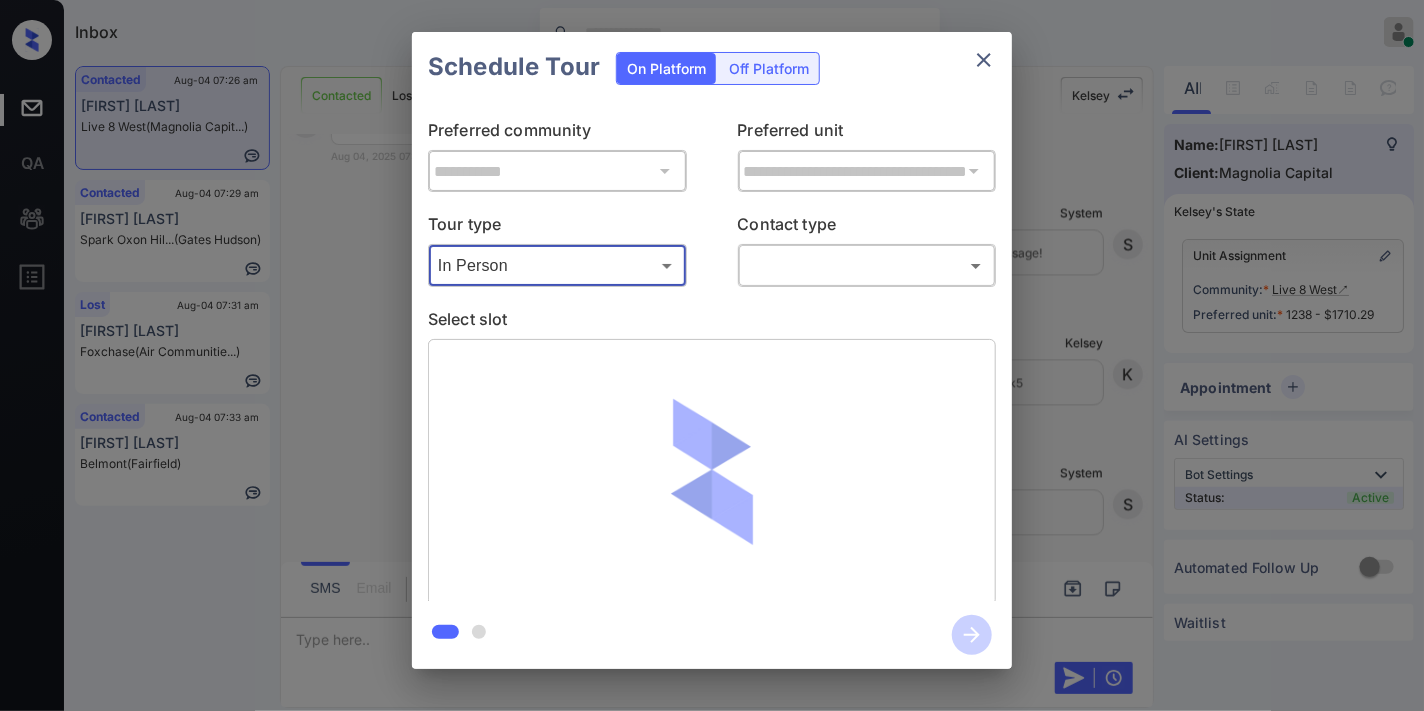 click on "Contact type" at bounding box center [867, 228] 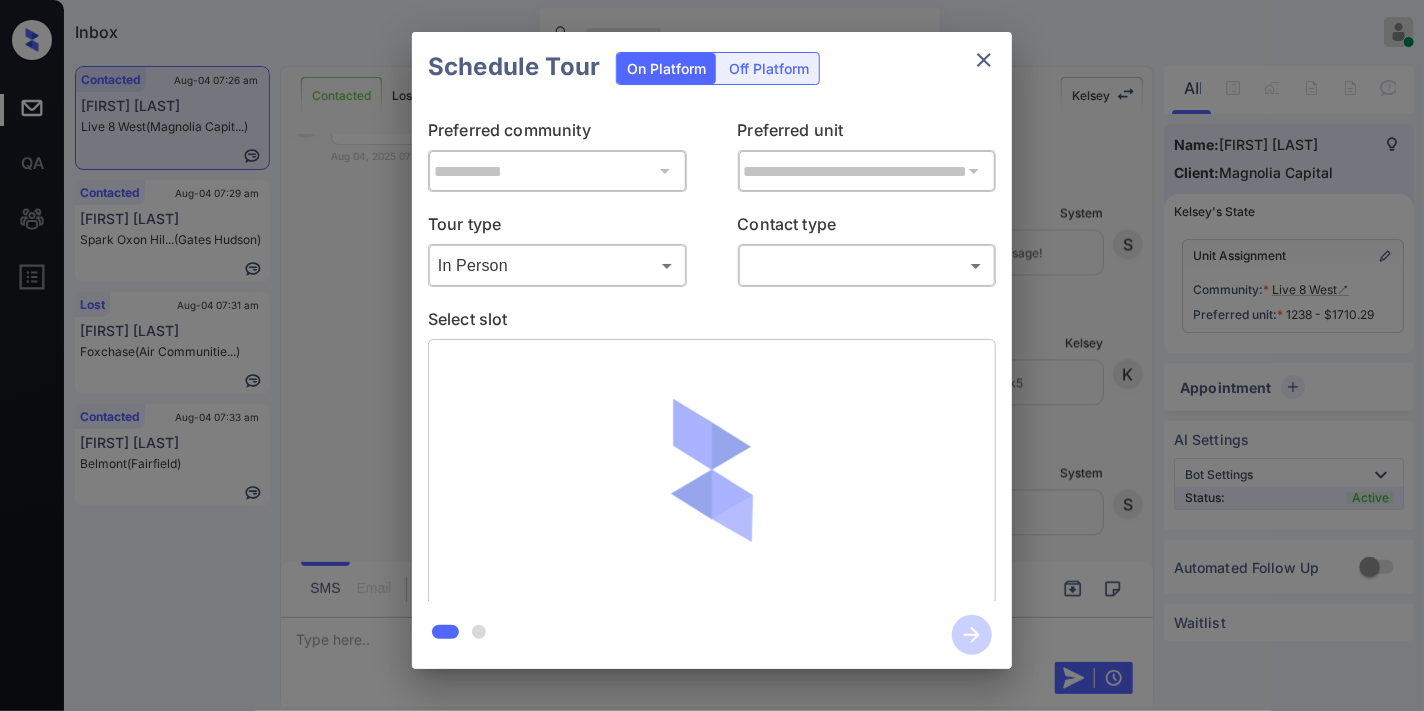 click on "Inbox Samantha Soliven Online Set yourself   offline Set yourself   on break Profile Switch to  dark  mode Sign out Contacted Aug-04 07:26 am   Marvin Brown Live 8 West  (Magnolia Capit...) Contacted Aug-04 07:29 am   Antwaun Wilson Spark Oxon Hil...  (Gates Hudson) Lost Aug-04 07:31 am   Melisa boyd Foxchase  (Air Communitie...) Contacted Aug-04 07:33 am   Kenneth Bugsby Belmont  (Fairfield) Contacted Lost Lead Sentiment: Angry Upon sliding the acknowledgement:  Lead will move to lost stage. * ​ SMS and call option will be set to opt out. AFM will be turned off for the lead. Kelsey New Message Zuma Lead transferred to leasing agent: kelsey Aug 04, 2025 05:54 am  Sync'd w  knock Z New Message Agent Lead created via webhook in Inbound stage. Aug 04, 2025 05:54 am A New Message Agent AFM Request sent to Kelsey. Aug 04, 2025 05:54 am A New Message Agent Notes Note: Structured Note:
Bedroom: 2
Aug 04, 2025 05:54 am A New Message Kelsey Aug 04, 2025 05:55 am   | TemplateAFMSms  Sync'd w  knock K New Message K K" at bounding box center (712, 355) 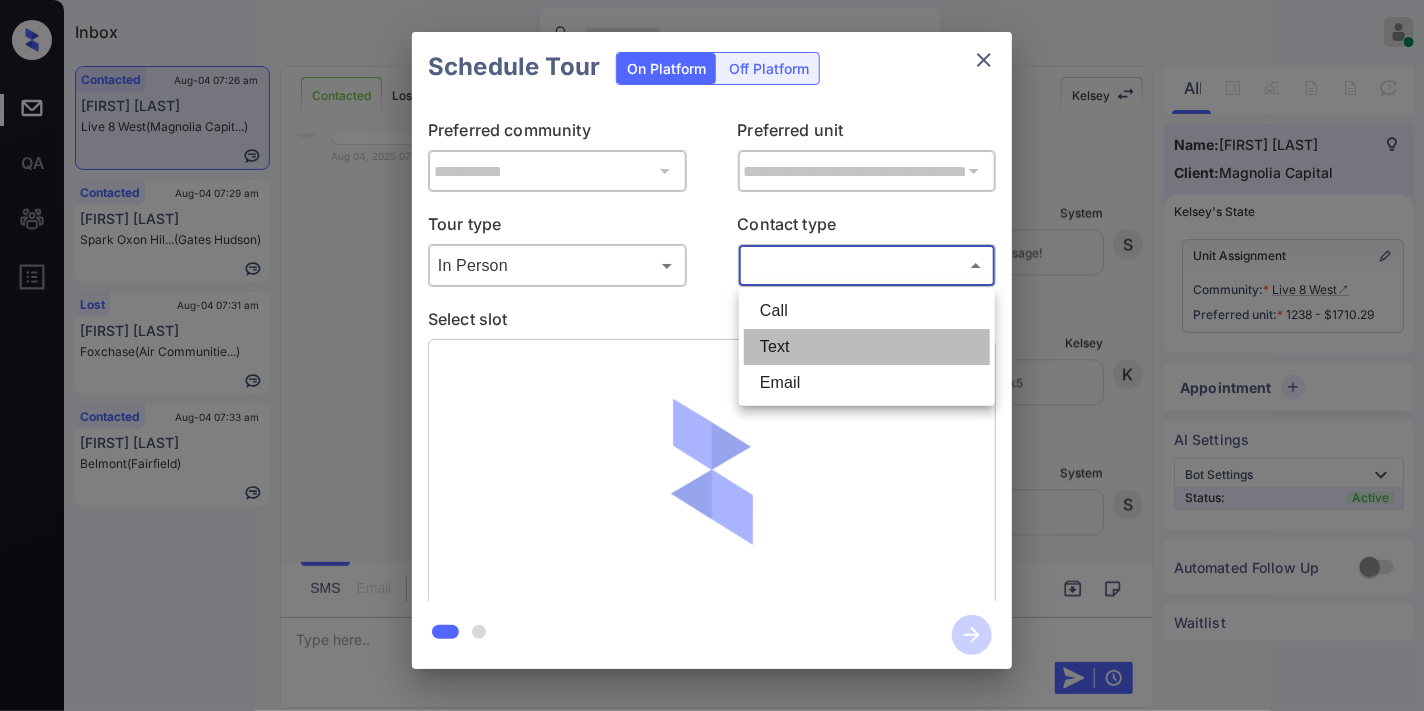 click on "Text" at bounding box center (867, 347) 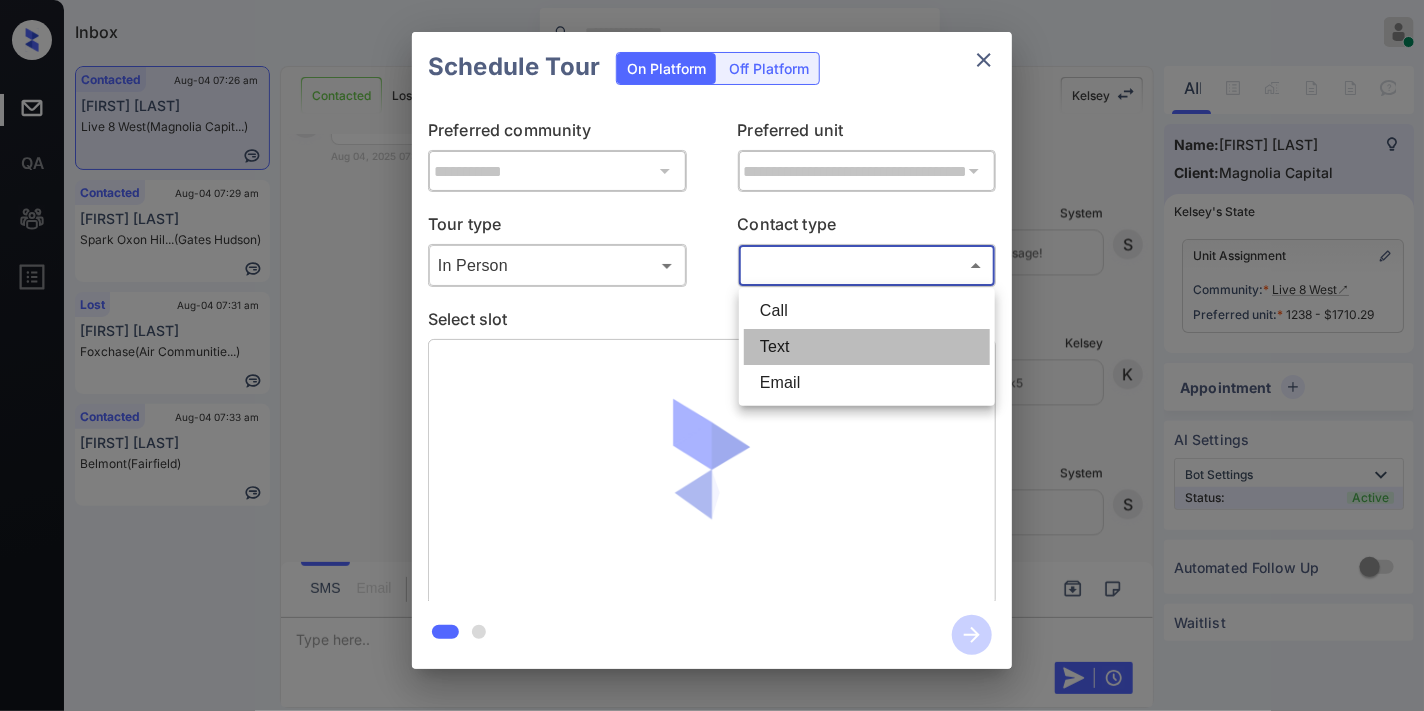 type on "****" 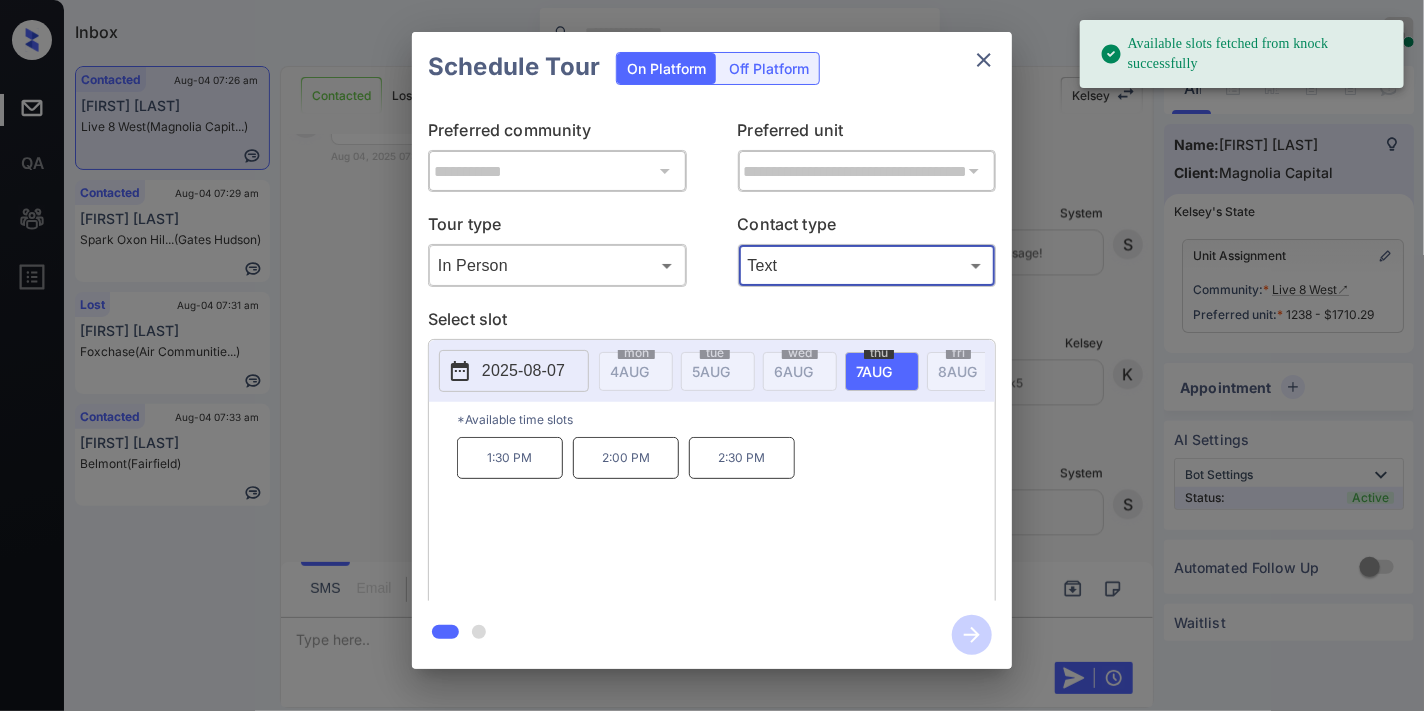 click on "2025-08-07" at bounding box center [523, 371] 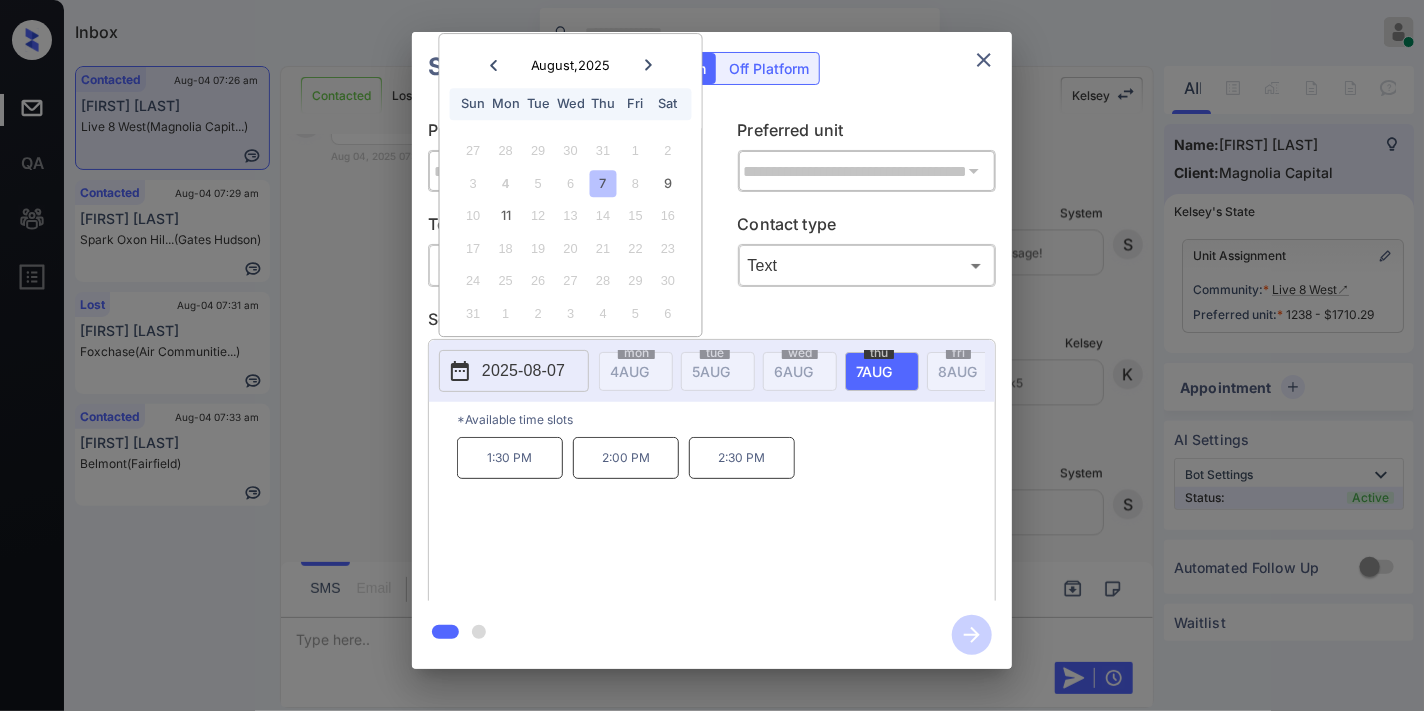 click on "2:00 PM" at bounding box center (626, 458) 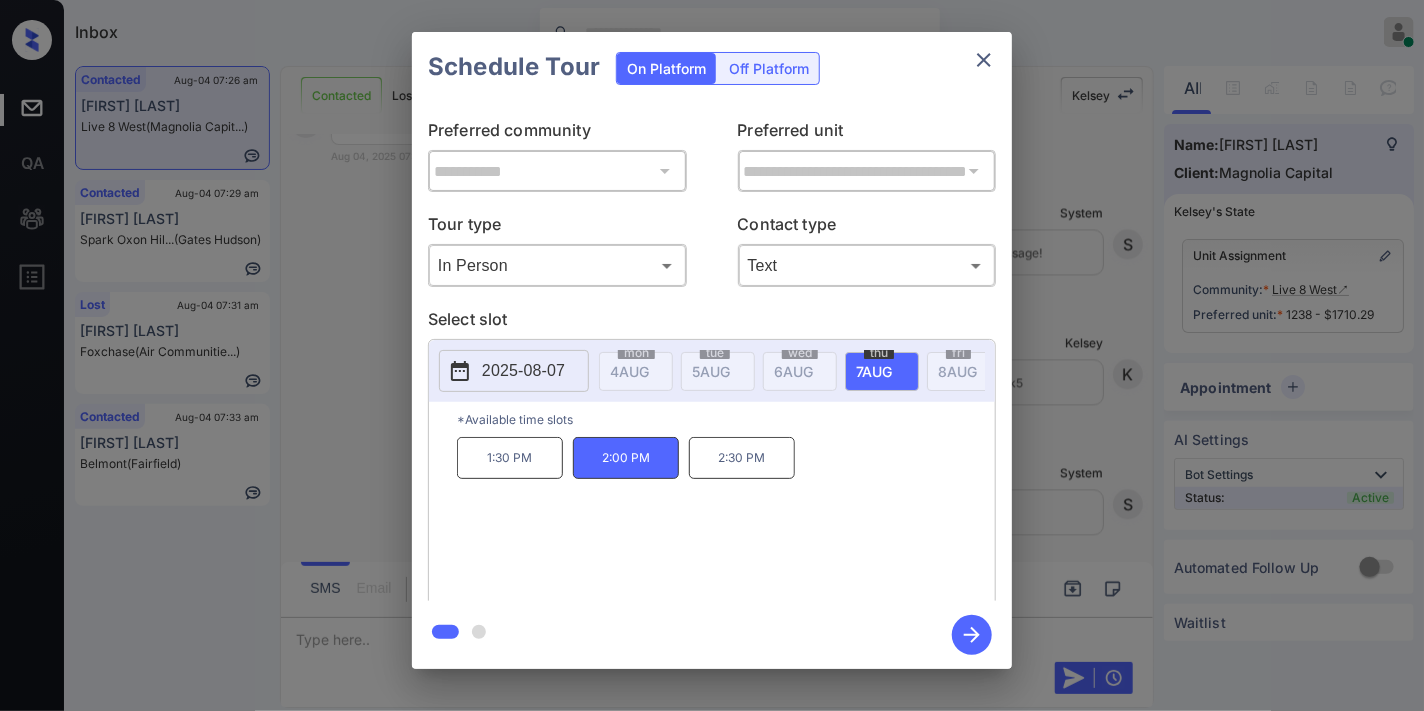click on "2:30 PM" at bounding box center (742, 458) 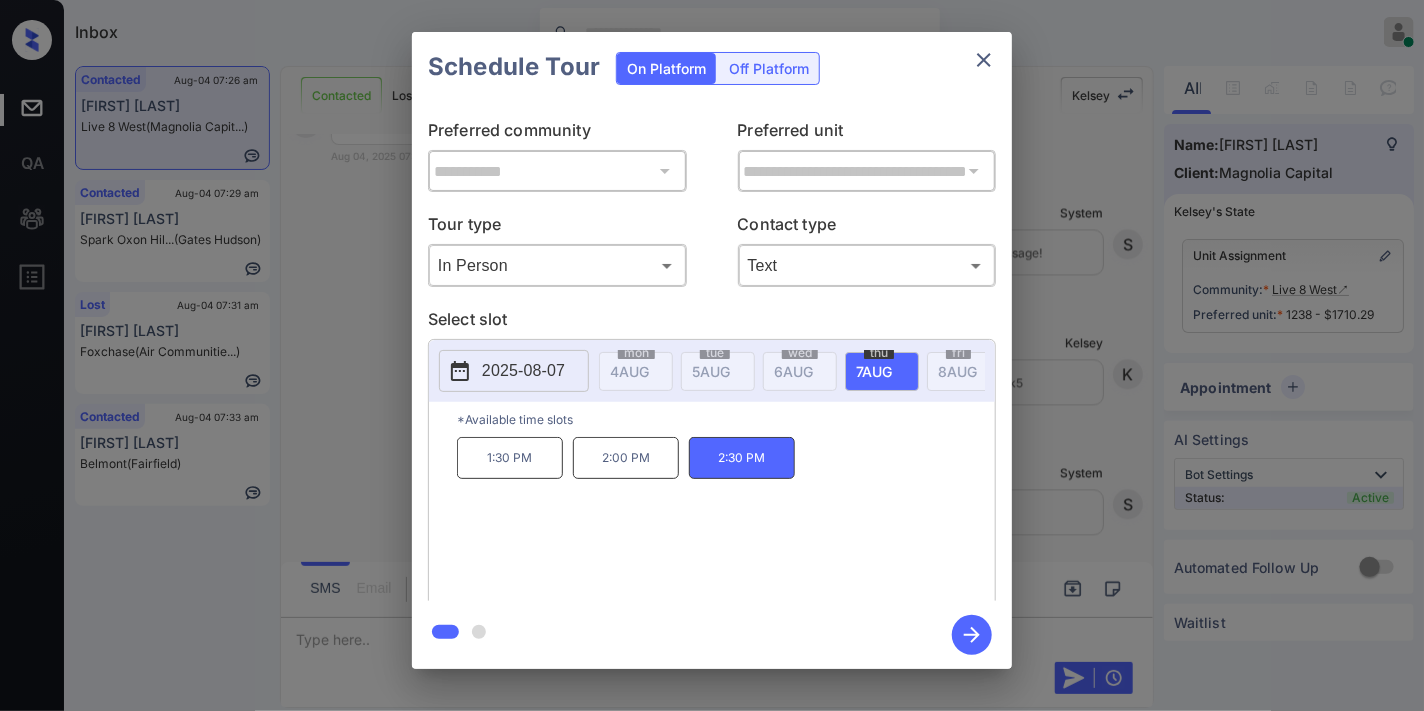 click 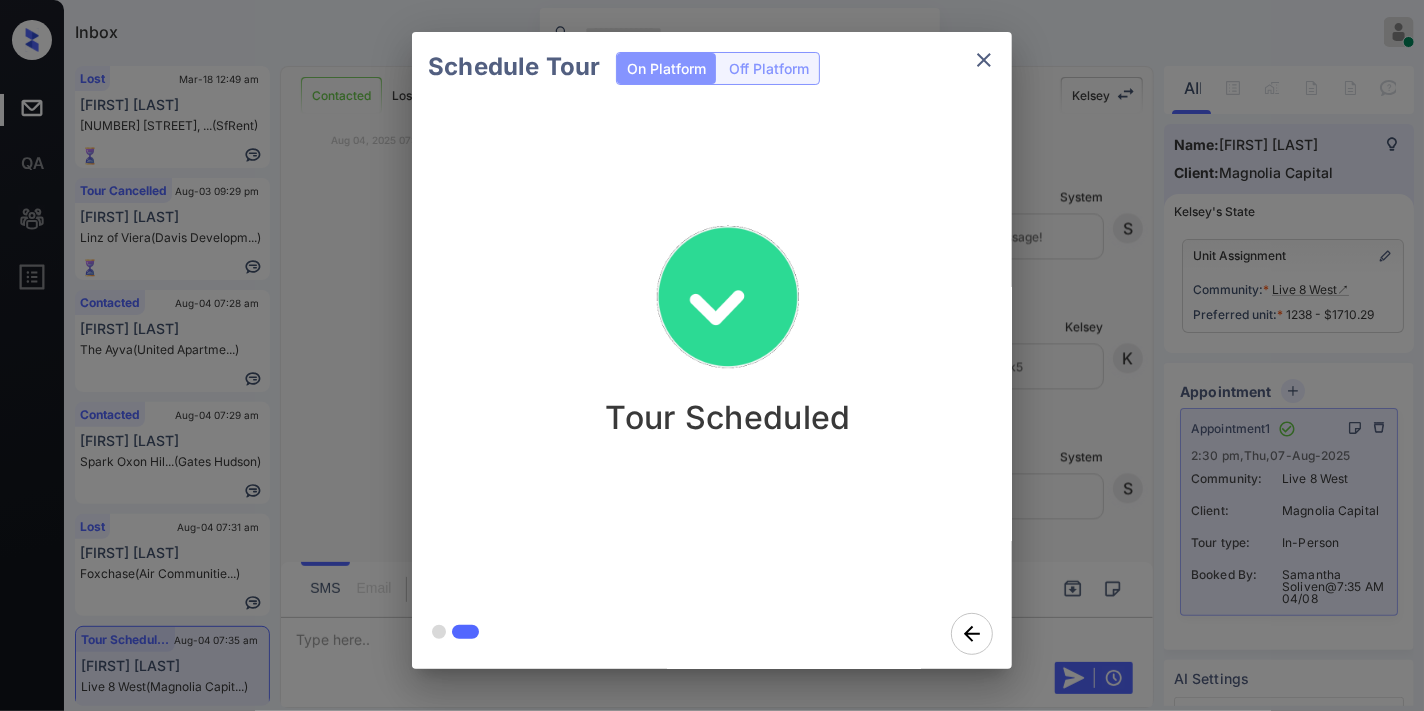 click at bounding box center (984, 60) 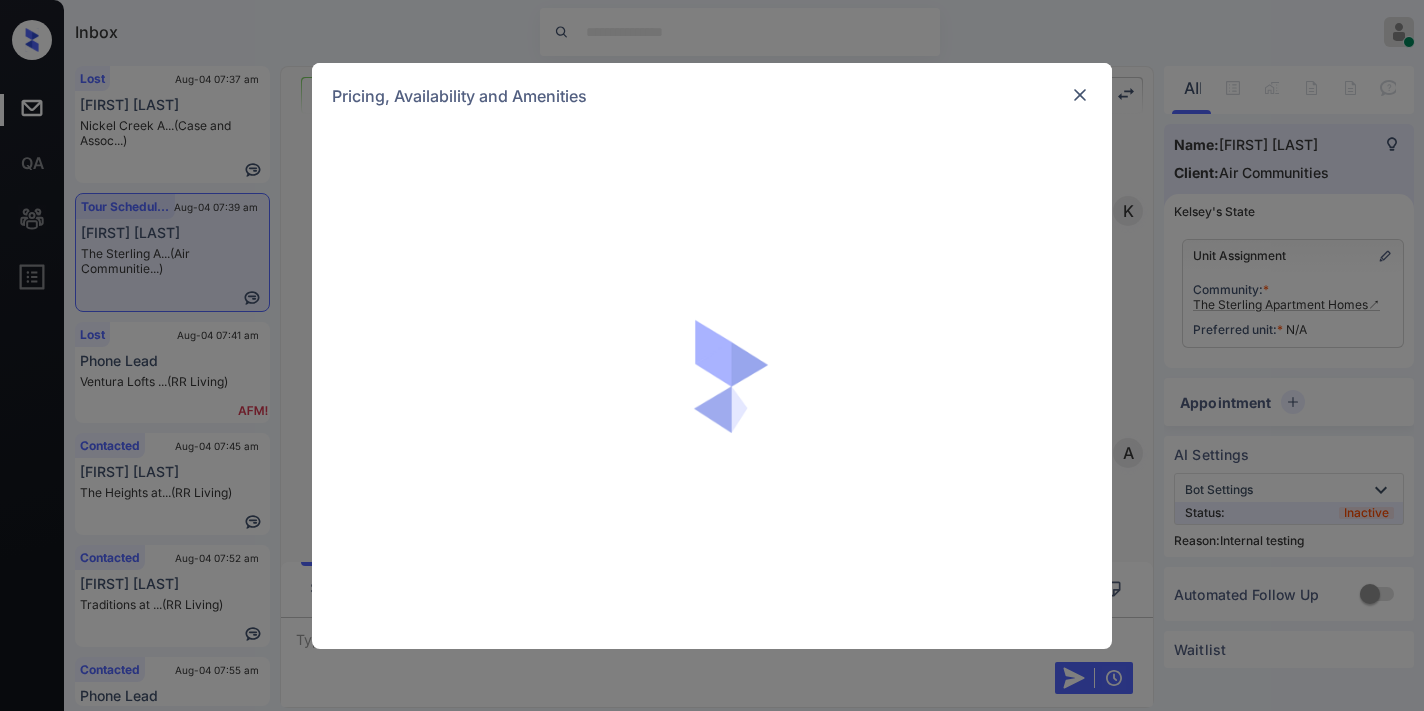 scroll, scrollTop: 0, scrollLeft: 0, axis: both 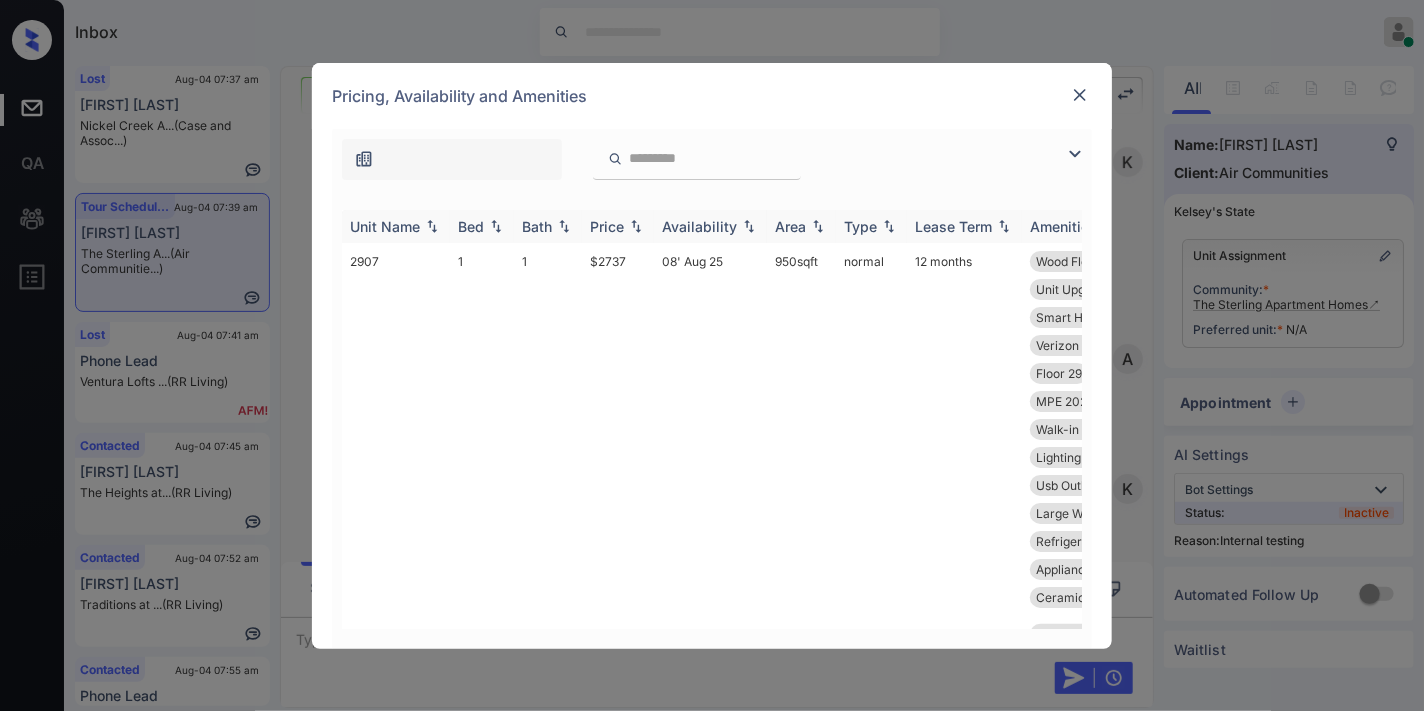 click on "Price" at bounding box center [607, 226] 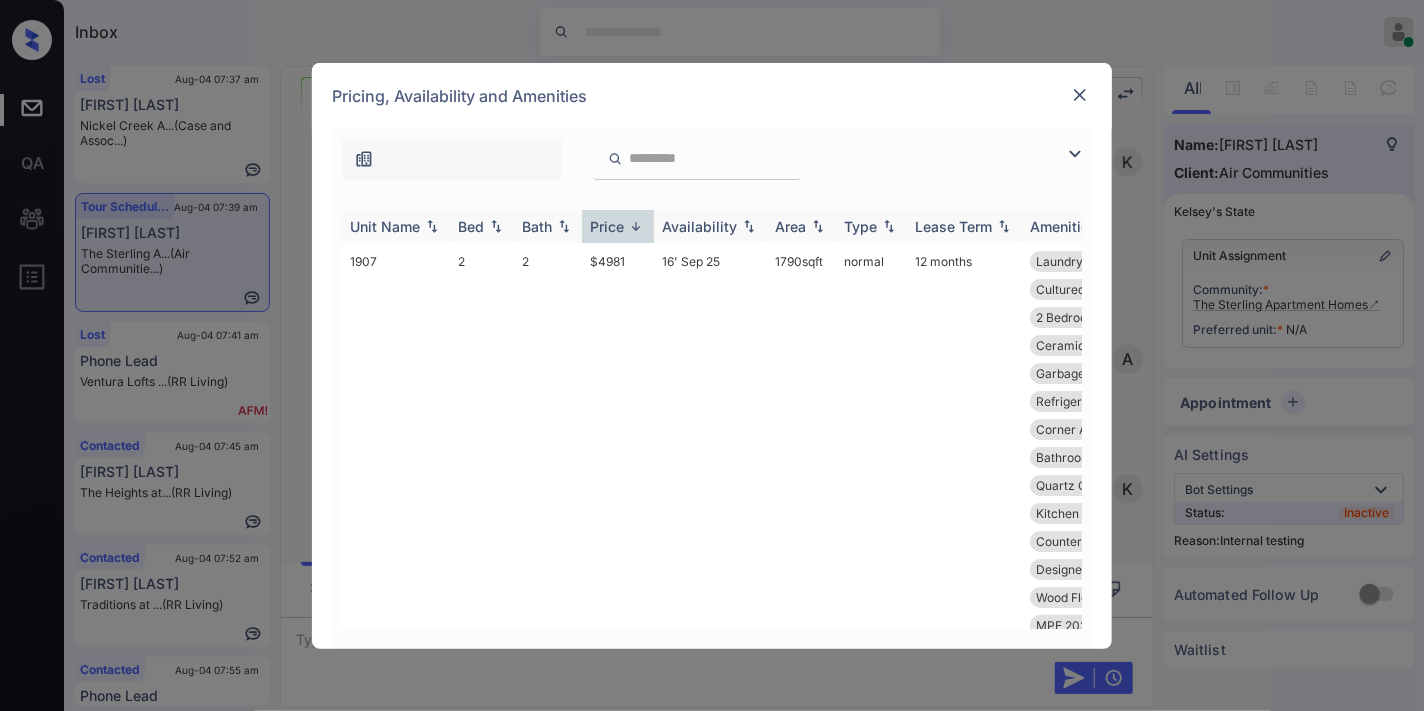 click on "Price" at bounding box center (607, 226) 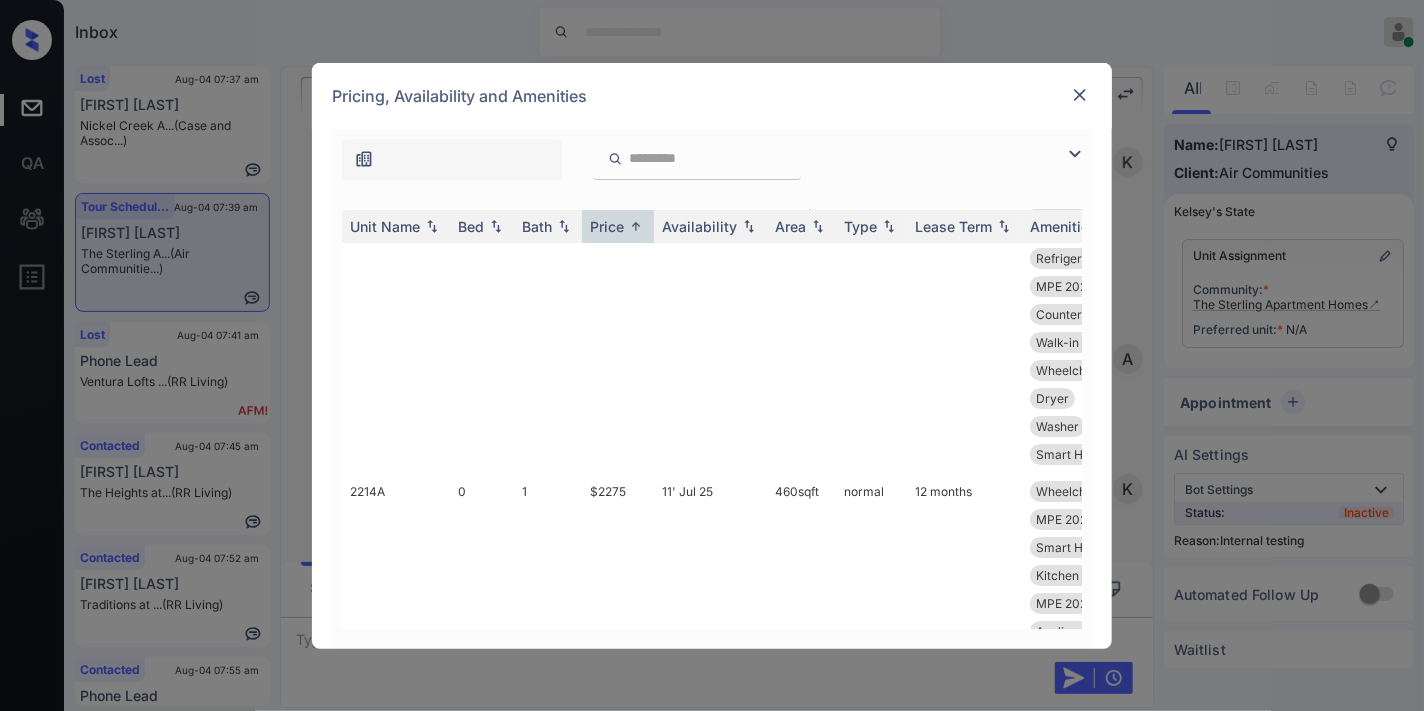 scroll, scrollTop: 6888, scrollLeft: 0, axis: vertical 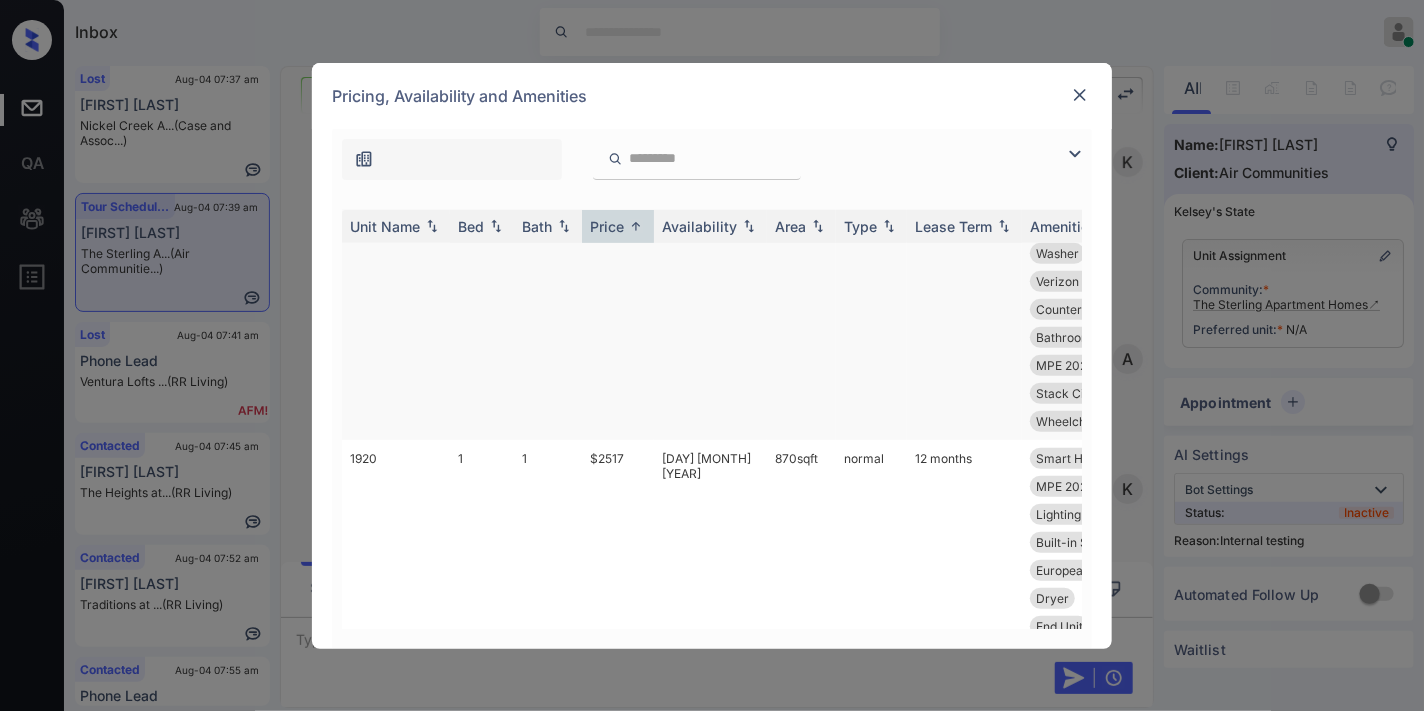 click on "$2497" at bounding box center [618, 281] 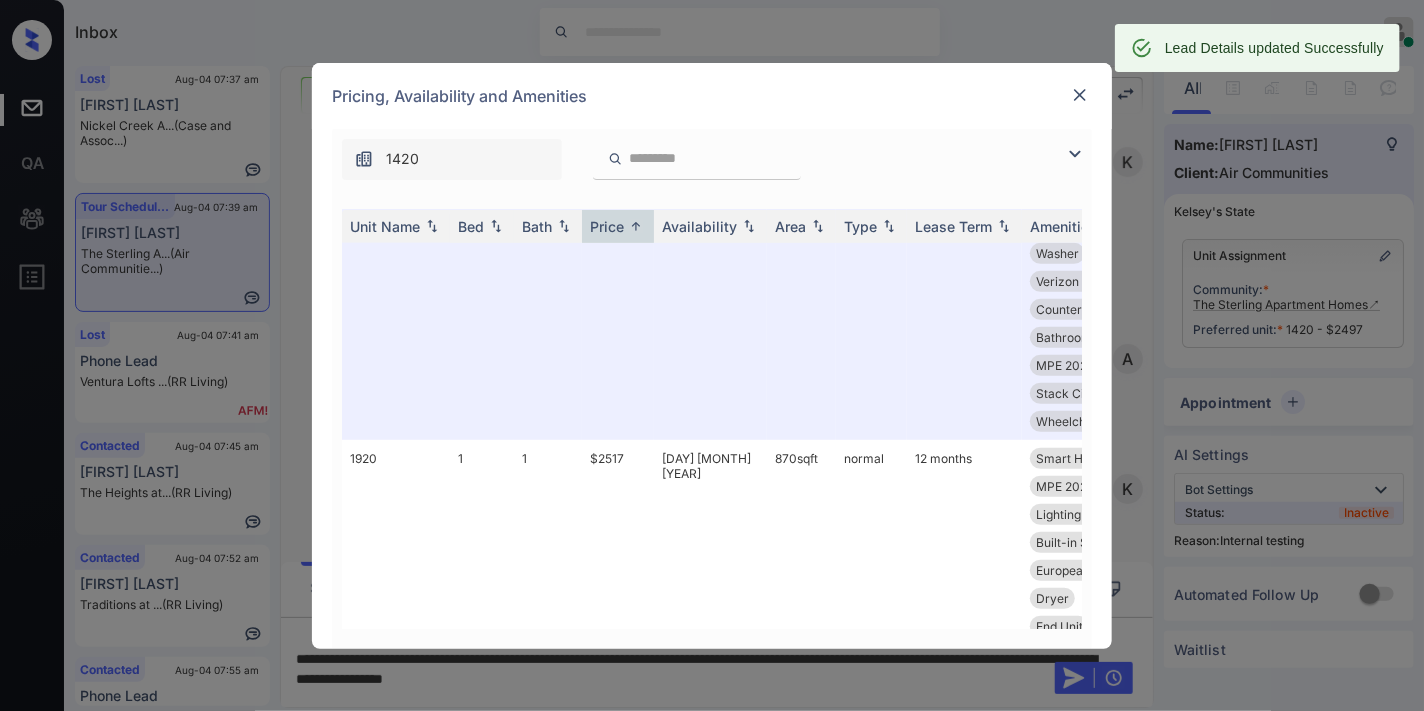 click at bounding box center (1080, 95) 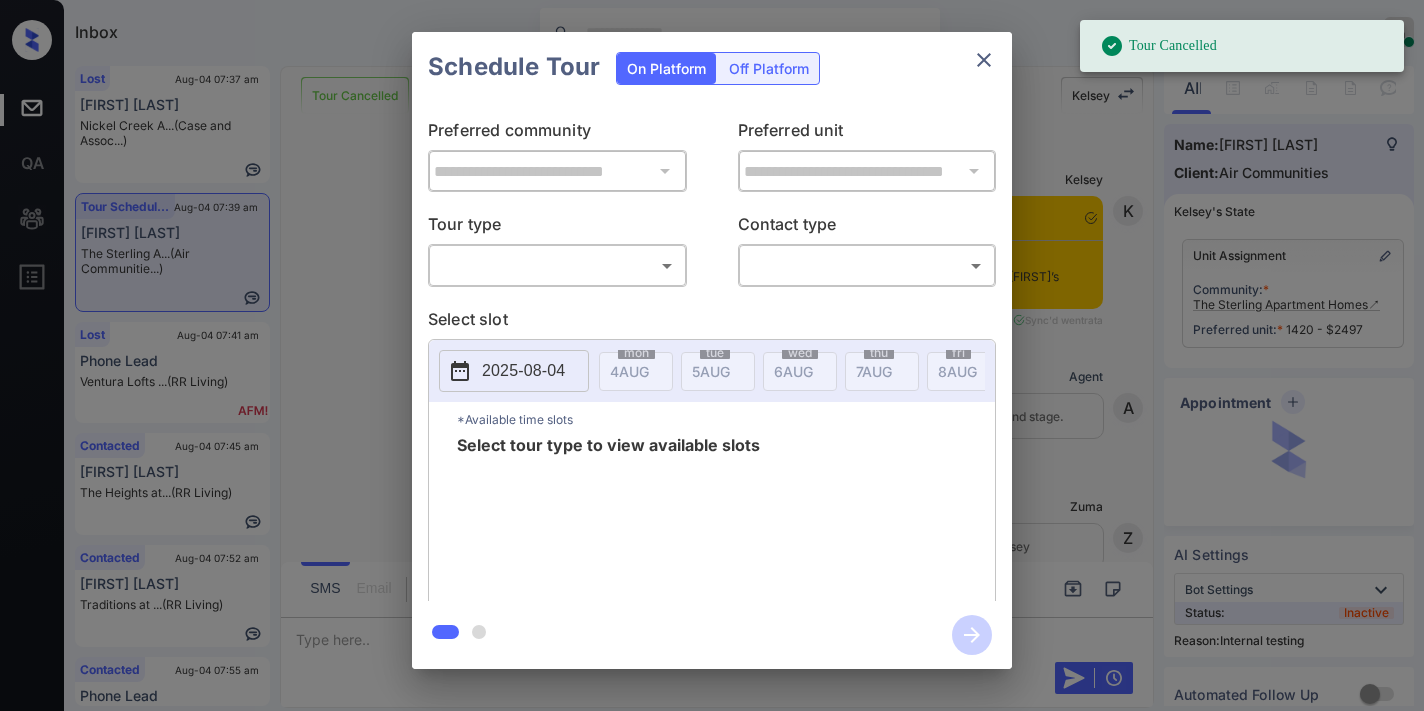 click on "Tour Cancelled Inbox [FIRST] [LAST] Online Set yourself   offline Set yourself   on break Profile Switch to  dark  mode Sign out Lost Aug-04 07:37 am   [FIRST] [LAST] Nickel Creek A...  (Case and Assoc...) Tour Scheduled Aug-04 07:39 am   [FIRST] [LAST] The Sterling A...  (Air Communitie...) Lost Aug-04 07:41 am   Phone Lead Ventura Lofts ...  (RR Living) Contacted Aug-04 07:45 am   [FIRST] [LAST] The Heights at...  (RR Living) Contacted Aug-04 07:52 am   [FIRST] [LAST] Traditions at ...  (RR Living) Contacted Aug-04 07:55 am   Phone Lead Chase East  (Air Communitie...) Tour Cancelled Lost Lead Sentiment: Angry Upon sliding the acknowledgement:  Lead will move to lost stage. * ​ SMS and call option will be set to opt out. AFM will be turned off for the lead. [FIRST] New Message [FIRST] Notes Note:  - Paste this link into your browser to view [FIRST]’s conversation with the prospect K A Z" at bounding box center [712, 355] 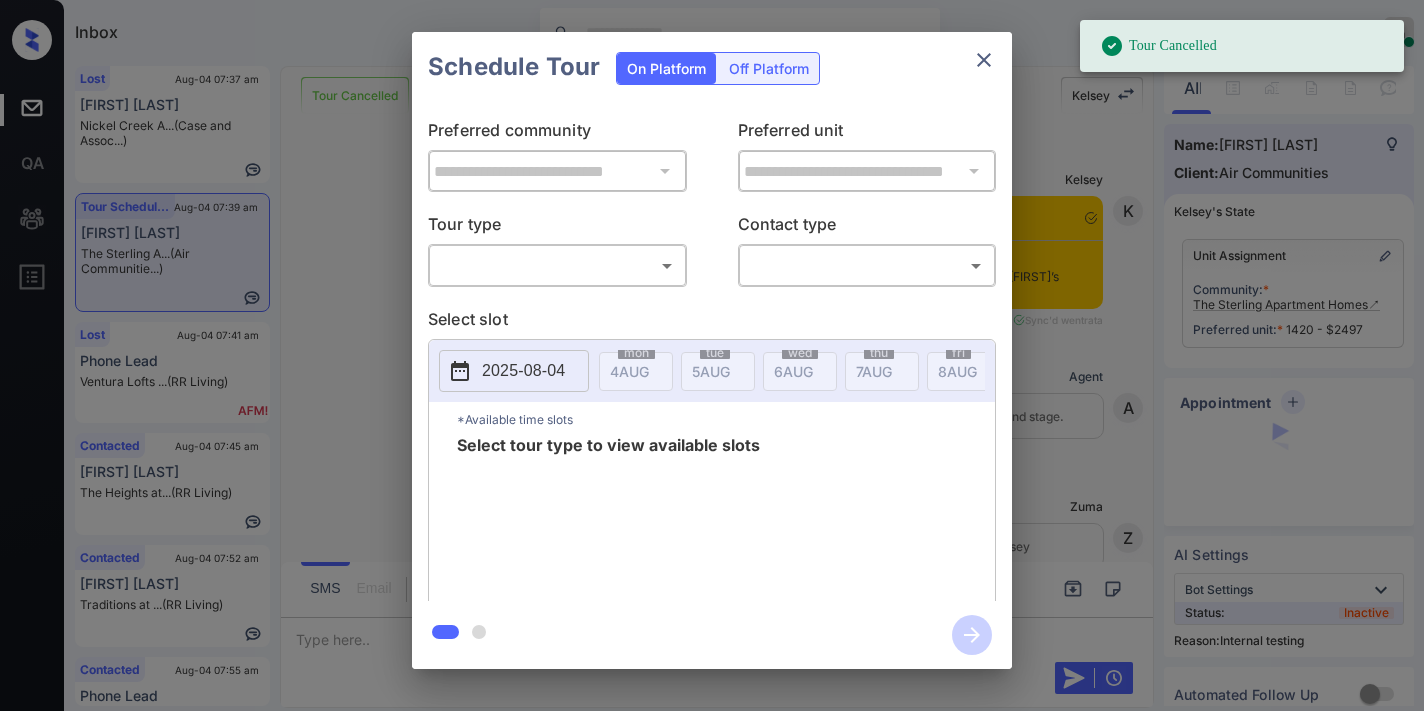 scroll, scrollTop: 0, scrollLeft: 0, axis: both 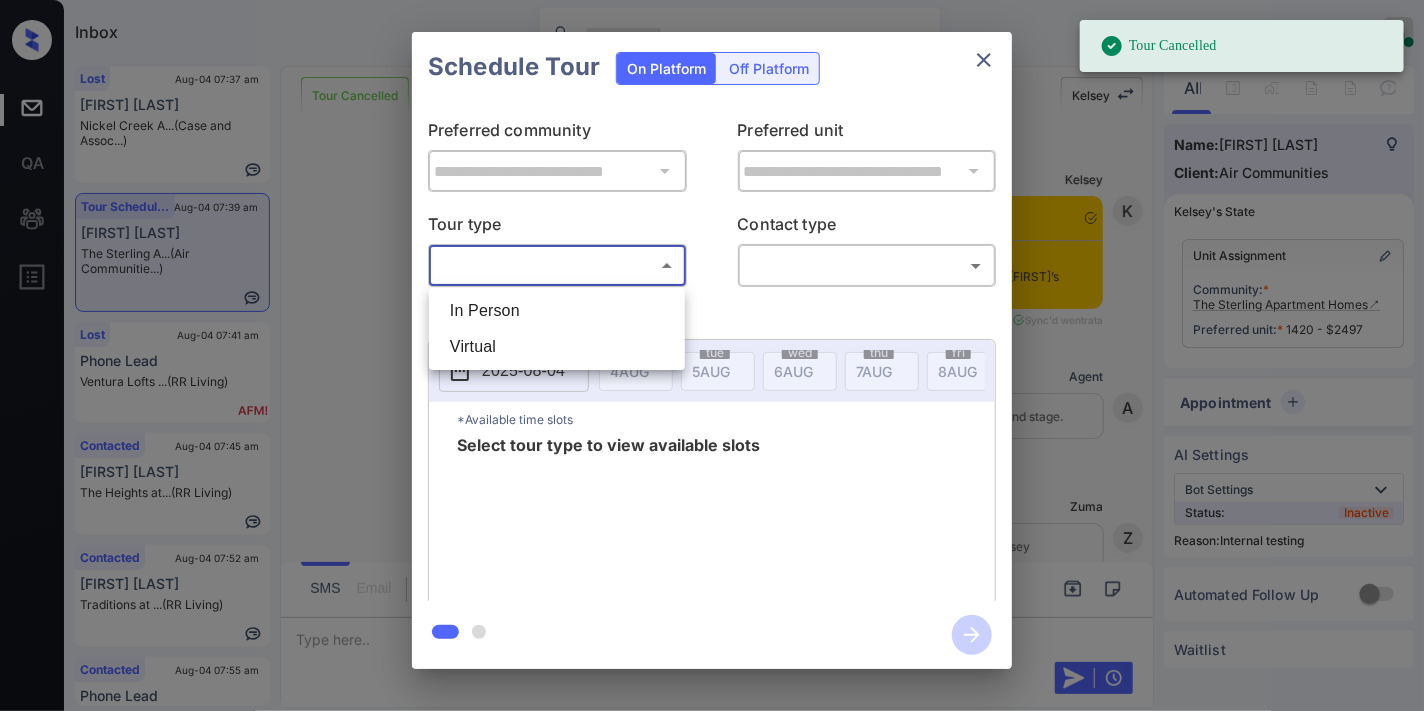 click on "In Person" at bounding box center [557, 311] 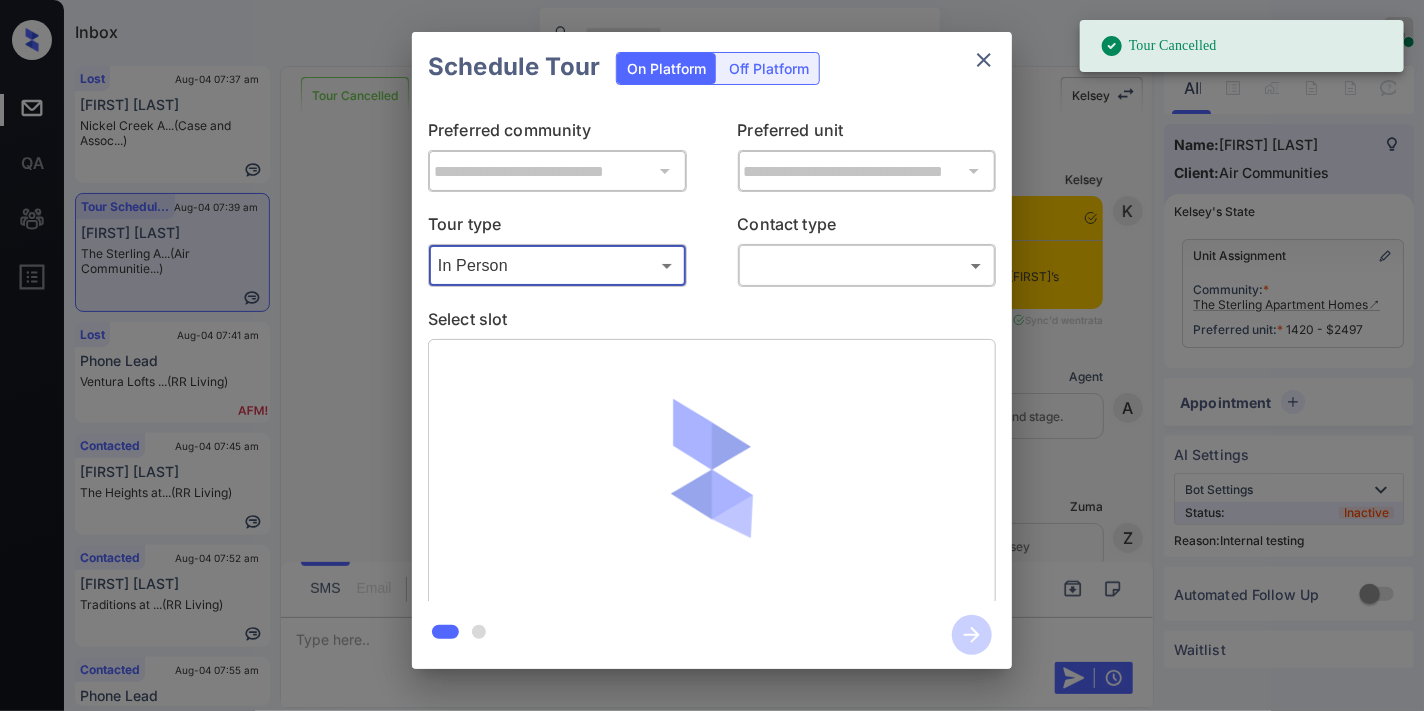 scroll, scrollTop: 7784, scrollLeft: 0, axis: vertical 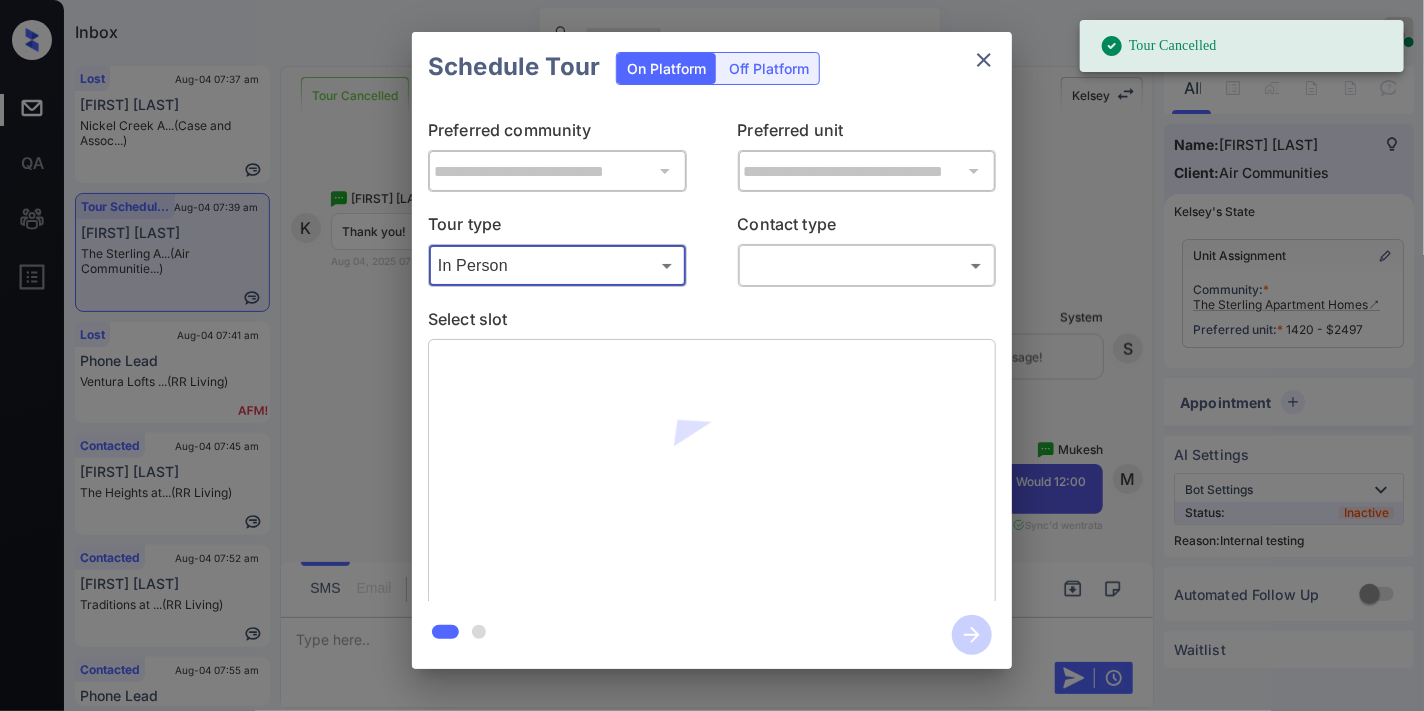 click on "Tour Cancelled Inbox [FIRST] [LAST] Online Set yourself   offline Set yourself   on break Profile Switch to  dark  mode Sign out Lost Aug-04 07:37 am   [FIRST] [LAST] Nickel Creek A...  (Case and Assoc...) Tour Scheduled Aug-04 07:39 am   [FIRST] [LAST] The Sterling A...  (Air Communitie...) Lost Aug-04 07:41 am   Phone Lead Ventura Lofts ...  (RR Living) Contacted Aug-04 07:45 am   [FIRST] [LAST] The Heights at...  (RR Living) Contacted Aug-04 07:52 am   [FIRST] [LAST] Traditions at ...  (RR Living) Contacted Aug-04 07:55 am   Phone Lead Chase East  (Air Communitie...) Tour Cancelled Lost Lead Sentiment: Angry Upon sliding the acknowledgement:  Lead will move to lost stage. * ​ SMS and call option will be set to opt out. AFM will be turned off for the lead. [FIRST] New Message [FIRST] Notes Note:  - Paste this link into your browser to view [FIRST]’s conversation with the prospect K A Z" at bounding box center [712, 355] 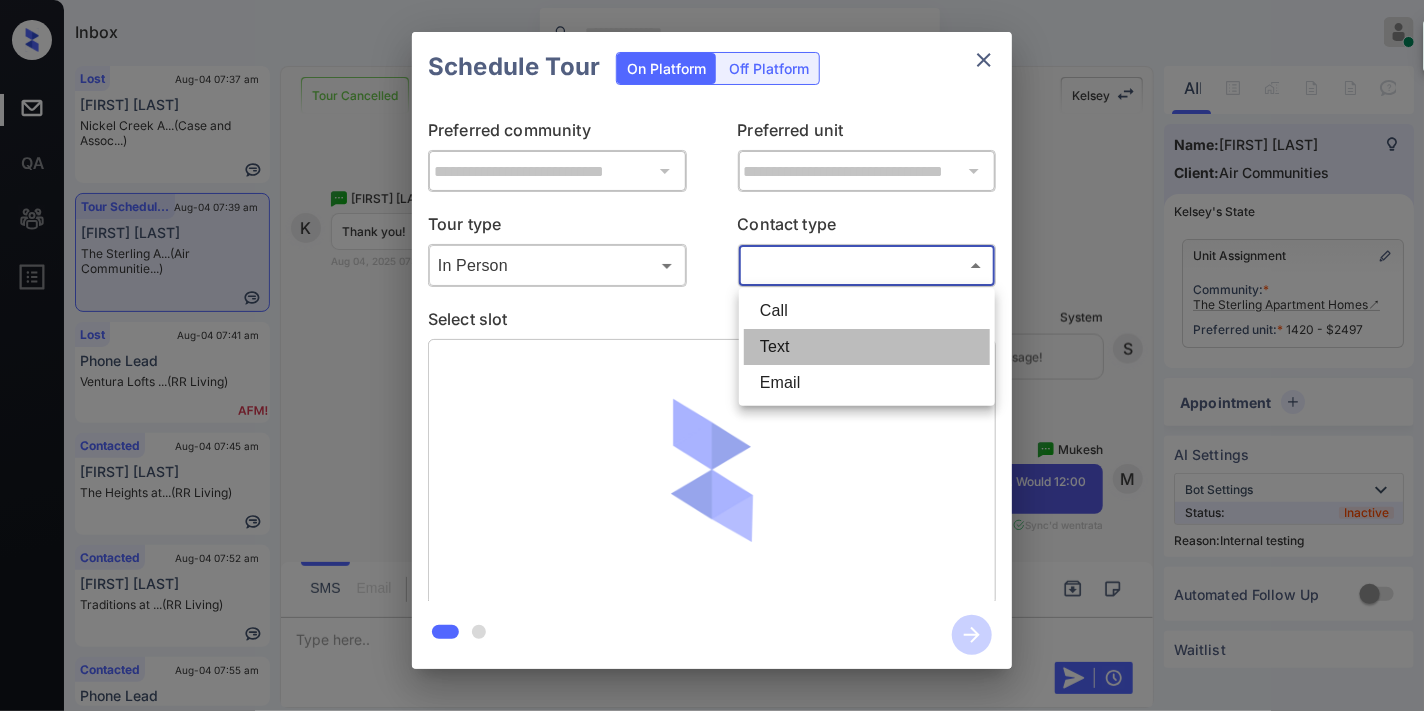 click on "Text" at bounding box center [867, 347] 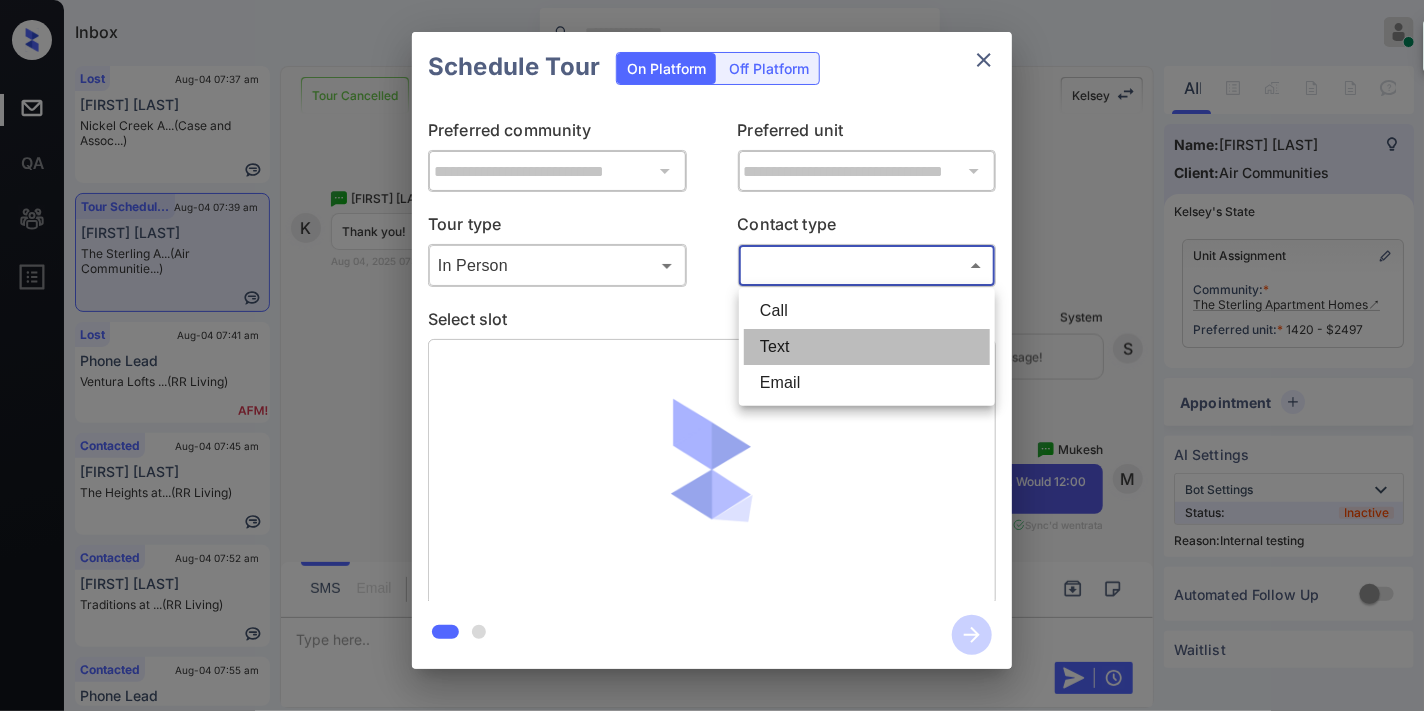 type on "****" 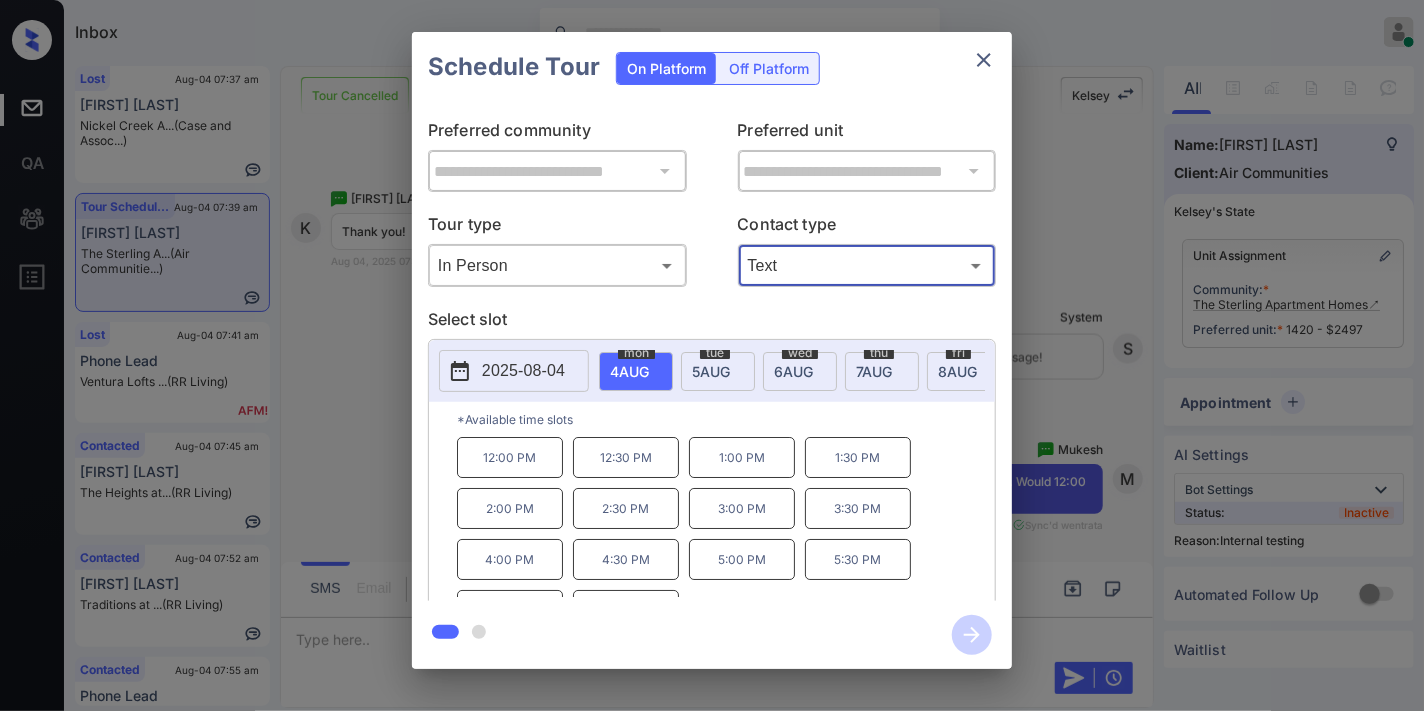 click on "12:00 PM" at bounding box center (510, 457) 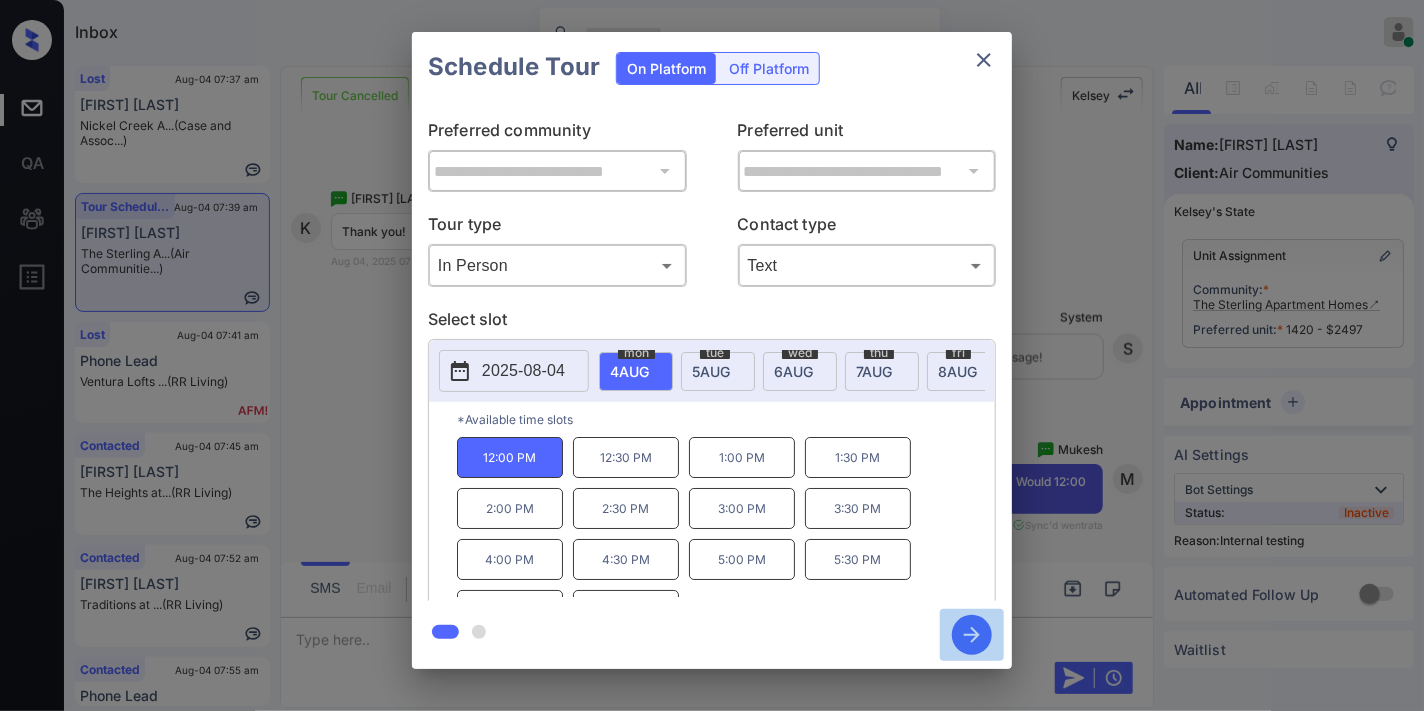 click 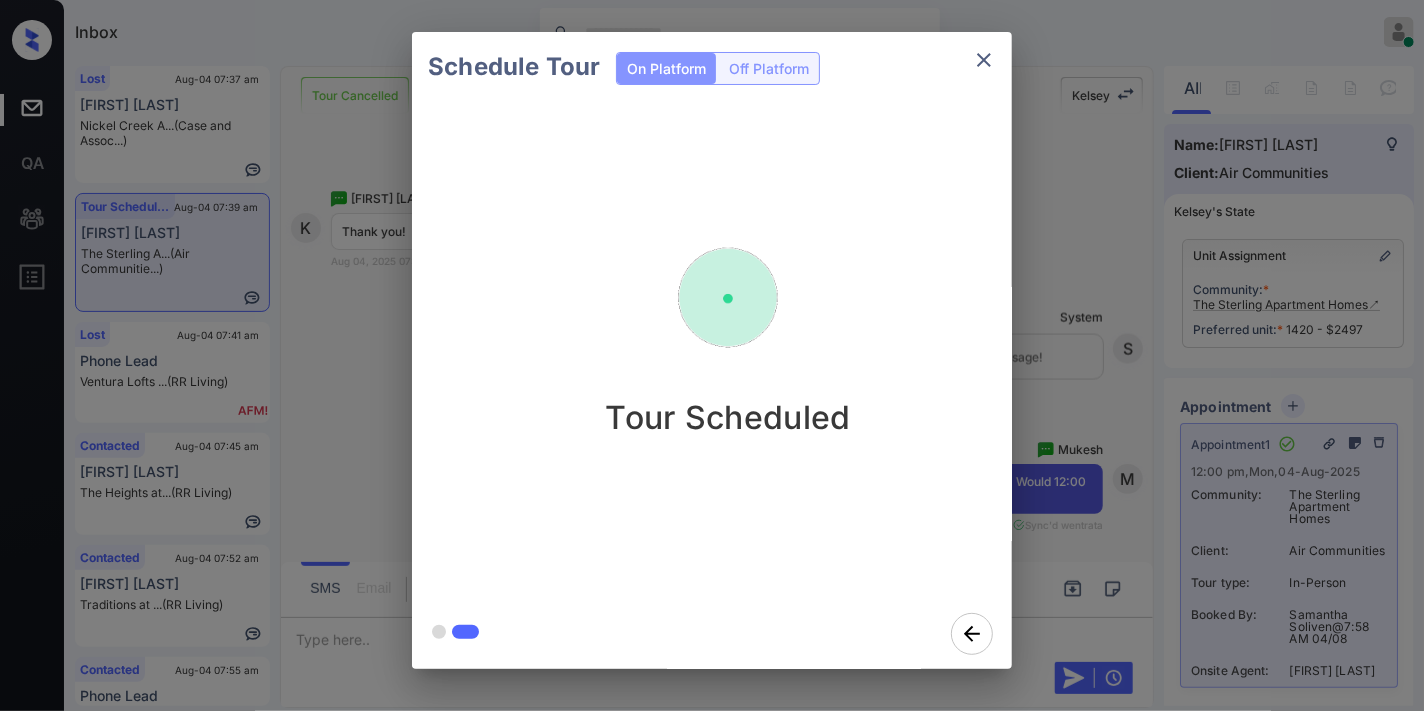 click 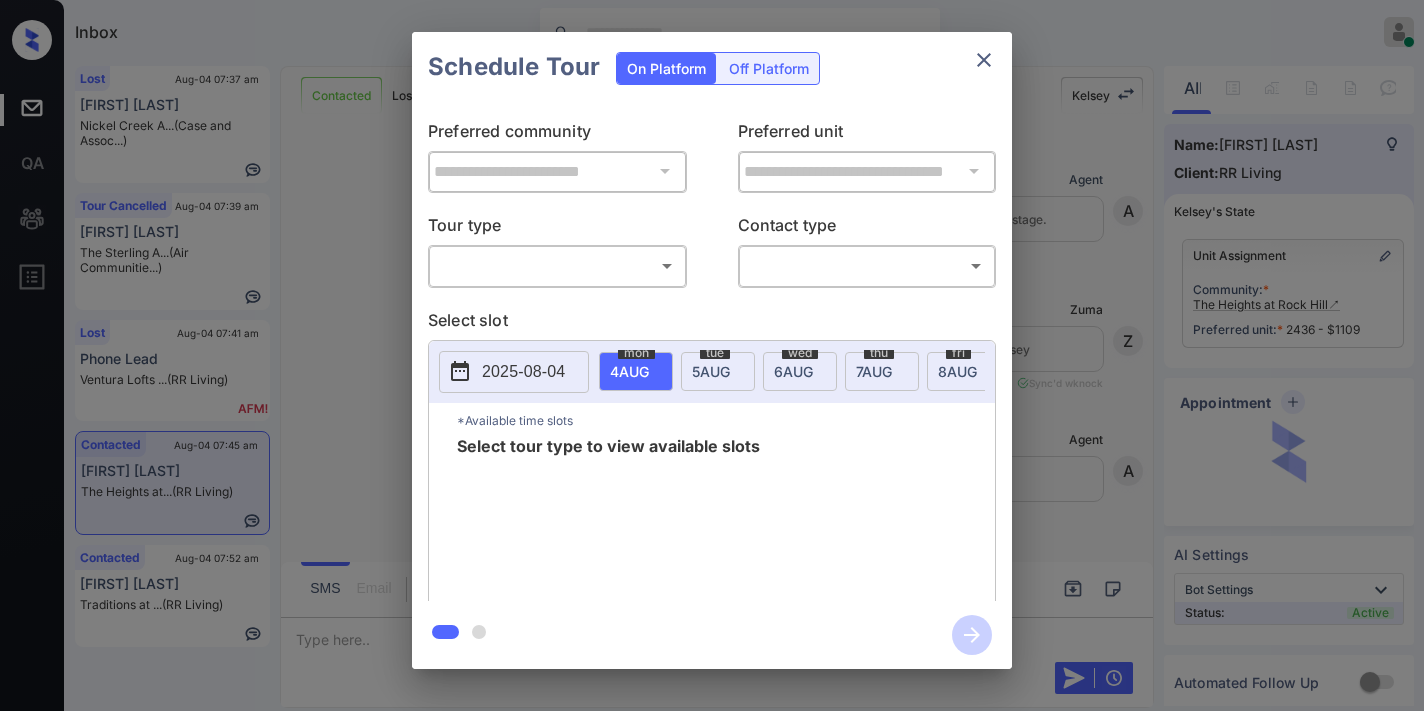 scroll, scrollTop: 0, scrollLeft: 0, axis: both 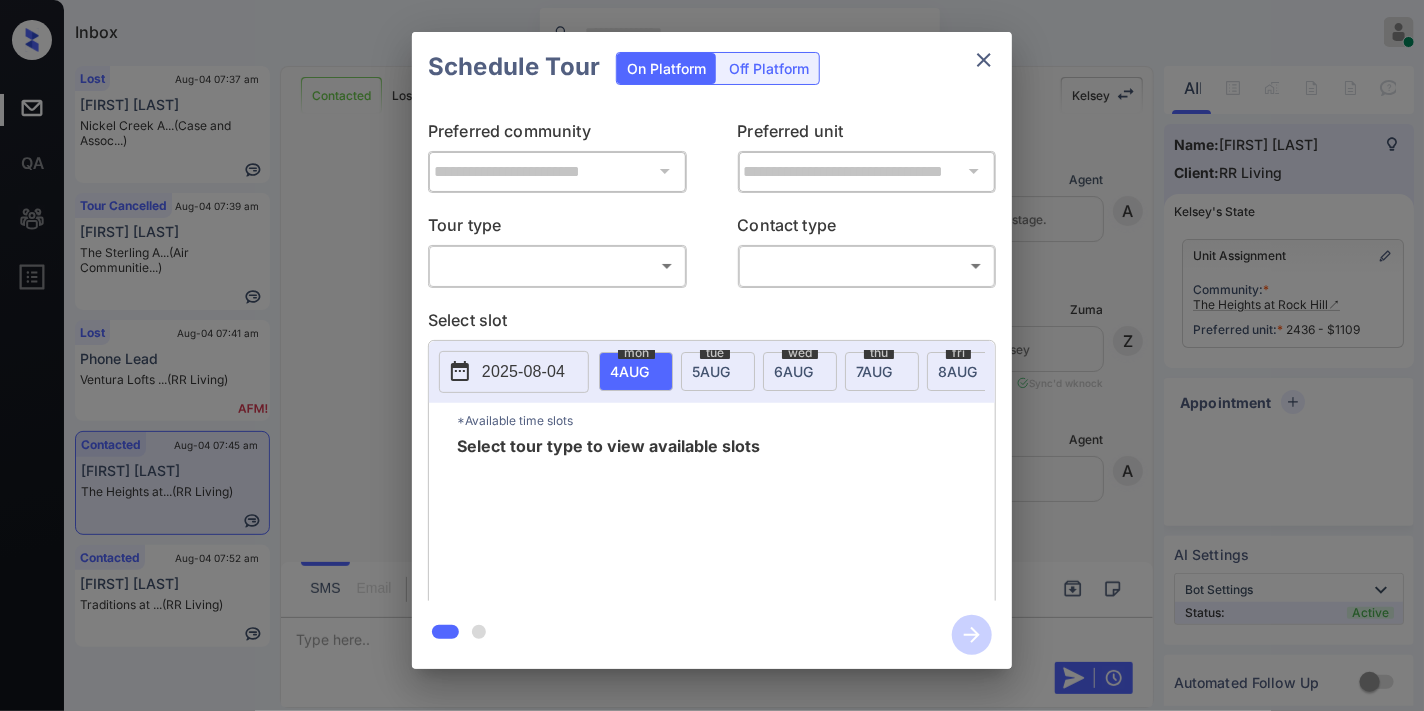 click on "Inbox Samantha Soliven Online Set yourself   offline Set yourself   on break Profile Switch to  dark  mode Sign out Lost Aug-04 07:37 am   Kevin King Nickel Creek A...  (Case and Assoc...) Tour Cancelled Aug-04 07:39 am   Kylie Wright The Sterling A...  (Air Communitie...) Lost Aug-04 07:41 am   Phone Lead Ventura Lofts ...  (RR Living) Contacted Aug-04 07:45 am   Paul Sutton The Heights at...  (RR Living) Contacted Aug-04 07:52 am   Jorge Sandoval Traditions at ...  (RR Living) Contacted Lost Lead Sentiment: Angry Upon sliding the acknowledgement:  Lead will move to lost stage. * ​ SMS and call option will be set to opt out. AFM will be turned off for the lead. Kelsey New Message Agent Lead created via webhook in Inbound stage. Aug 04, 2025 07:35 am A New Message Zuma Lead transferred to leasing agent: kelsey Aug 04, 2025 07:35 am  Sync'd w  knock Z New Message Agent AFM Request sent to Kelsey. Aug 04, 2025 07:35 am A New Message Agent Notes Note: Structured Note:
Move In Date: 2025-09-01
A New Message" at bounding box center (712, 355) 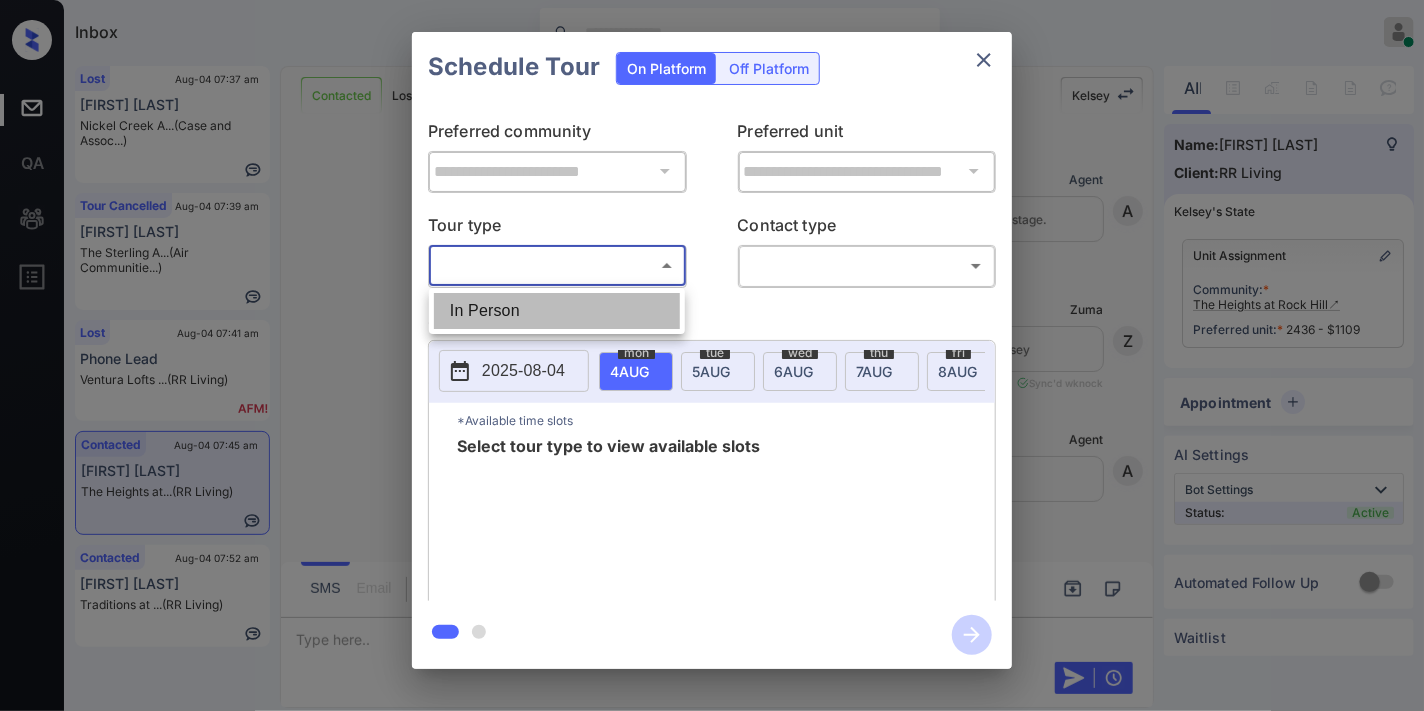 click on "In Person" at bounding box center (557, 311) 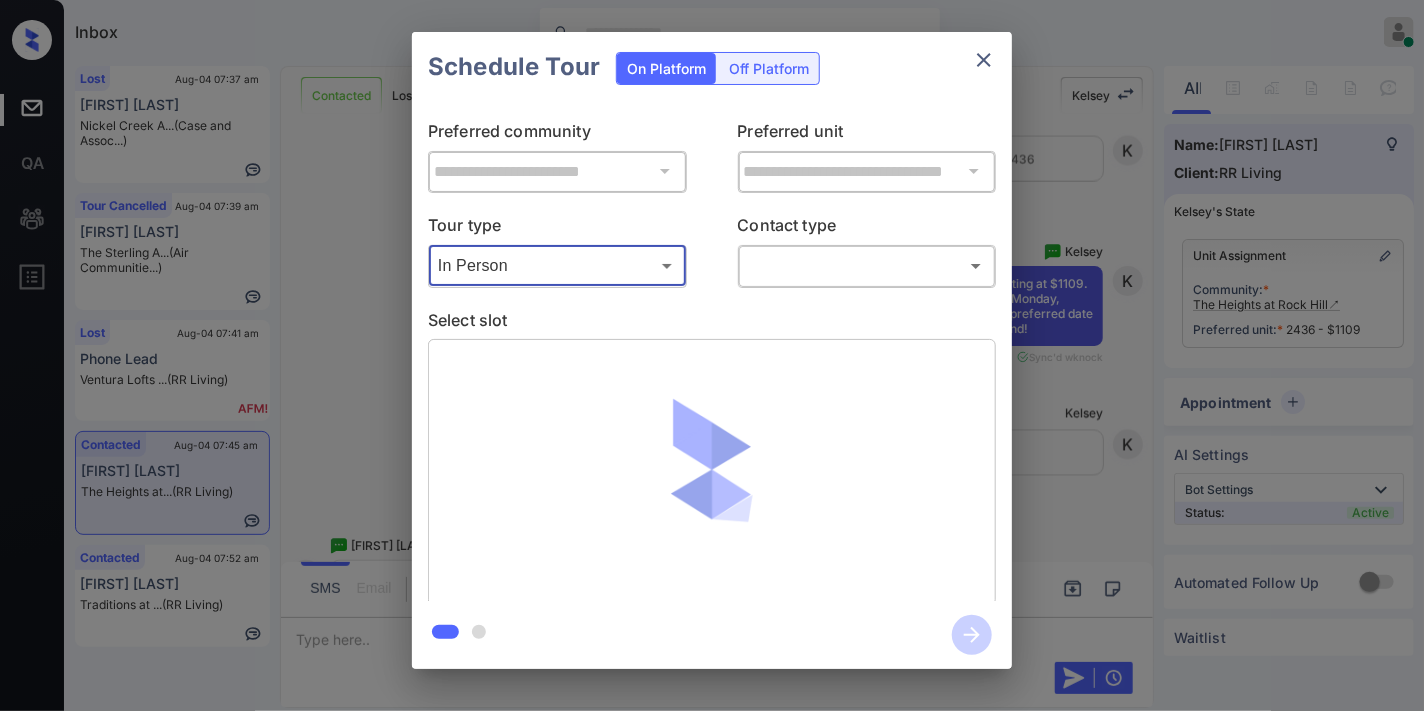 type on "********" 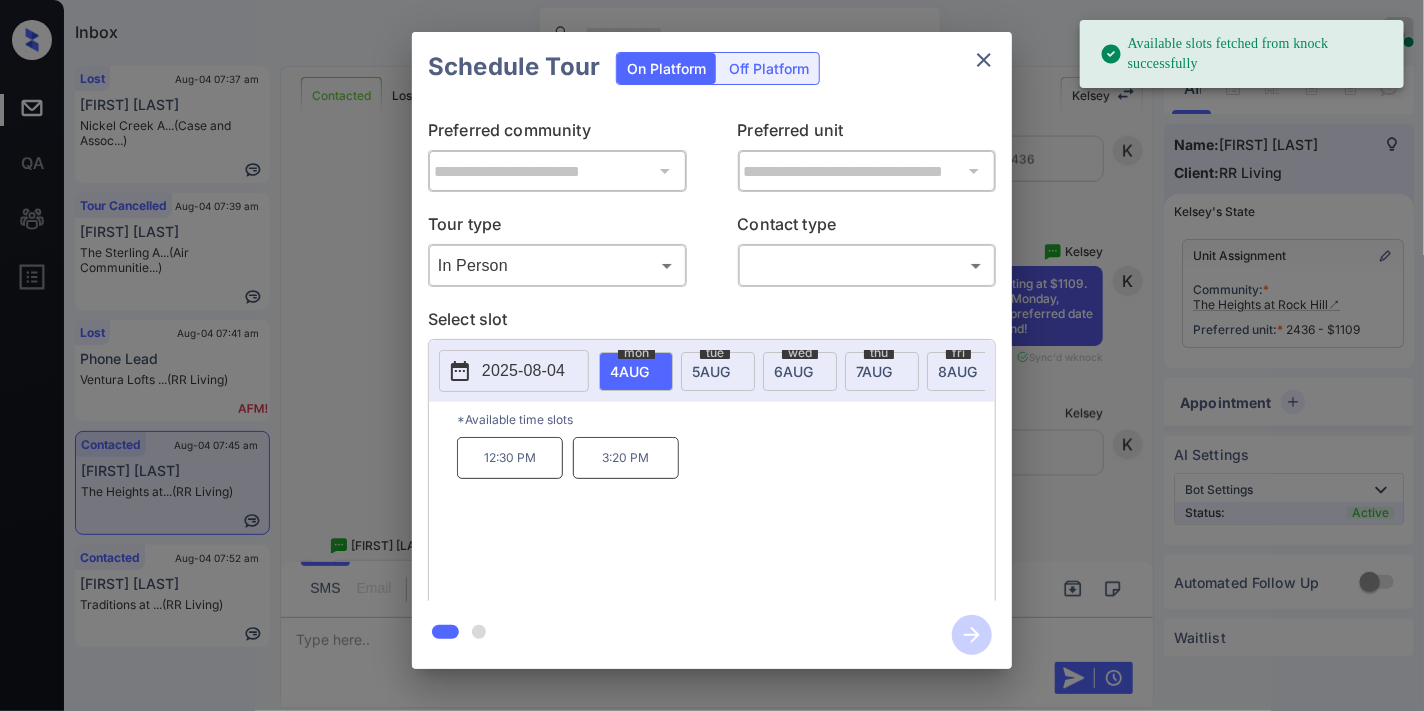 click on "2025-08-04" at bounding box center (523, 371) 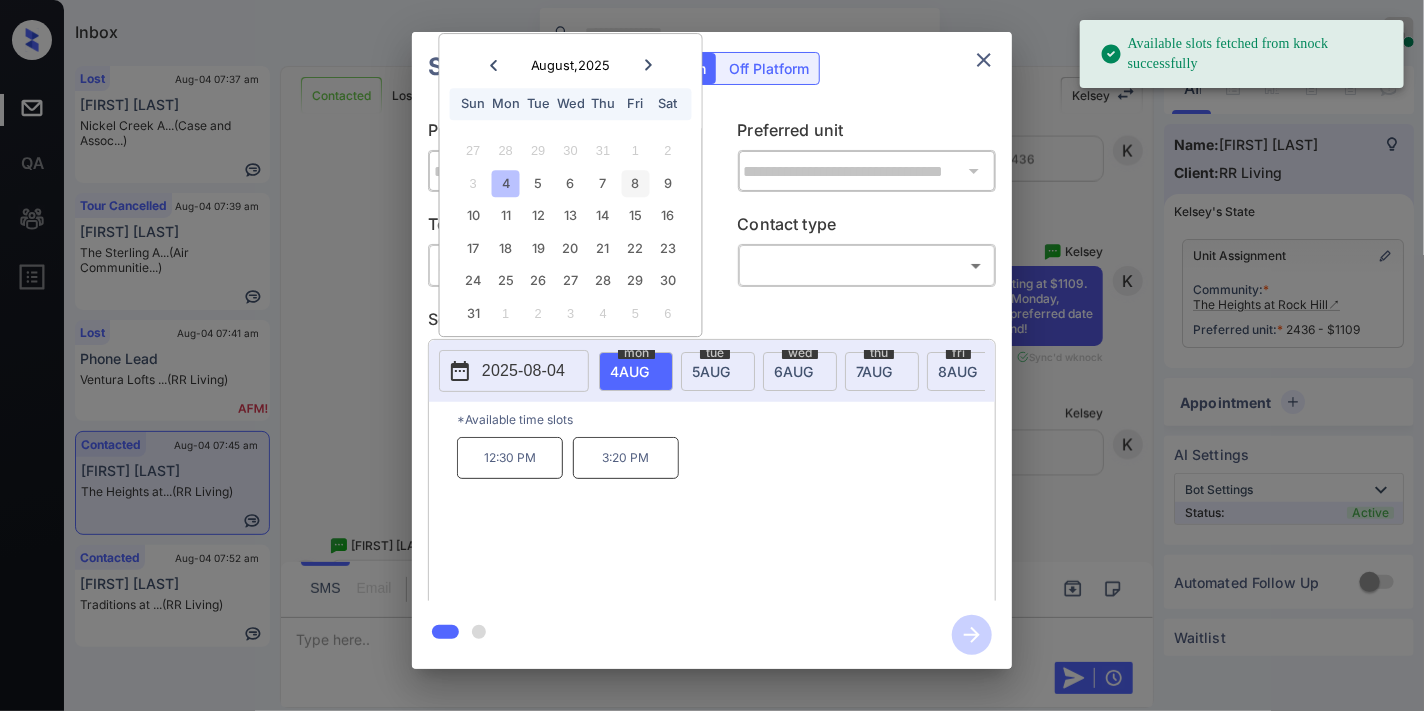 click on "8" at bounding box center (635, 183) 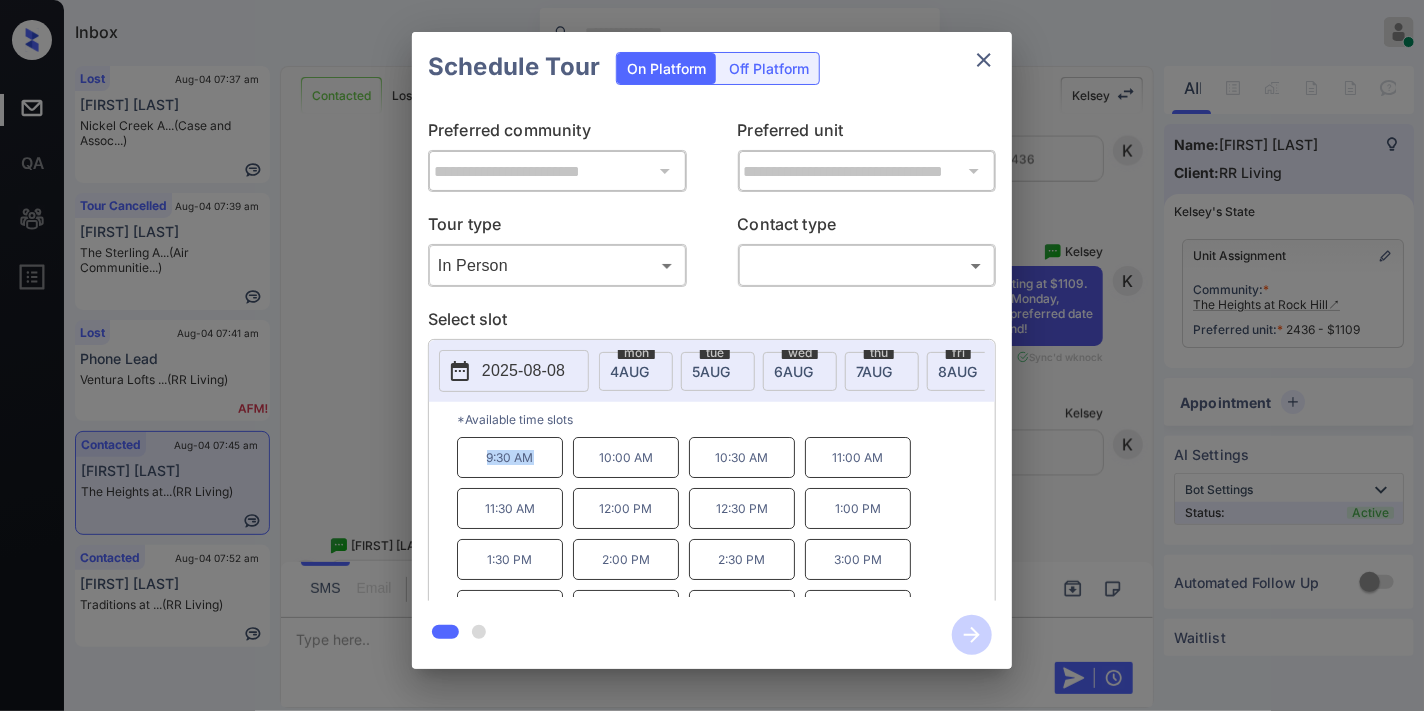 drag, startPoint x: 551, startPoint y: 465, endPoint x: 462, endPoint y: 451, distance: 90.0944 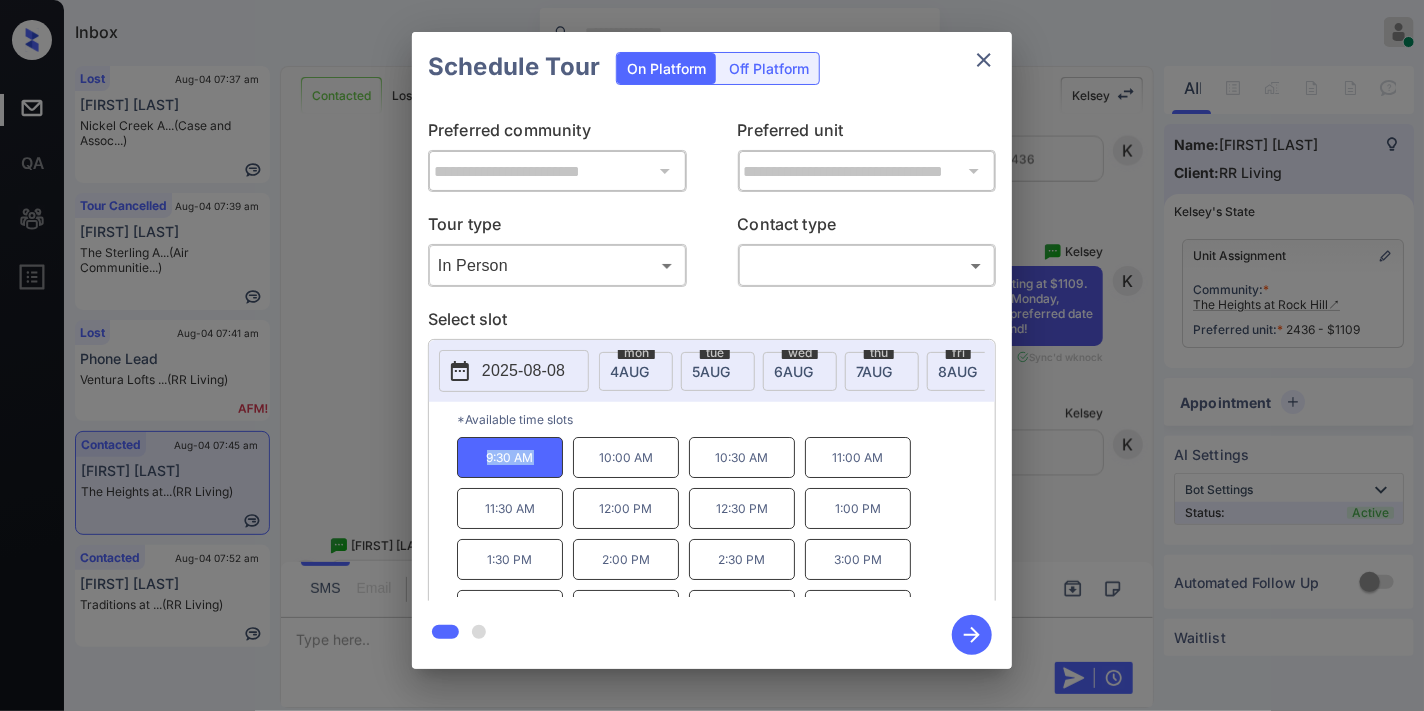 copy on "9:30 AM" 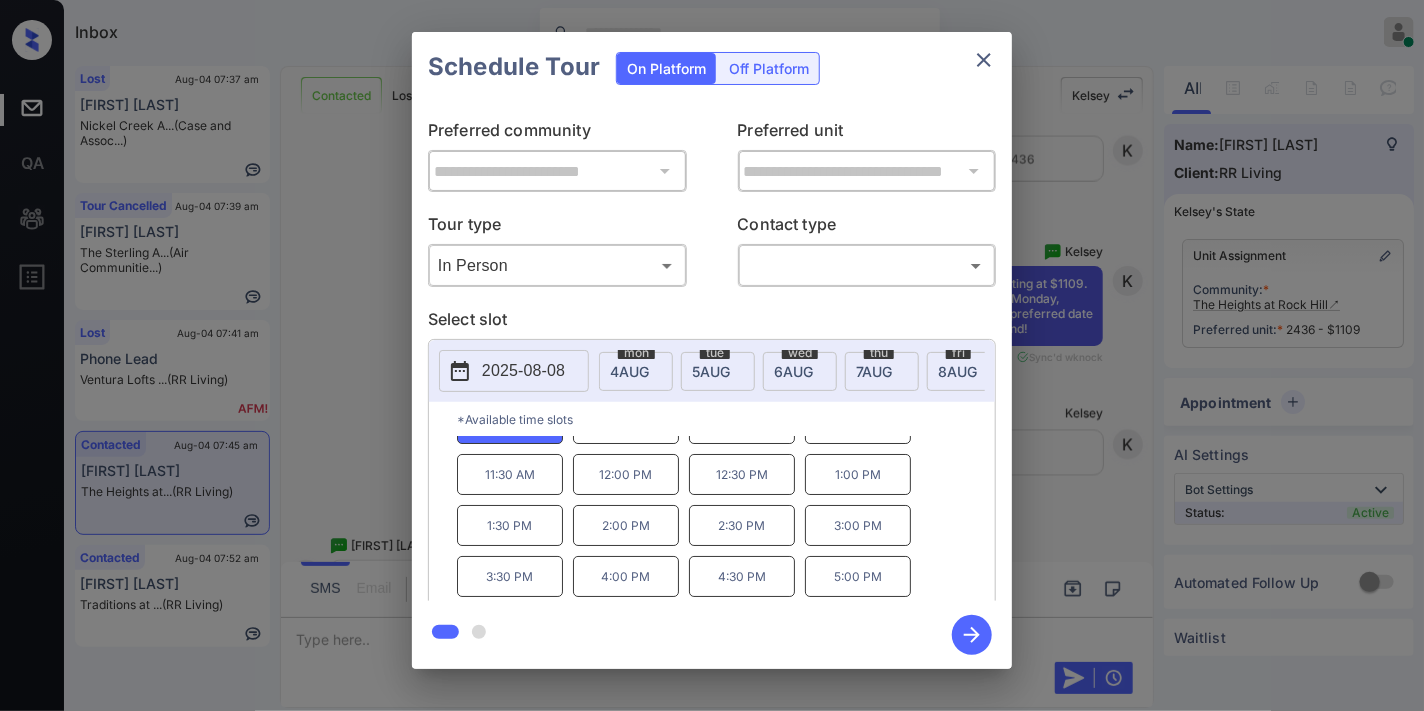 click 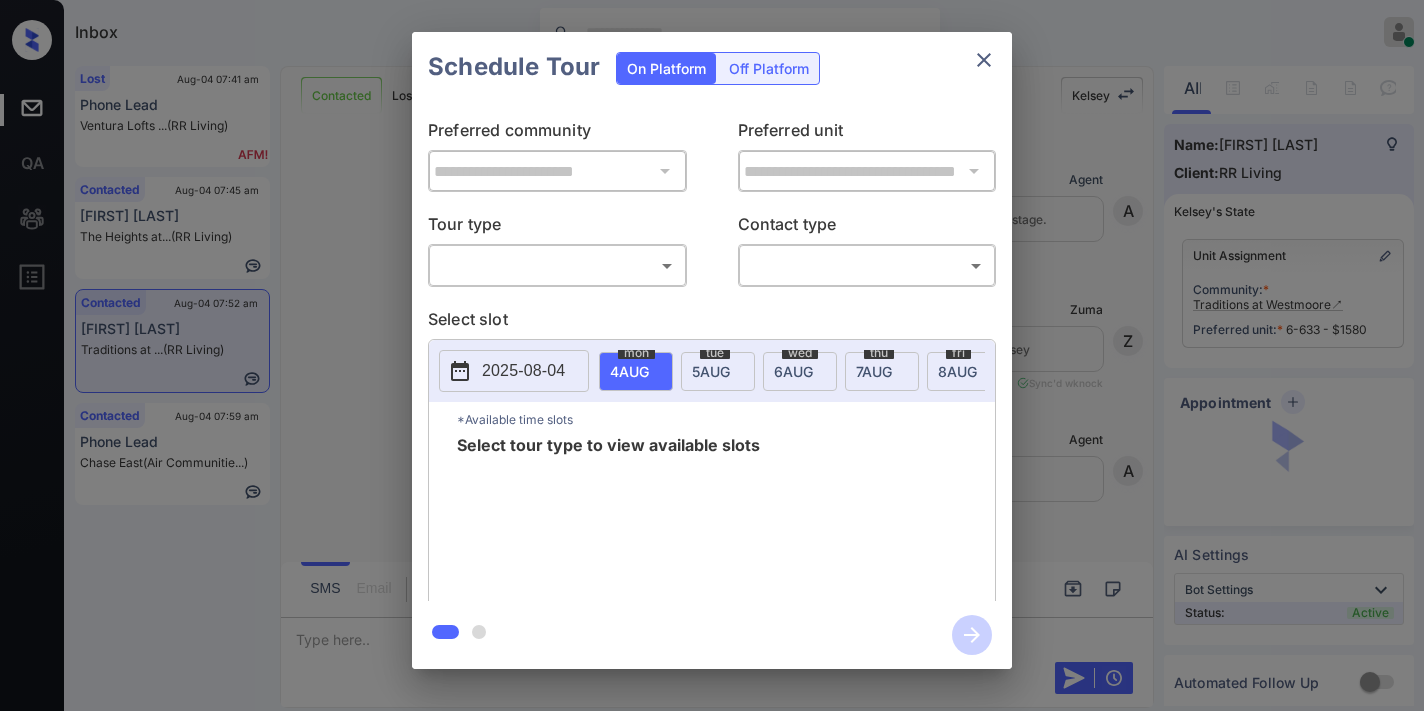 scroll, scrollTop: 0, scrollLeft: 0, axis: both 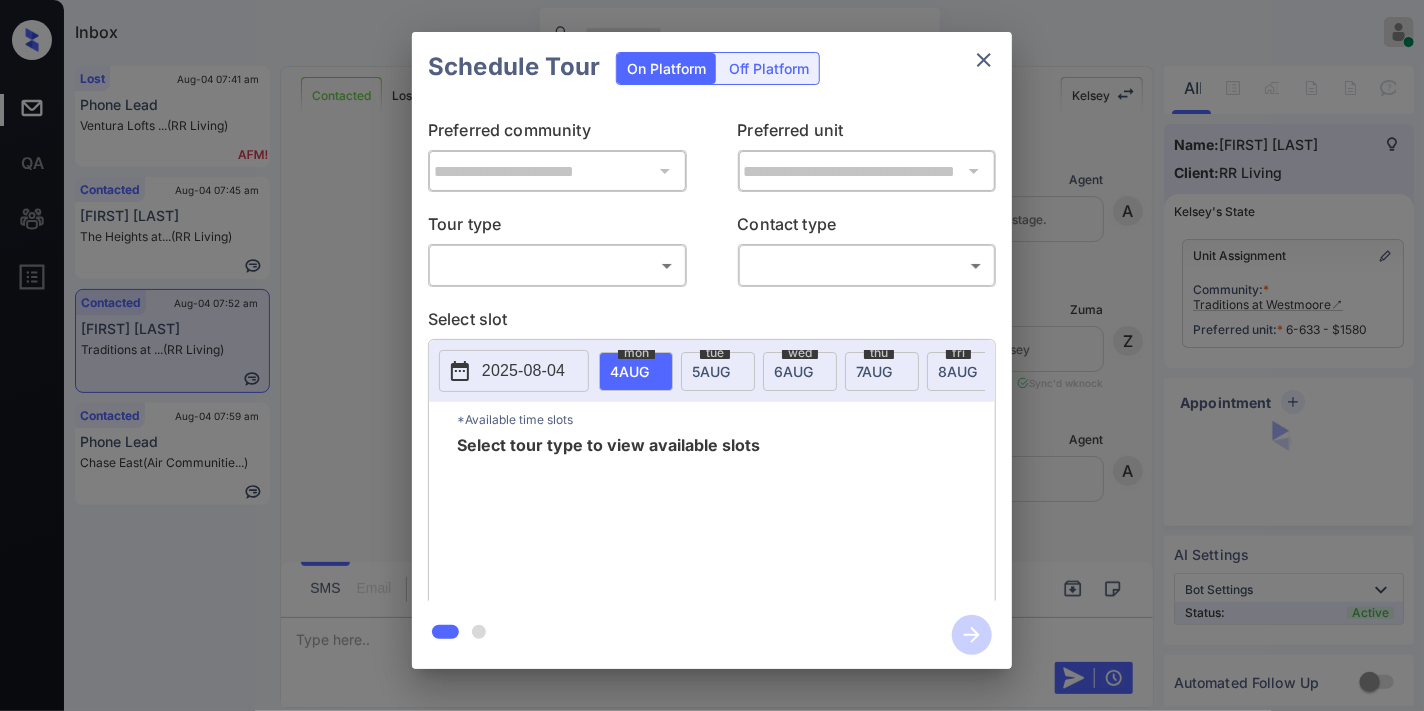 click on "Inbox Samantha Soliven Online Set yourself   offline Set yourself   on break Profile Switch to  dark  mode Sign out Lost Aug-04 07:41 am   Phone Lead Ventura Lofts ...  (RR Living) Contacted Aug-04 07:45 am   Paul Sutton The Heights at...  (RR Living) Contacted Aug-04 07:52 am   Jorge Sandoval Traditions at ...  (RR Living) Contacted Aug-04 07:59 am   Phone Lead Chase East  (Air Communitie...) Contacted Lost Lead Sentiment: Angry Upon sliding the acknowledgement:  Lead will move to lost stage. * ​ SMS and call option will be set to opt out. AFM will be turned off for the lead. Kelsey New Message Agent Lead created via webhook in Inbound stage. Aug 04, 2025 07:50 am A New Message Zuma Lead transferred to leasing agent: kelsey Aug 04, 2025 07:50 am  Sync'd w  knock Z New Message Agent AFM Request sent to Kelsey. Aug 04, 2025 07:50 am A New Message Agent Notes Note: Structured Note:
Move In Date: 2025-12-15
Bedroom: 3
Aug 04, 2025 07:50 am A New Message Kelsey Lead Details Updated
BedRoom: 3
K Kelsey K K" at bounding box center (712, 355) 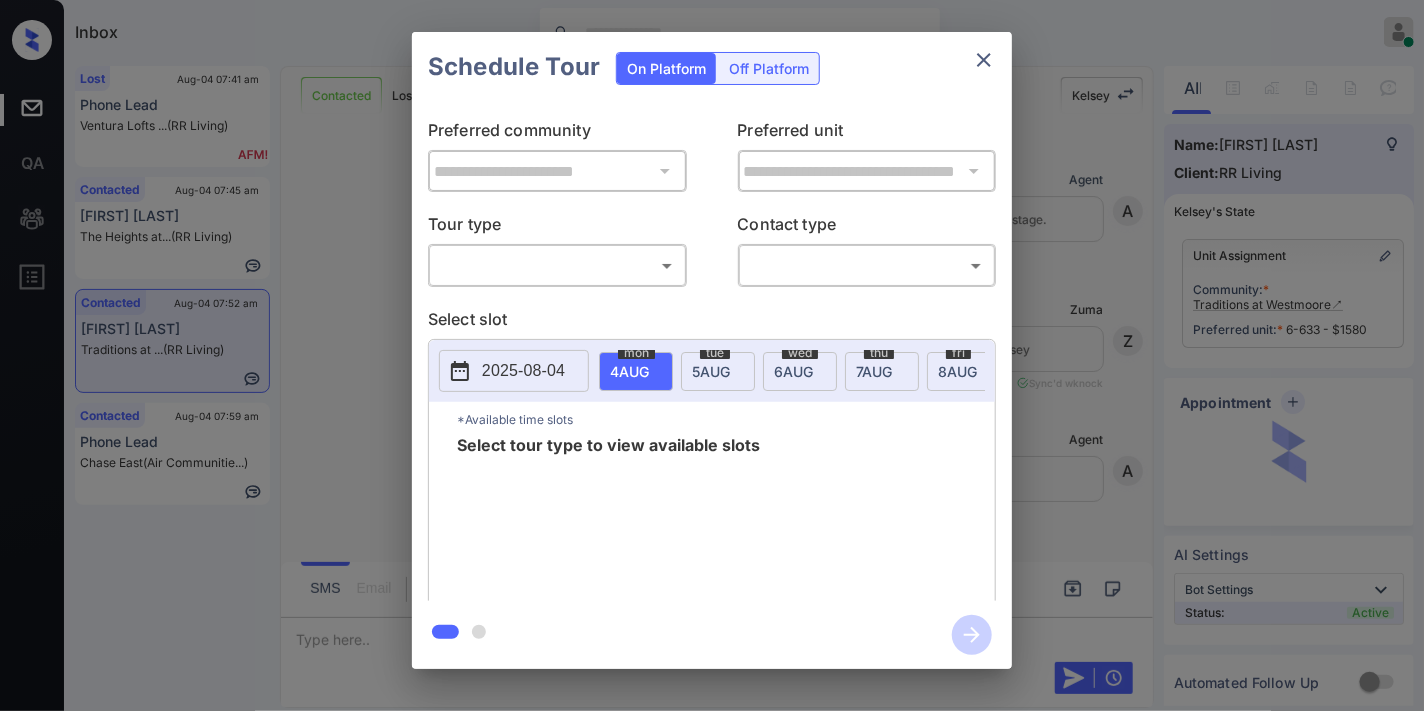 scroll, scrollTop: 1391, scrollLeft: 0, axis: vertical 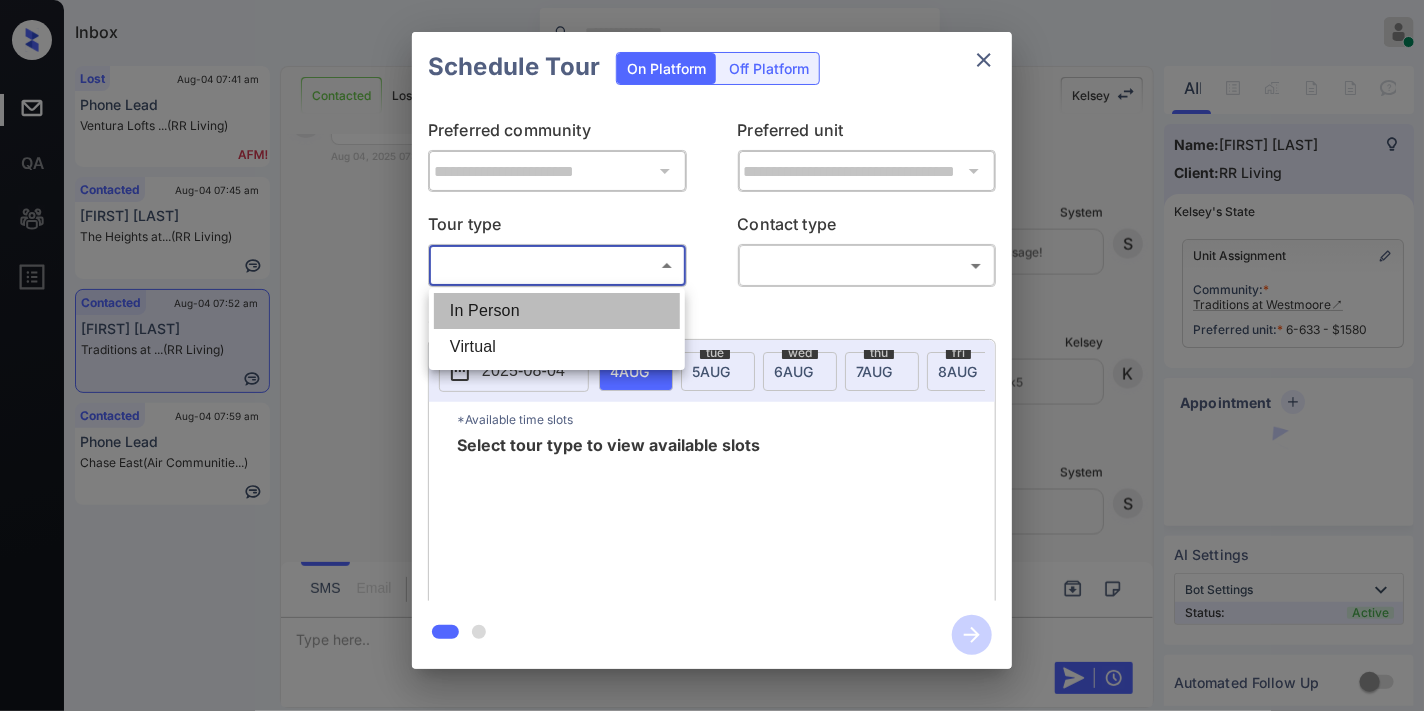 click on "In Person" at bounding box center [557, 311] 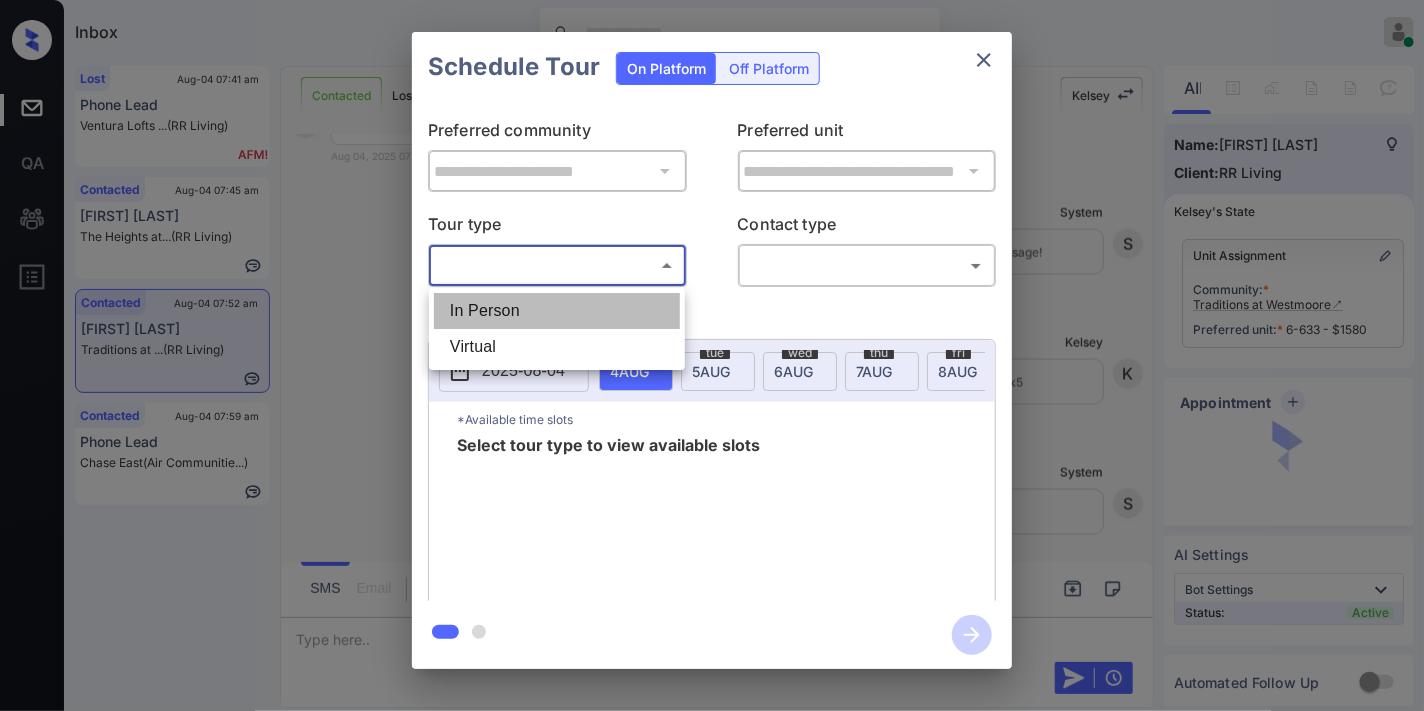 type on "********" 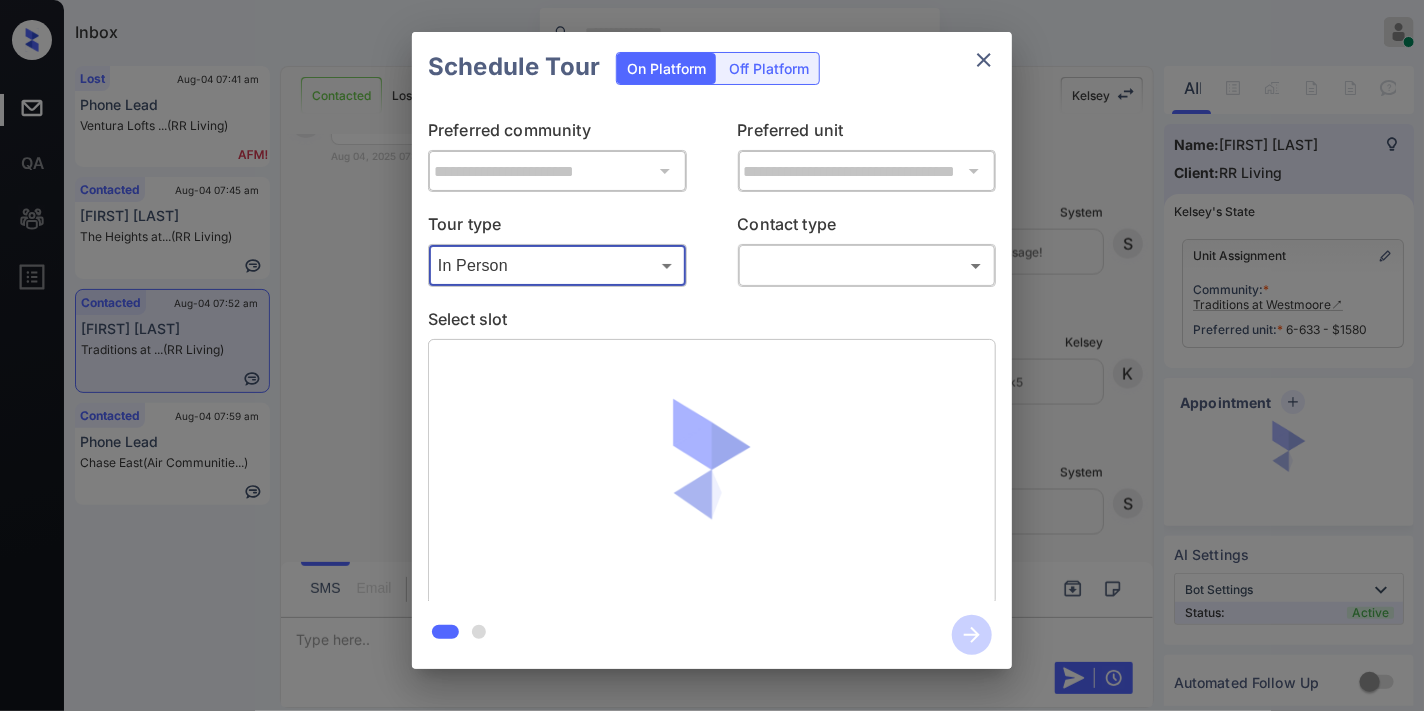 click on "Inbox Samantha Soliven Online Set yourself   offline Set yourself   on break Profile Switch to  dark  mode Sign out Lost Aug-04 07:41 am   Phone Lead Ventura Lofts ...  (RR Living) Contacted Aug-04 07:45 am   Paul Sutton The Heights at...  (RR Living) Contacted Aug-04 07:52 am   Jorge Sandoval Traditions at ...  (RR Living) Contacted Aug-04 07:59 am   Phone Lead Chase East  (Air Communitie...) Contacted Lost Lead Sentiment: Angry Upon sliding the acknowledgement:  Lead will move to lost stage. * ​ SMS and call option will be set to opt out. AFM will be turned off for the lead. Kelsey New Message Agent Lead created via webhook in Inbound stage. Aug 04, 2025 07:50 am A New Message Zuma Lead transferred to leasing agent: kelsey Aug 04, 2025 07:50 am  Sync'd w  knock Z New Message Agent AFM Request sent to Kelsey. Aug 04, 2025 07:50 am A New Message Agent Notes Note: Structured Note:
Move In Date: 2025-12-15
Bedroom: 3
Aug 04, 2025 07:50 am A New Message Kelsey Lead Details Updated
BedRoom: 3
K Kelsey K K" at bounding box center [712, 355] 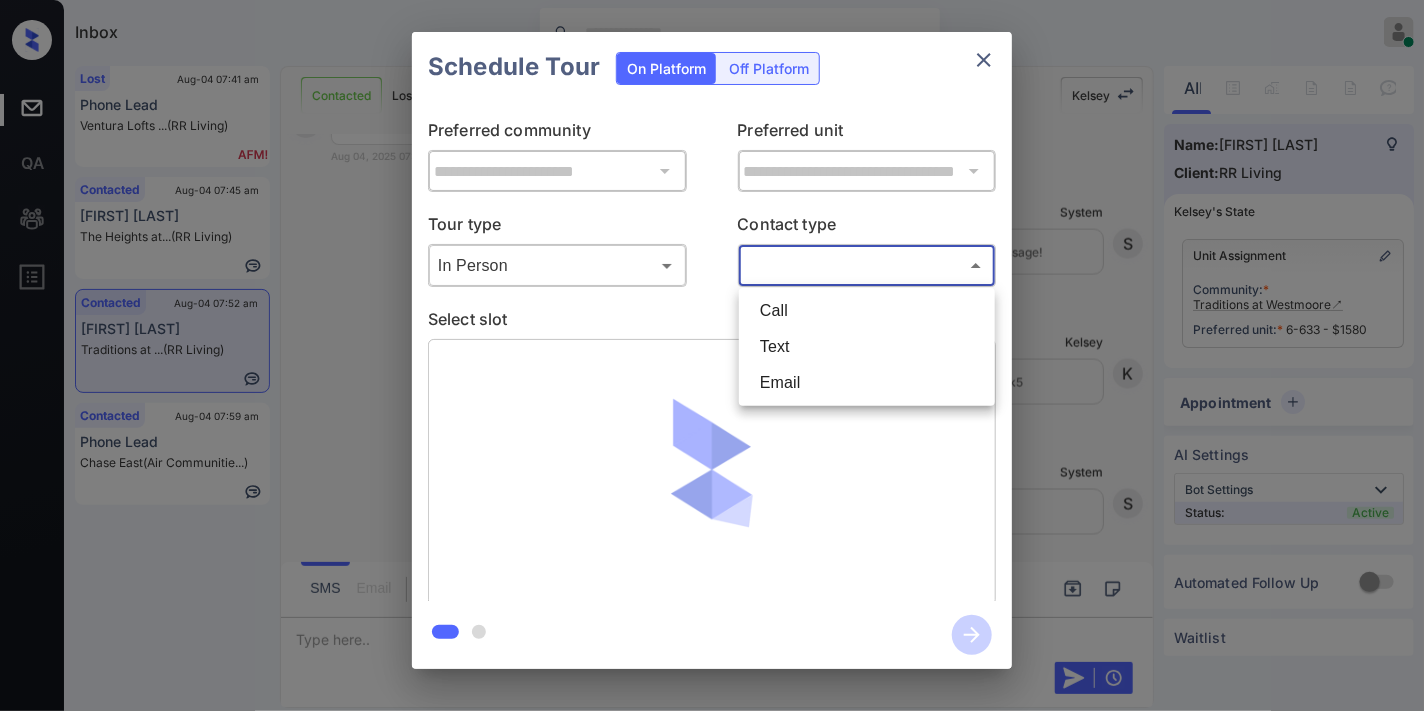 click on "Email" at bounding box center (867, 383) 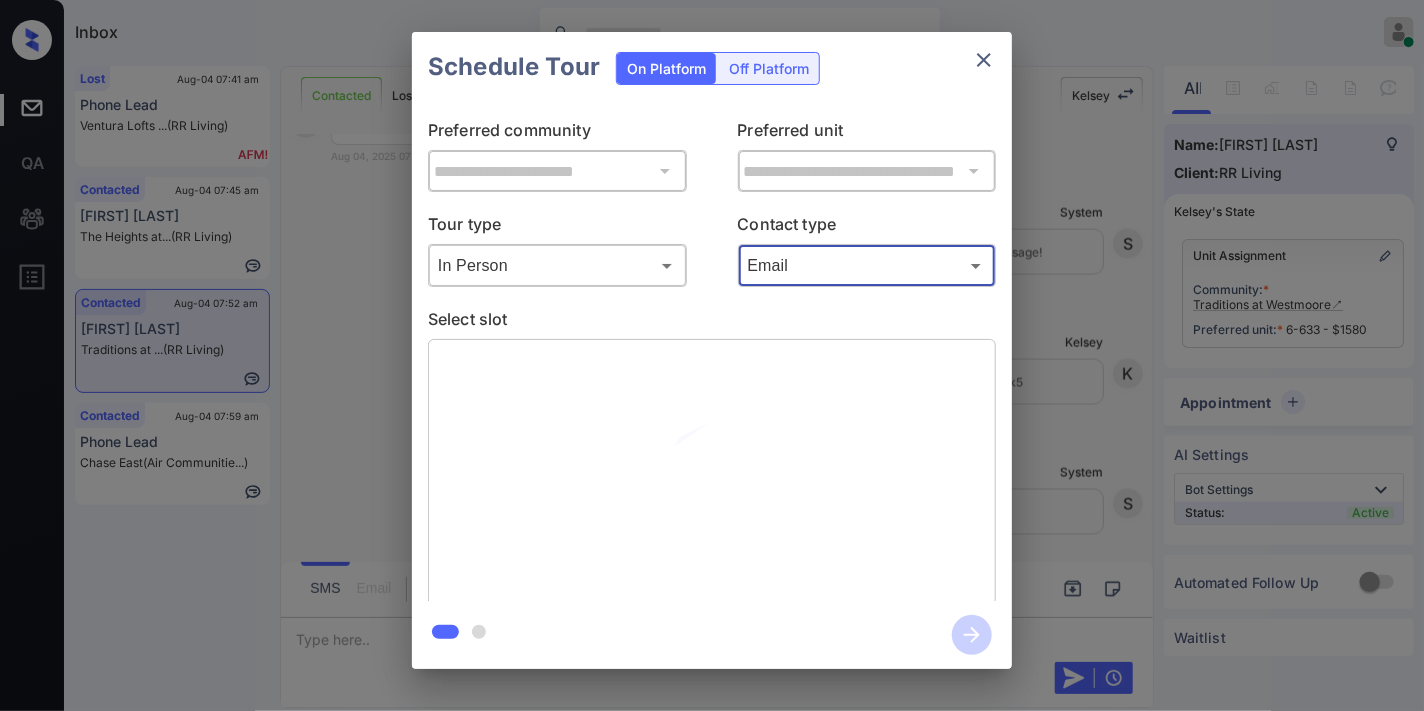 click on "Email" at bounding box center (867, 341) 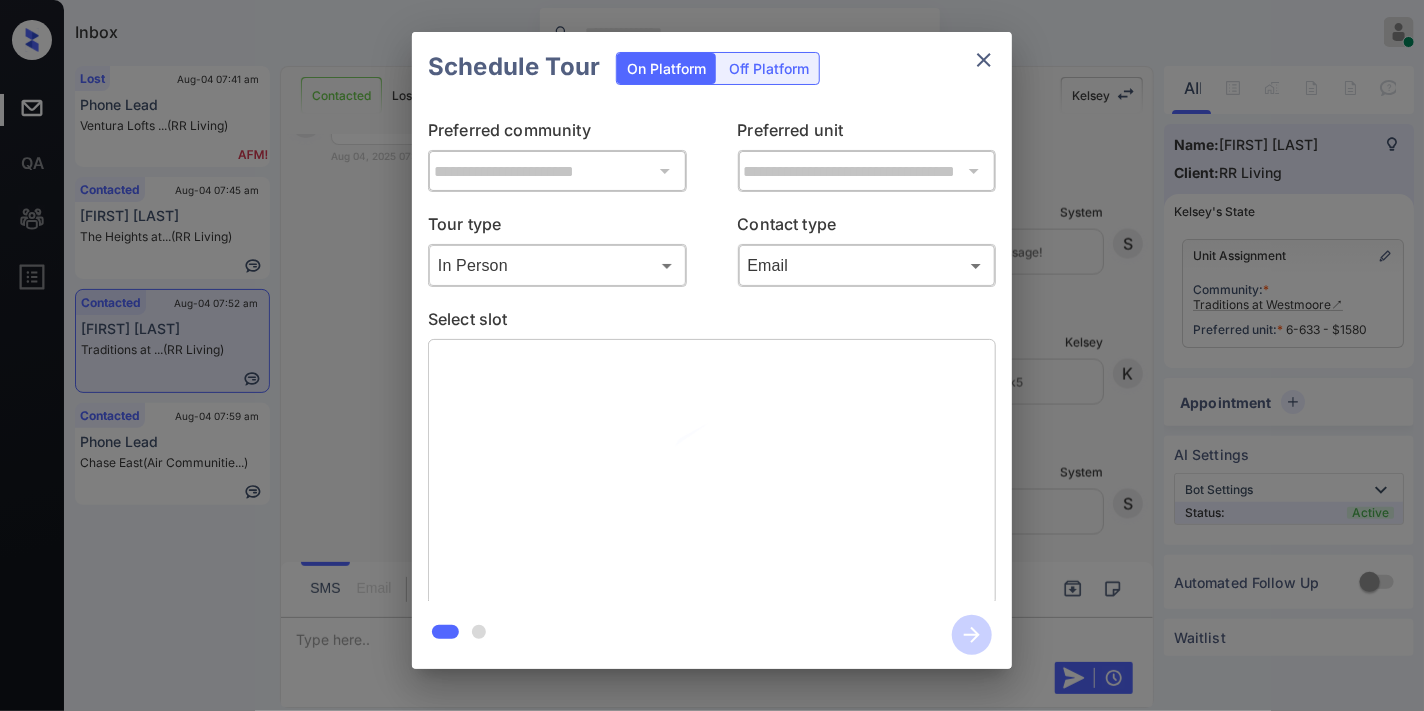 click on "Inbox Samantha Soliven Online Set yourself   offline Set yourself   on break Profile Switch to  dark  mode Sign out Lost Aug-04 07:41 am   Phone Lead Ventura Lofts ...  (RR Living) Contacted Aug-04 07:45 am   Paul Sutton The Heights at...  (RR Living) Contacted Aug-04 07:52 am   Jorge Sandoval Traditions at ...  (RR Living) Contacted Aug-04 07:59 am   Phone Lead Chase East  (Air Communitie...) Contacted Lost Lead Sentiment: Angry Upon sliding the acknowledgement:  Lead will move to lost stage. * ​ SMS and call option will be set to opt out. AFM will be turned off for the lead. Kelsey New Message Agent Lead created via webhook in Inbound stage. Aug 04, 2025 07:50 am A New Message Zuma Lead transferred to leasing agent: kelsey Aug 04, 2025 07:50 am  Sync'd w  knock Z New Message Agent AFM Request sent to Kelsey. Aug 04, 2025 07:50 am A New Message Agent Notes Note: Structured Note:
Move In Date: 2025-12-15
Bedroom: 3
Aug 04, 2025 07:50 am A New Message Kelsey Lead Details Updated
BedRoom: 3
K Kelsey K K" at bounding box center (712, 355) 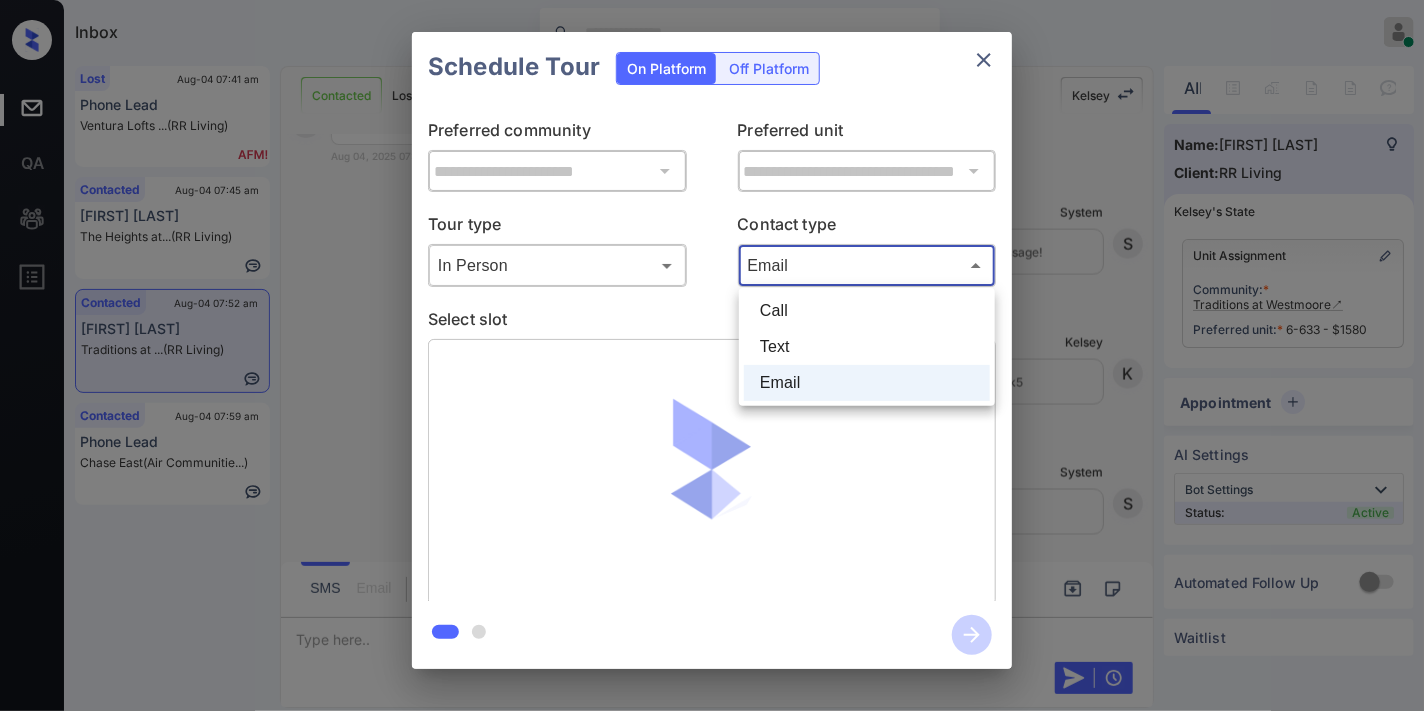click on "Text" at bounding box center [867, 347] 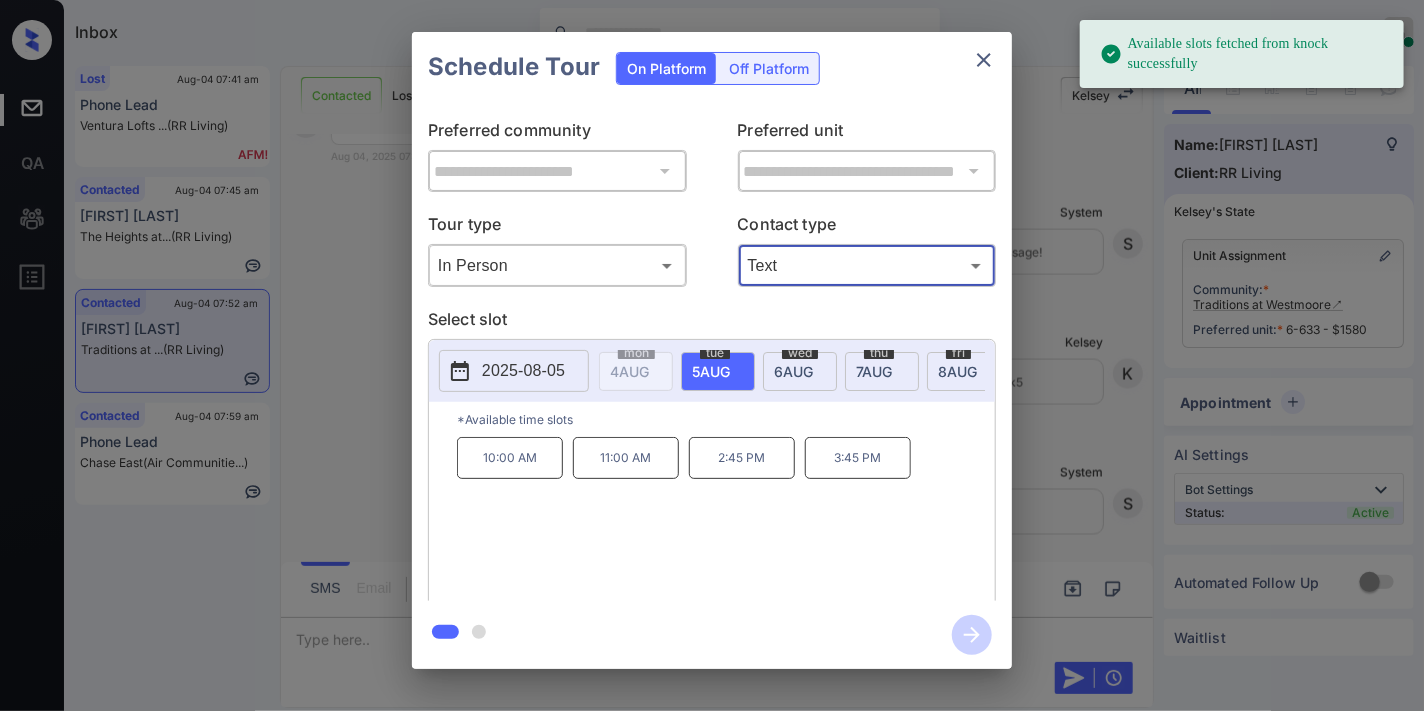 type on "****" 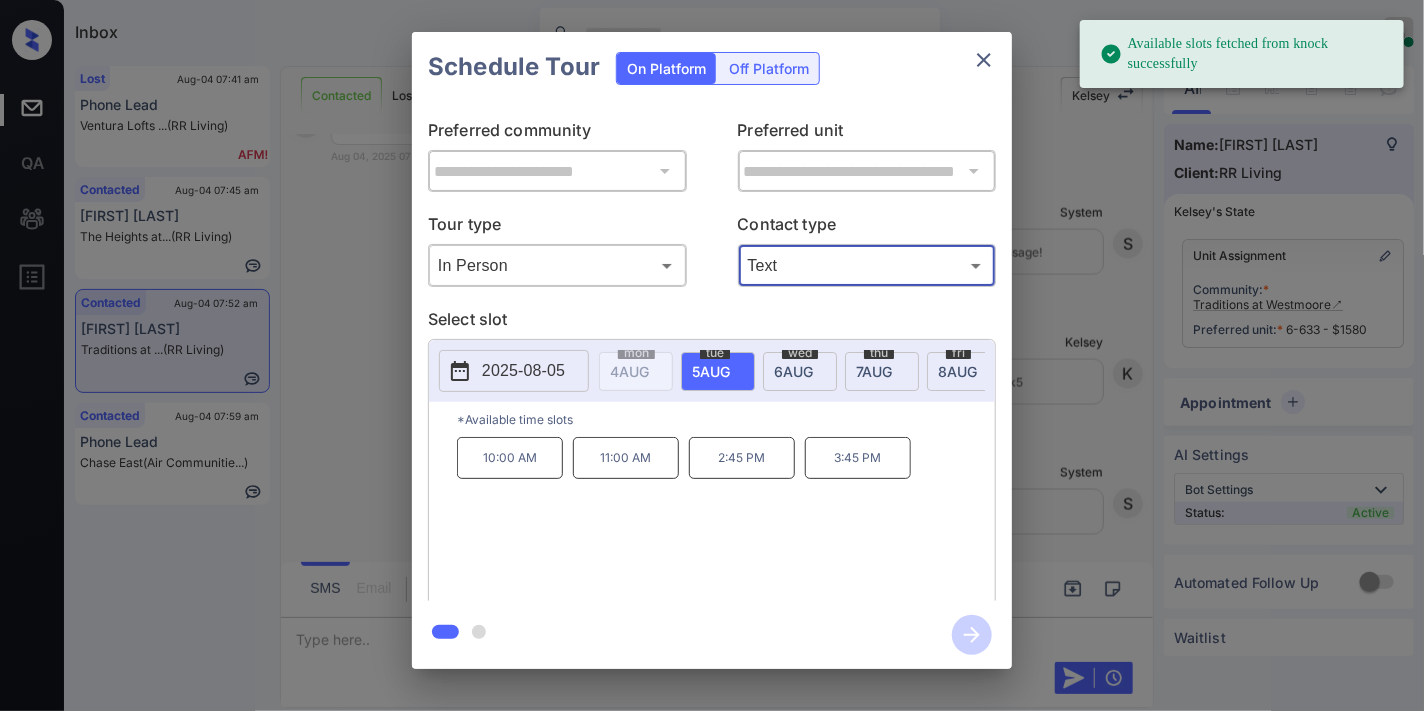 click on "2025-08-05" at bounding box center [514, 371] 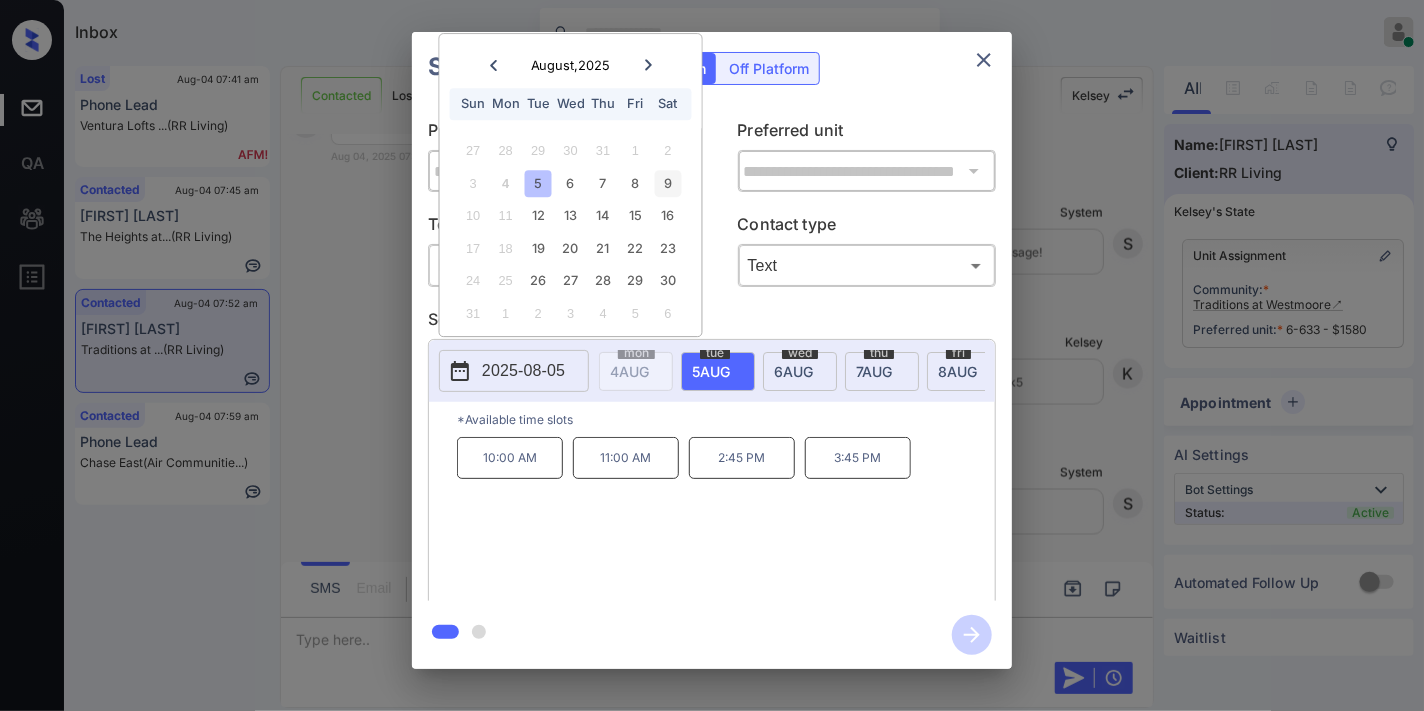click on "9" at bounding box center (667, 183) 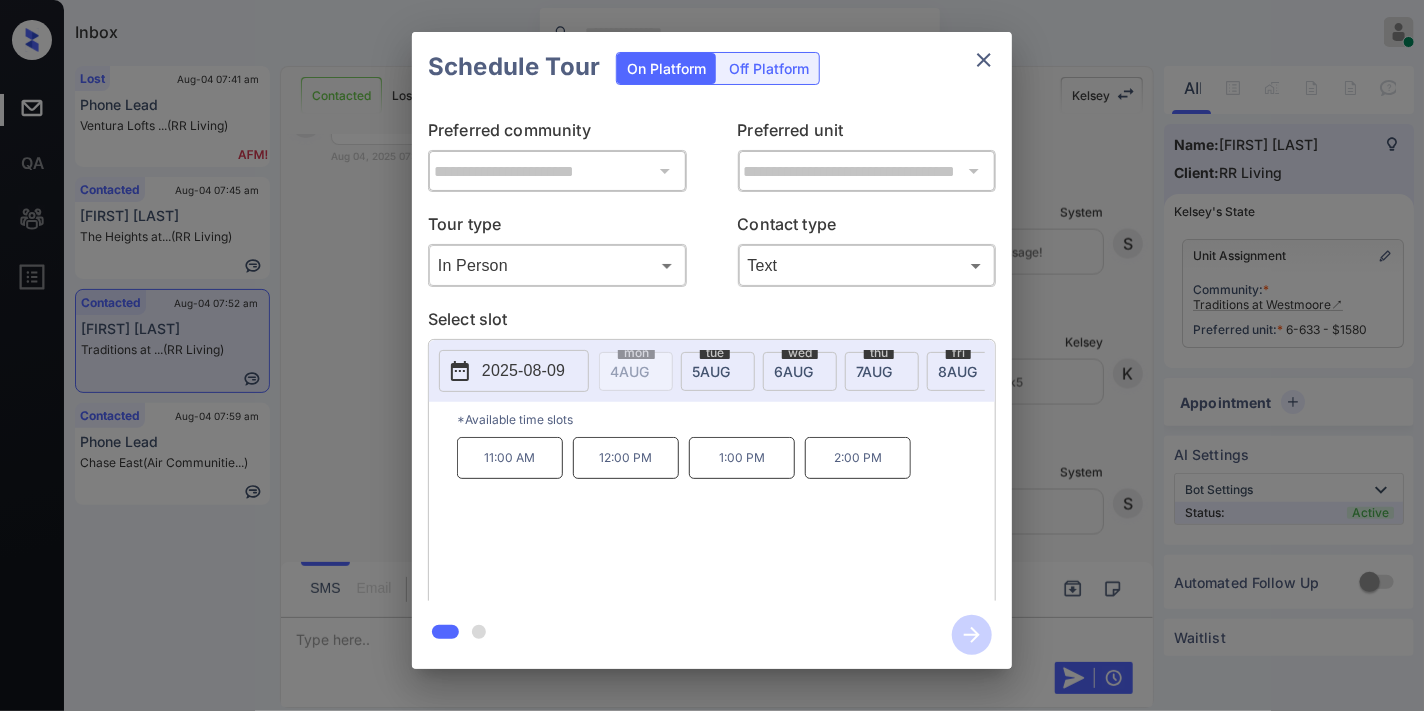 click on "1:00 PM" at bounding box center (742, 458) 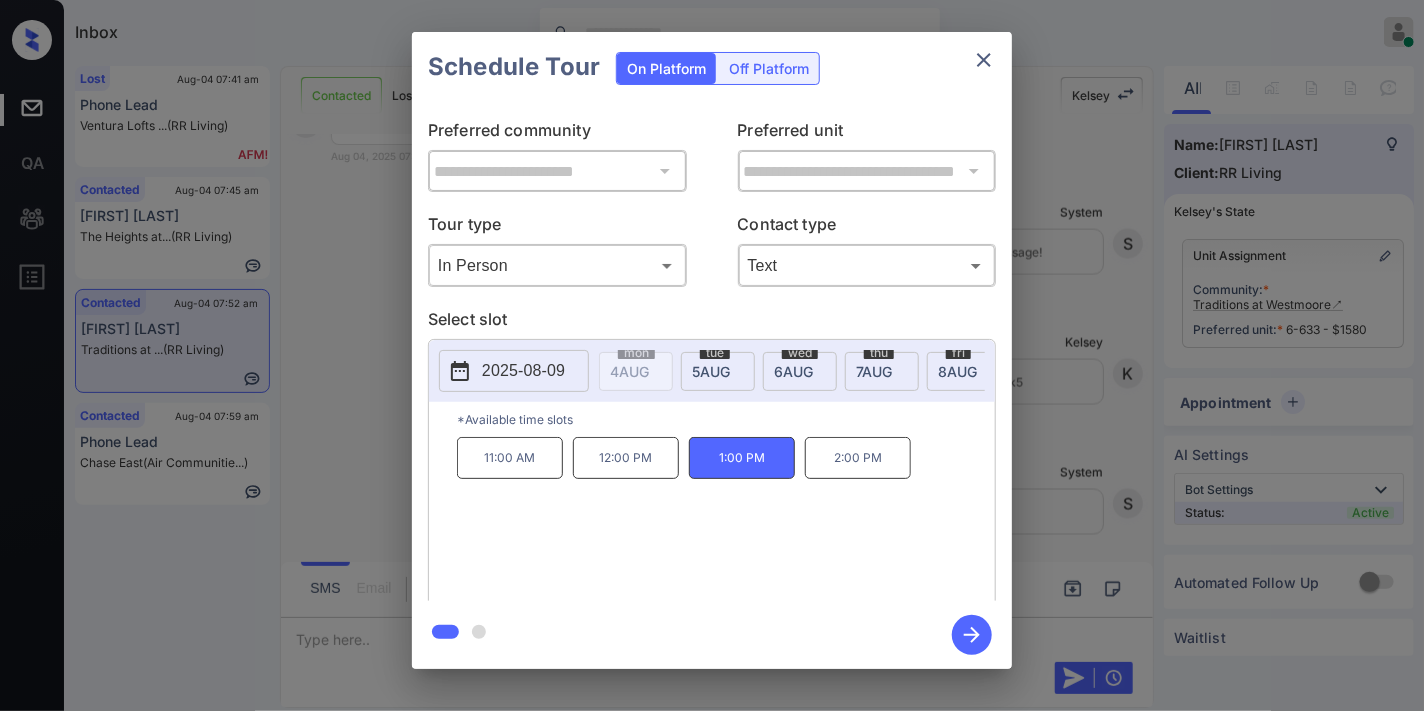 click 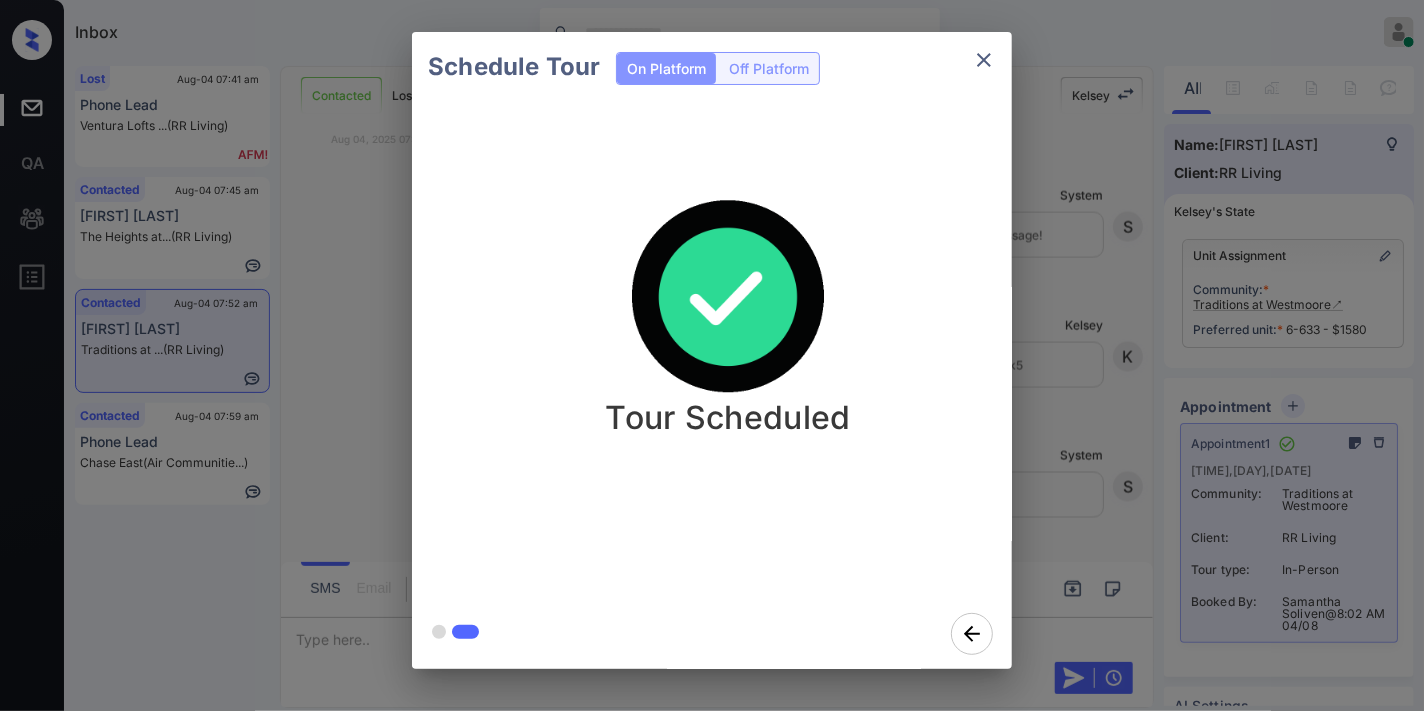 click 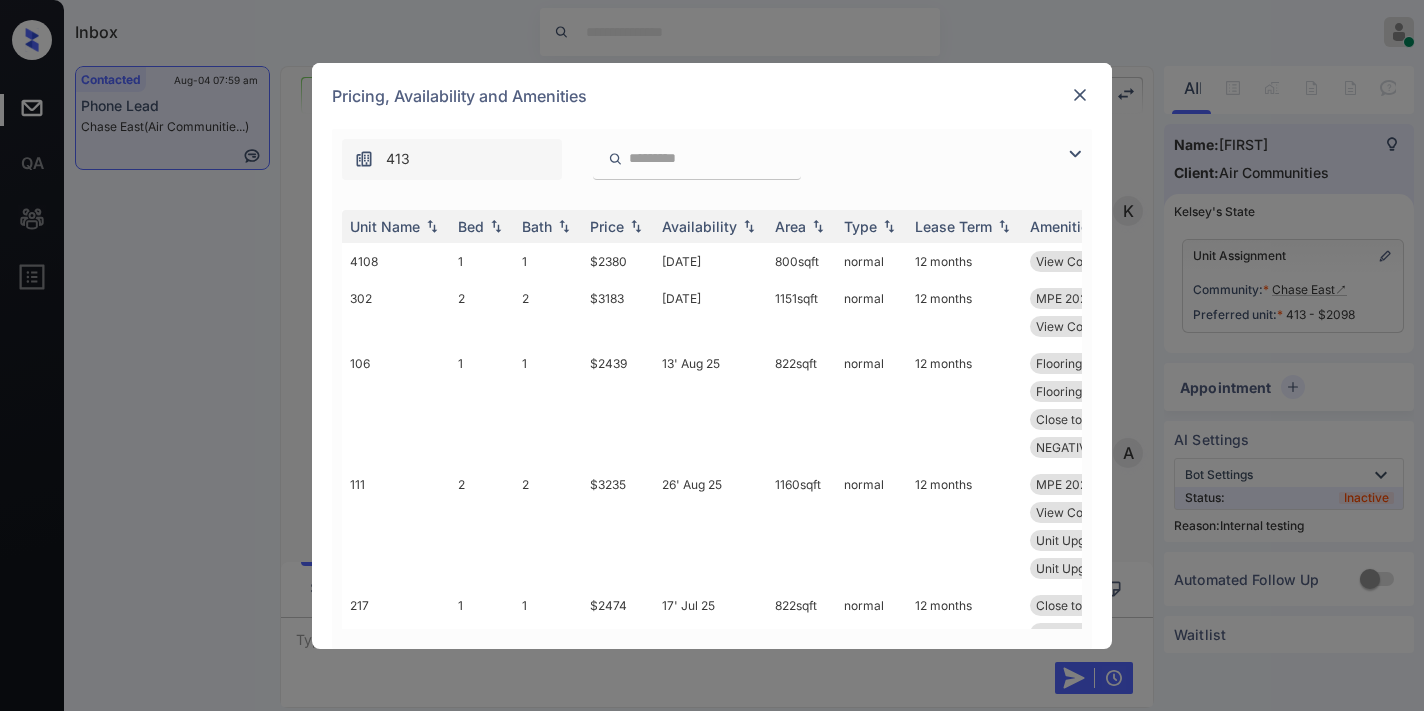 scroll, scrollTop: 0, scrollLeft: 0, axis: both 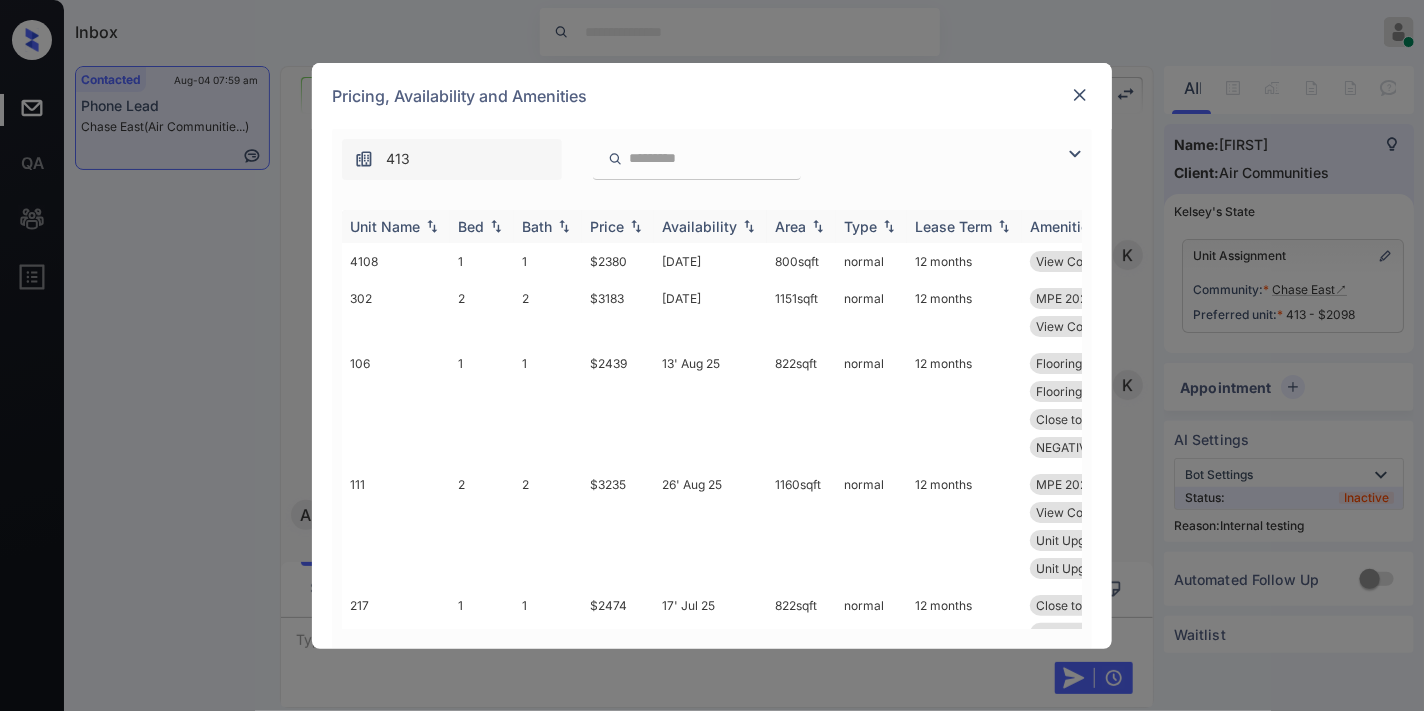 click on "Price" at bounding box center (607, 226) 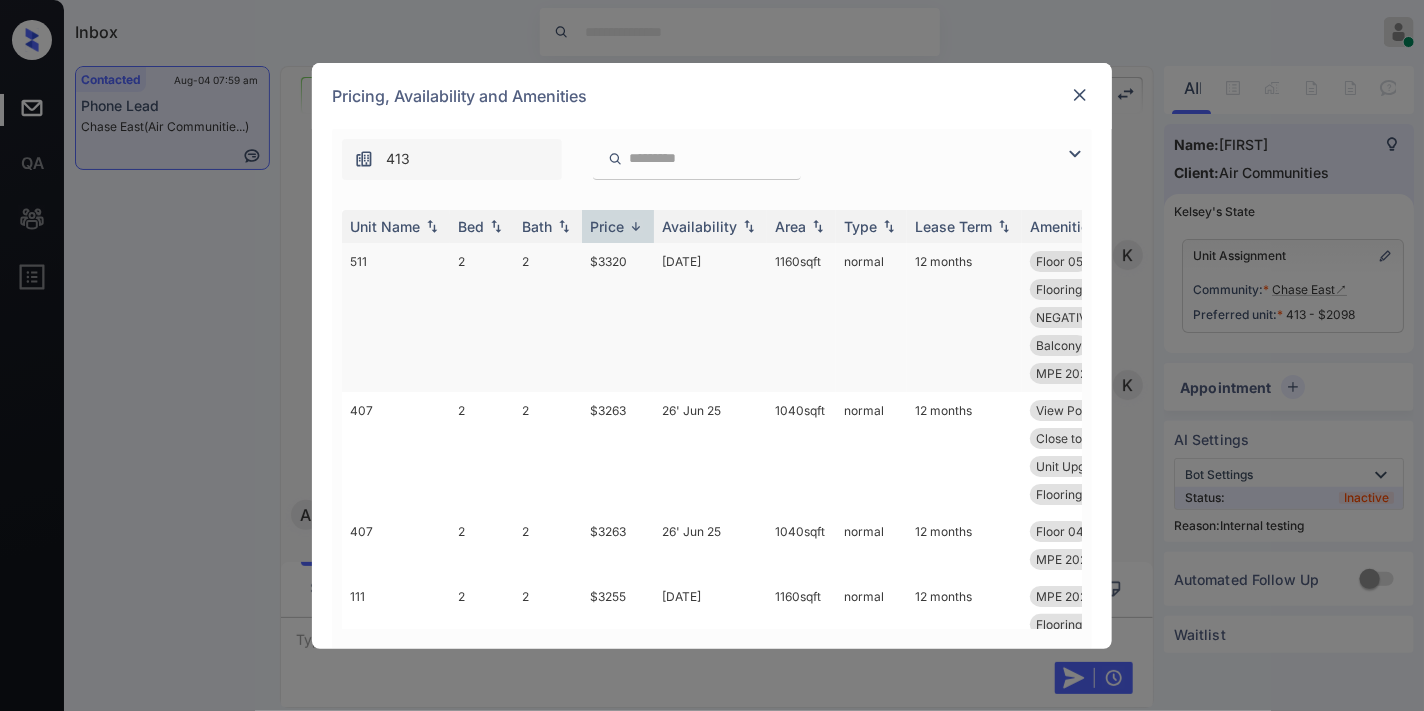 click on "Price" at bounding box center (607, 226) 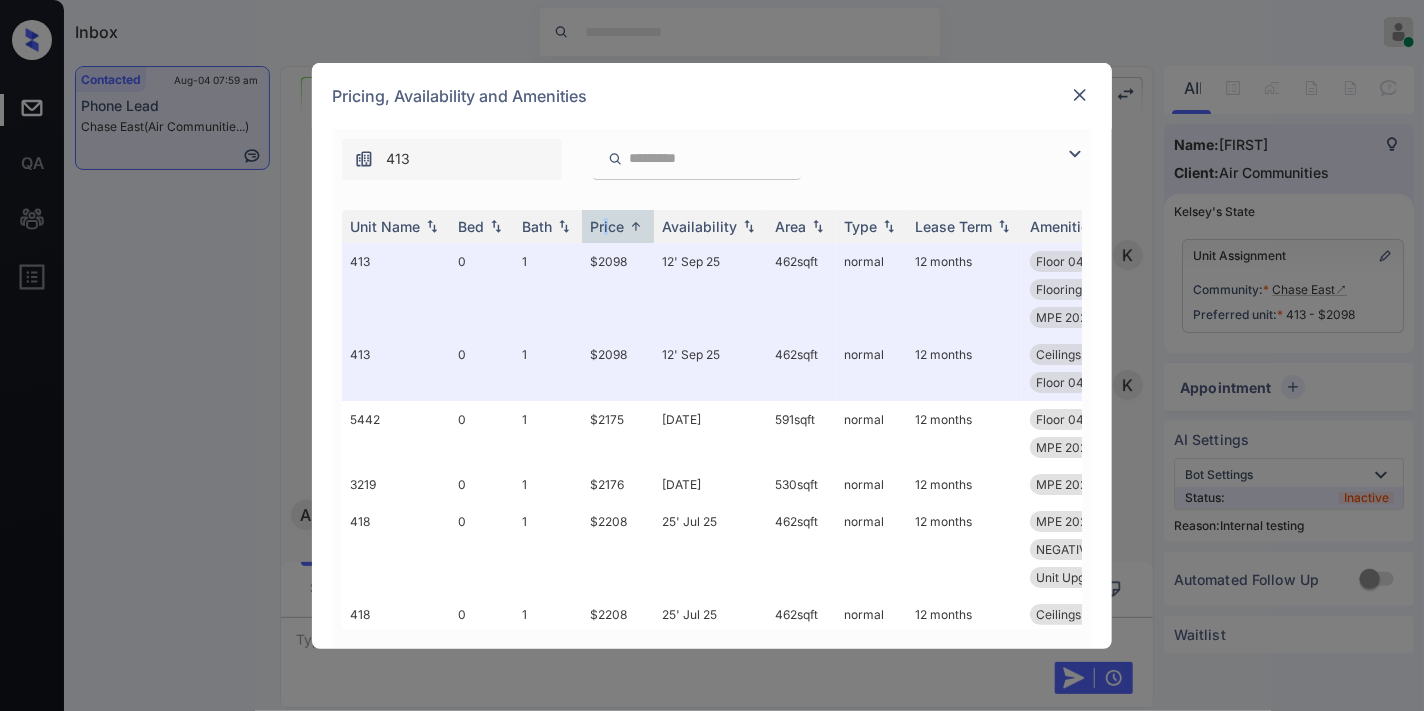 click on "Pricing, Availability and Amenities" at bounding box center [712, 96] 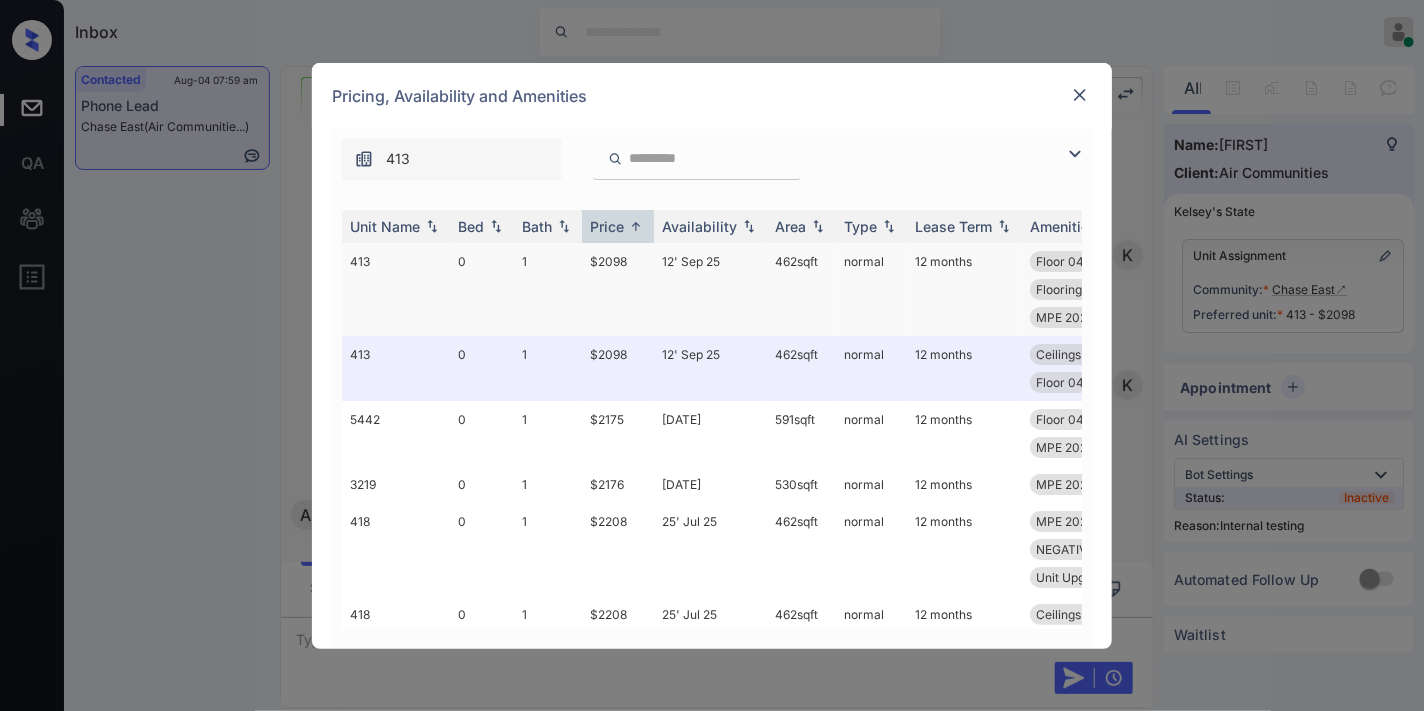 click on "413 0 1 $2098 12' Sep 25 462  sqft normal 12   months Floor 04 NEGATIVE Locati... Floor 04 Flooring Wood 0... MPE 2025 SmartR... View Pool MPE 2025 SmartR... Close to Amenit..." at bounding box center [864, 289] 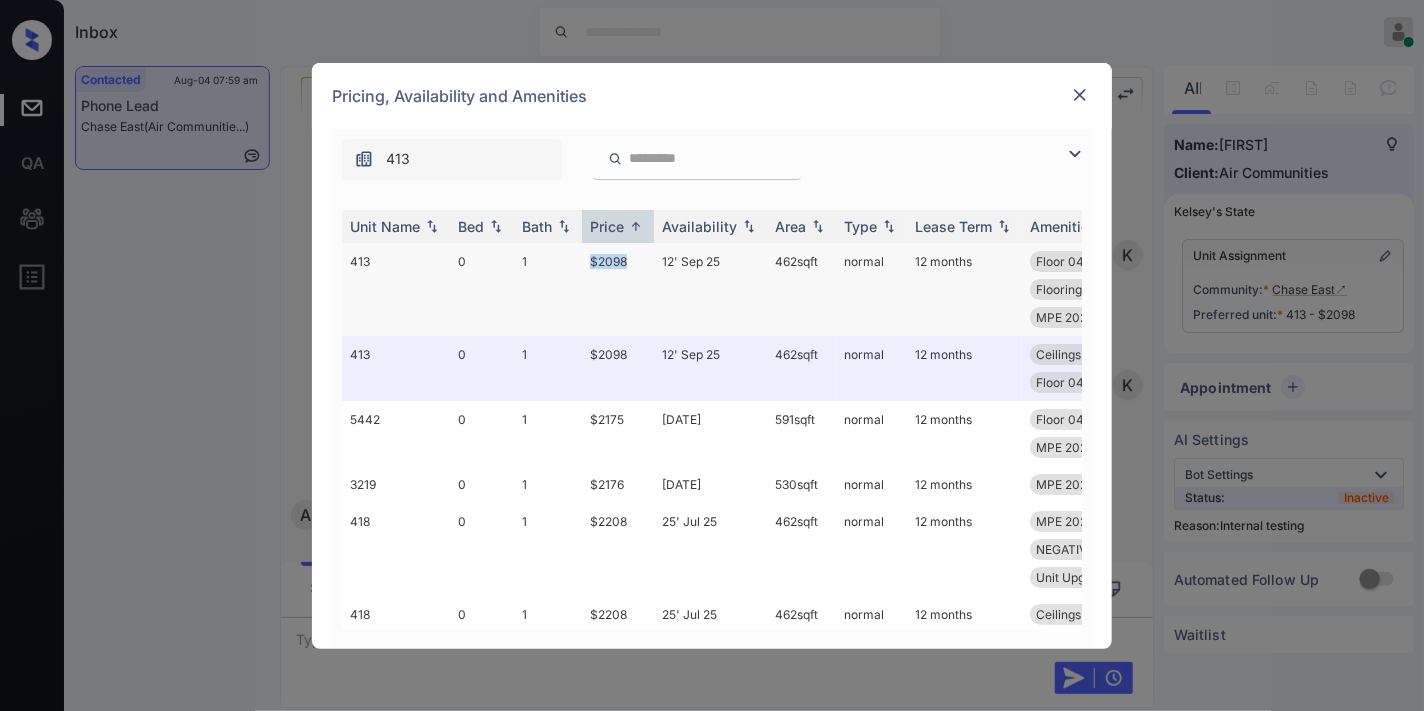 copy on "$2098" 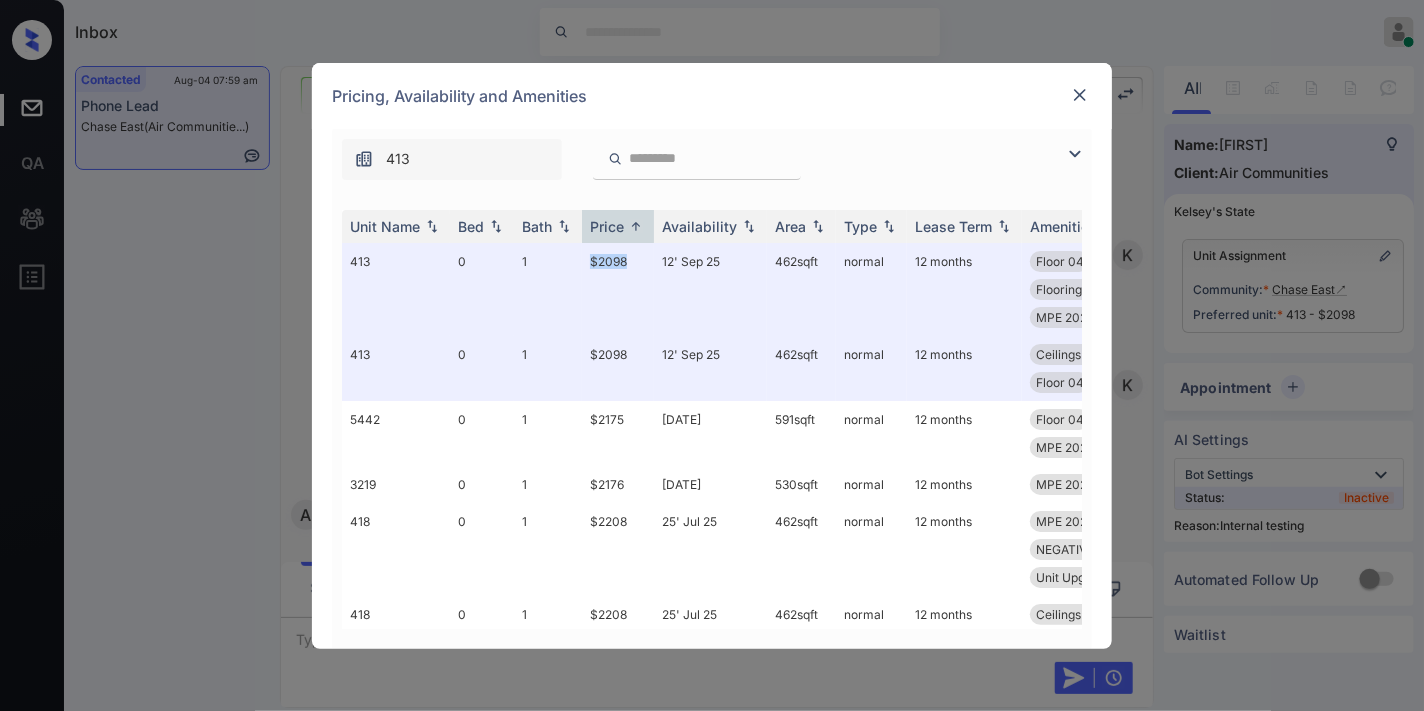 click at bounding box center (1080, 95) 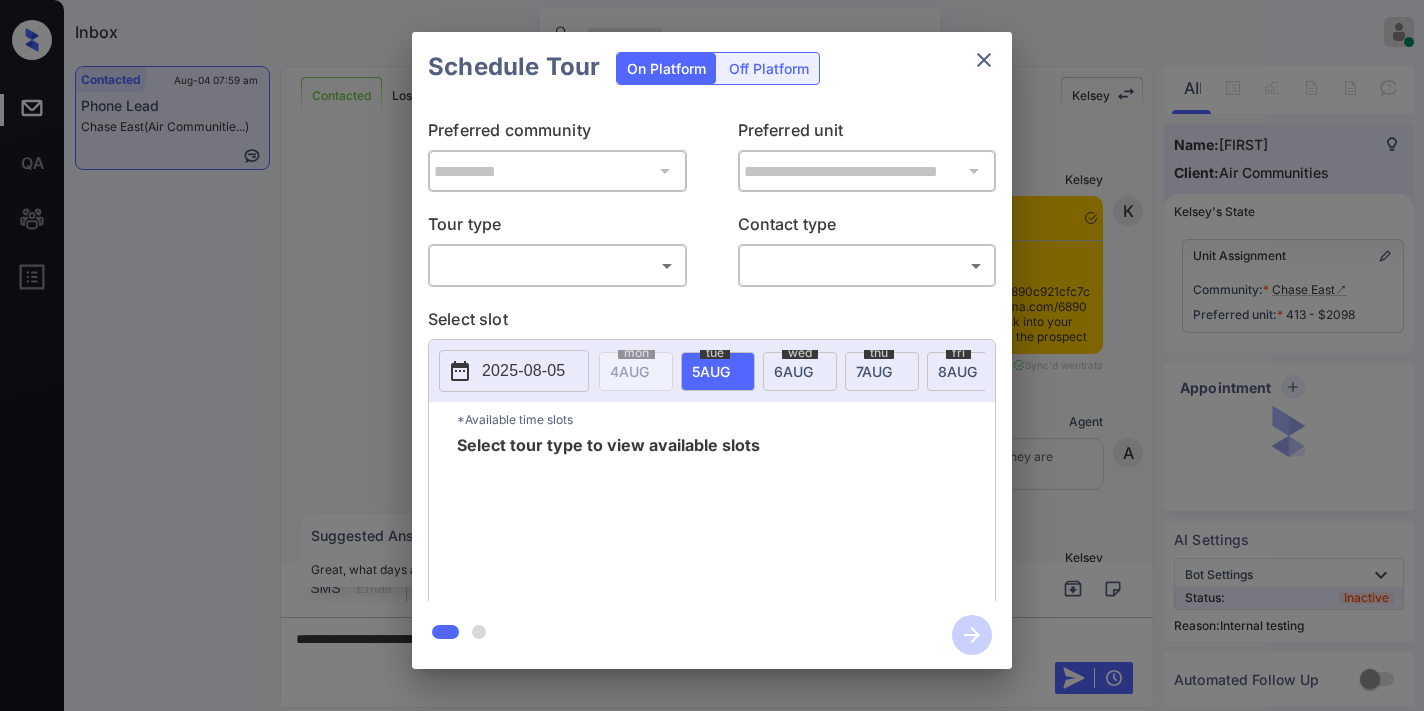 scroll, scrollTop: 0, scrollLeft: 0, axis: both 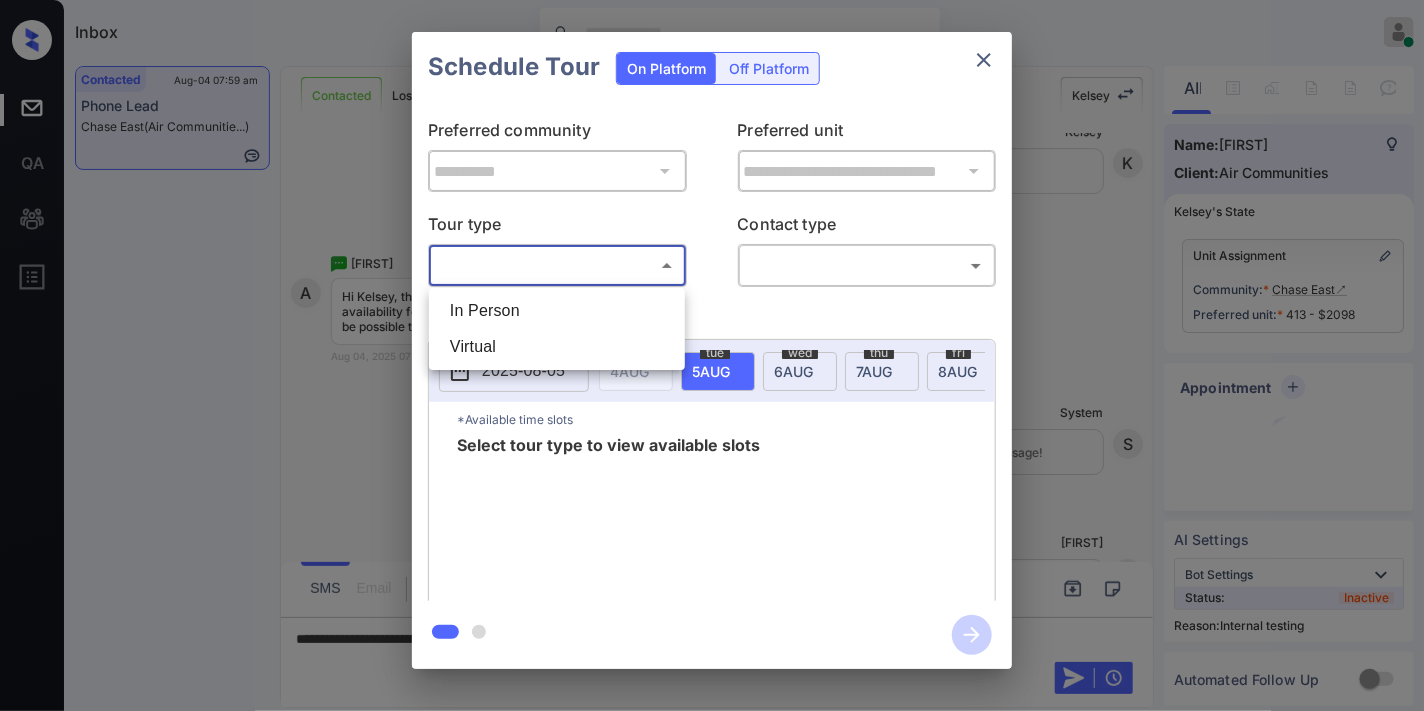 click on "Inbox [FIRST] [LAST] Online Set yourself   offline Set yourself   on break Profile Switch to  dark  mode Sign out Contacted Aug-04 07:59 am   Phone Lead Chase East  (Air Communitie...) Contacted Lost Lead Sentiment: Angry Upon sliding the acknowledgement:  Lead will move to lost stage. * ​ SMS and call option will be set to opt out. AFM will be turned off for the lead. Kelsey New Message Kelsey Notes Note:   - Paste this link into your browser to view Kelsey’s conversation with the prospect Aug 04, 2025 07:52 am  Sync'd w  entrata K New Message Agent Lead created because they indicated they are interested in leasing via Zuma IVR. Aug 04, 2025 07:52 am A New Message Kelsey Due to the activation of disableLeadTransfer feature flag, Kelsey will no longer transfer ownership of this CRM guest card Aug 04, 2025 07:52 am K New Message Zuma Lead transferred to leasing agent: kelsey Z A" at bounding box center [712, 355] 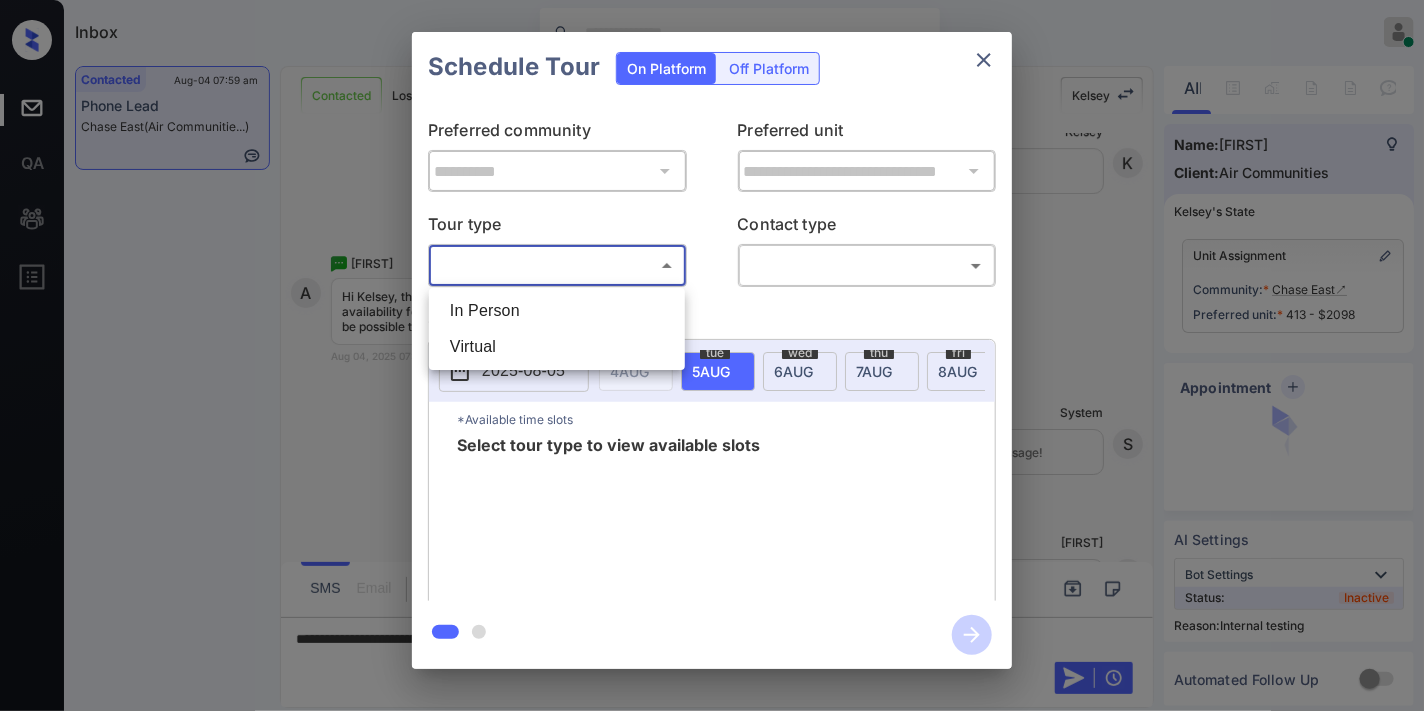 drag, startPoint x: 611, startPoint y: 343, endPoint x: 938, endPoint y: 171, distance: 369.47665 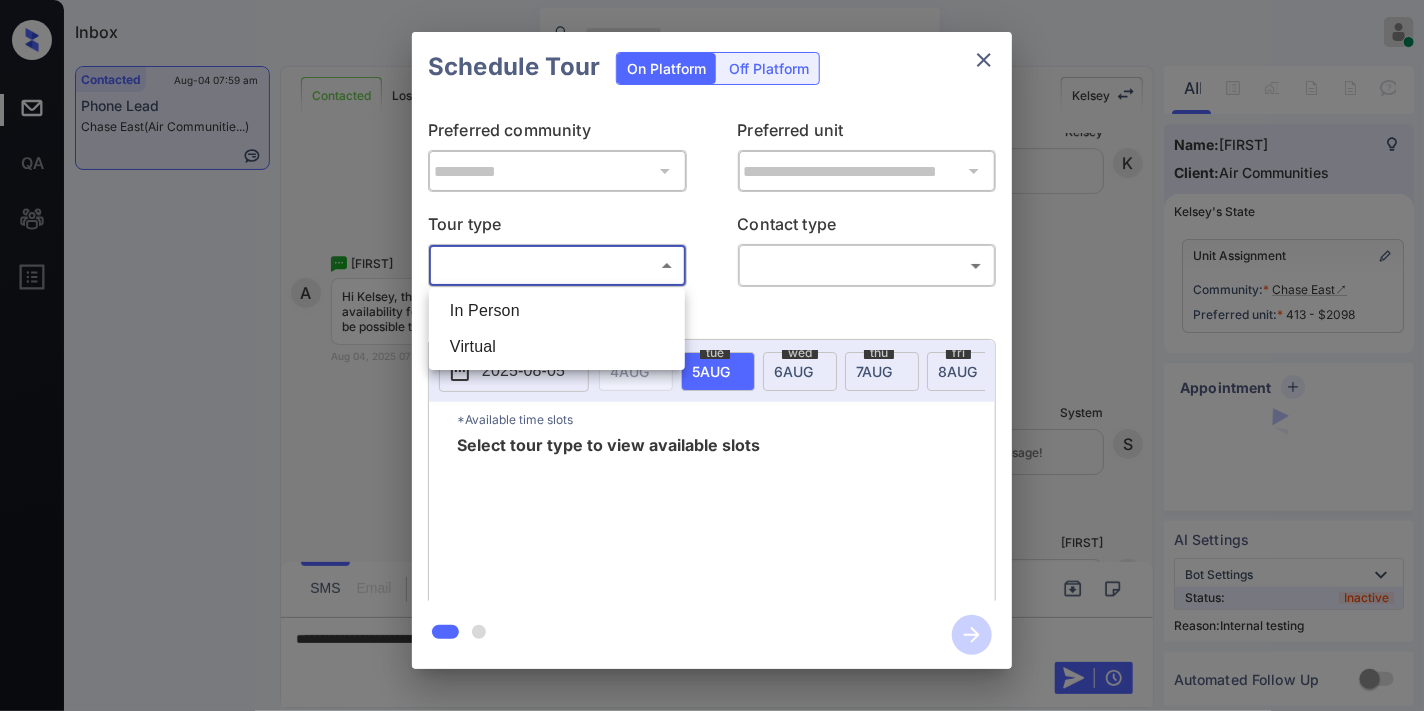 click on "Virtual" at bounding box center [557, 347] 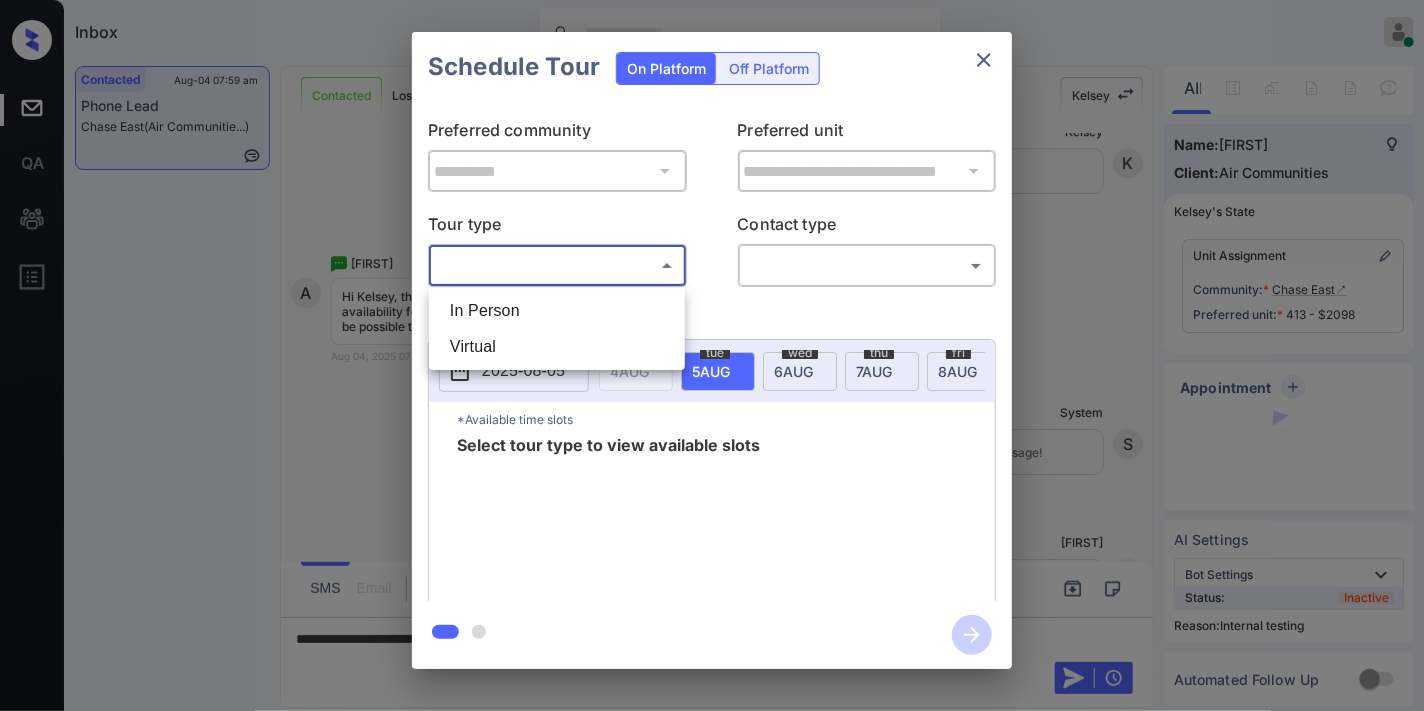 type on "*******" 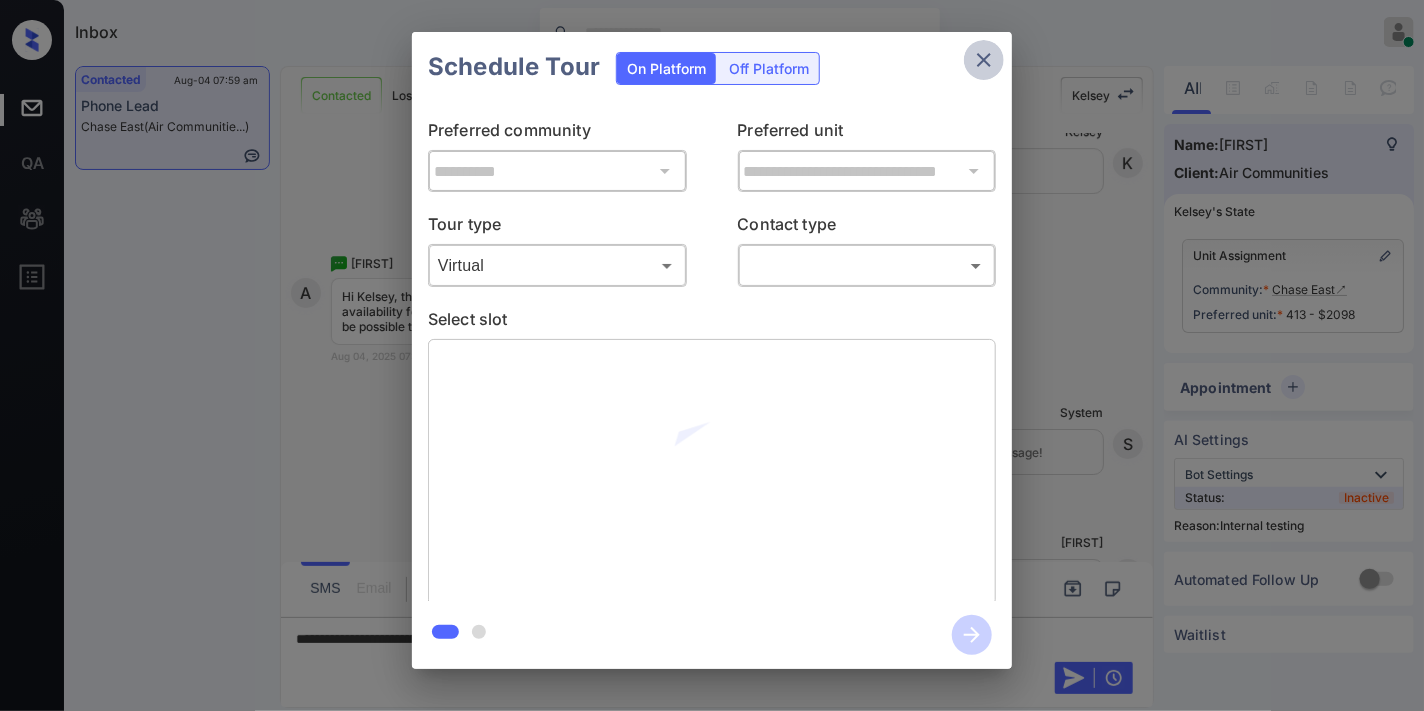 click 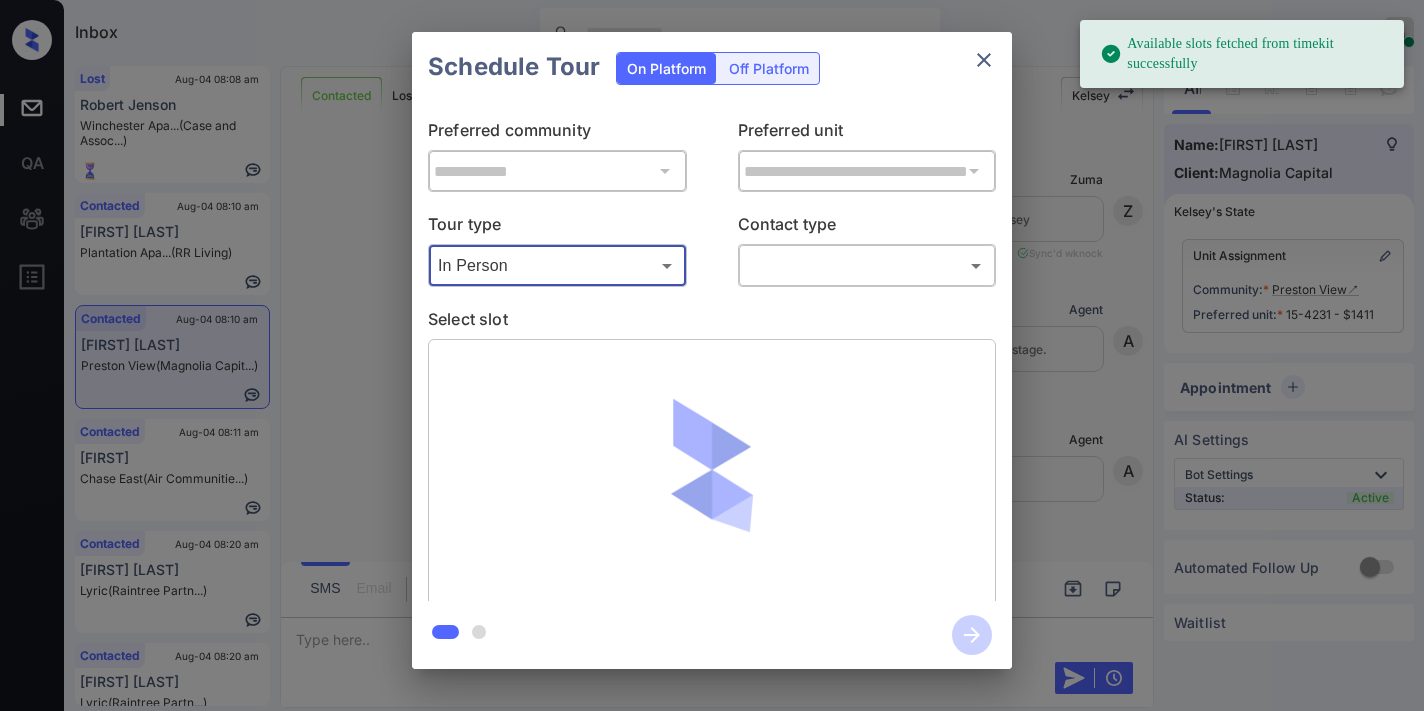 scroll, scrollTop: 0, scrollLeft: 0, axis: both 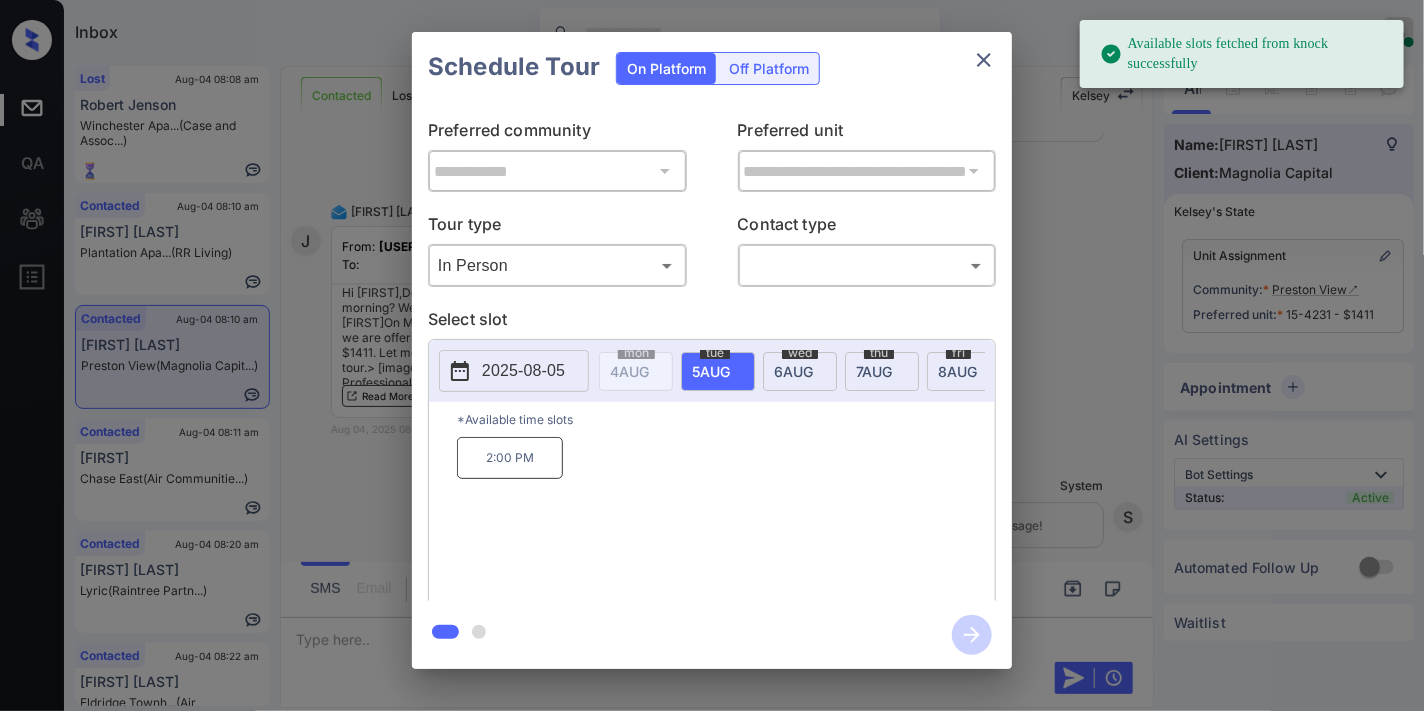 click on "2025-08-05" at bounding box center (523, 371) 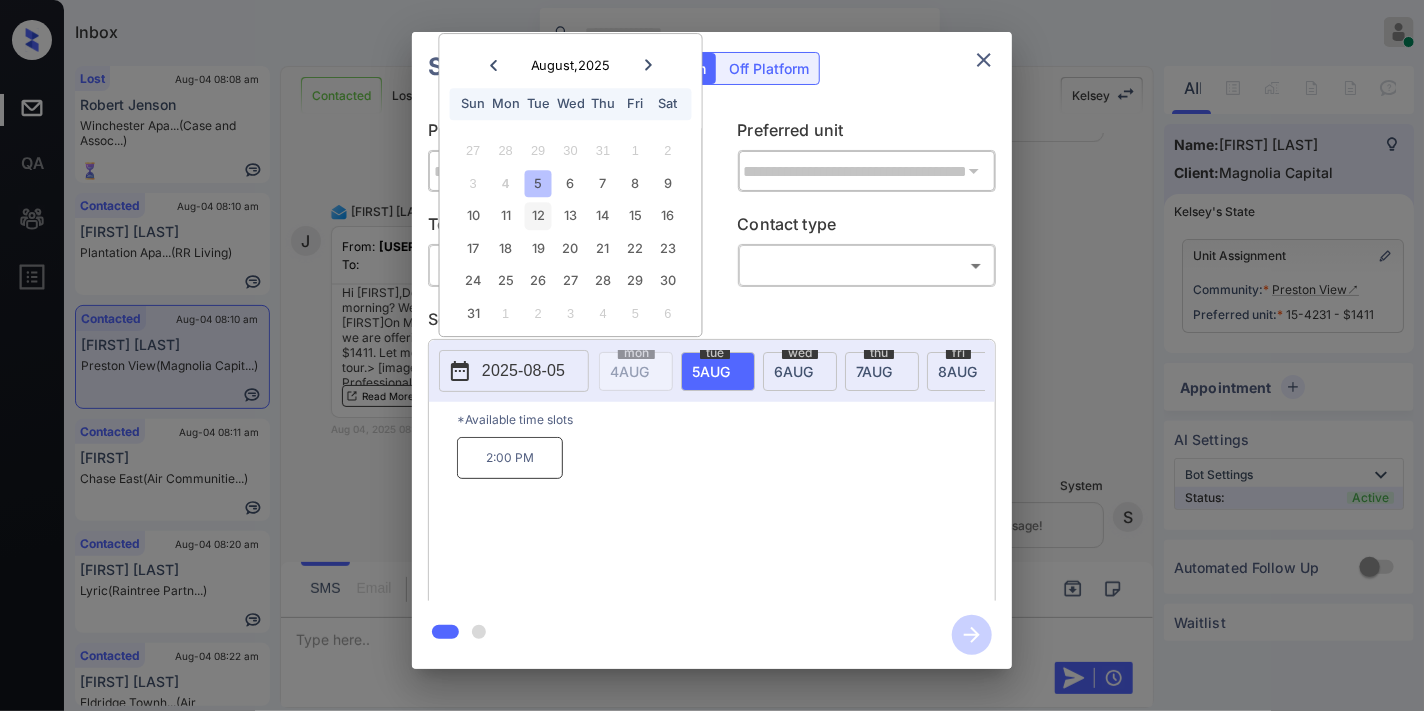 click on "12" at bounding box center (538, 216) 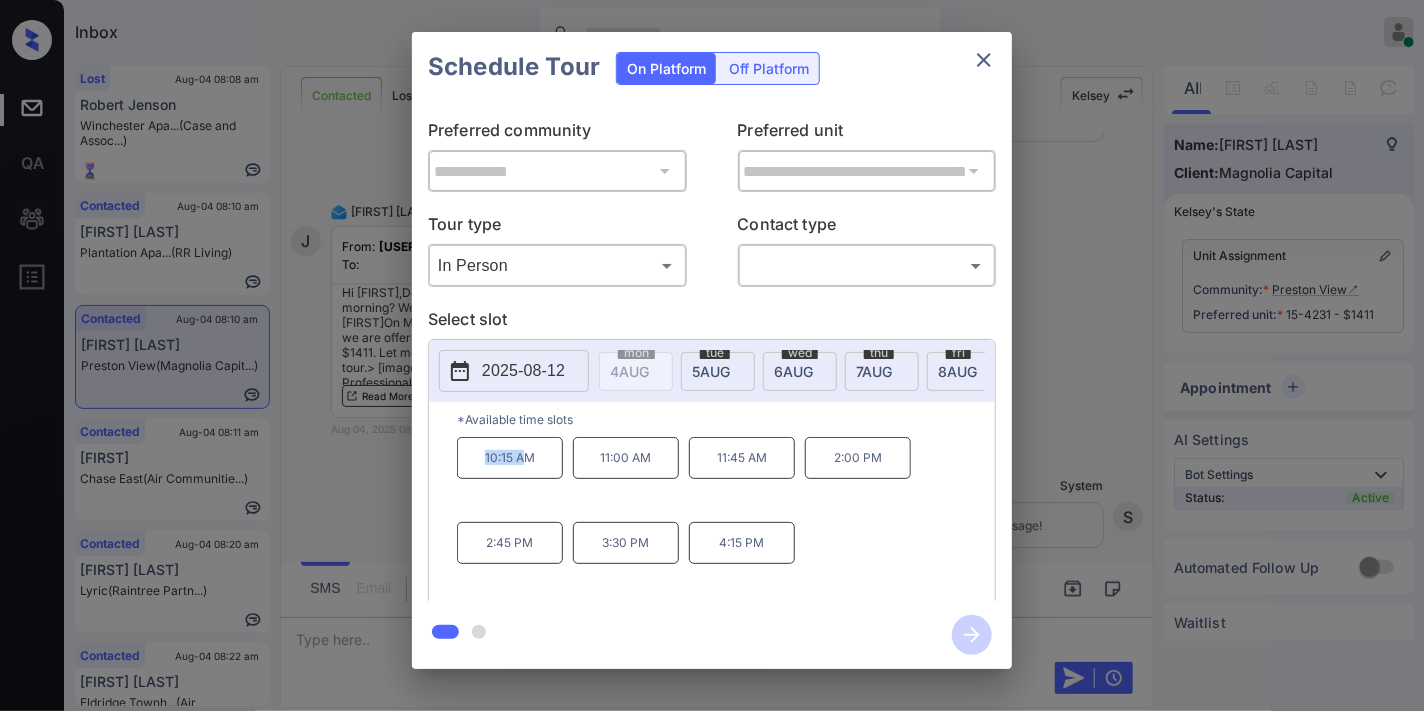 click on "*Available time slots 10:15 AM 11:00 AM 11:45 AM 2:00 PM 2:45 PM 3:30 PM 4:15 PM" at bounding box center (712, 504) 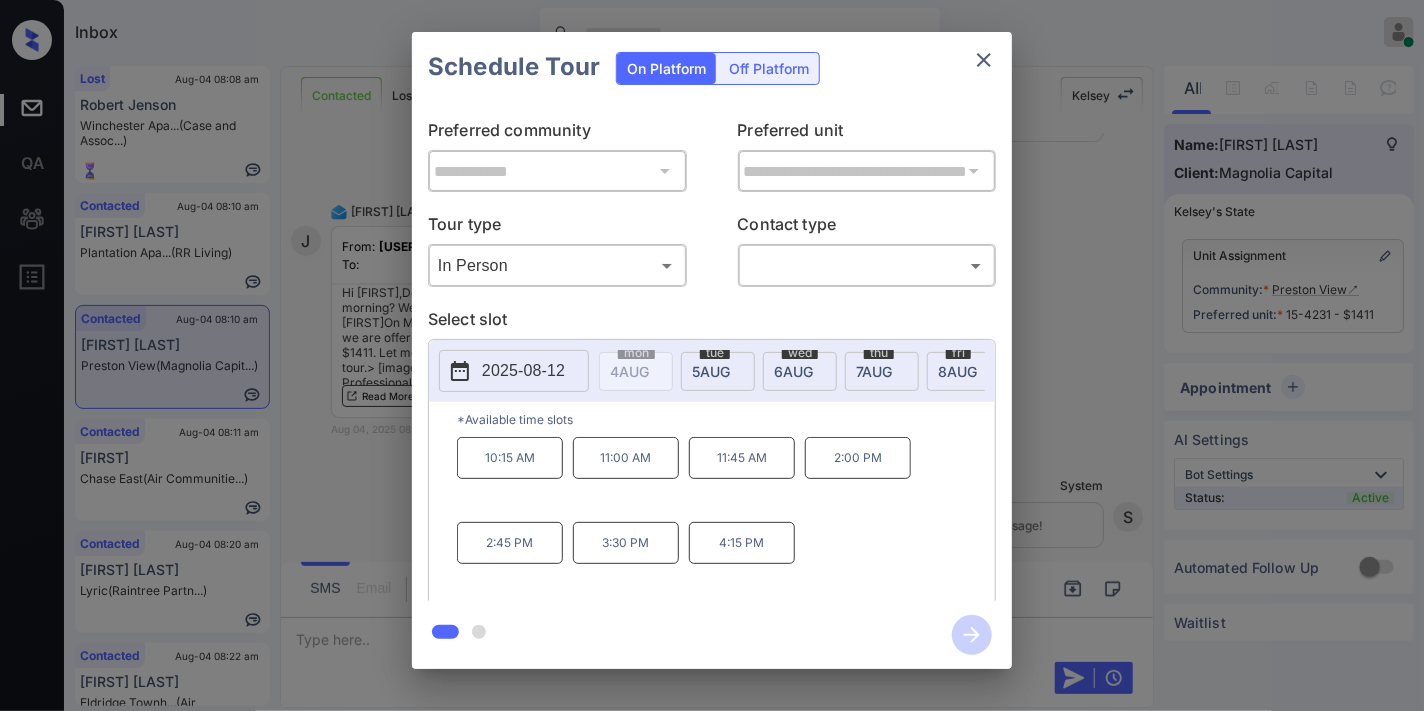 click on "10:15 AM" at bounding box center [510, 458] 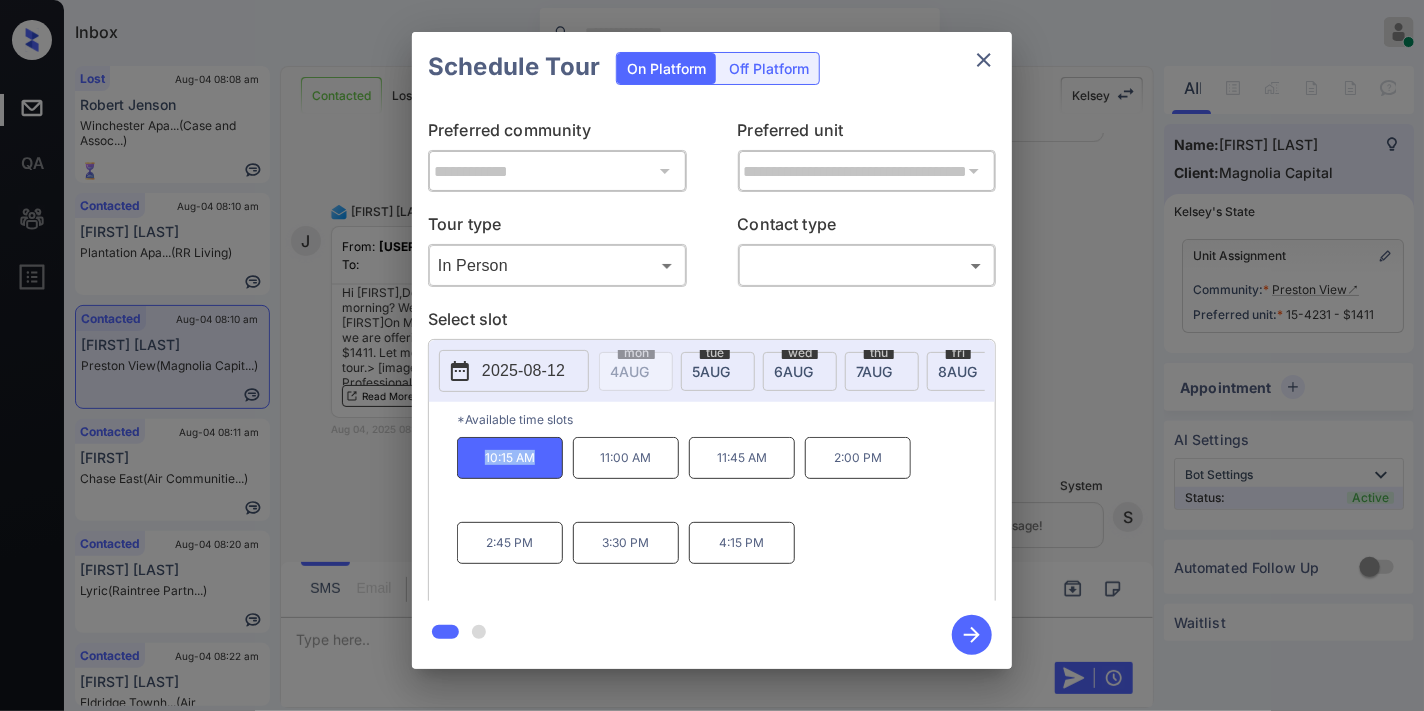 drag, startPoint x: 540, startPoint y: 468, endPoint x: 470, endPoint y: 472, distance: 70.11419 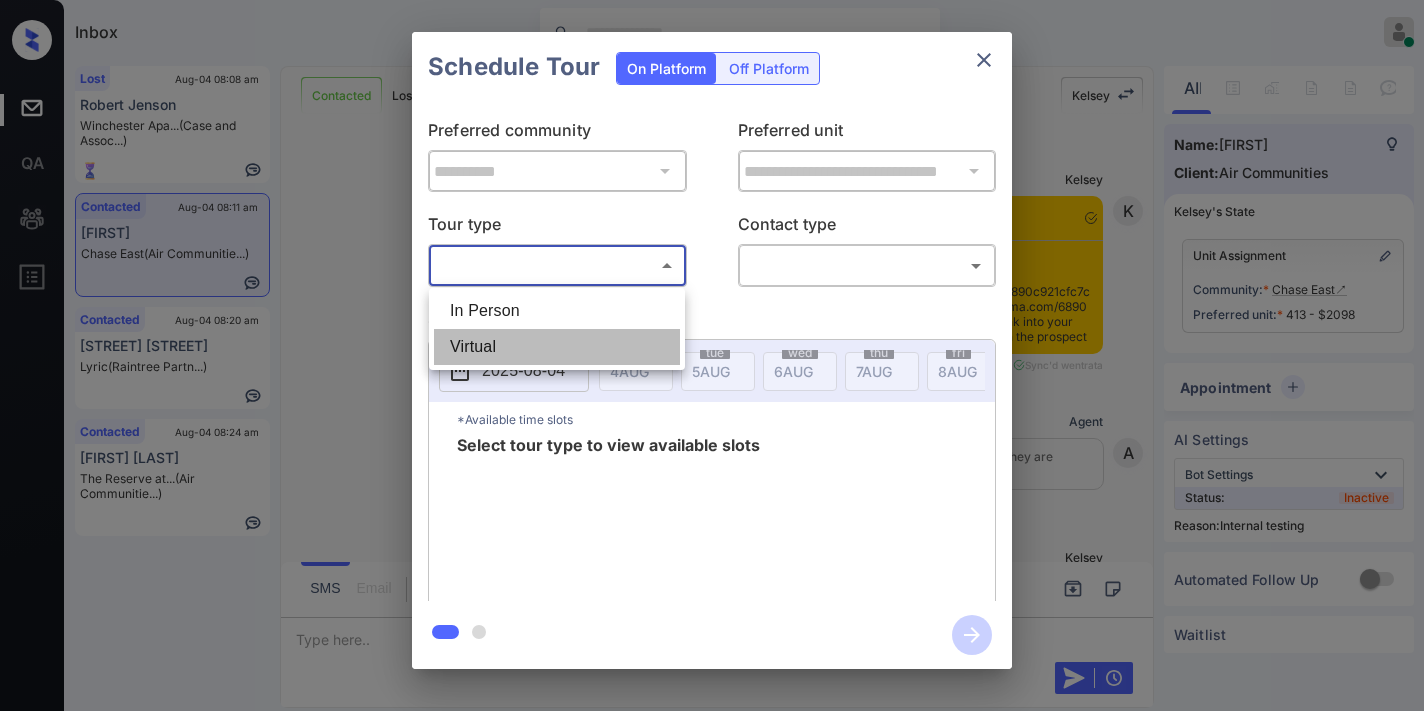 click on "Virtual" at bounding box center (557, 347) 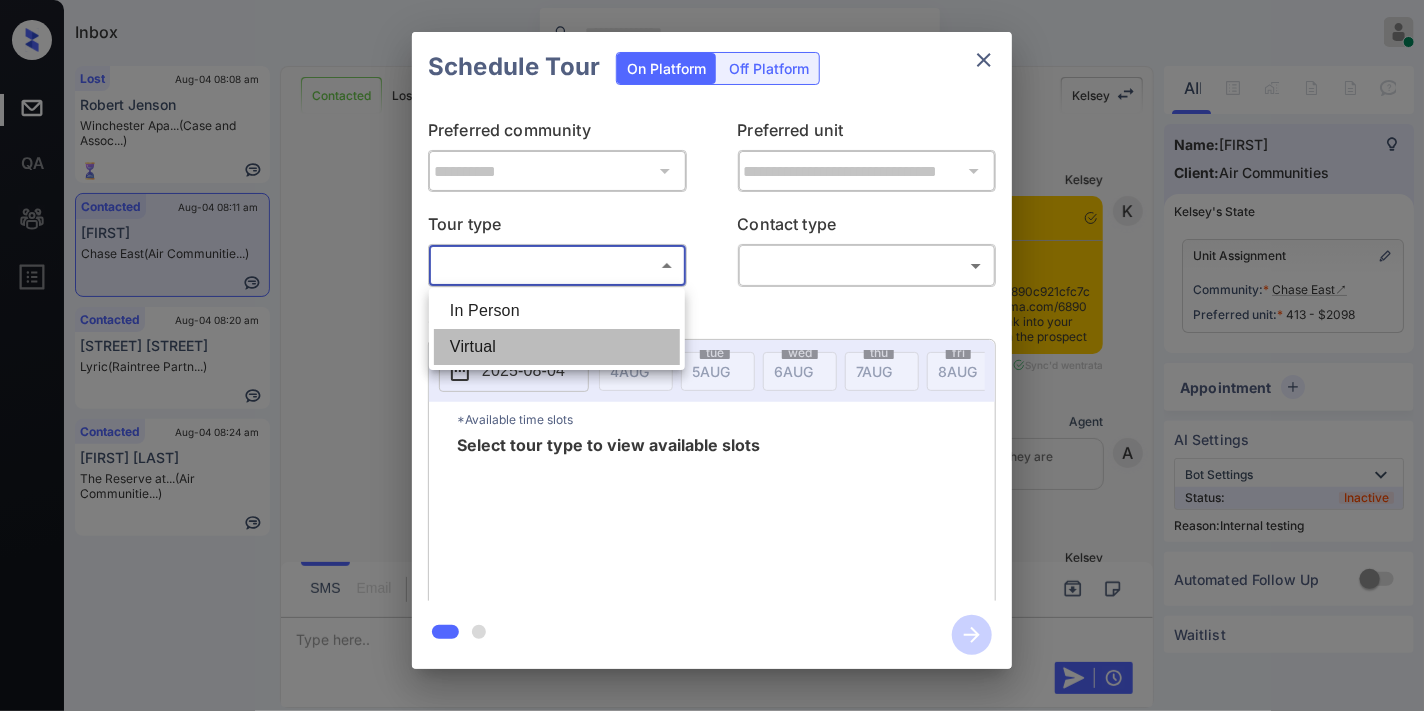 scroll, scrollTop: 4010, scrollLeft: 0, axis: vertical 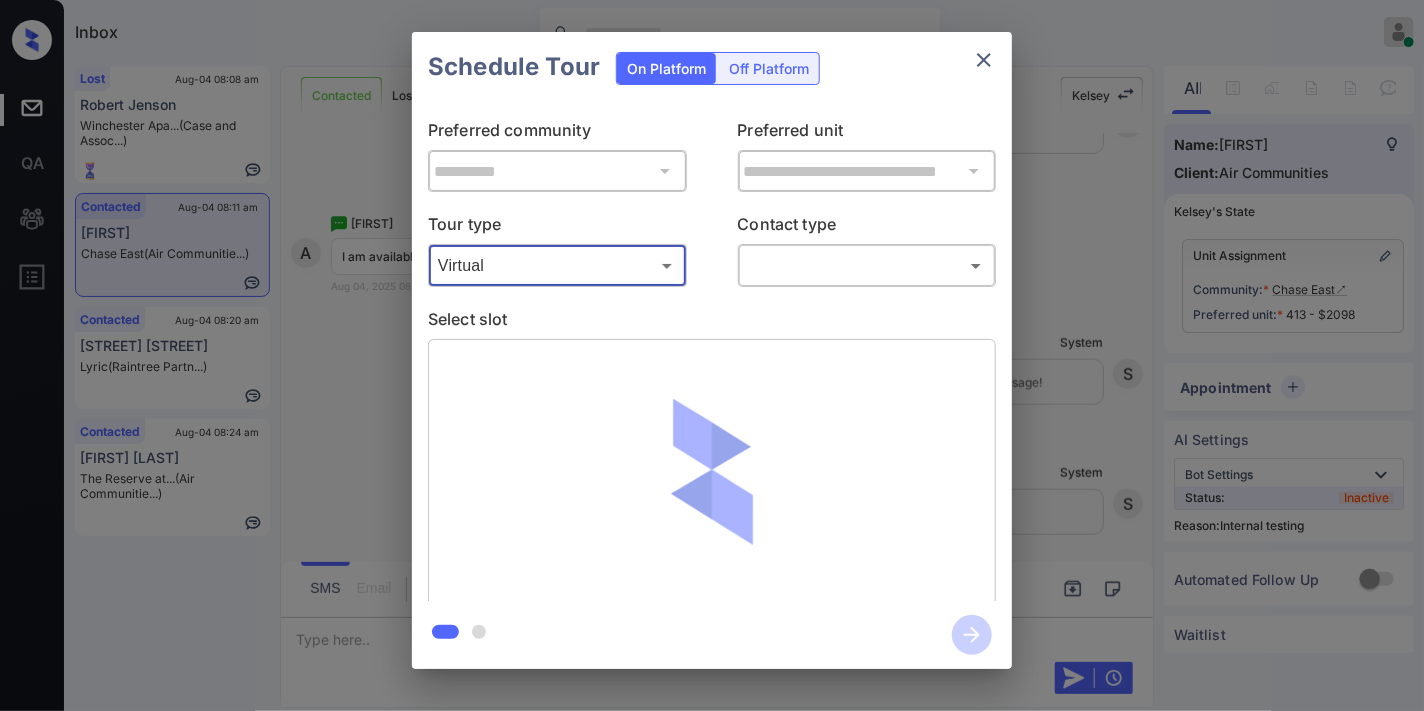 click on "Inbox Samantha Soliven Online Set yourself   offline Set yourself   on break Profile Switch to  dark  mode Sign out Lost Aug-04 08:08 am   Robert Jenson Winchester Apa...  (Case and Assoc...) Contacted Aug-04 08:11 am   Adarsh Chase East  (Air Communitie...) Contacted Aug-04 08:20 am   Corey Street Lyric  (Raintree Partn...) Contacted Aug-04 08:24 am   Armen Benson The Reserve at...  (Air Communitie...) Contacted Lost Lead Sentiment: Angry Upon sliding the acknowledgement:  Lead will move to lost stage. * ​ SMS and call option will be set to opt out. AFM will be turned off for the lead. Kelsey New Message Kelsey Notes Note: <a href="https://conversation.getzuma.com/6890c921cfc7c4e7ab9a8a3b">https://conversation.getzuma.com/6890c921cfc7c4e7ab9a8a3b</a> - Paste this link into your browser to view Kelsey’s conversation with the prospect Aug 04, 2025 07:52 am  Sync'd w  entrata K New Message Agent Lead created because they indicated they are interested in leasing via Zuma IVR. Aug 04, 2025 07:52 am A Kelsey K" at bounding box center (712, 355) 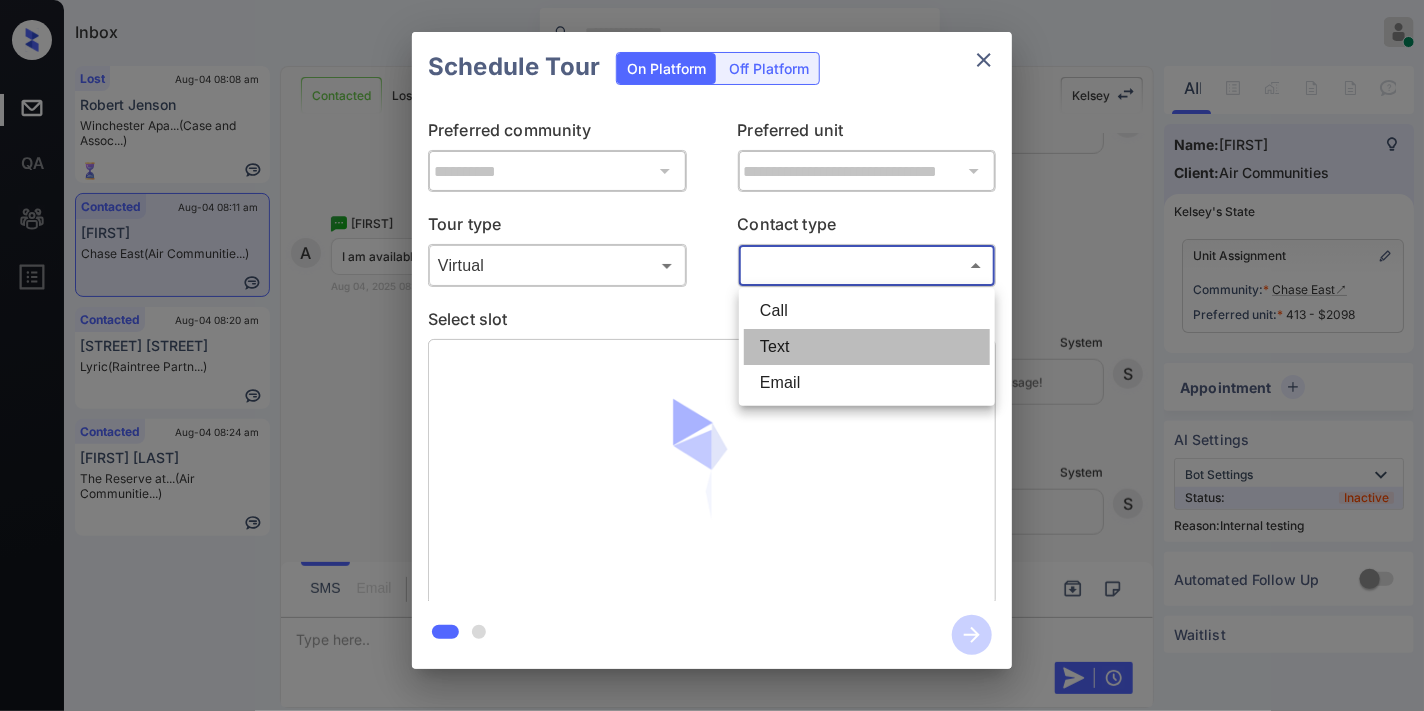 click on "Text" at bounding box center (867, 347) 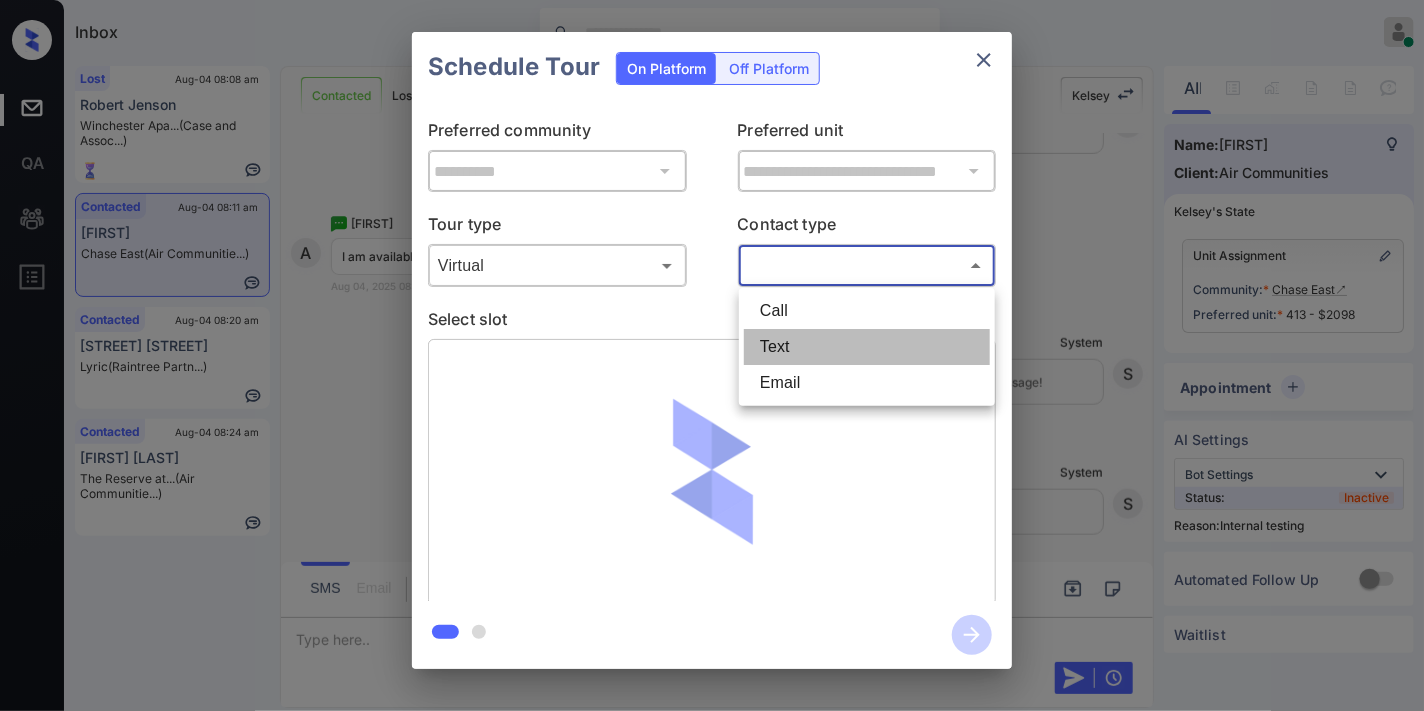 type on "****" 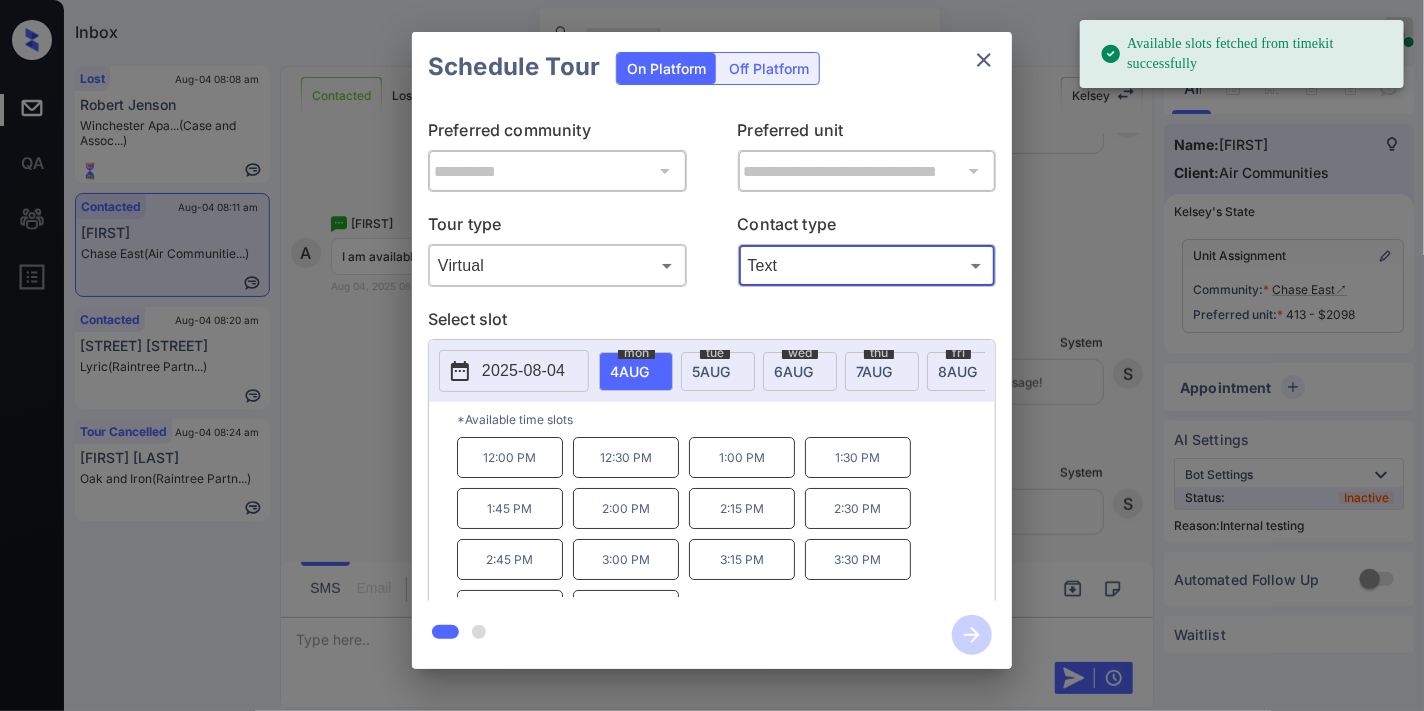 drag, startPoint x: 642, startPoint y: 587, endPoint x: 653, endPoint y: 587, distance: 11 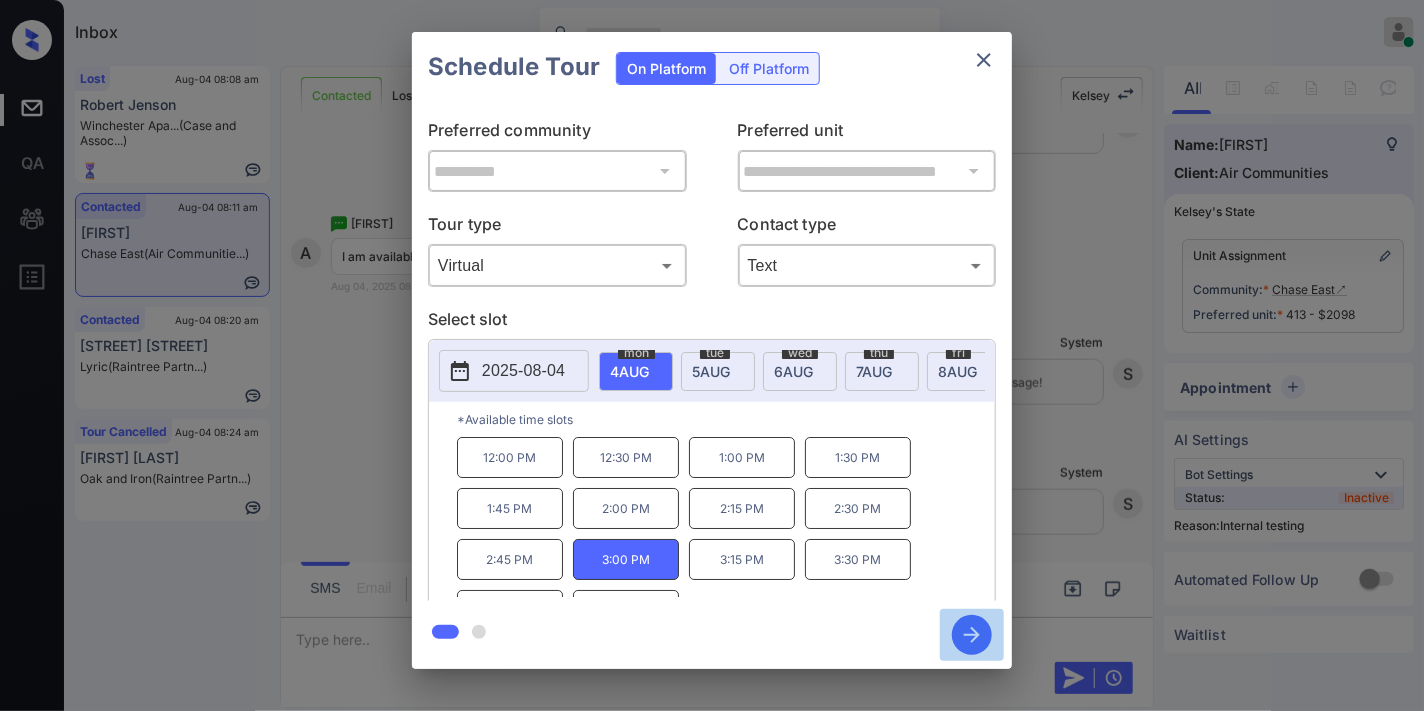 click 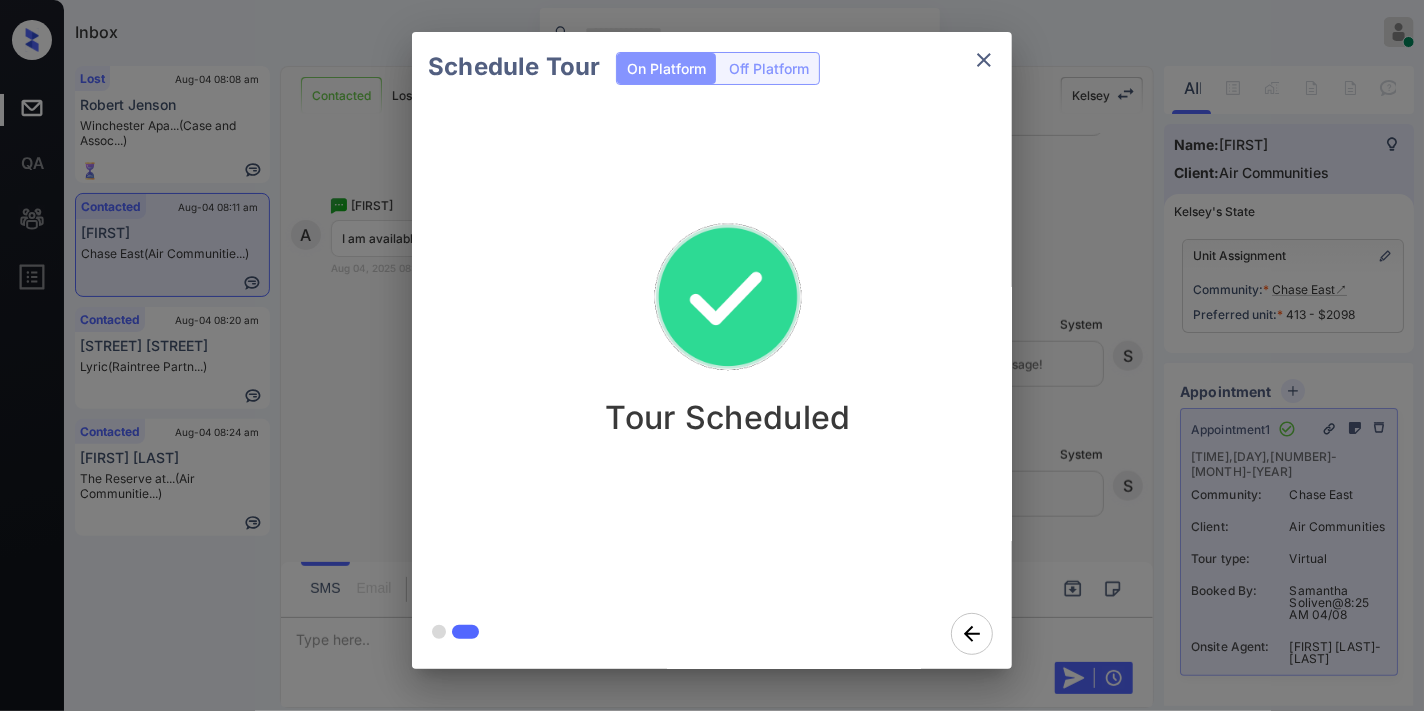click 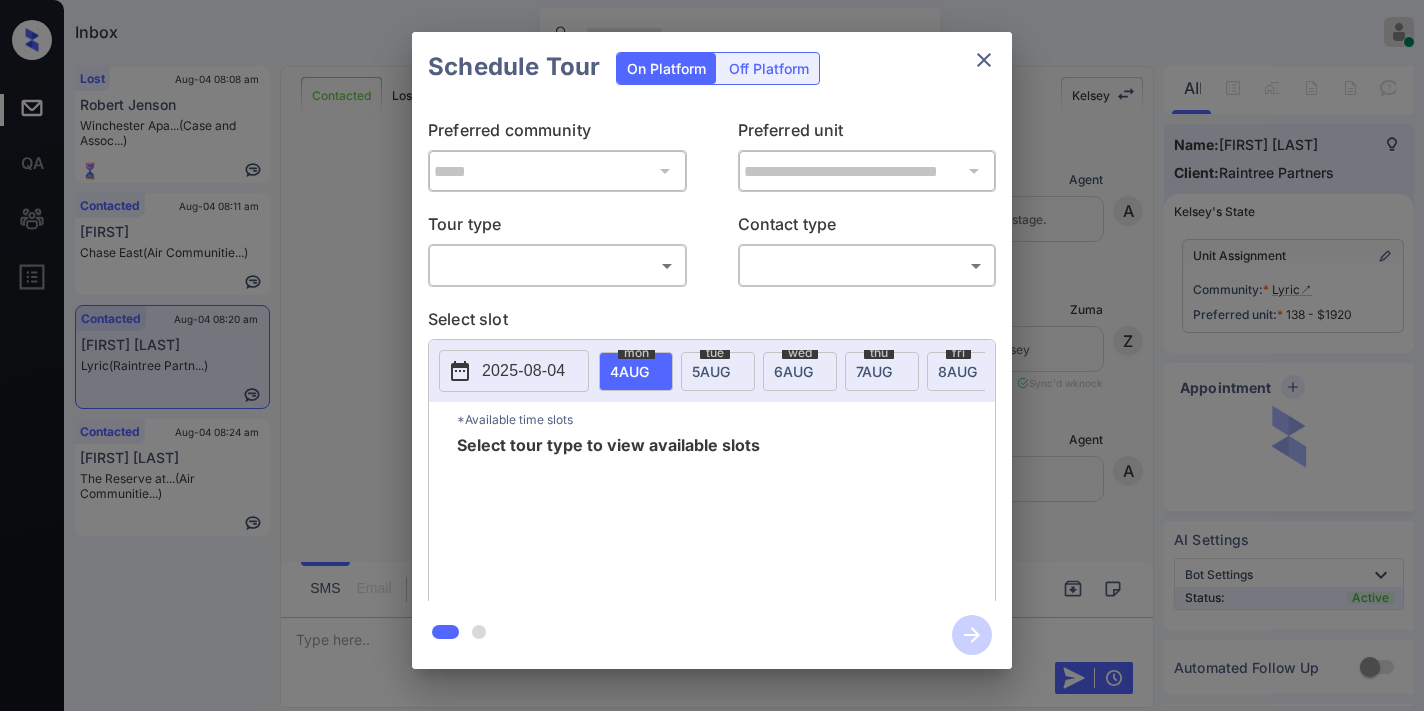 click on "Inbox [FIRST] [LAST] Online Set yourself   offline Set yourself   on break Profile Switch to  dark  mode Sign out Lost [DATE] [TIME]   [FIRST] [LAST] [STREET] [CITY]  (Case and Assoc...) Contacted [DATE] [TIME]   [FIRST] [LAST] [STREET]  (Air Communitie...) Contacted [DATE] [TIME]   [FIRST] [LAST] [STREET]  (Raintree Partn...) Contacted [DATE] [TIME]   [FIRST] [LAST] The Reserve at...  (Air Communitie...) Contacted Lost Lead Sentiment: Angry Upon sliding the acknowledgement:  Lead will move to lost stage. * ​ SMS and call option will be set to opt out. AFM will be turned off for the lead. [FIRST] [LAST] New Message Agent Lead created via webhook in Inbound stage. [DATE] [TIME] A New Message Zuma Lead transferred to leasing agent: [FIRST] [LAST] [DATE] [TIME]  Sync'd w  knock Z New Message Agent AFM Request sent to [FIRST]. [DATE] [TIME] A New Message Agent Notes Note: Structured Note:
Move In Date: [DATE]
[DATE] [TIME] A New Message [FIRST] [DATE] [TIME] [FIRST] [FIRST]" at bounding box center [712, 355] 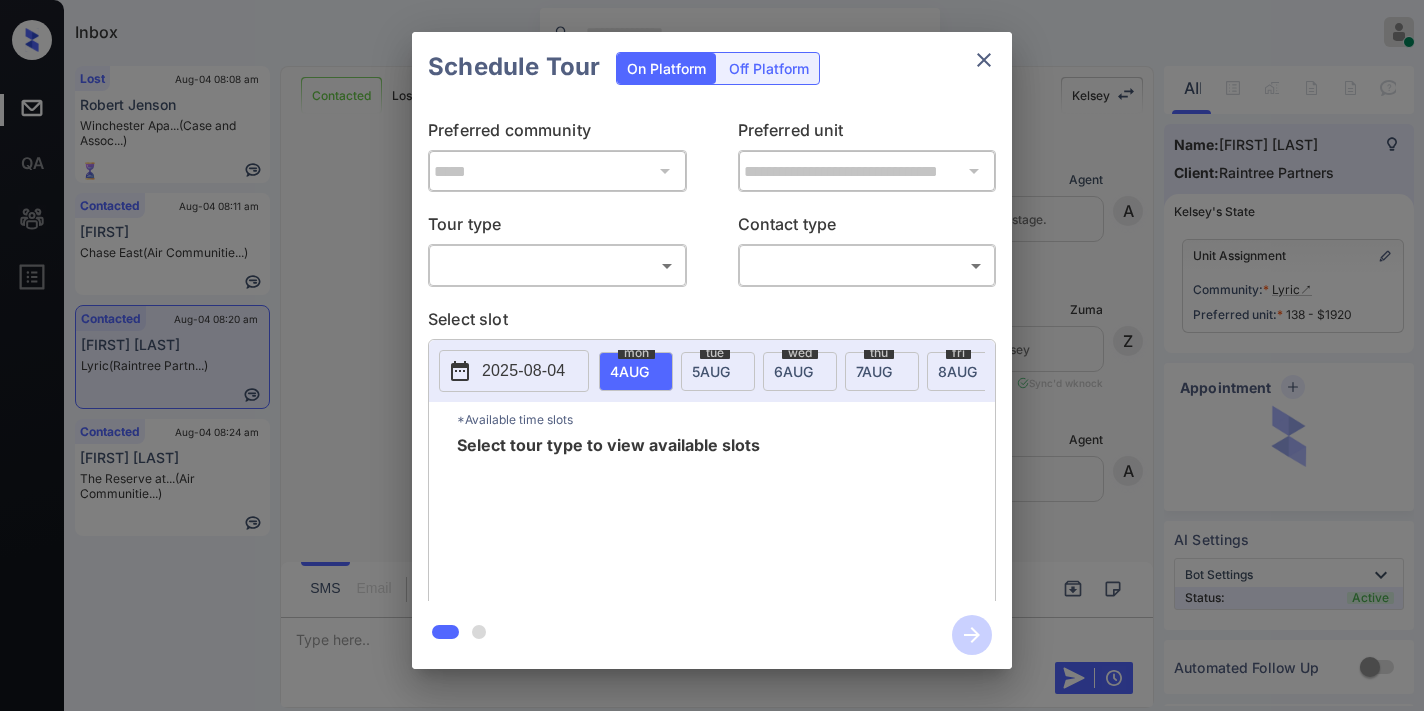 scroll, scrollTop: 0, scrollLeft: 0, axis: both 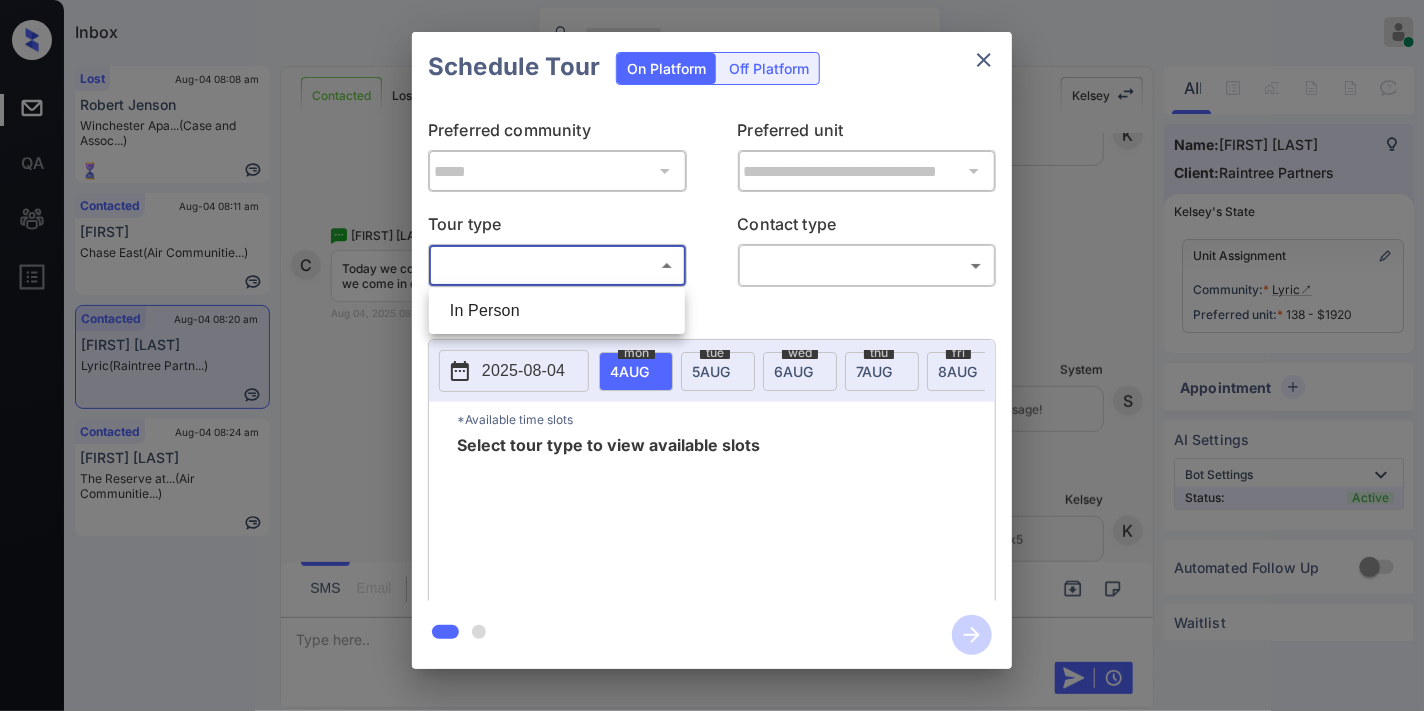 click on "In Person" at bounding box center [557, 311] 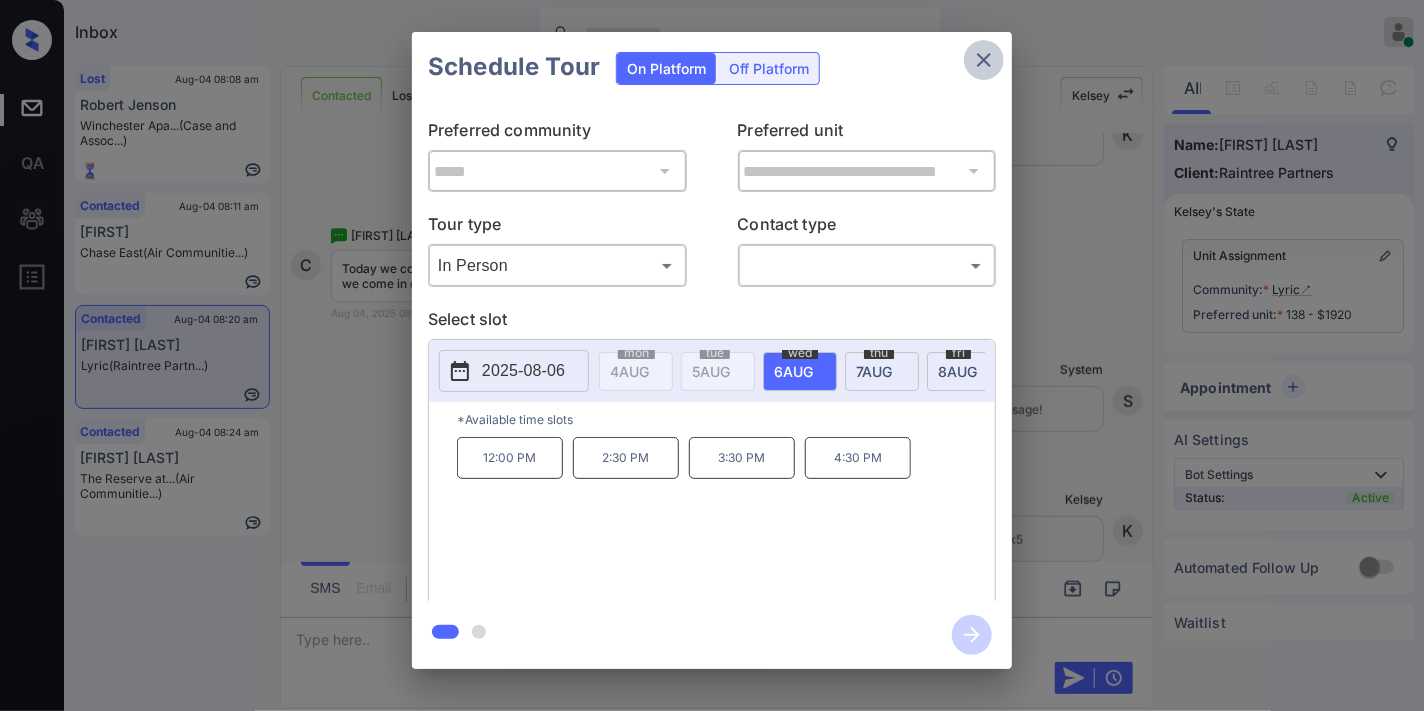 click at bounding box center [984, 60] 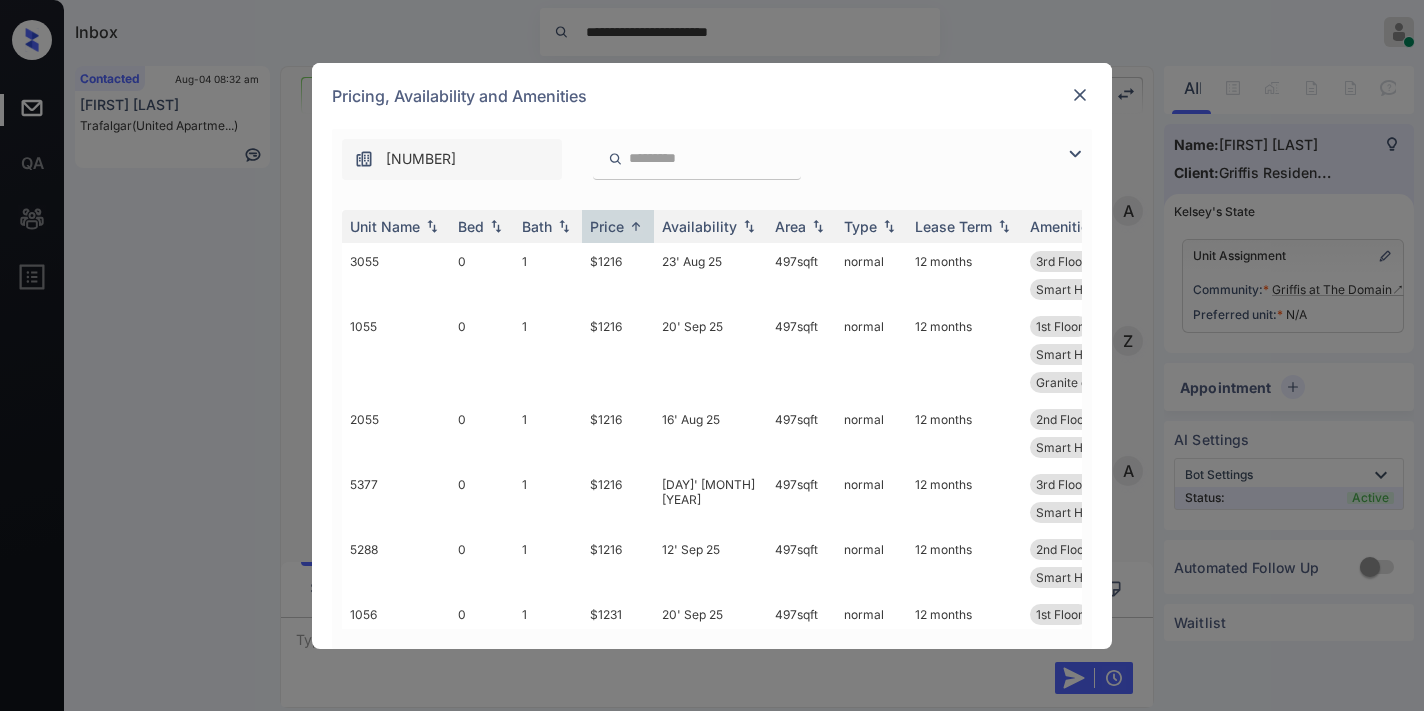 scroll, scrollTop: 0, scrollLeft: 0, axis: both 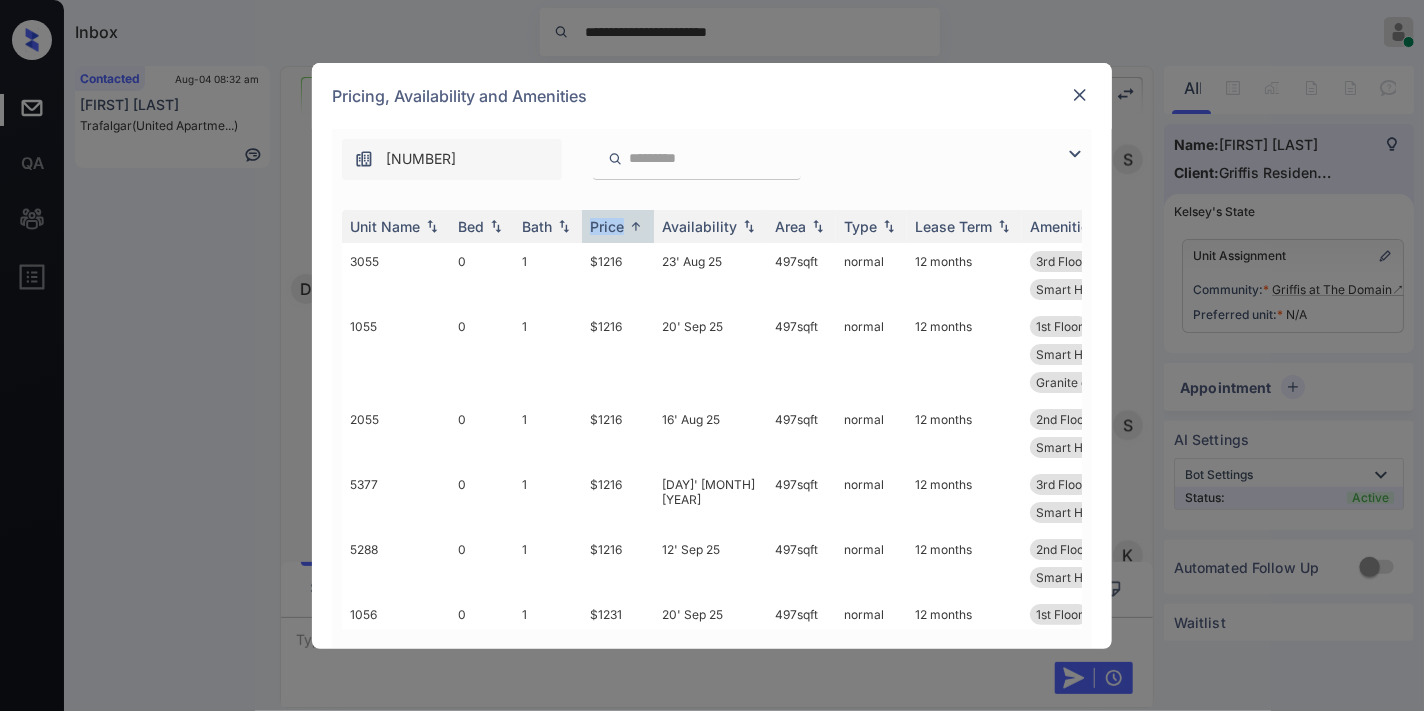 click at bounding box center [1075, 154] 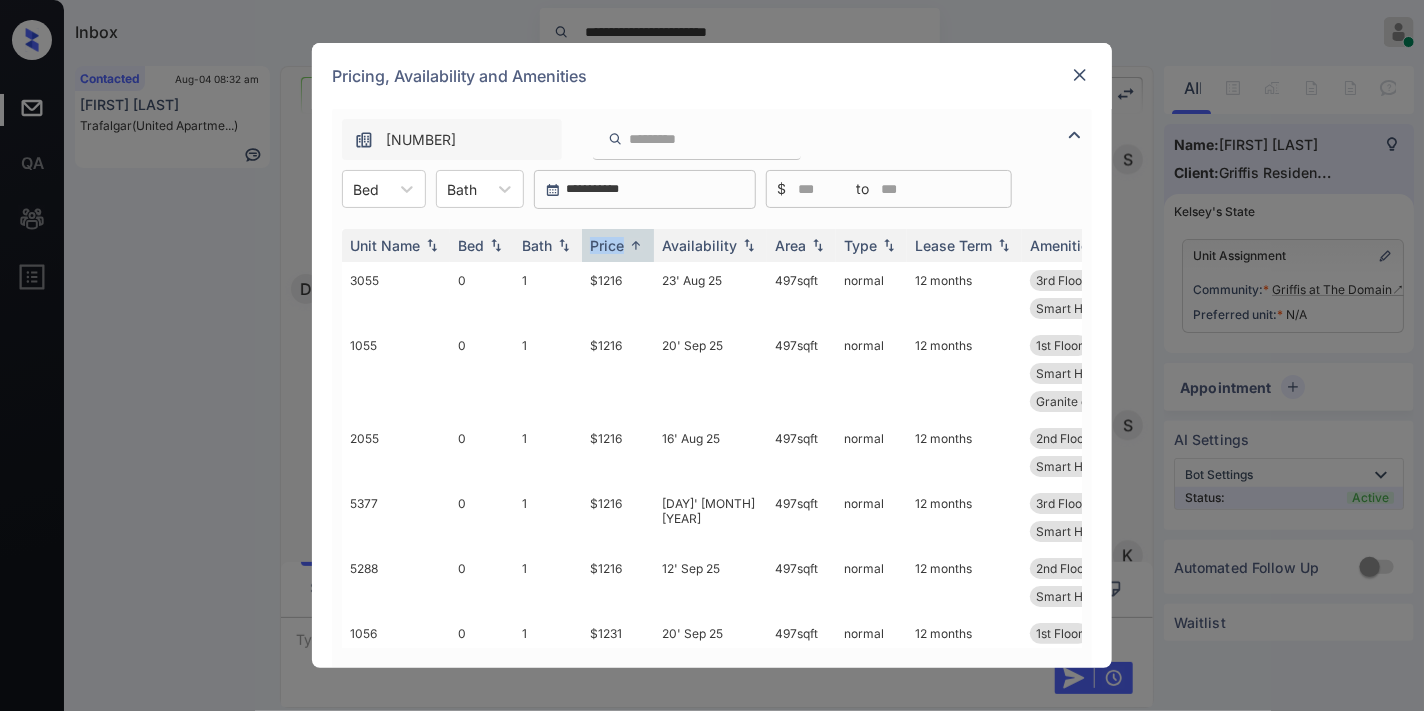 scroll, scrollTop: 2000, scrollLeft: 0, axis: vertical 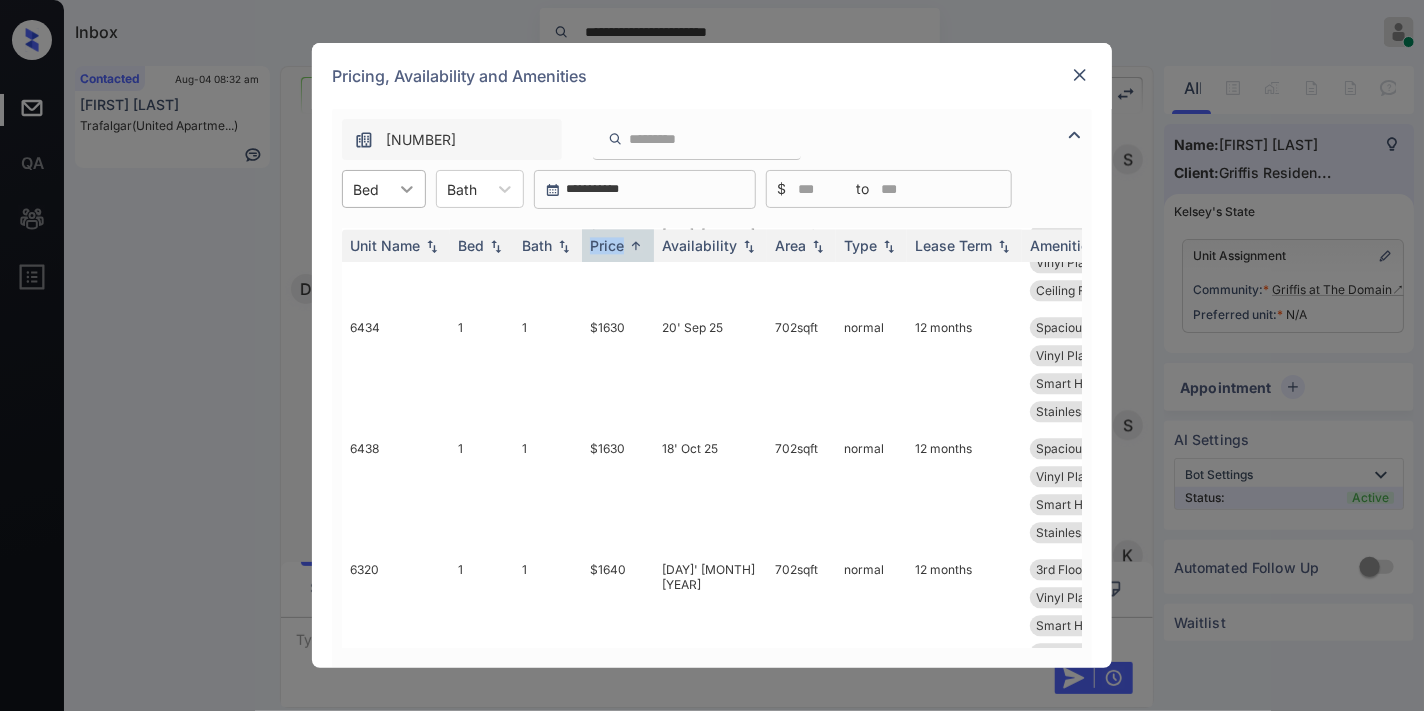 click at bounding box center (407, 189) 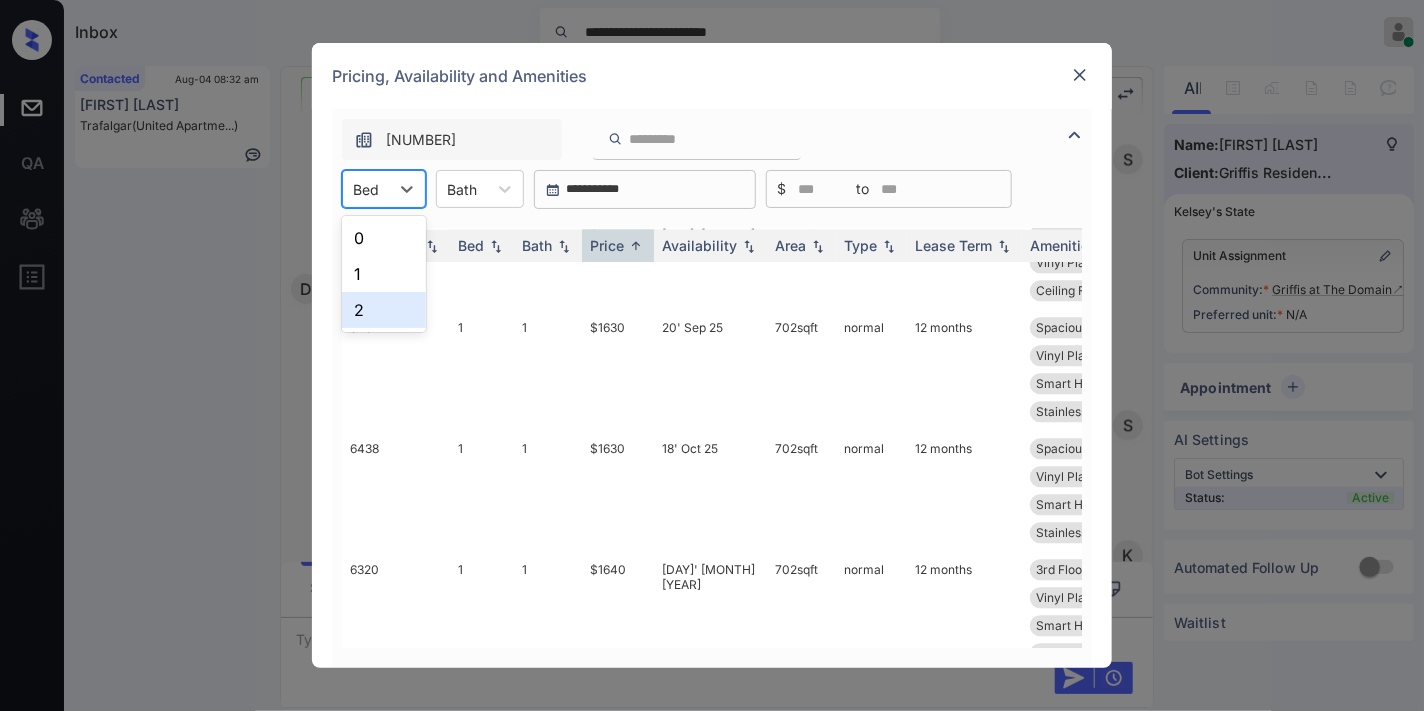 click on "2" at bounding box center (384, 310) 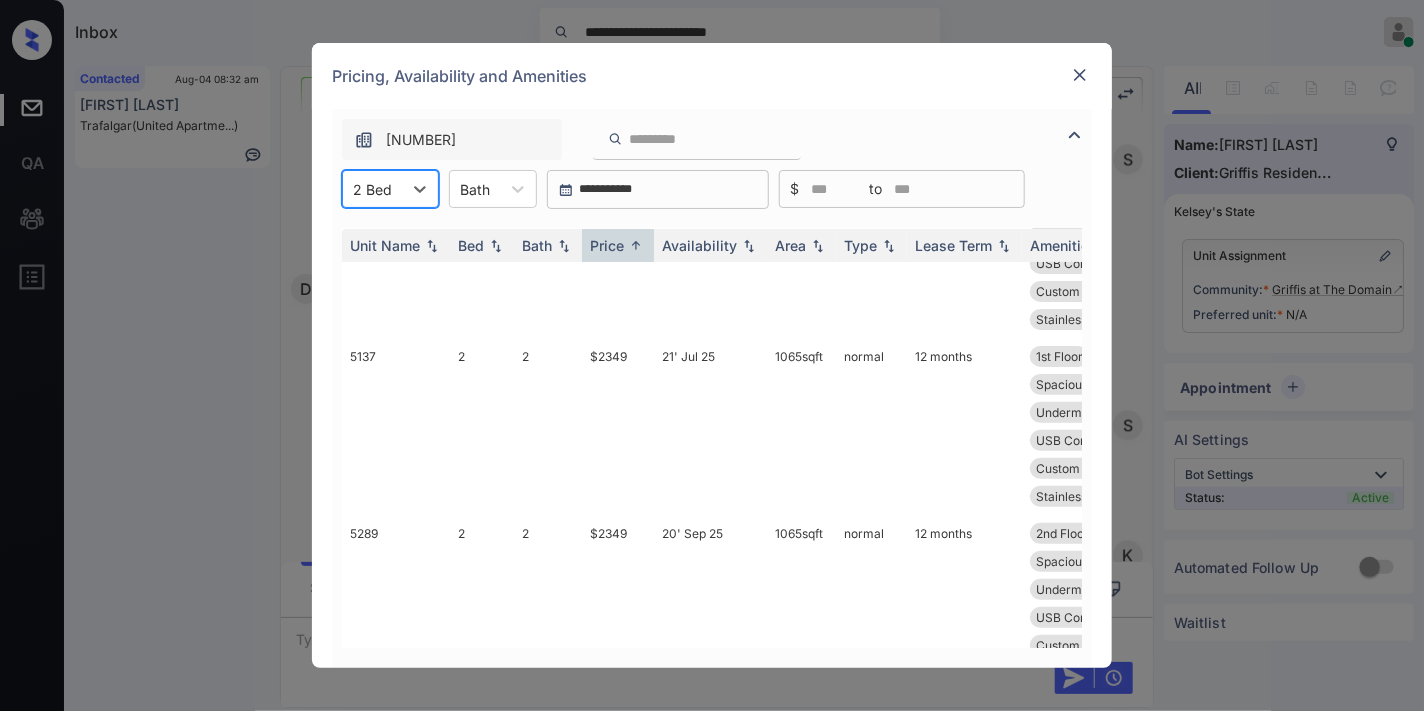 scroll, scrollTop: 0, scrollLeft: 0, axis: both 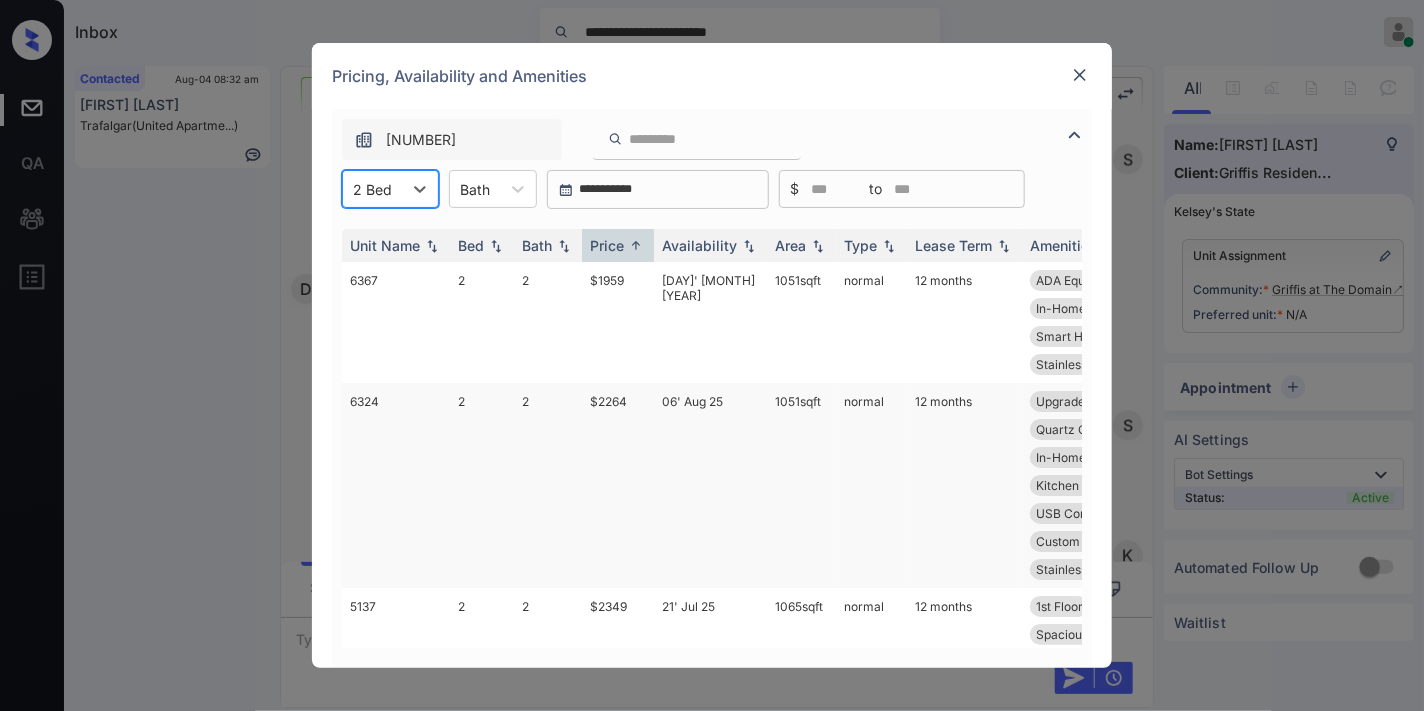 click on "$2264" at bounding box center [618, 485] 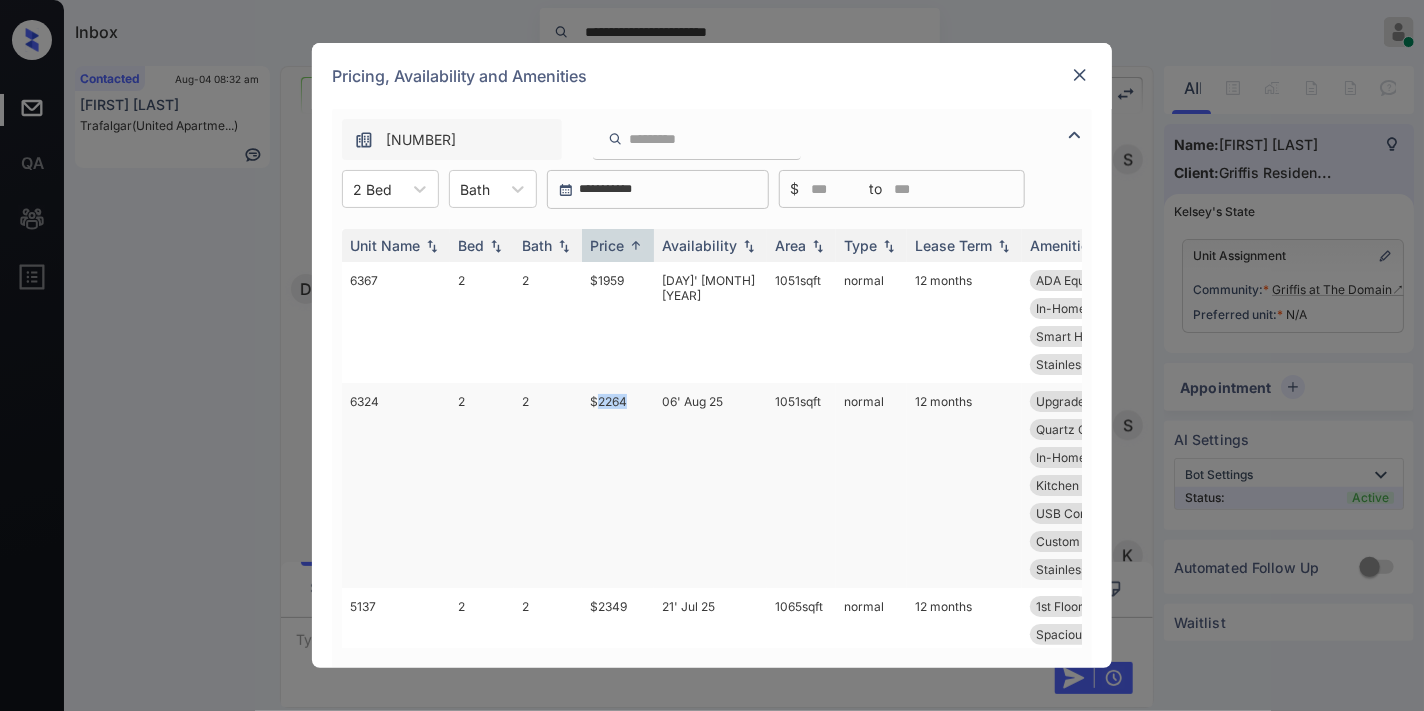 click on "$2264" at bounding box center (618, 485) 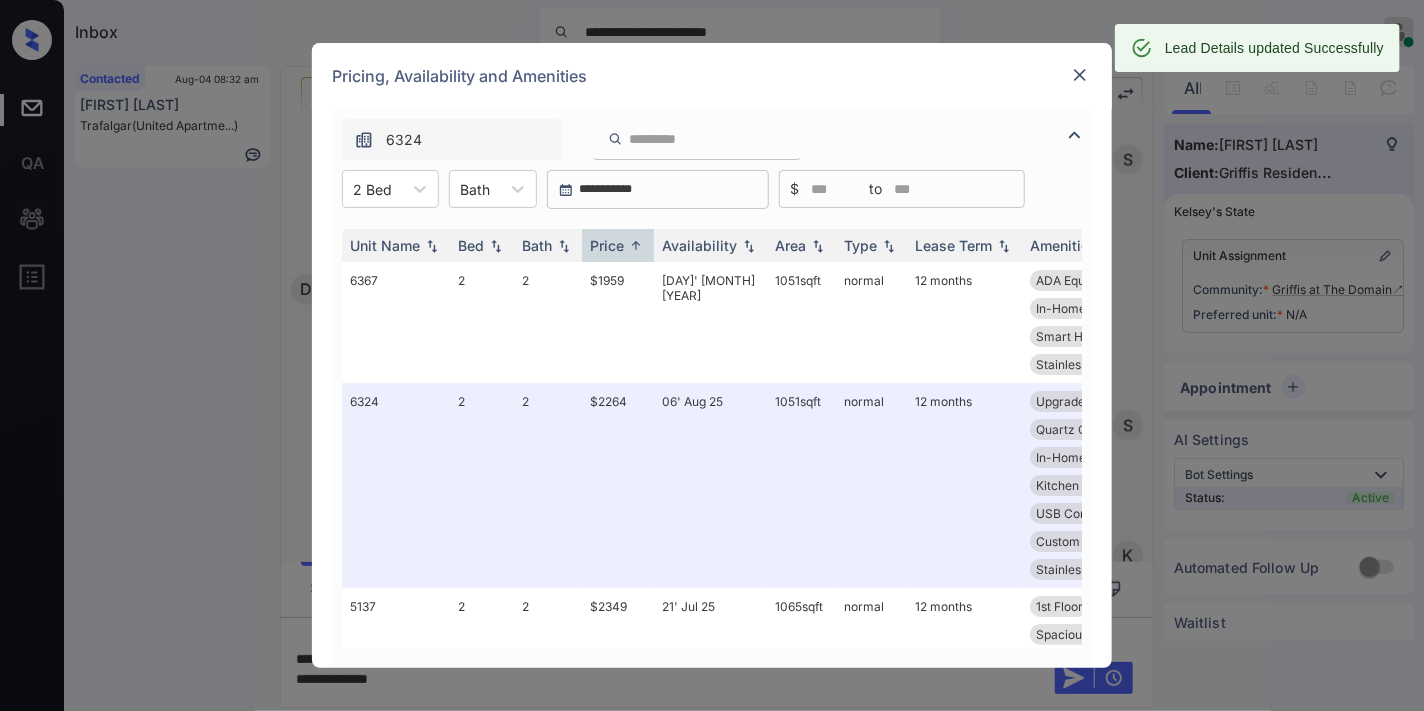 click at bounding box center [1080, 75] 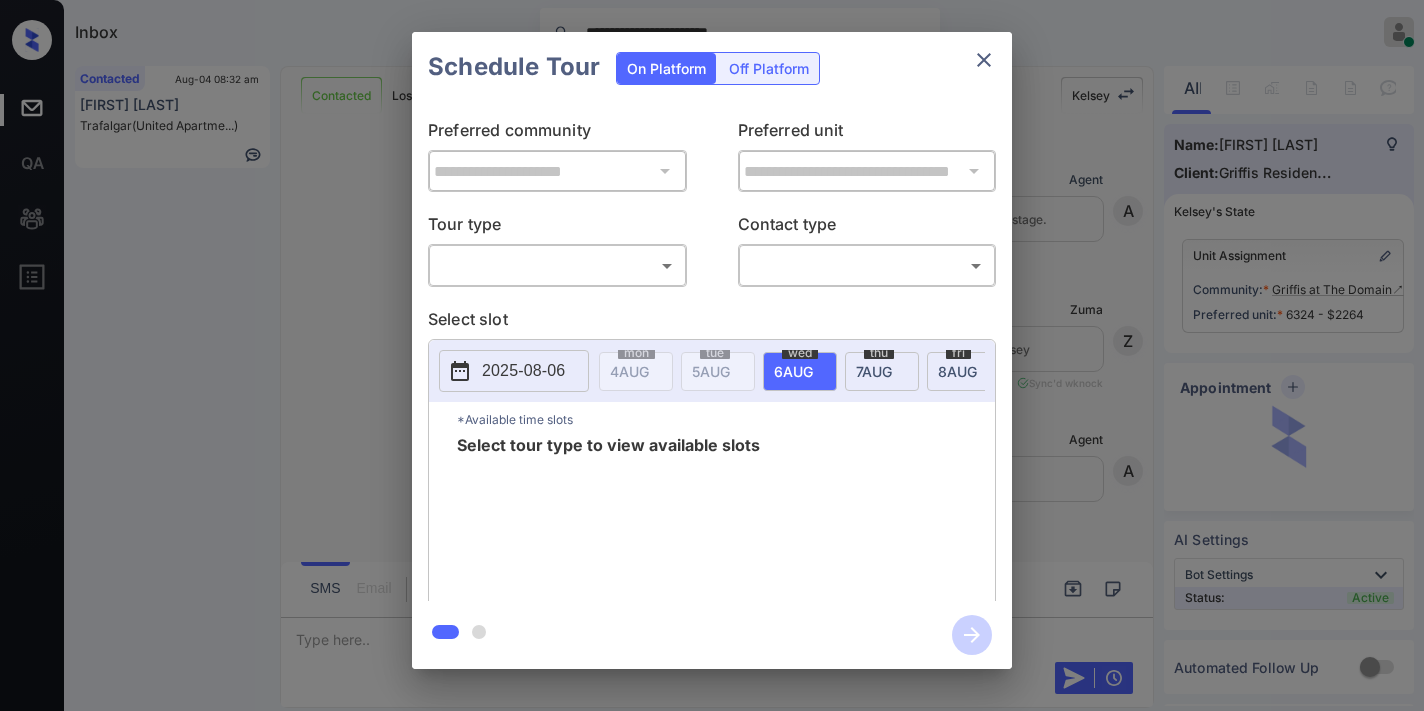 click on "**********" at bounding box center (712, 355) 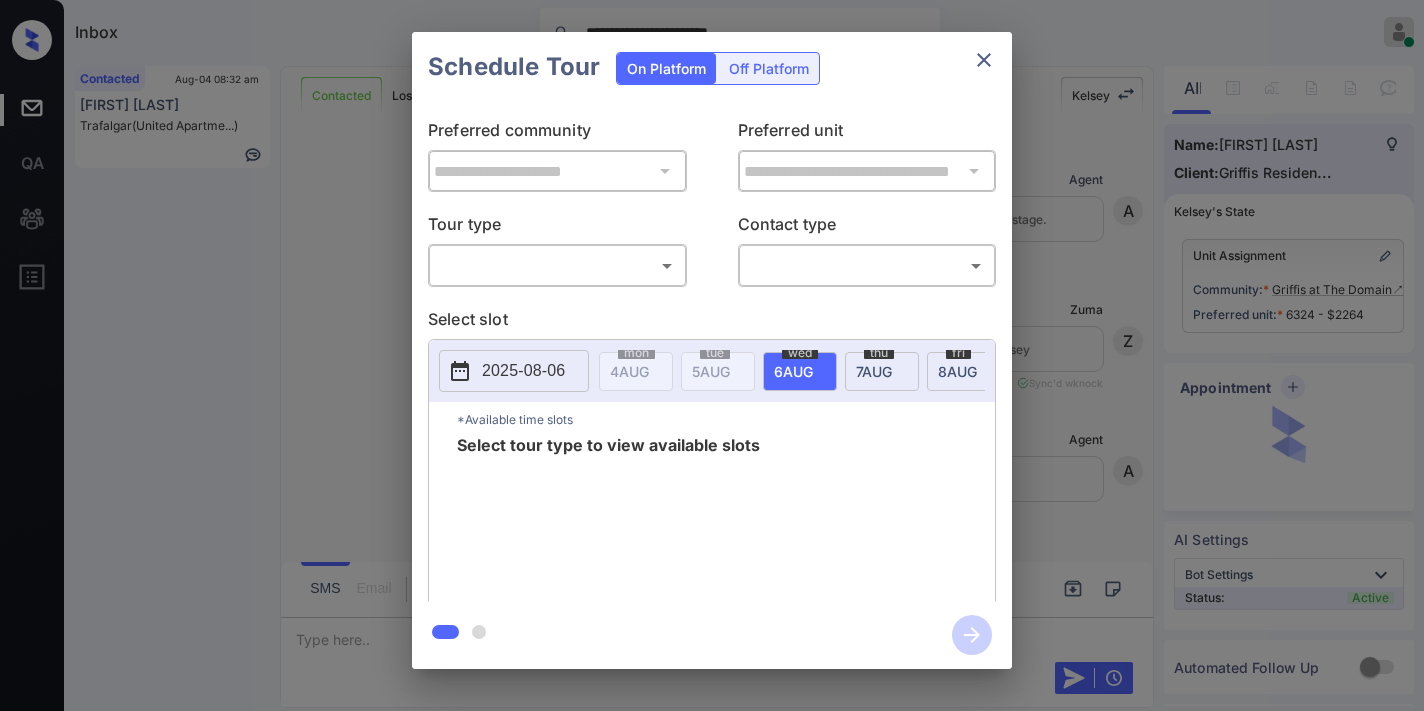 scroll, scrollTop: 0, scrollLeft: 0, axis: both 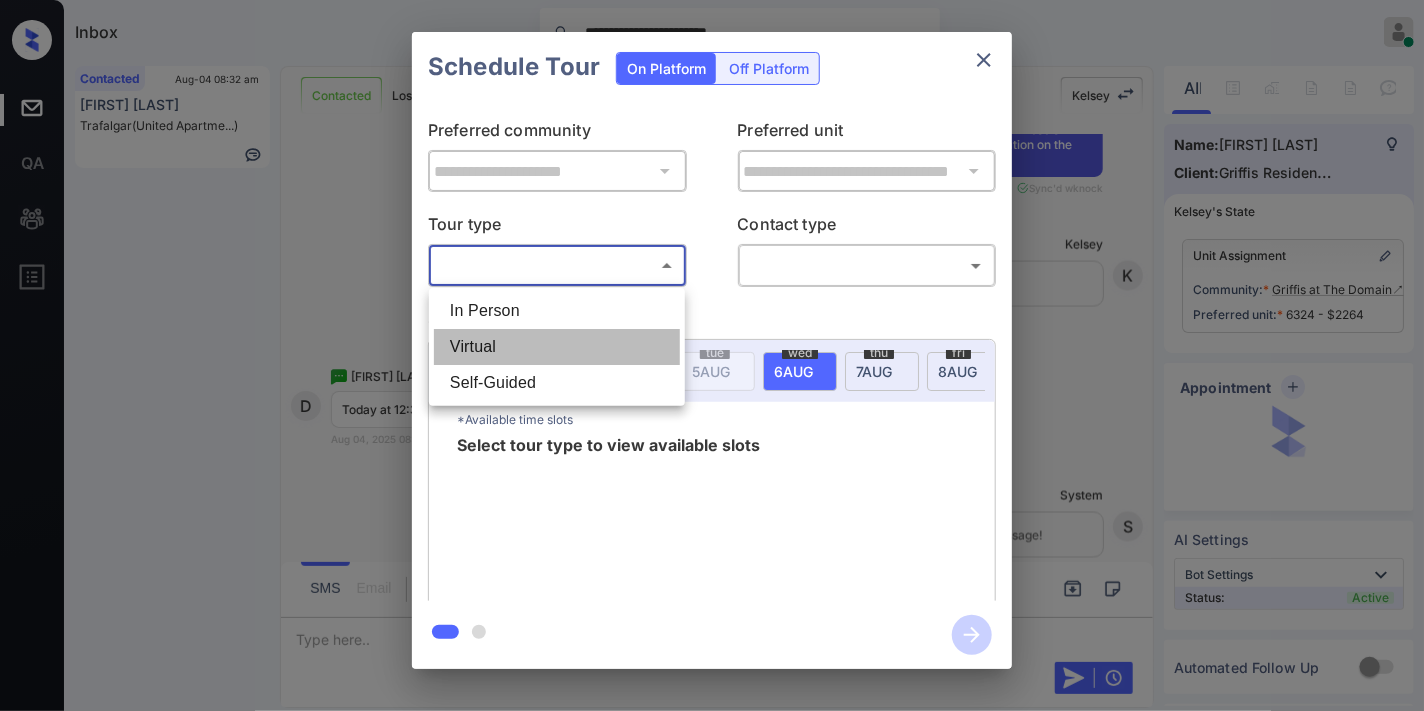 click on "Virtual" at bounding box center [557, 347] 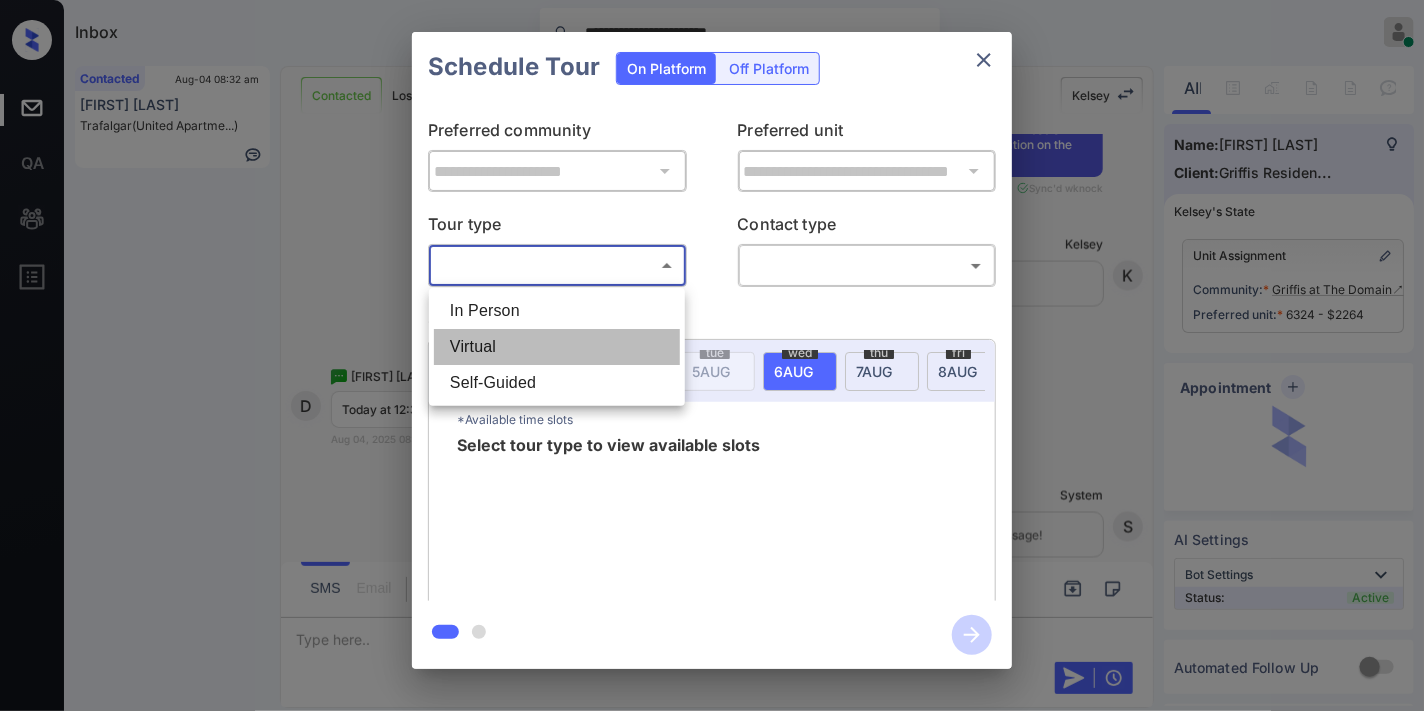 type on "*******" 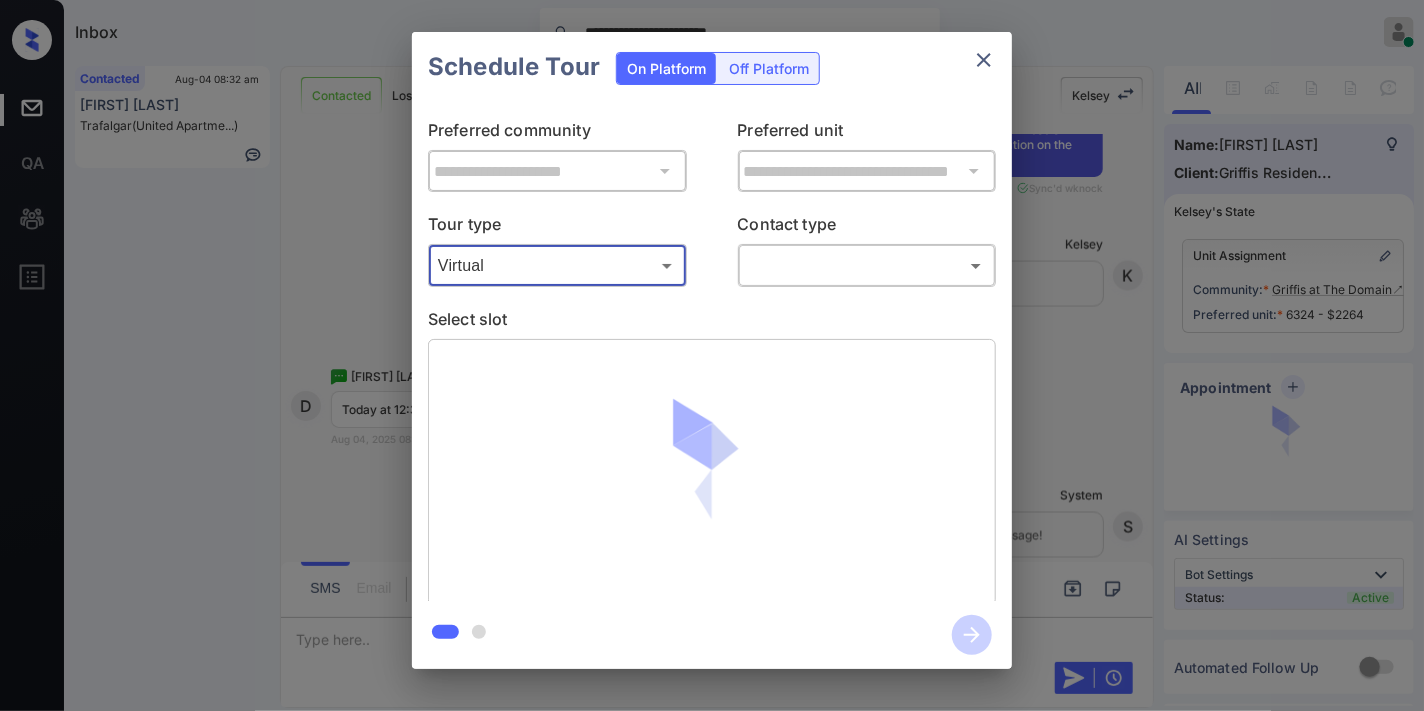 click on "**********" at bounding box center [712, 355] 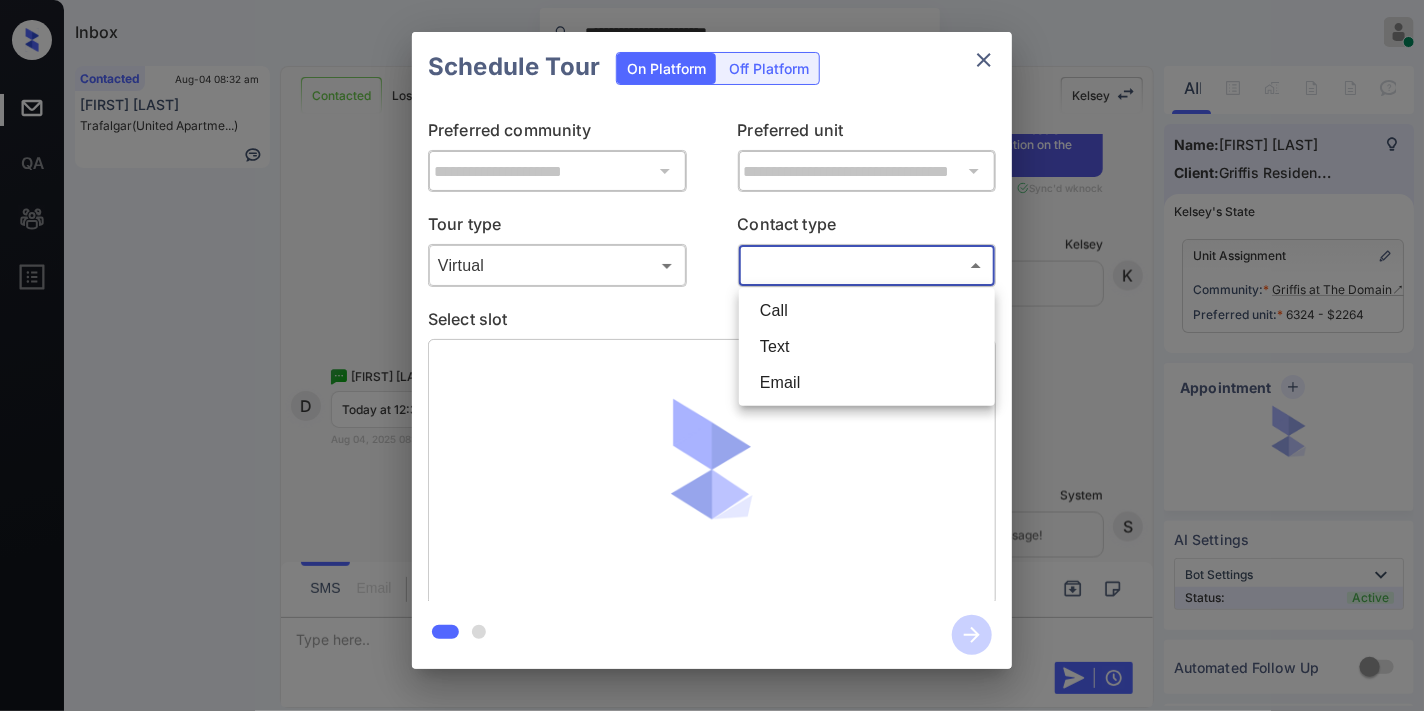 click on "Text" at bounding box center [867, 347] 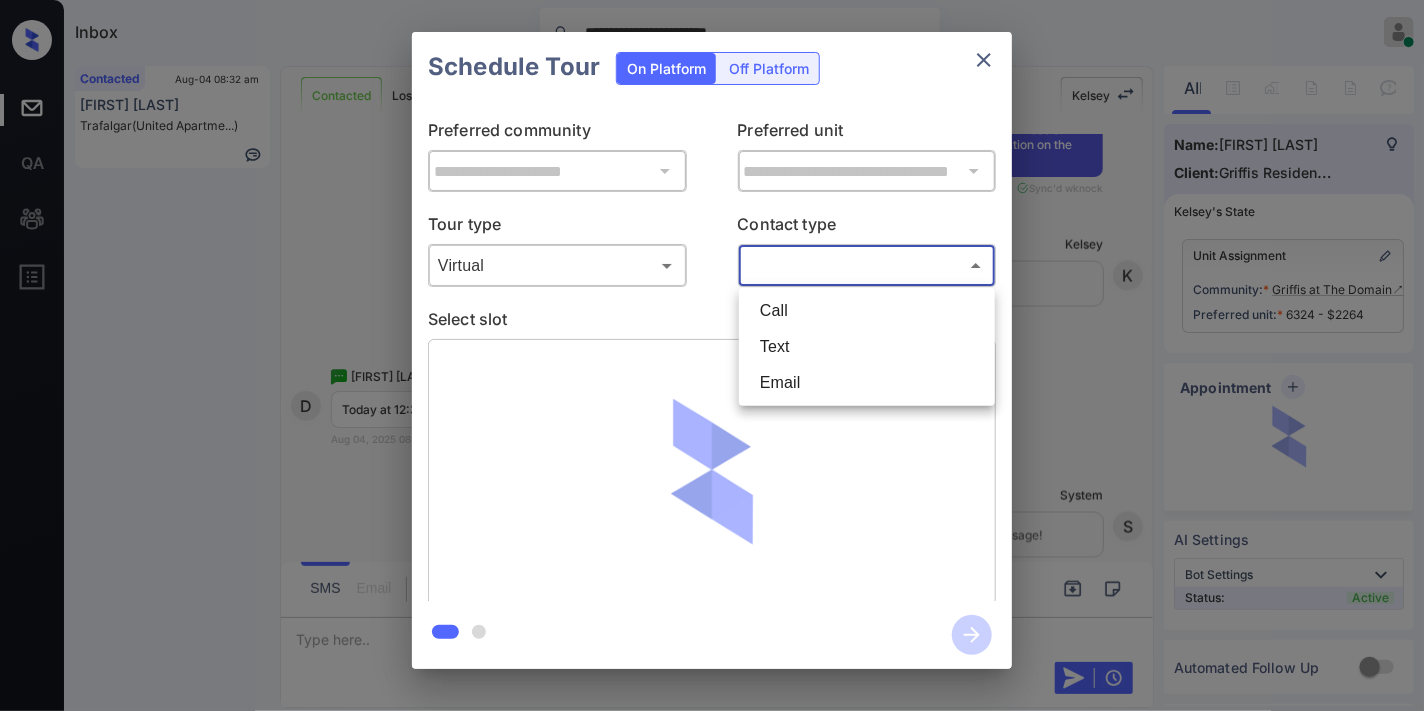type on "****" 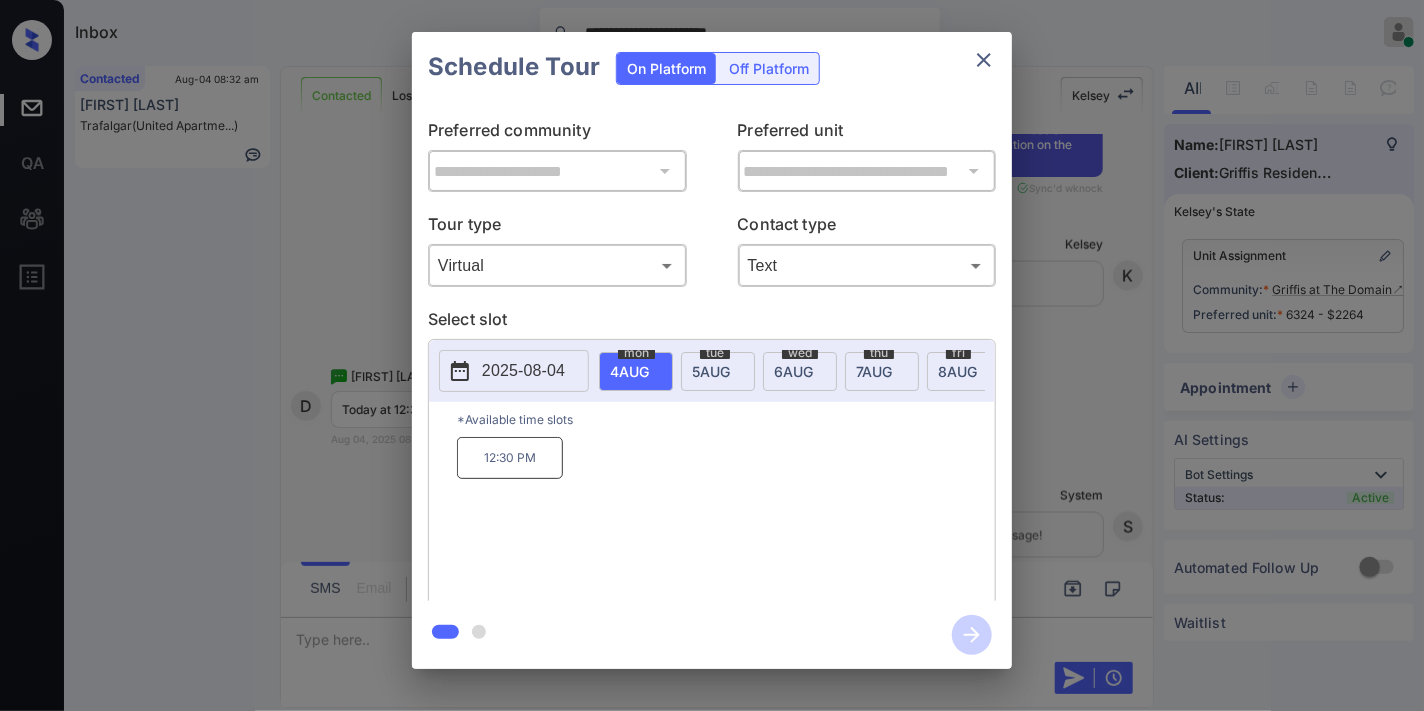 click on "12:30 PM" at bounding box center (510, 458) 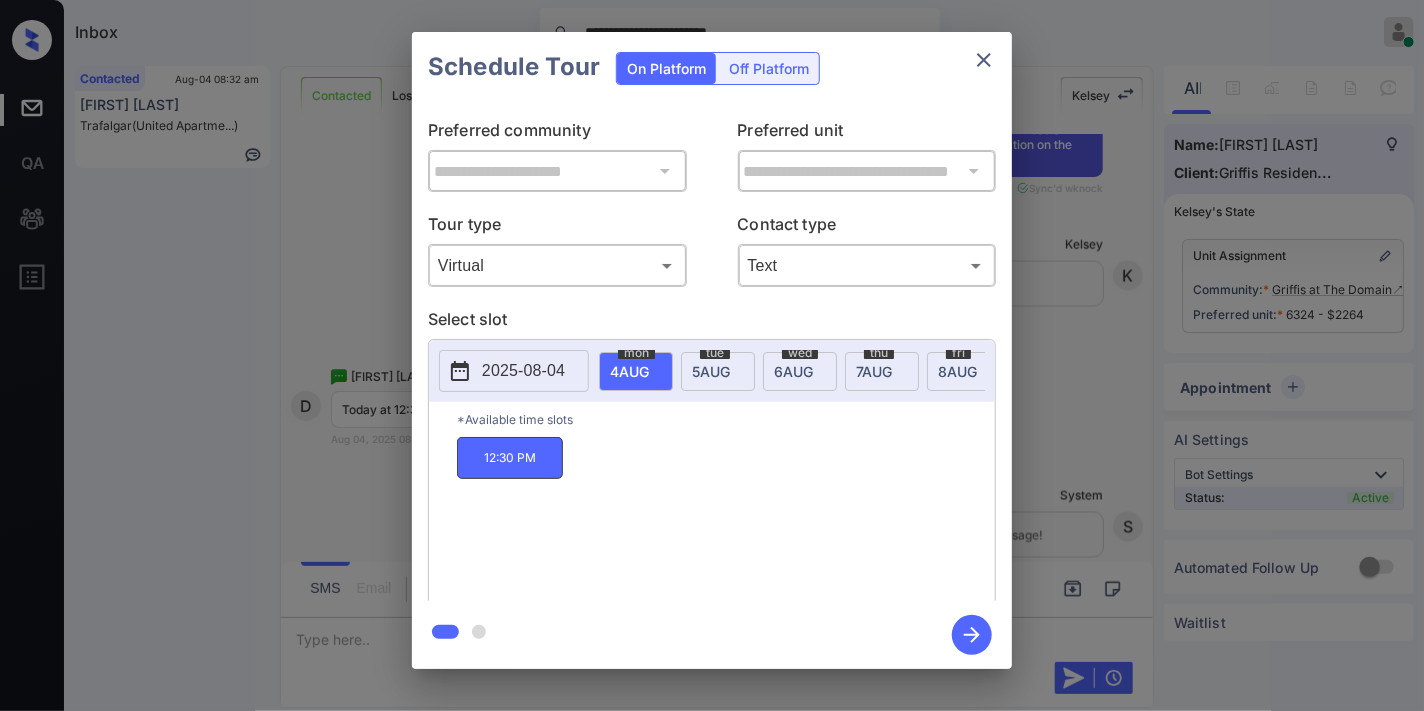 click 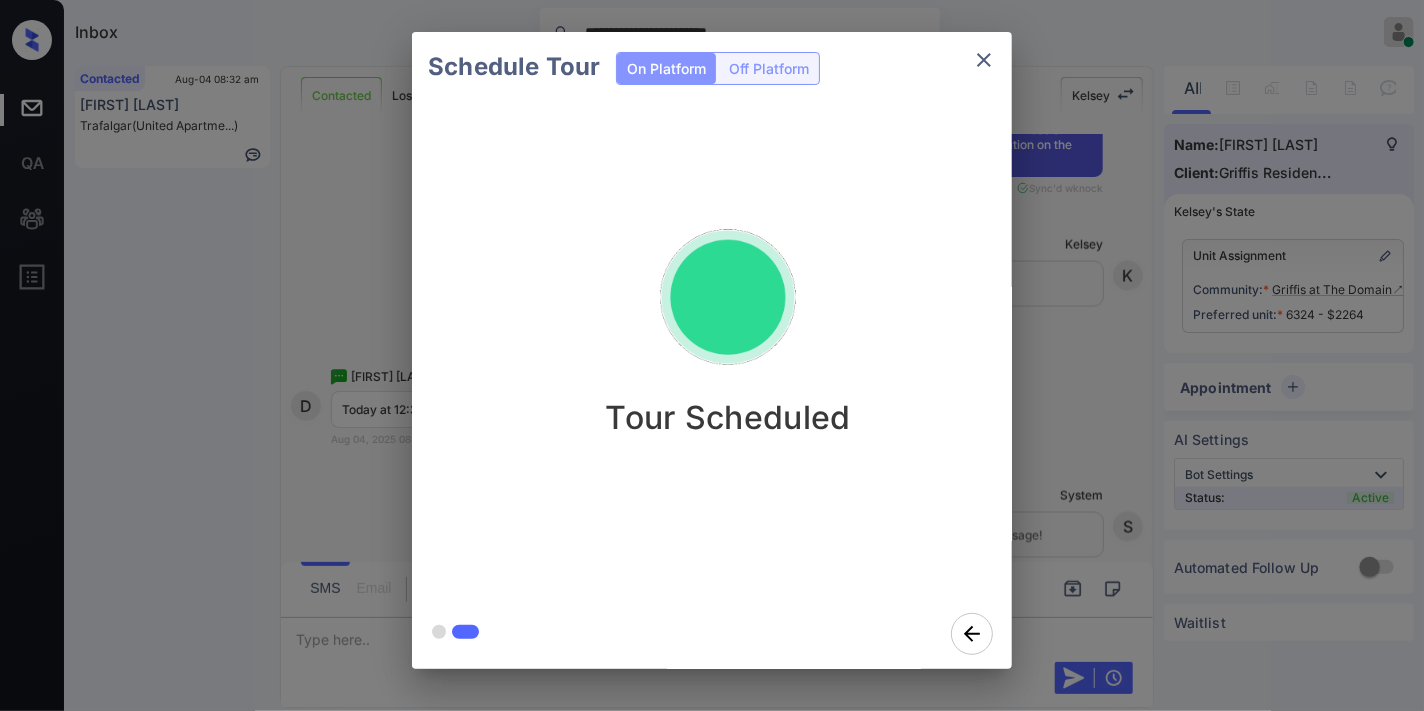 click on "Tour Scheduled" at bounding box center [728, 350] 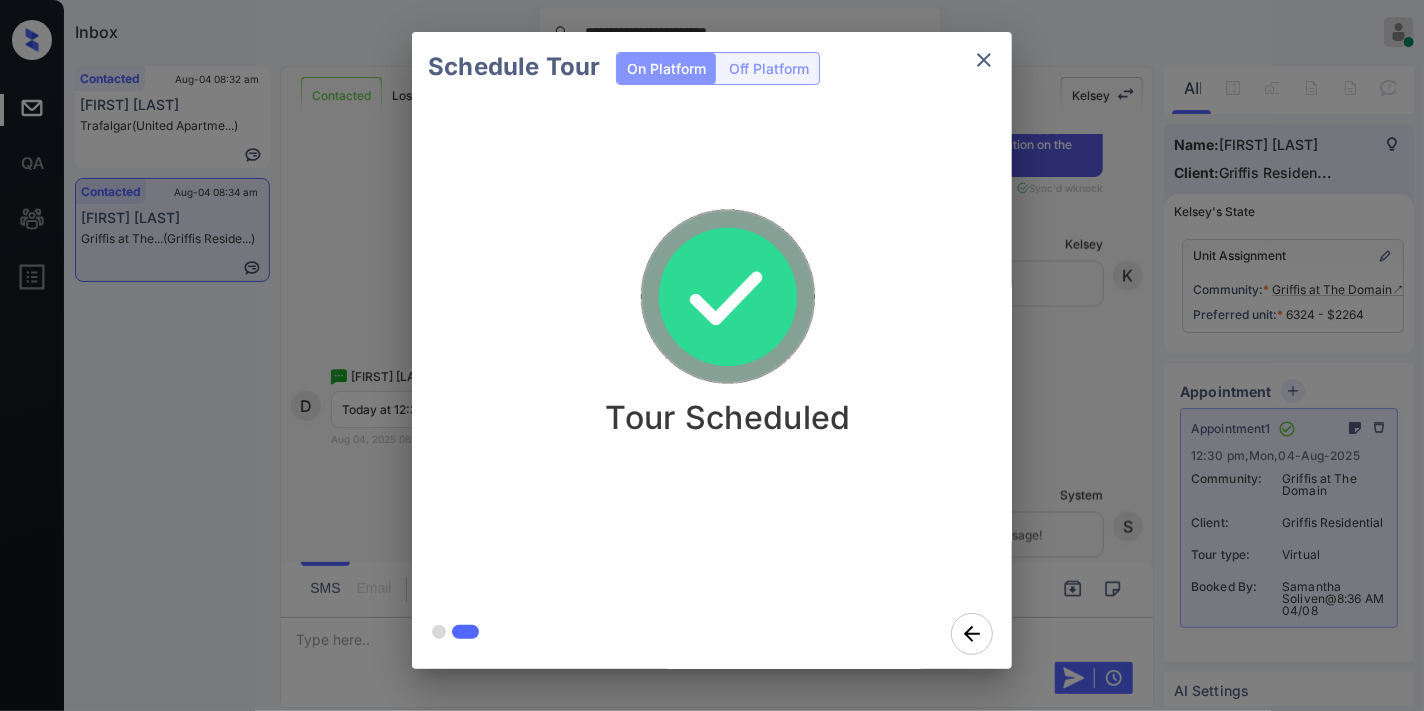 click 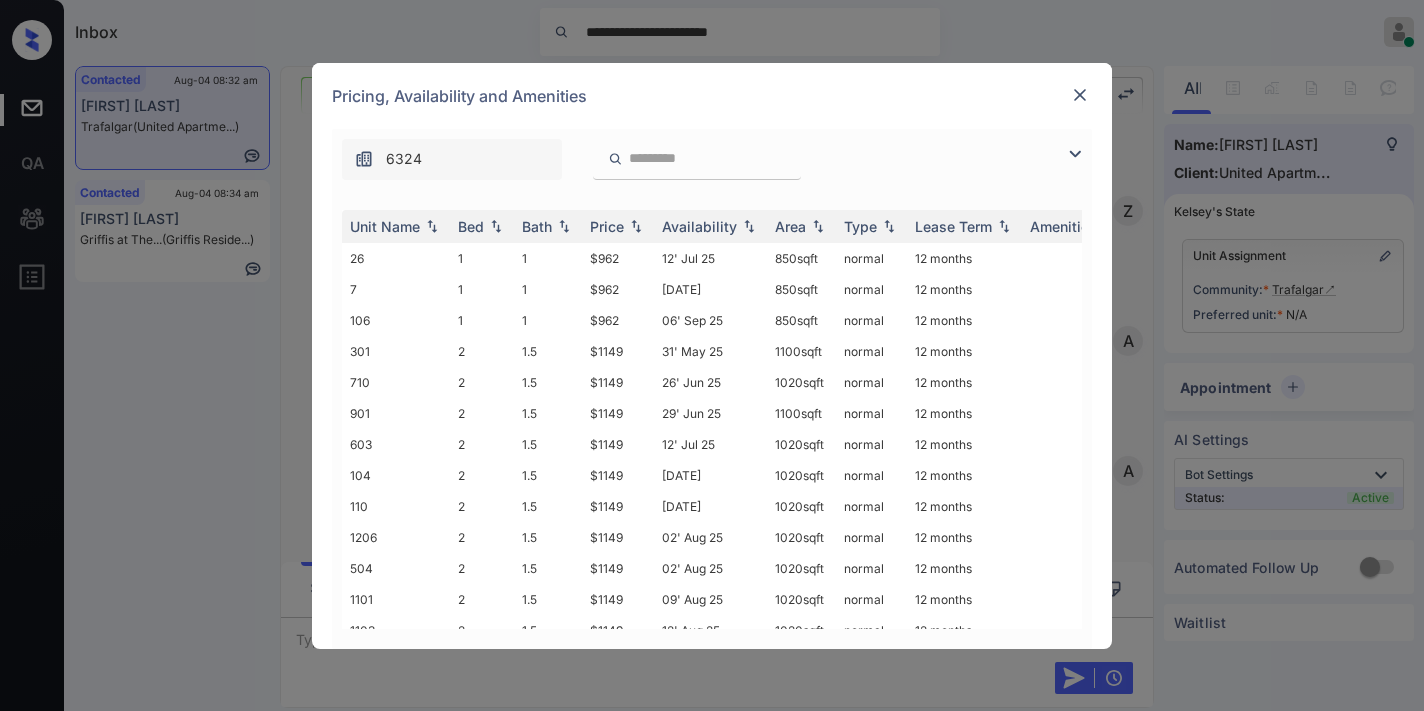 scroll, scrollTop: 0, scrollLeft: 0, axis: both 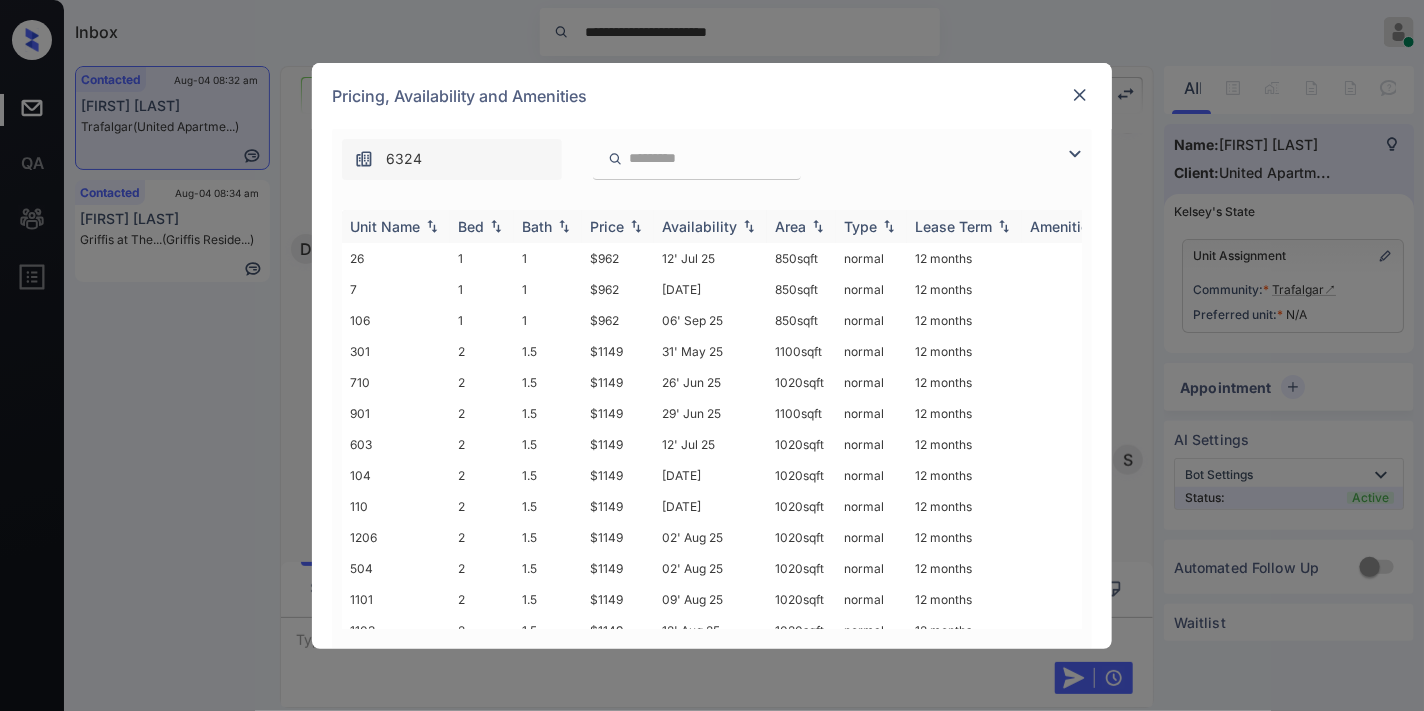 click on "Bed" at bounding box center [471, 226] 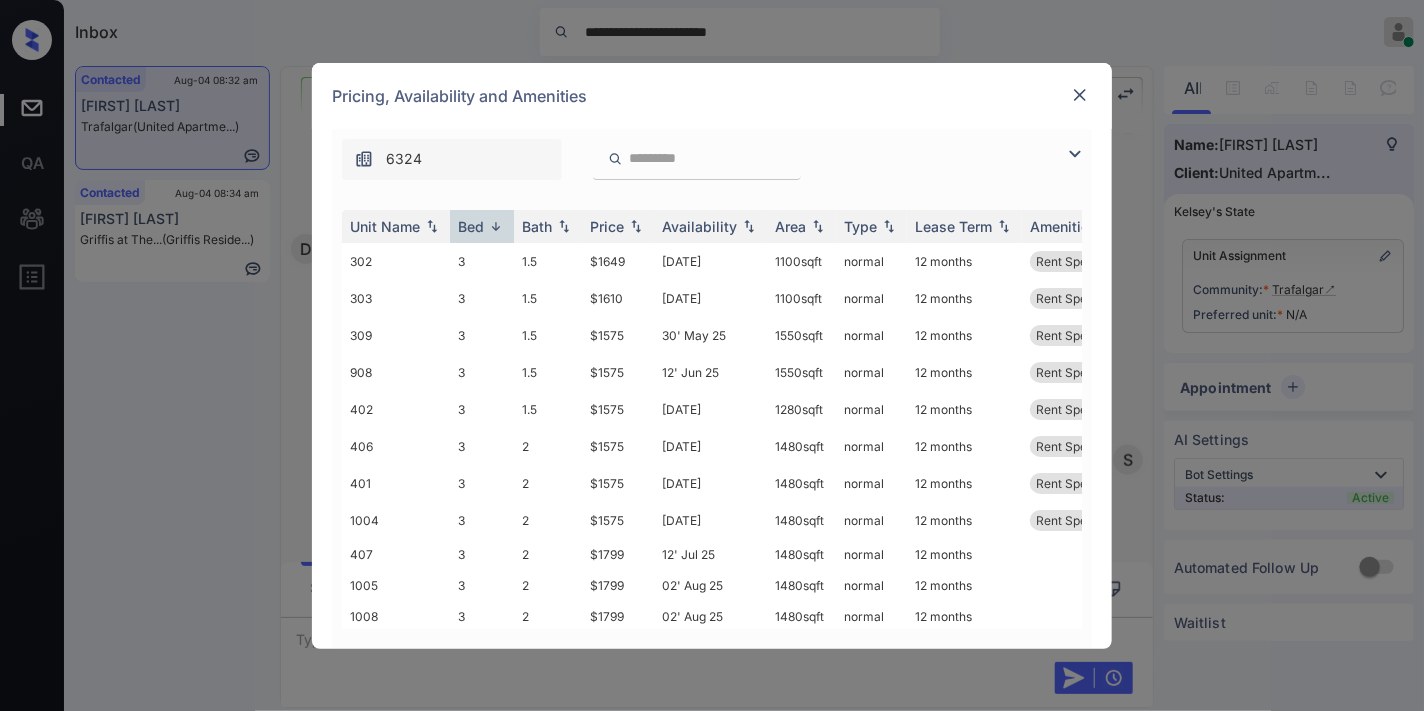 click at bounding box center [1075, 154] 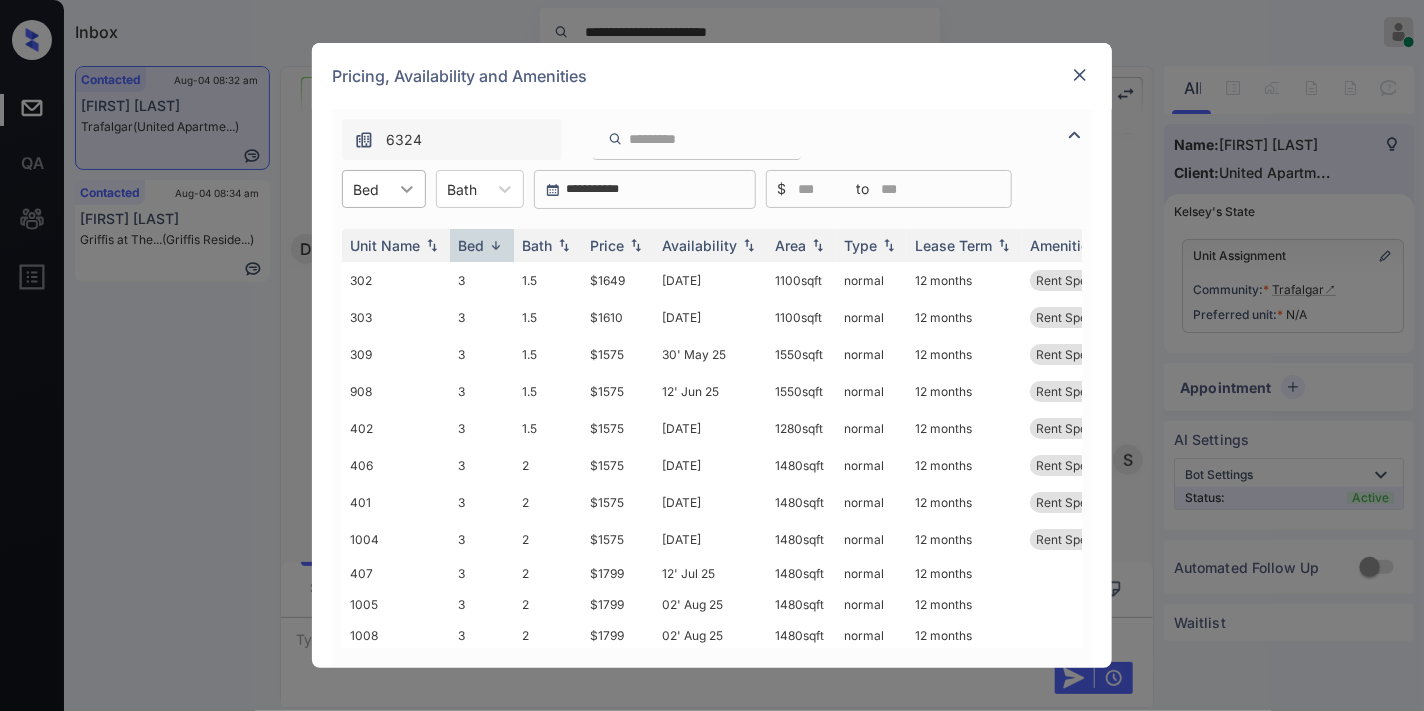 click 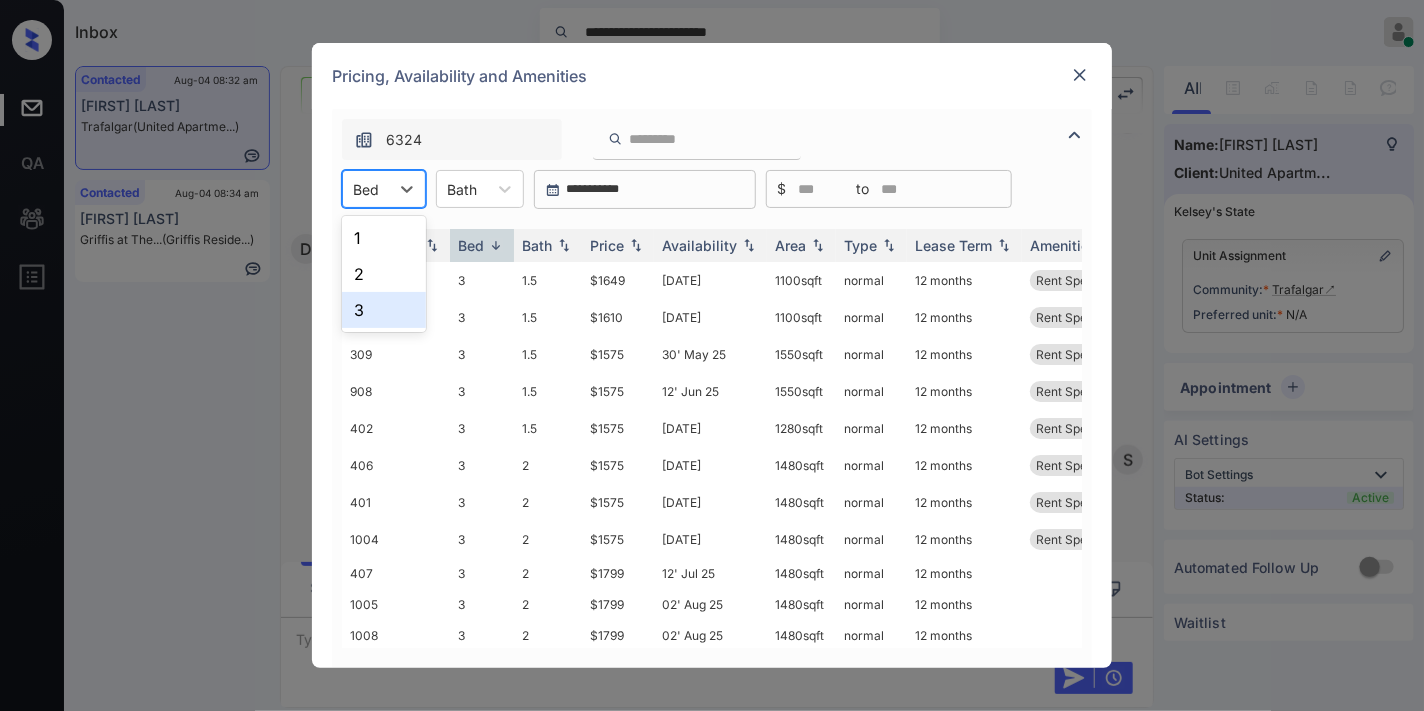 click on "3" at bounding box center (384, 310) 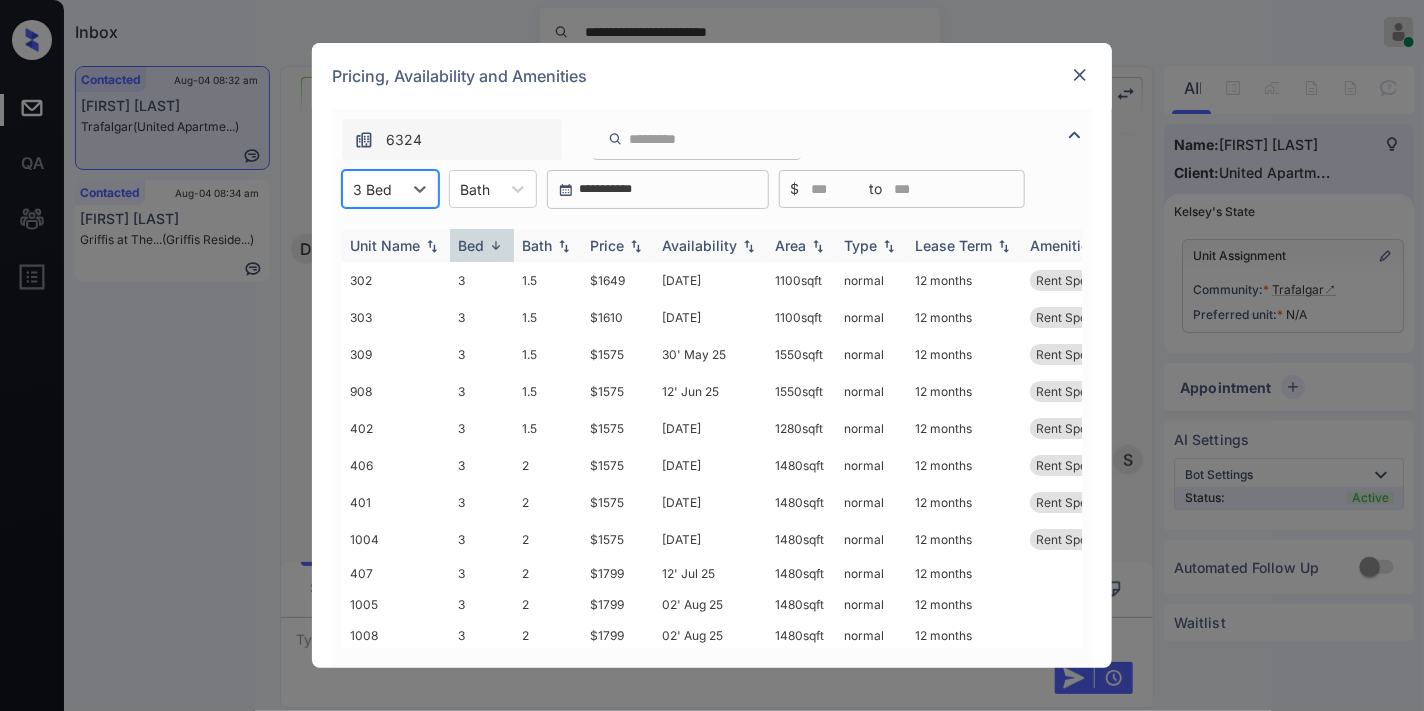click on "Price" at bounding box center [607, 245] 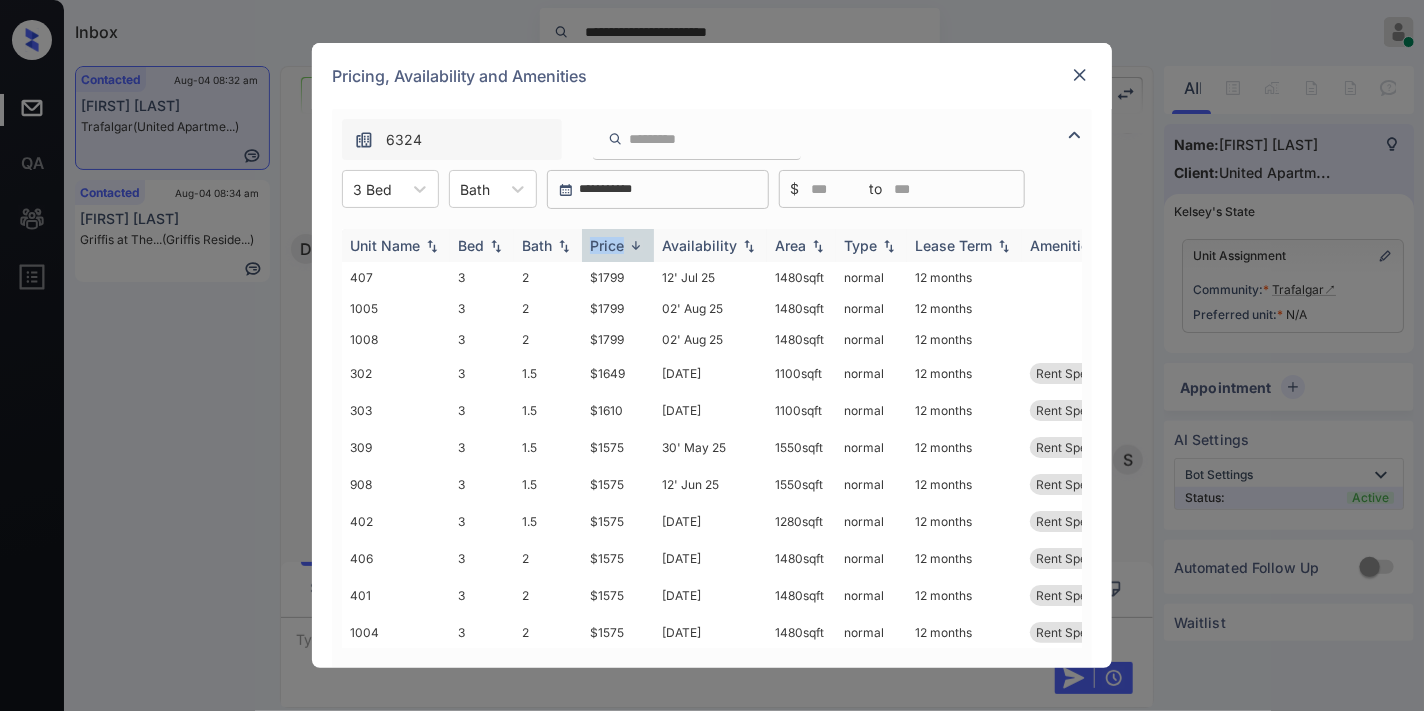 click on "Price" at bounding box center [607, 245] 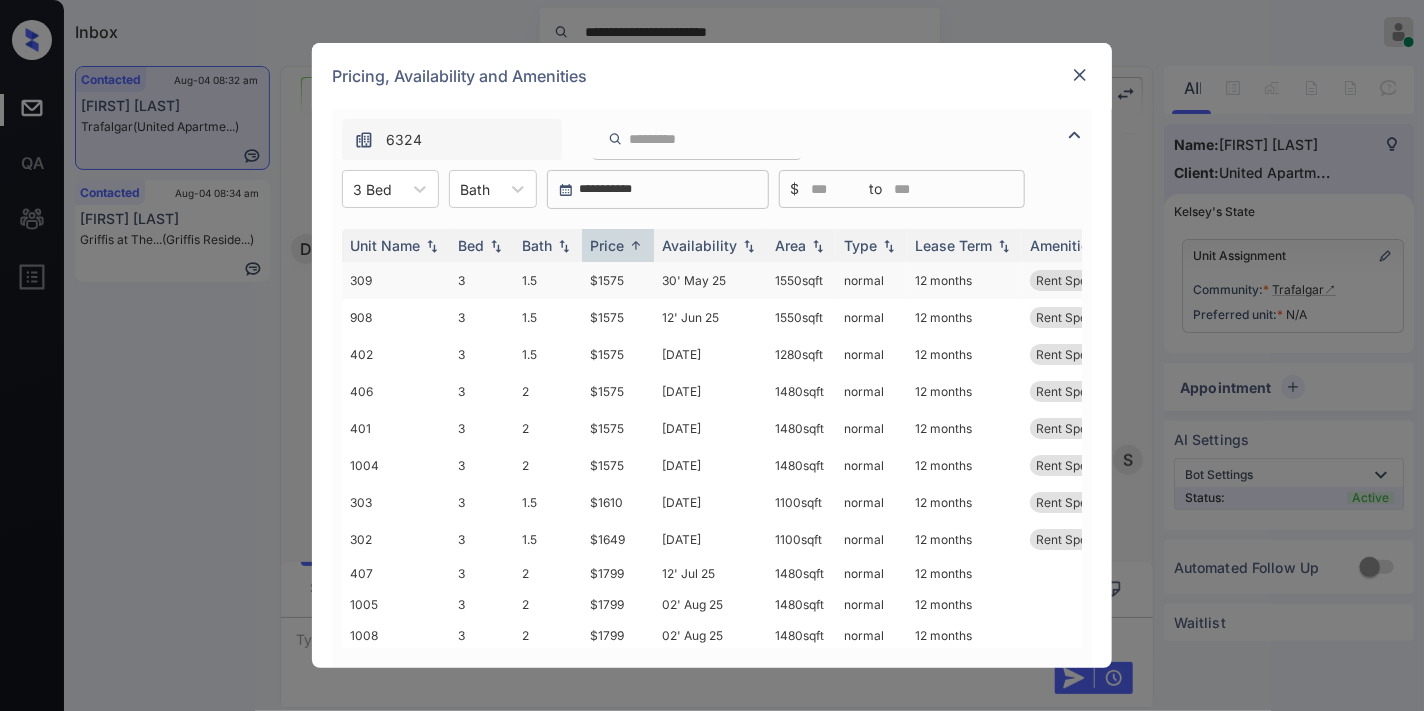 click on "$1575" at bounding box center (618, 280) 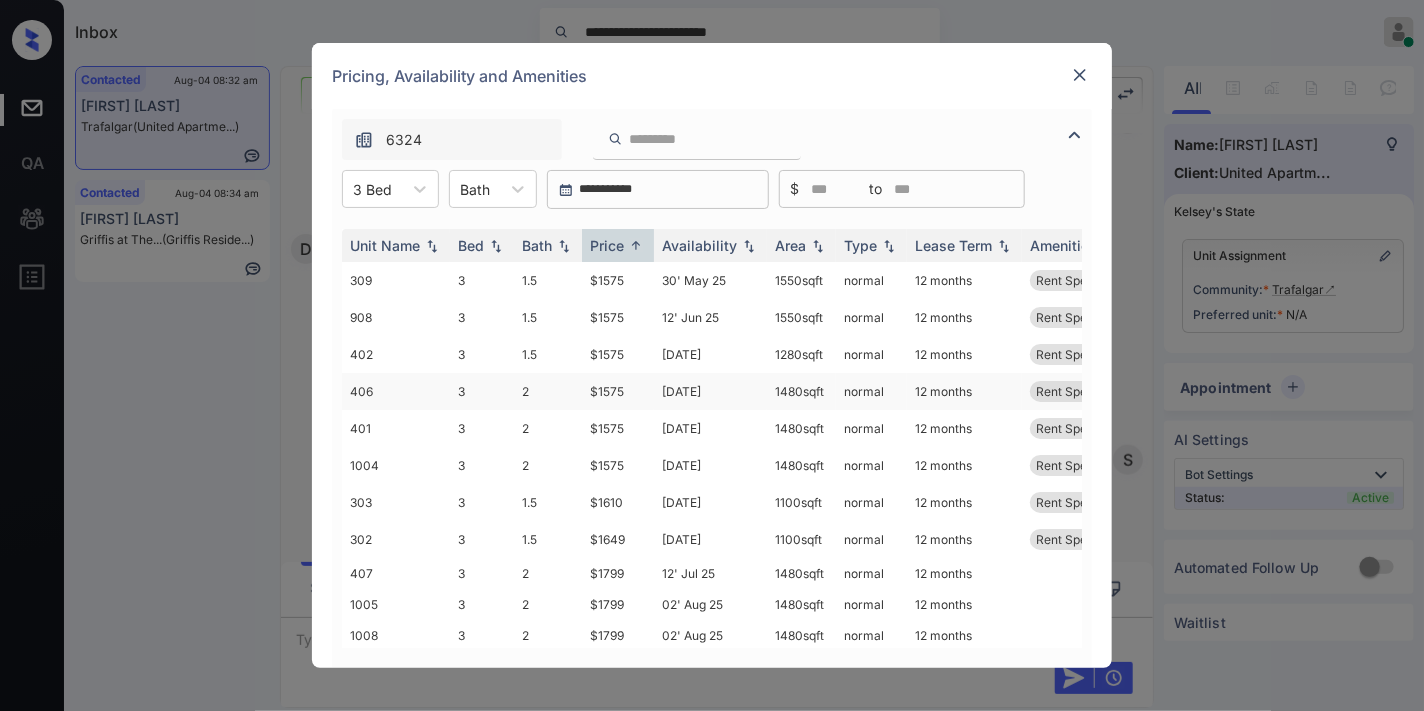 click on "$1575" at bounding box center (618, 391) 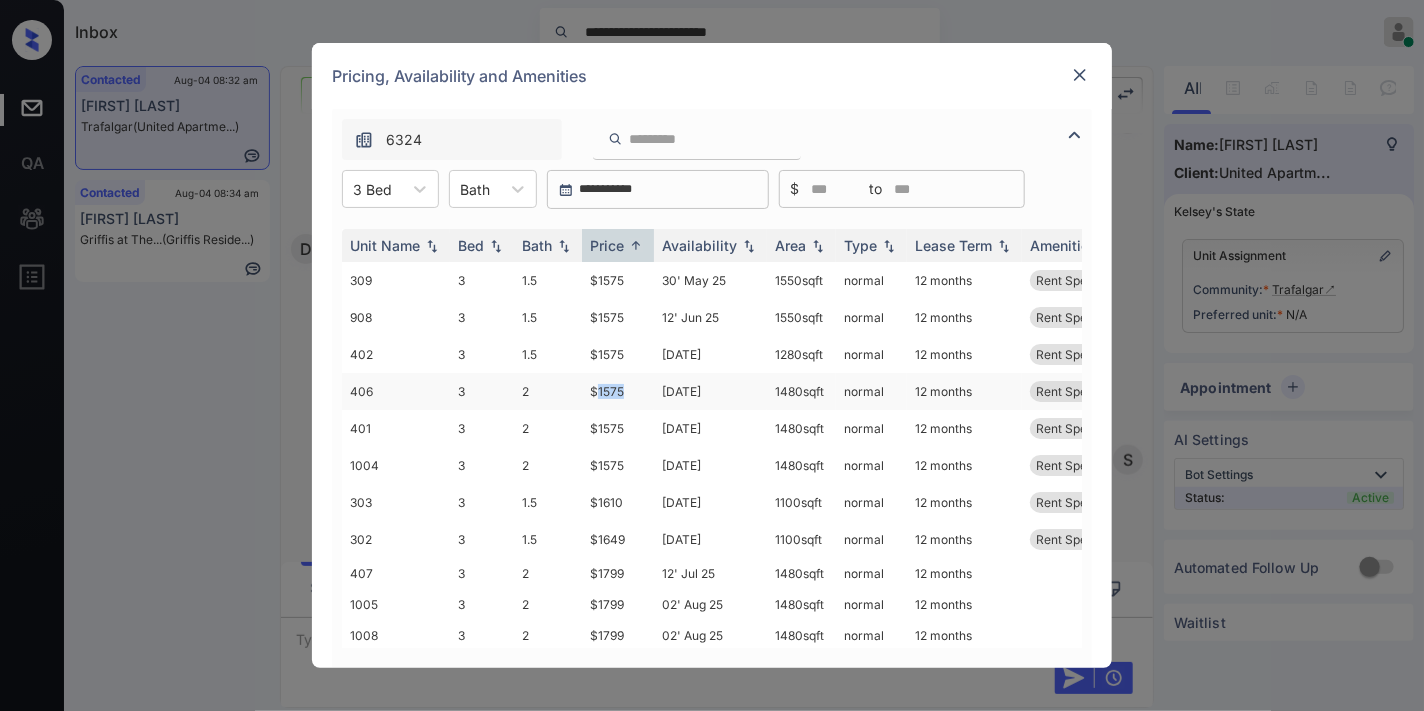 click on "$1575" at bounding box center (618, 391) 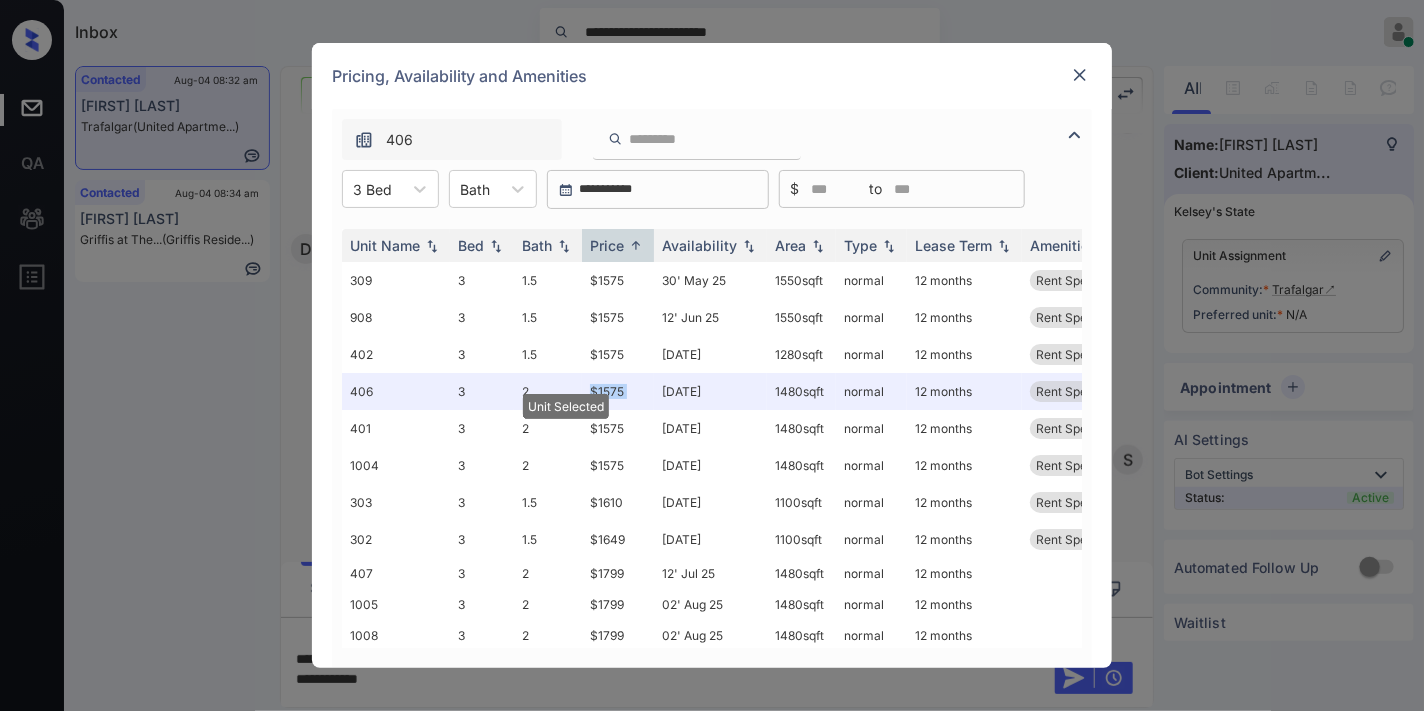 click at bounding box center [1080, 75] 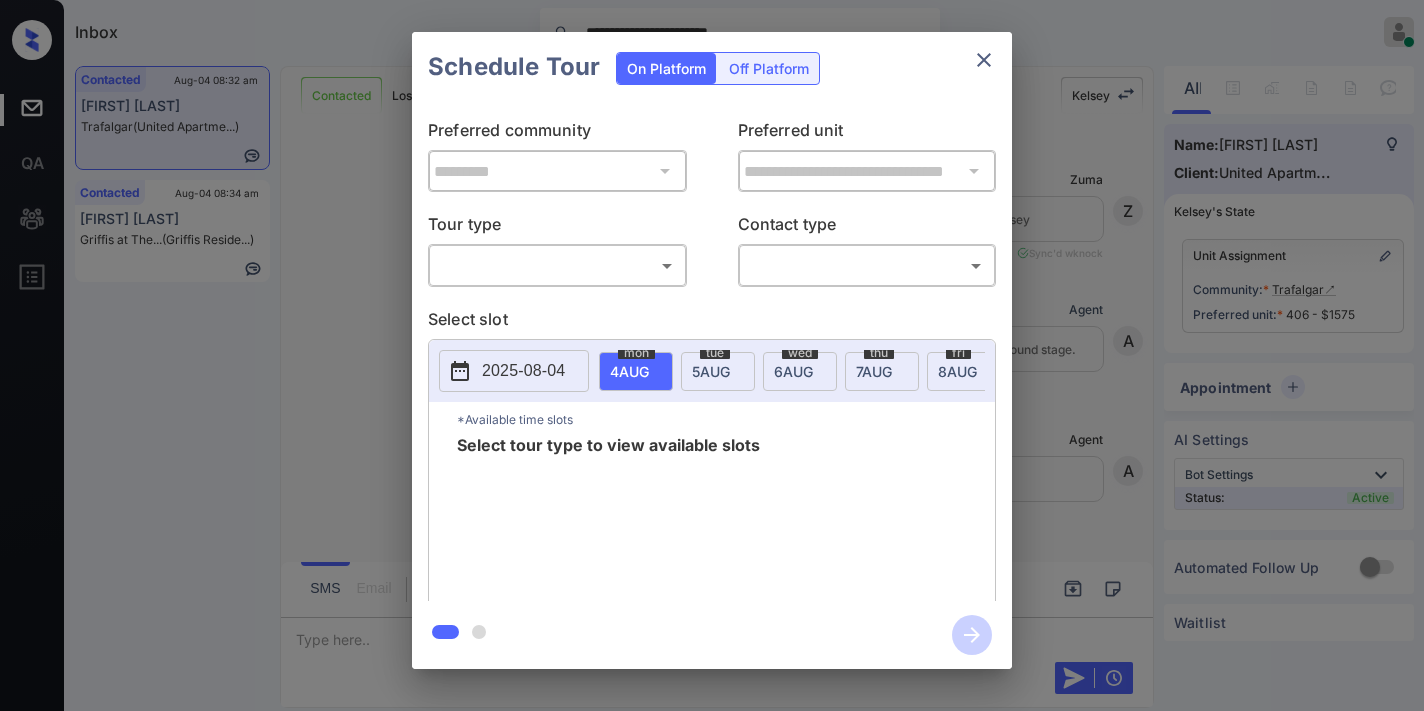 click on "**********" at bounding box center [712, 355] 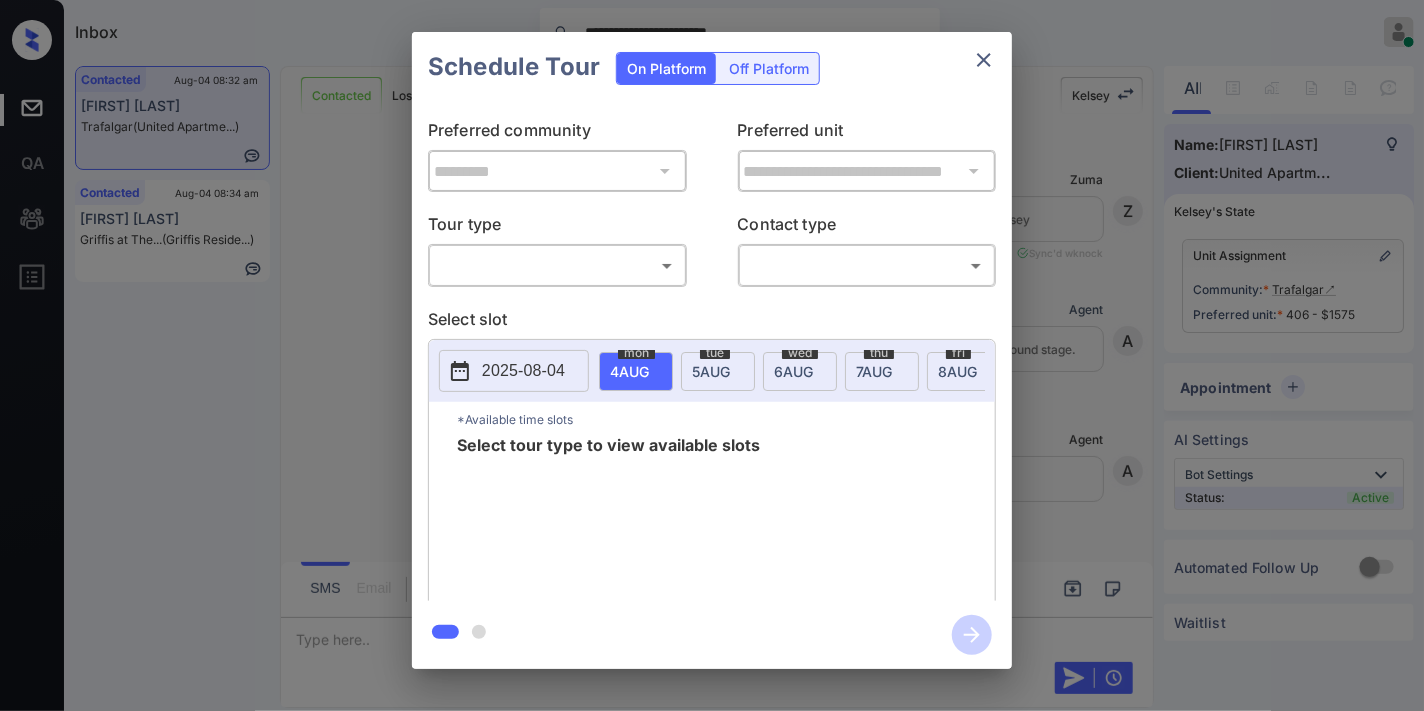 scroll, scrollTop: 951, scrollLeft: 0, axis: vertical 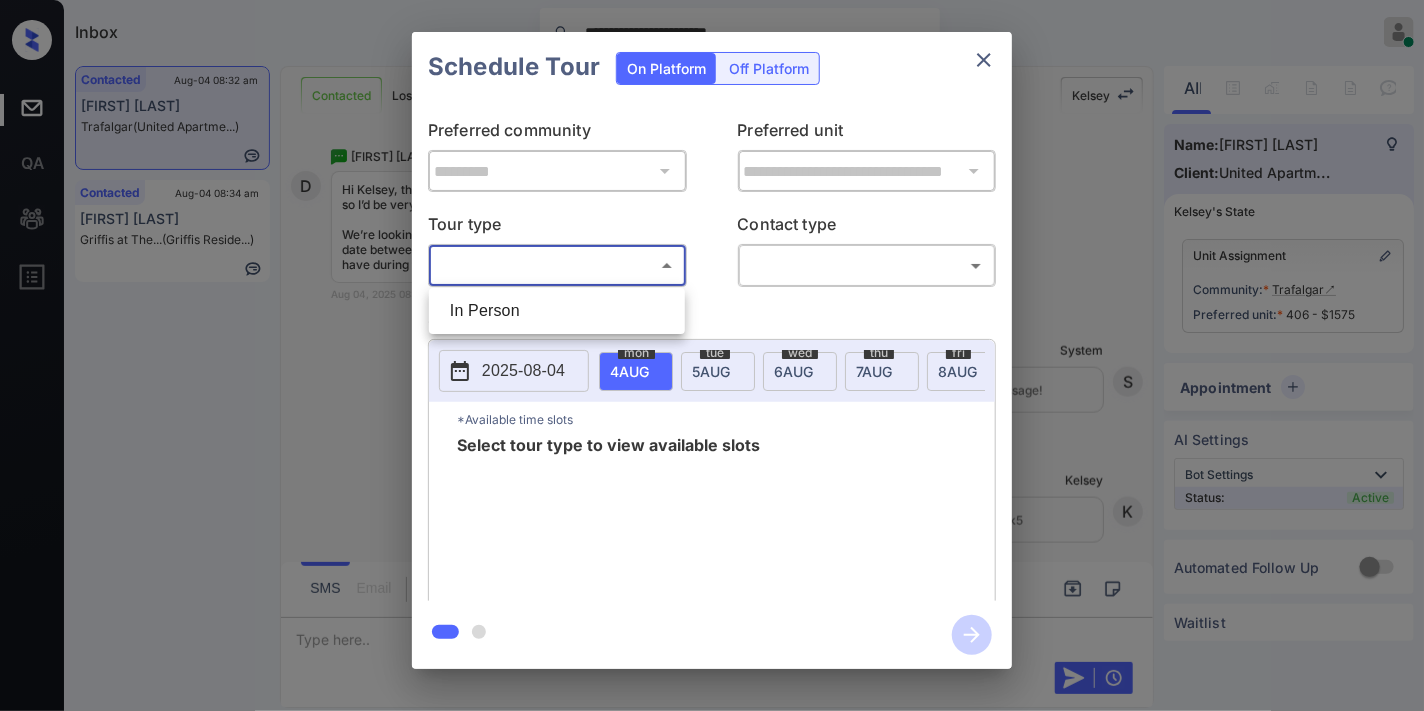 click at bounding box center [712, 355] 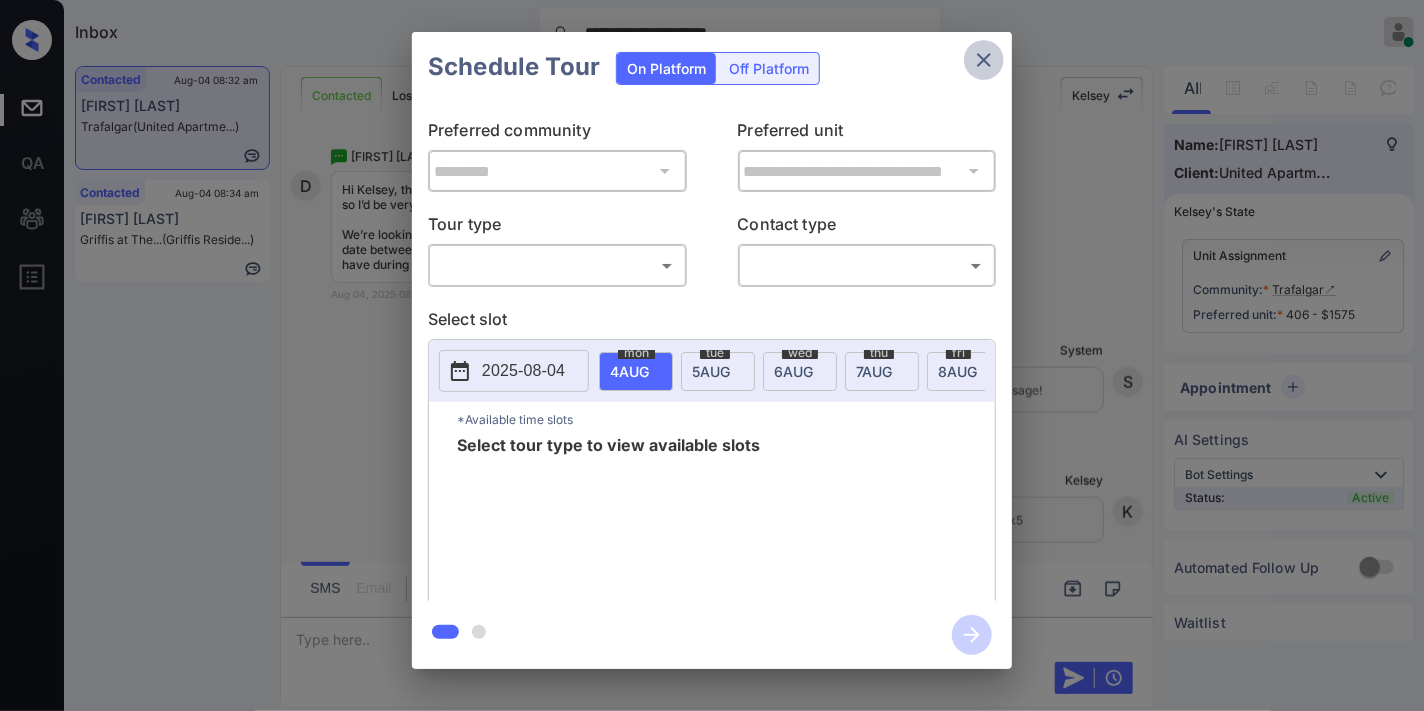 click 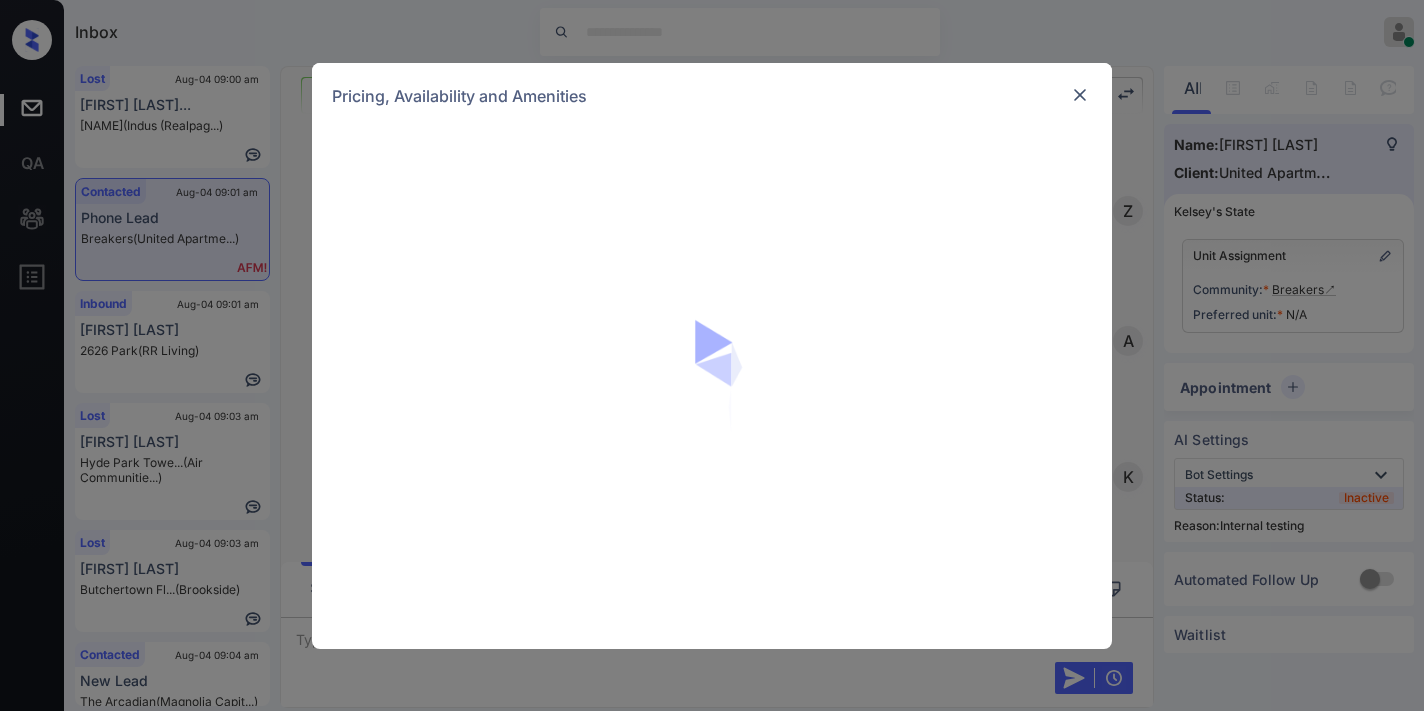 scroll, scrollTop: 0, scrollLeft: 0, axis: both 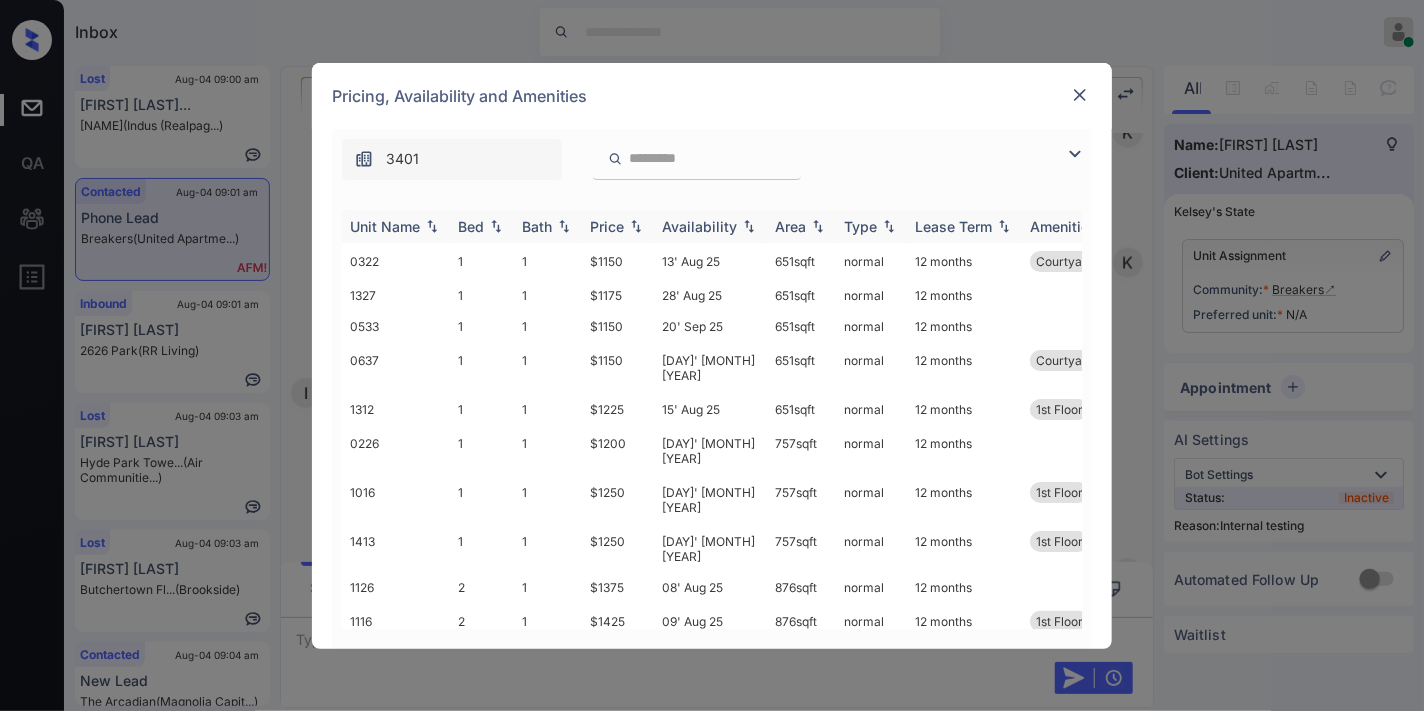 click on "Price" at bounding box center [607, 226] 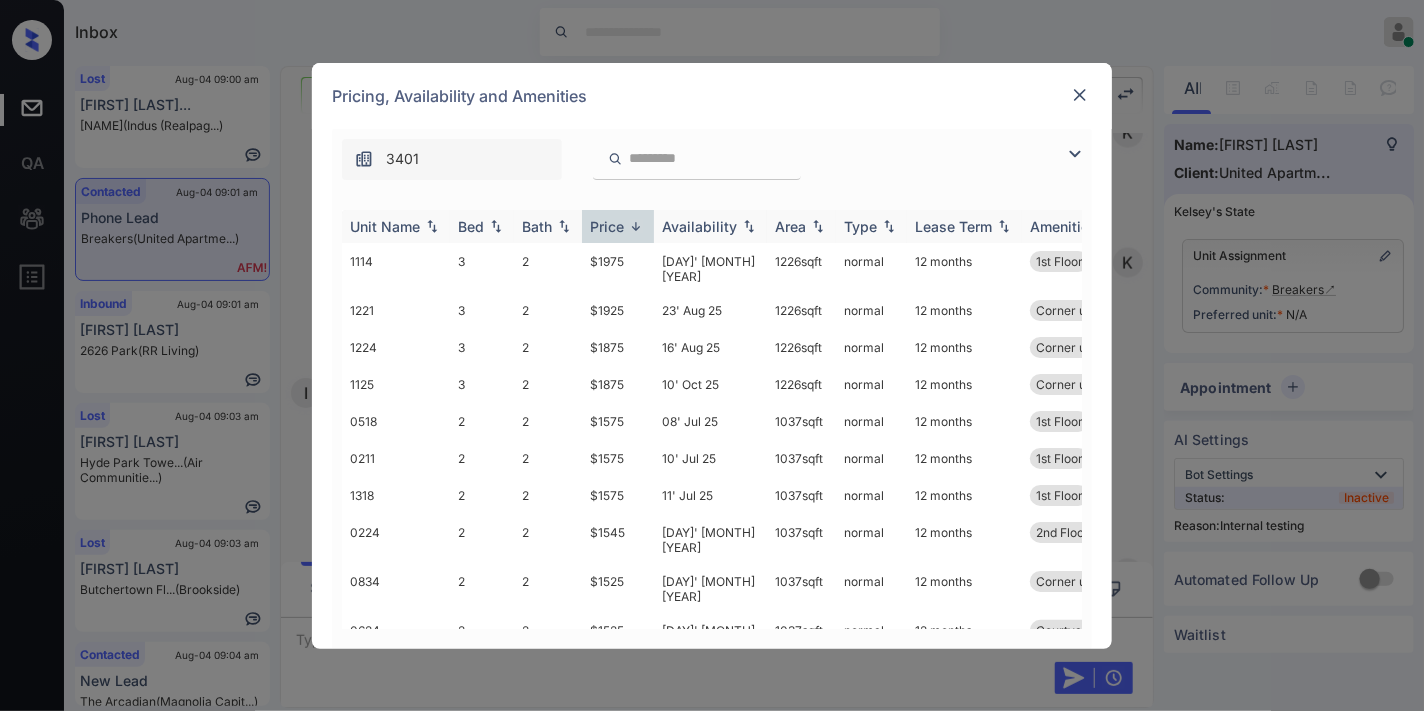 click on "Price" at bounding box center (607, 226) 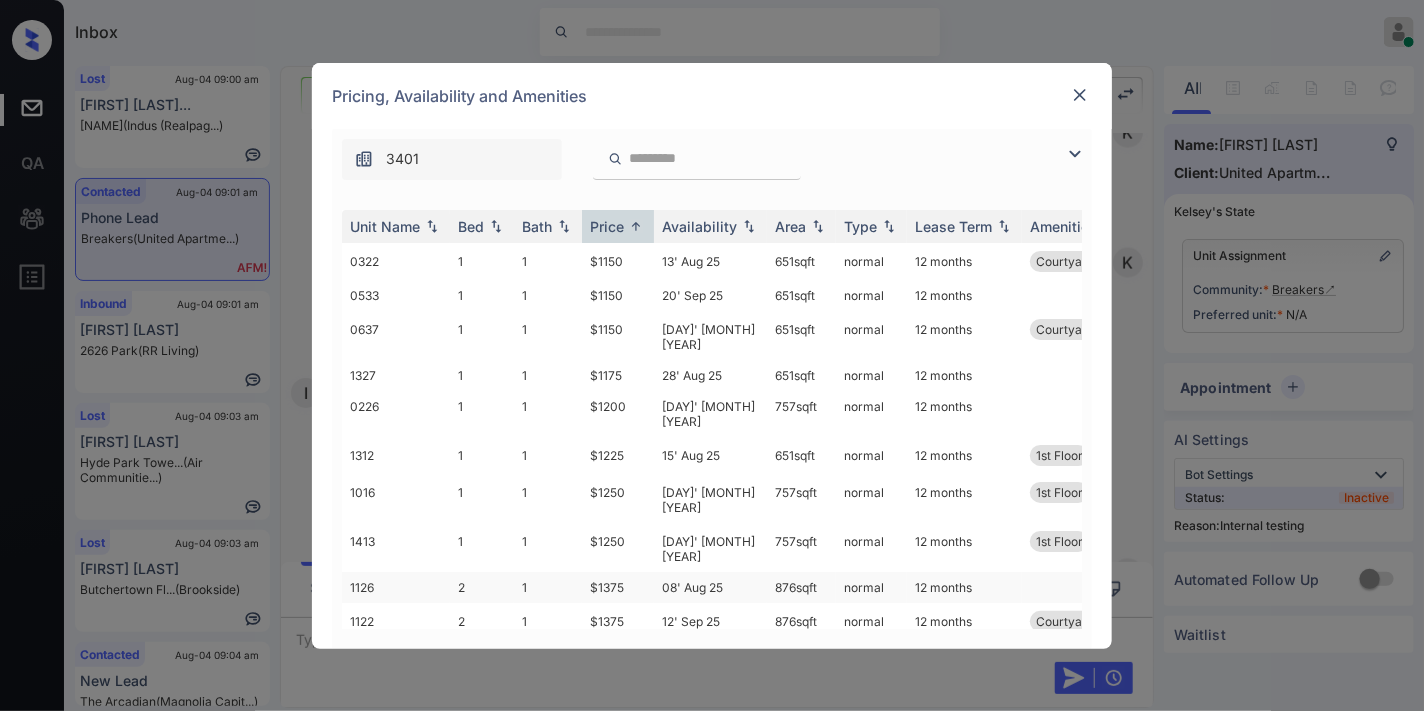 click on "$1375" at bounding box center (618, 587) 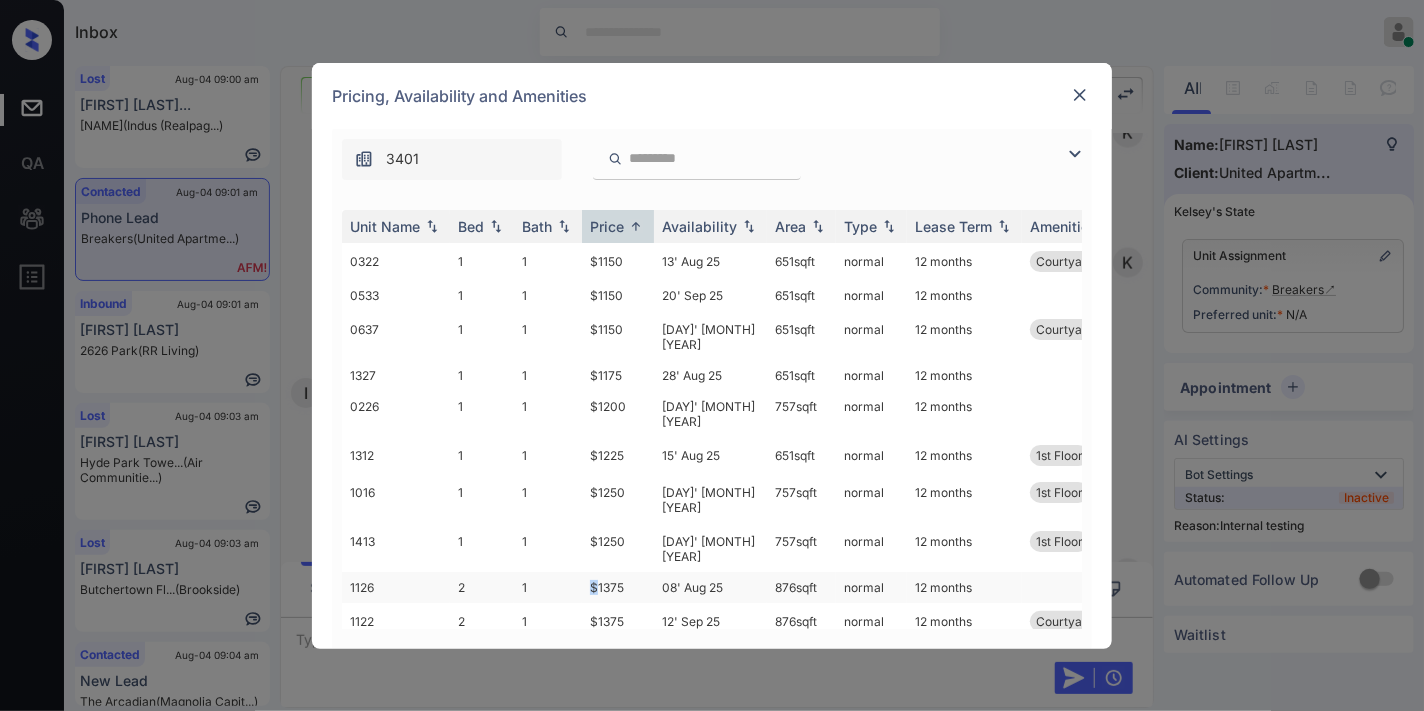 click on "$1375" at bounding box center (618, 587) 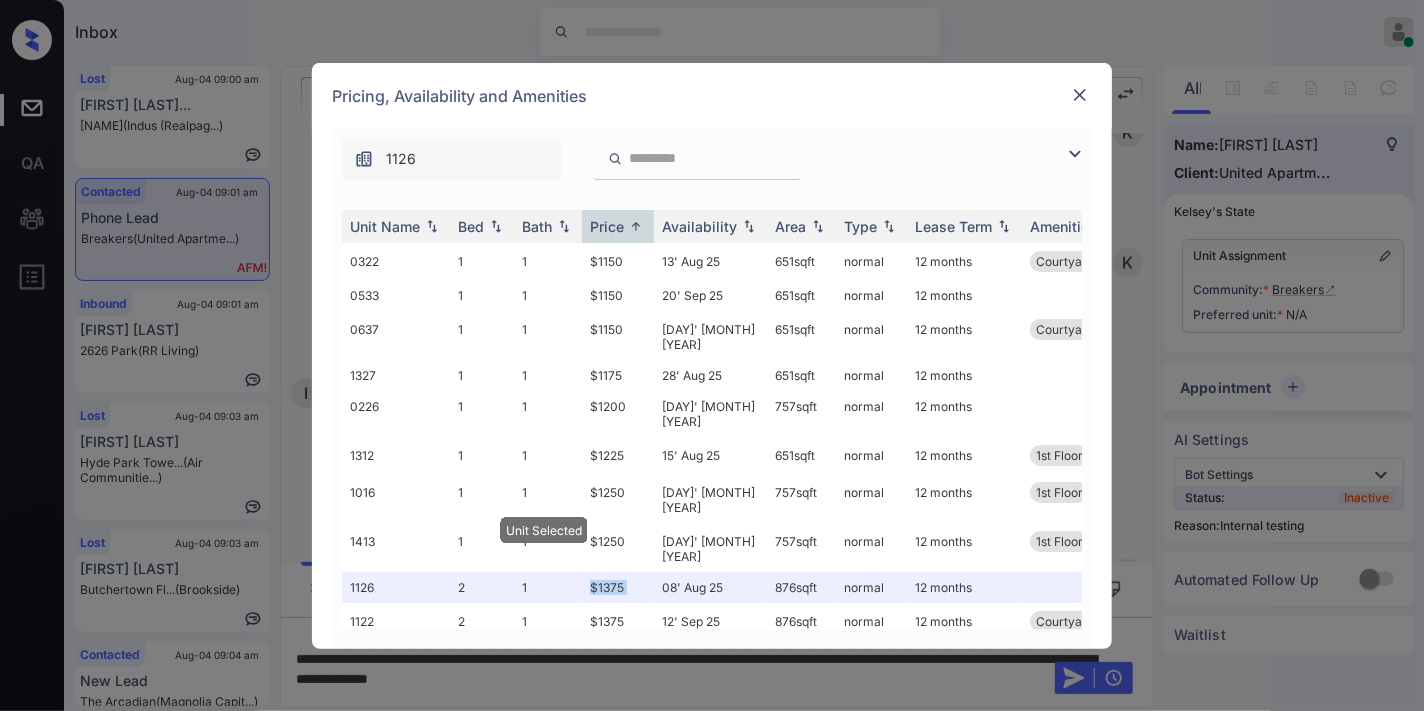 click at bounding box center [1080, 95] 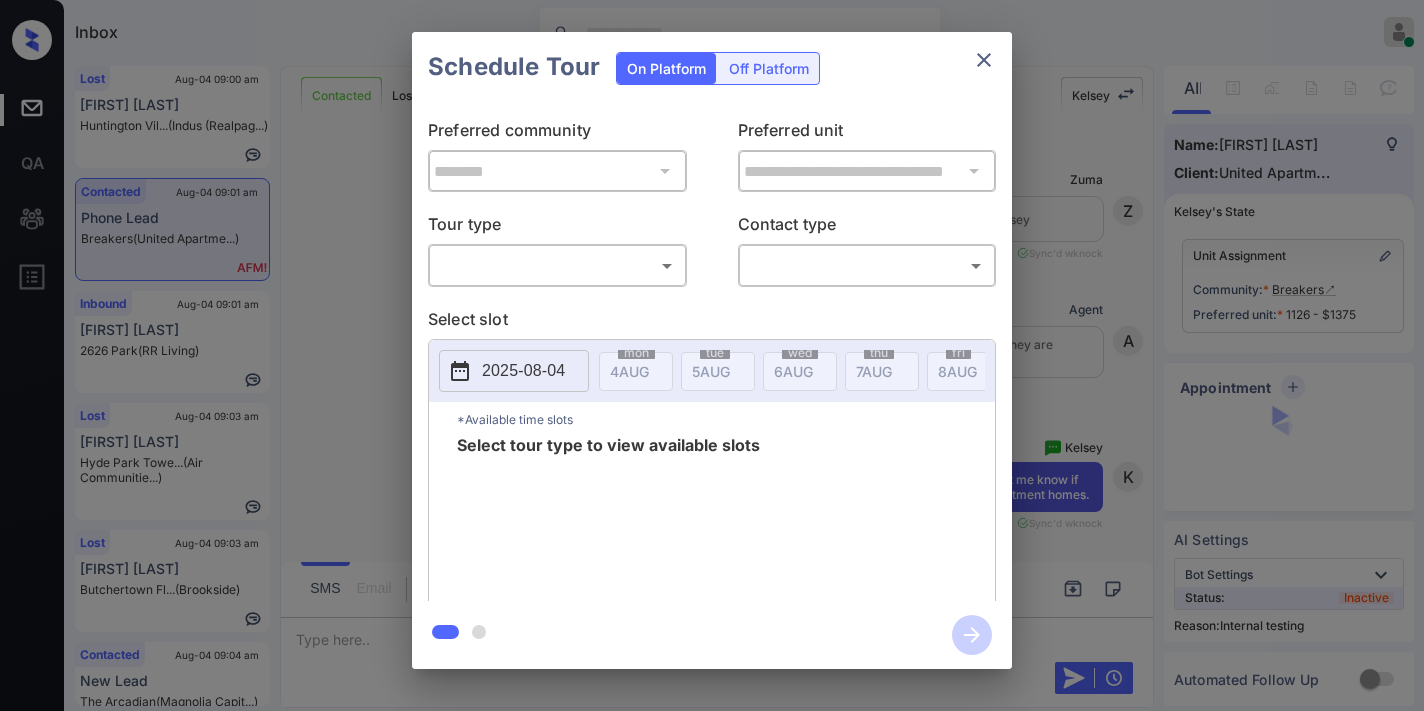 scroll, scrollTop: 0, scrollLeft: 0, axis: both 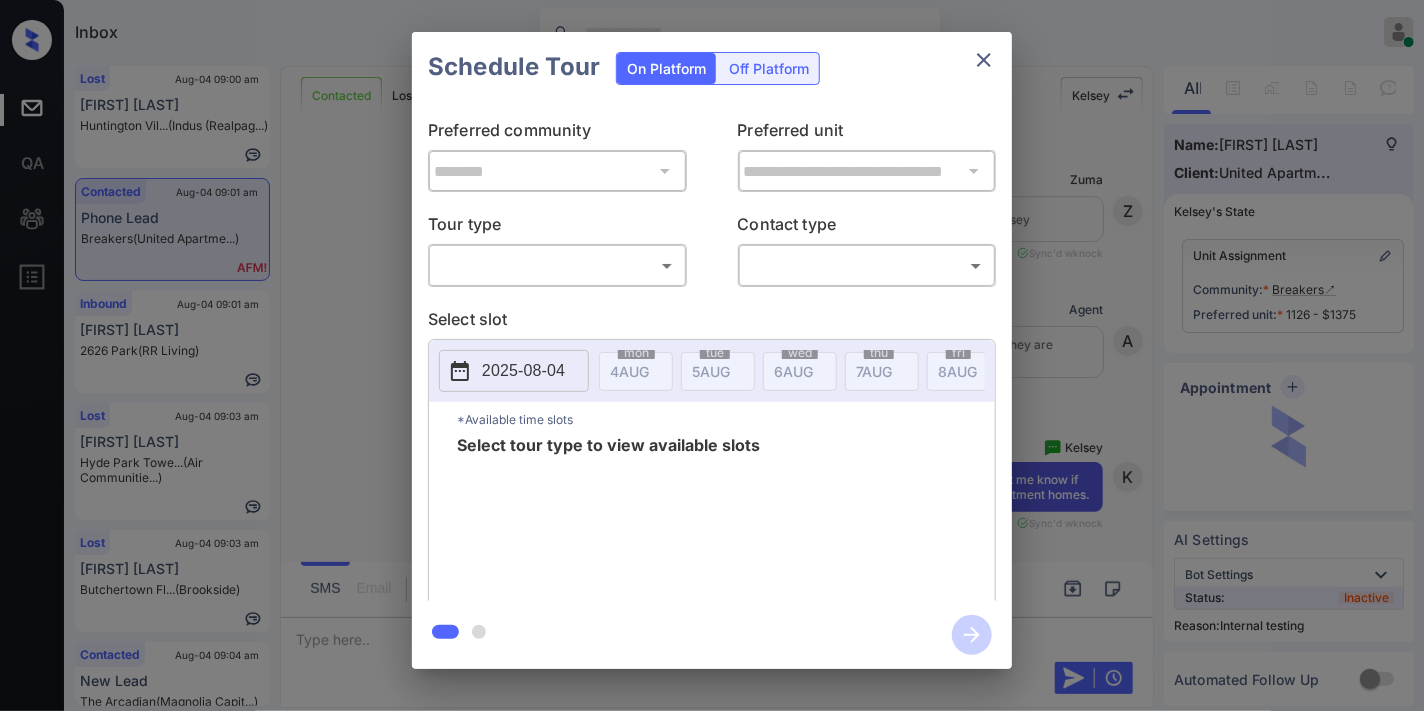 click on "Inbox [FIRST] [LAST] Online Set yourself   offline Set yourself   on break Profile Switch to  dark  mode Sign out Lost Aug-04 09:00 am   [FIRST] [LAST] Huntington Vil...  (Indus (Realpag...) Contacted Aug-04 09:01 am   Phone Lead Breakers  (United Apartme...) Inbound Aug-04 09:01 am   [FIRST] [LAST] 2626 Park  (RR Living) Lost Aug-04 09:03 am   [FIRST] [LAST] Hyde Park Towe...  (Air Communitie...) Lost Aug-04 09:03 am   [FIRST] [LAST] Butchertown Fl...  (Brookside) Contacted Aug-04 09:04 am   New Lead The Arcadian  (Magnolia Capit...) Contacted Lost Lead Sentiment: Angry Upon sliding the acknowledgement:  Lead will move to lost stage. * ​ SMS and call option will be set to opt out. AFM will be turned off for the lead. Kelsey New Message Zuma Lead transferred to leasing agent: kelsey Aug 04, 2025 08:56 am  Sync'd w  knock Z New Message Agent Lead created because they indicated they are interested in leasing via Zuma IVR. Aug 04, 2025 08:56 am A New Message Kelsey Aug 04, 2025 08:56 am   | conversationalSms K" at bounding box center [712, 355] 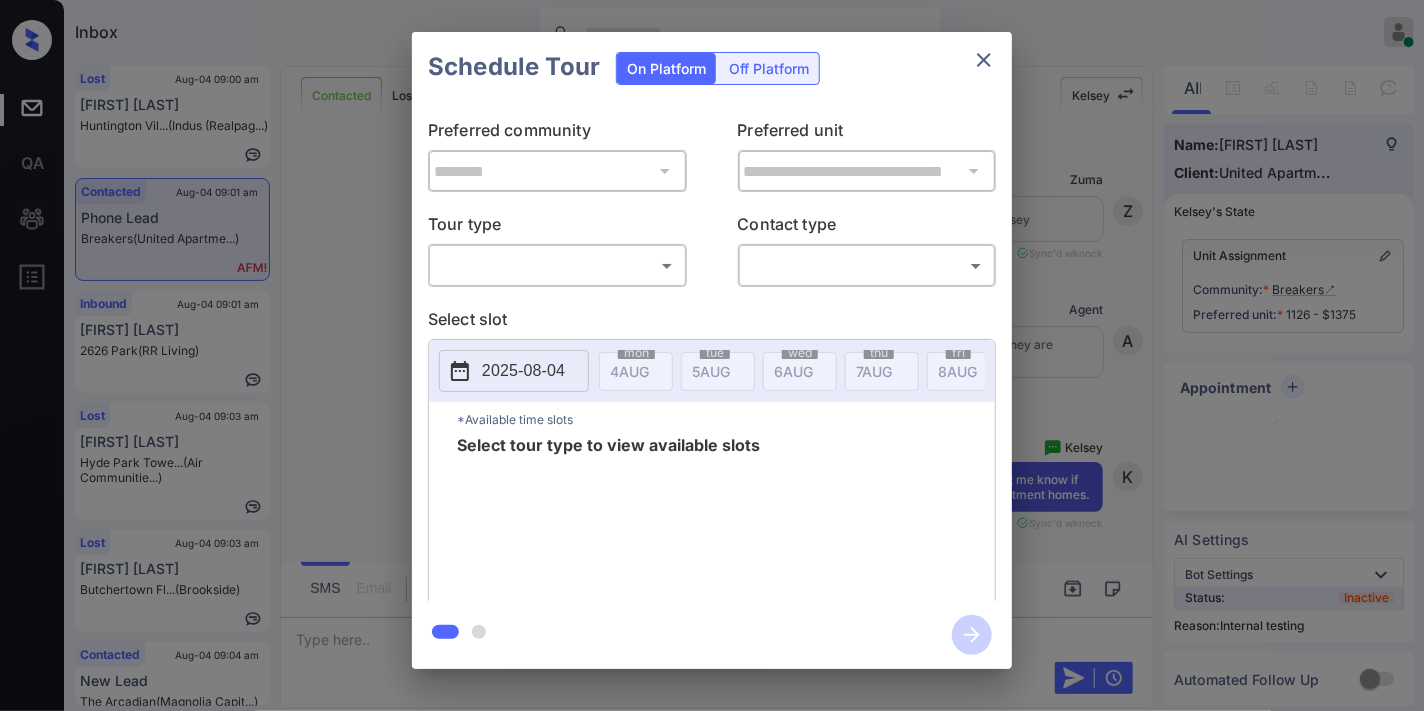 scroll, scrollTop: 2088, scrollLeft: 0, axis: vertical 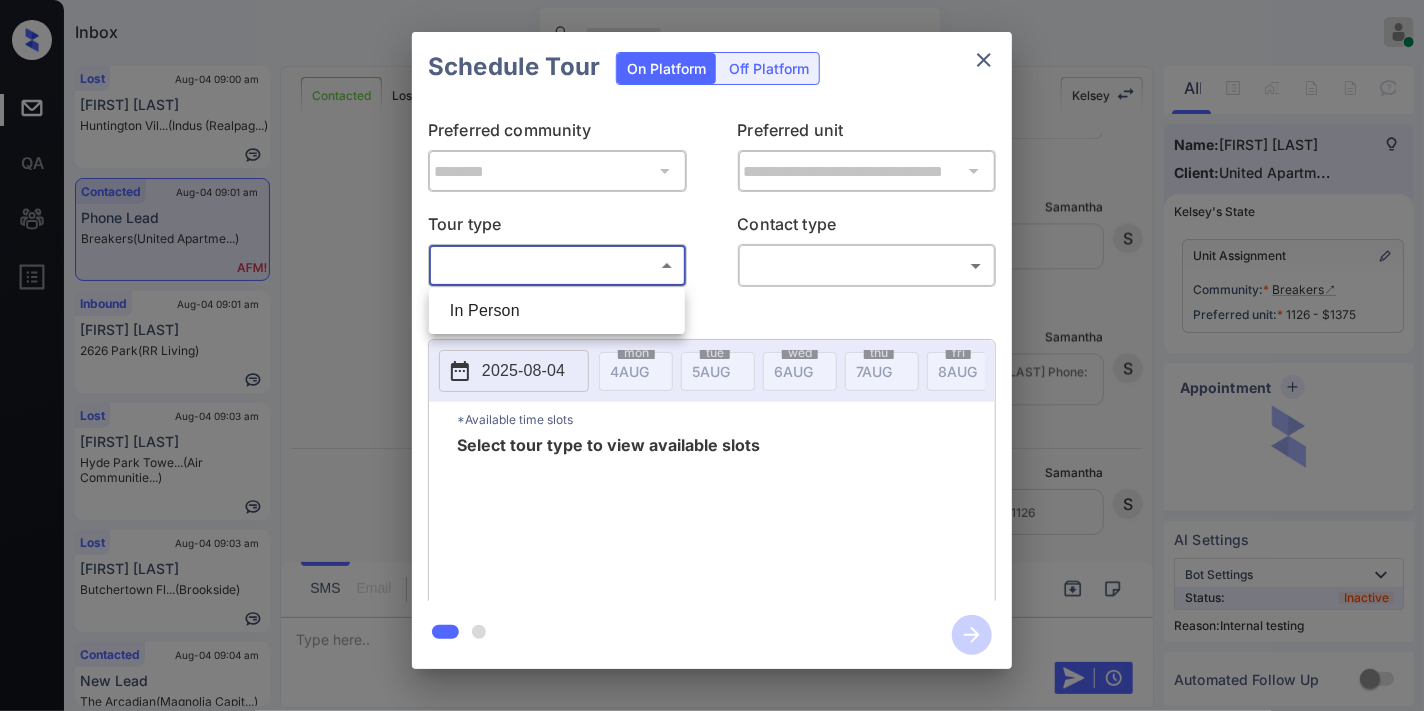 click on "In Person" at bounding box center (557, 311) 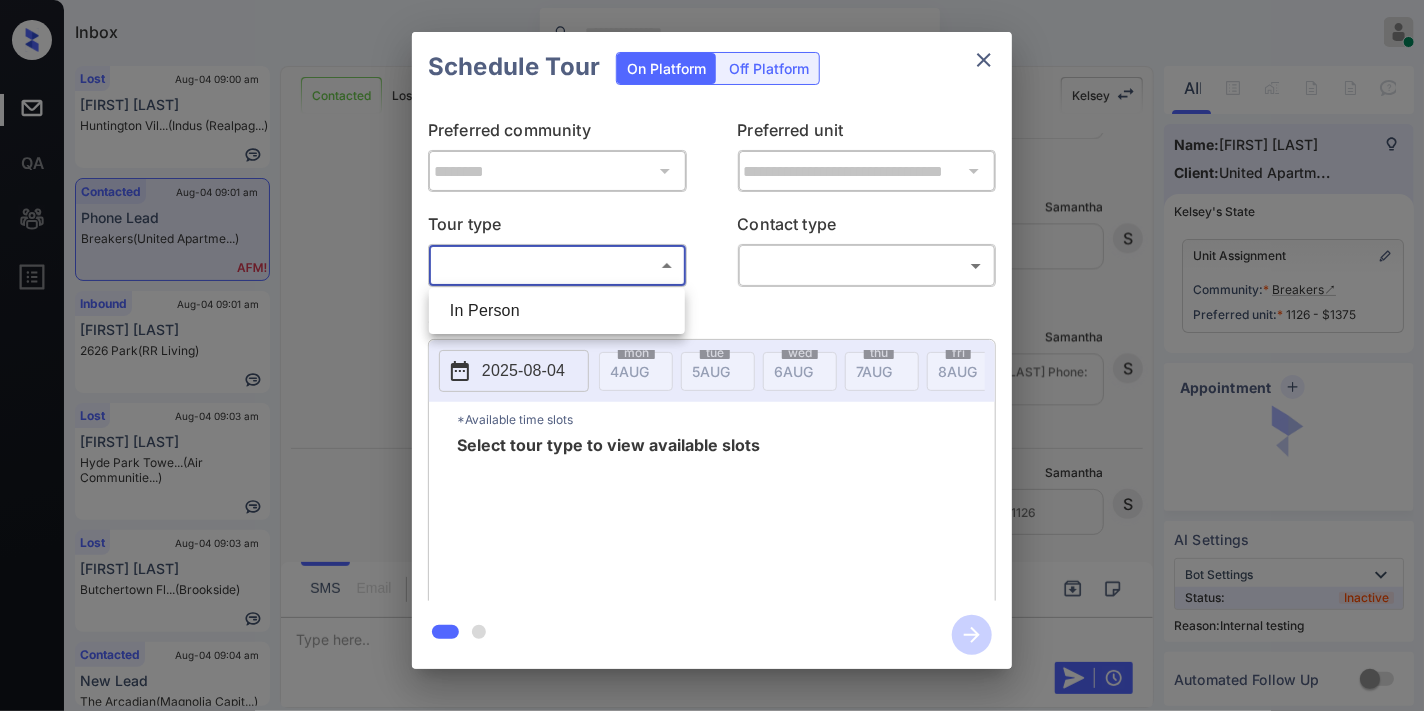 type on "********" 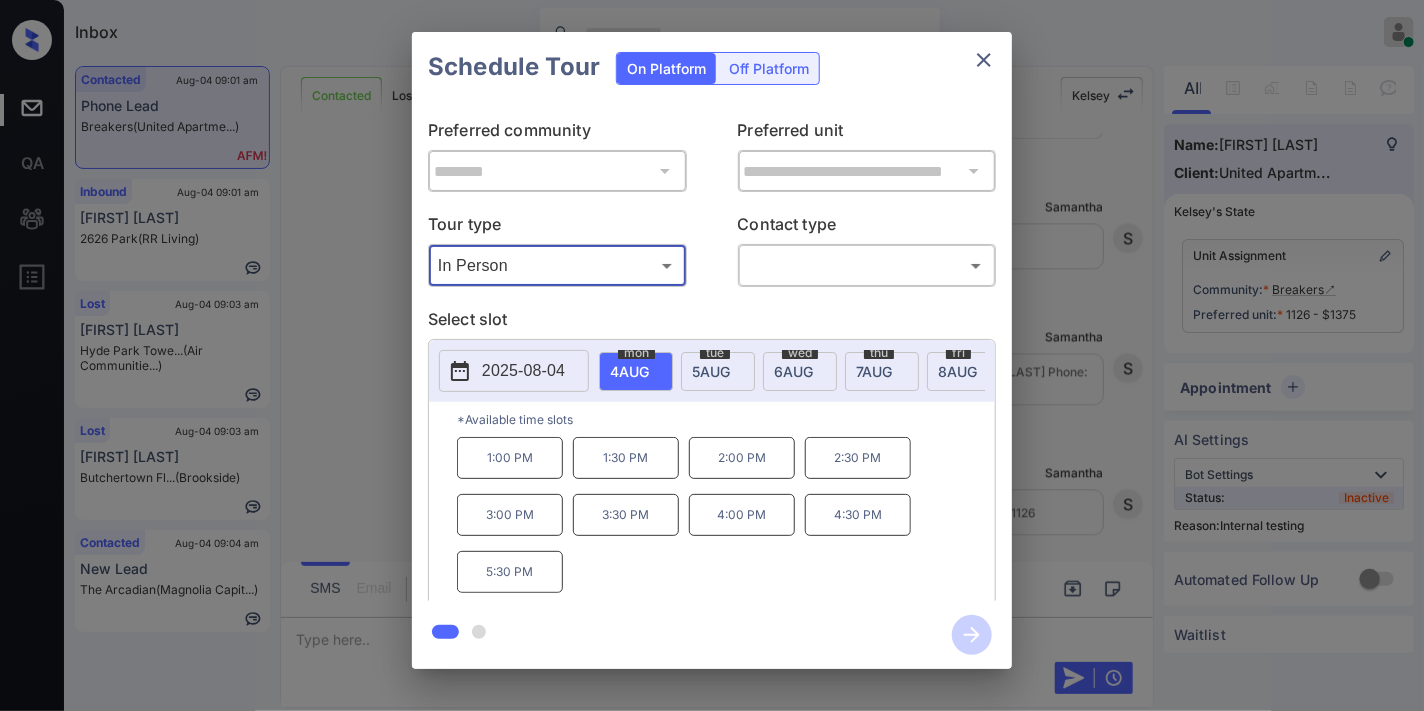 click on "1:30 PM" at bounding box center (626, 458) 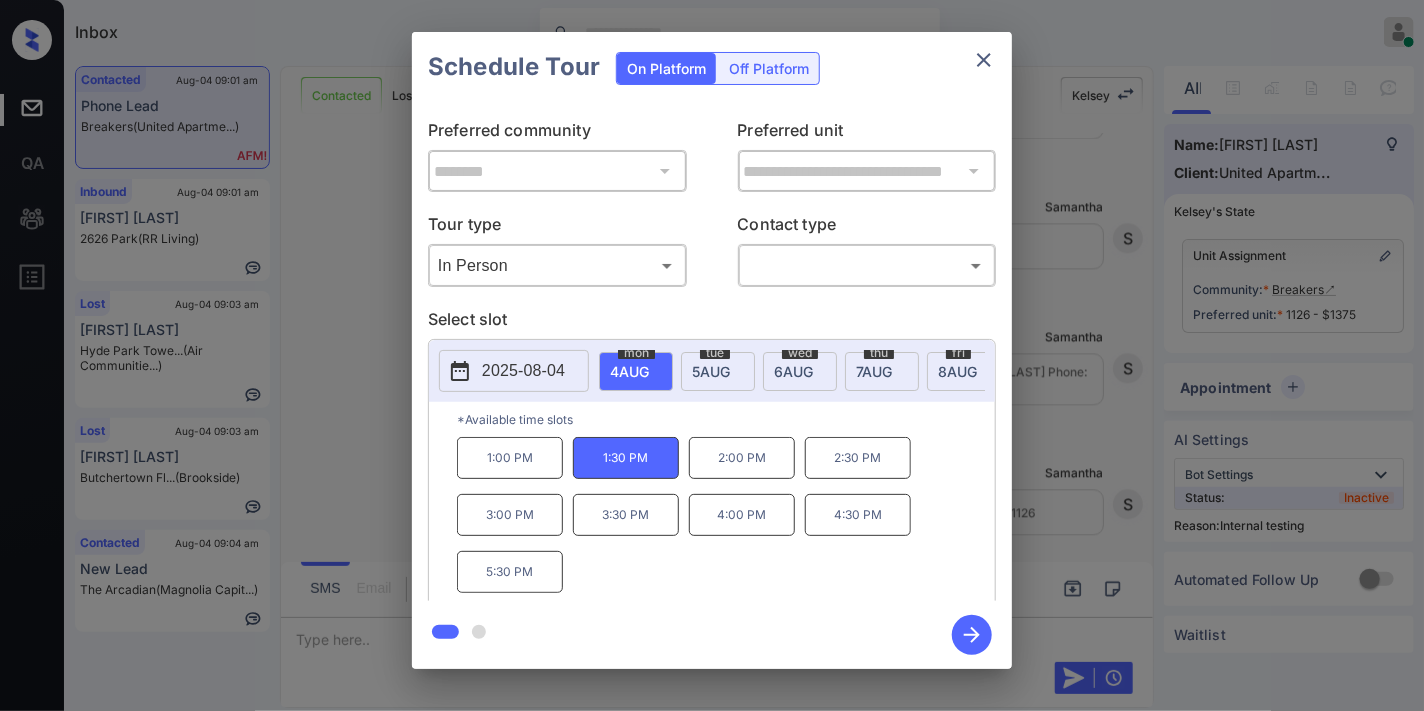 click on "1:00 PM" at bounding box center (510, 458) 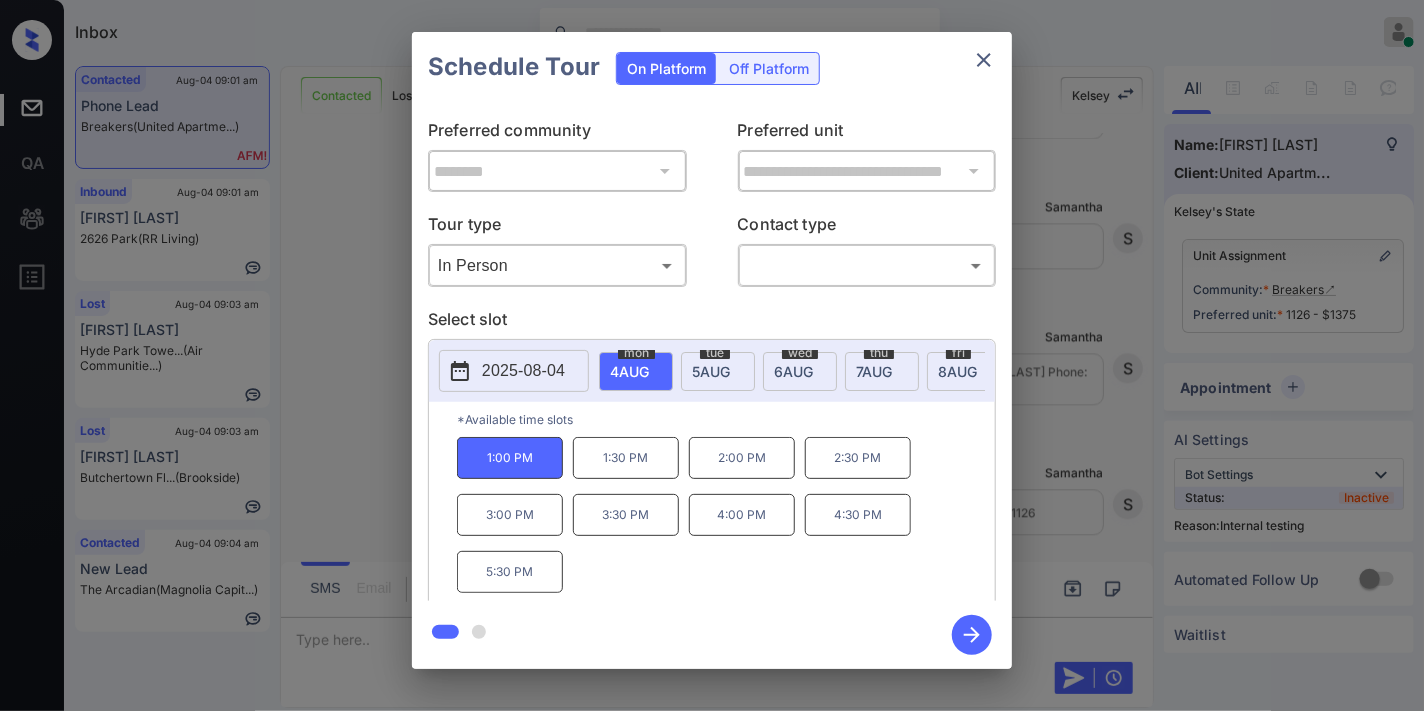 click on "1:30 PM" at bounding box center [626, 458] 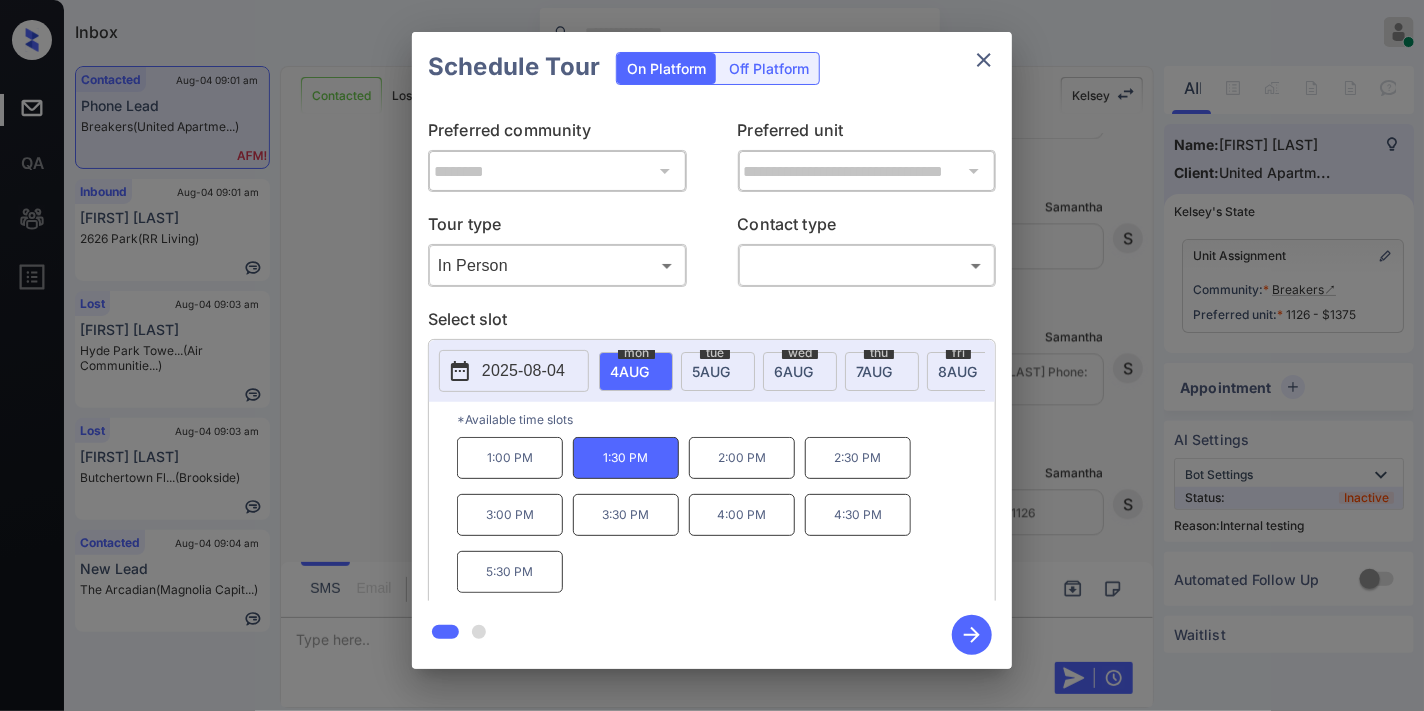 click 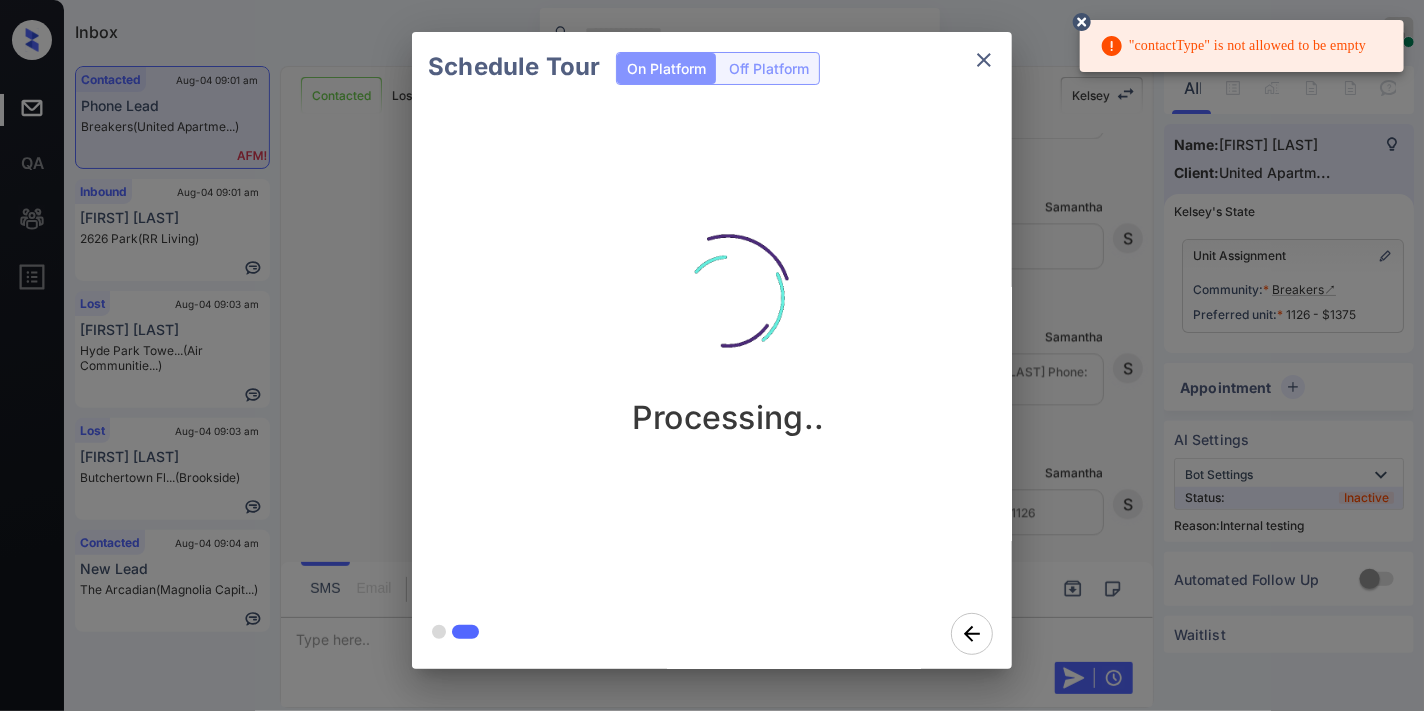 click at bounding box center (728, 298) 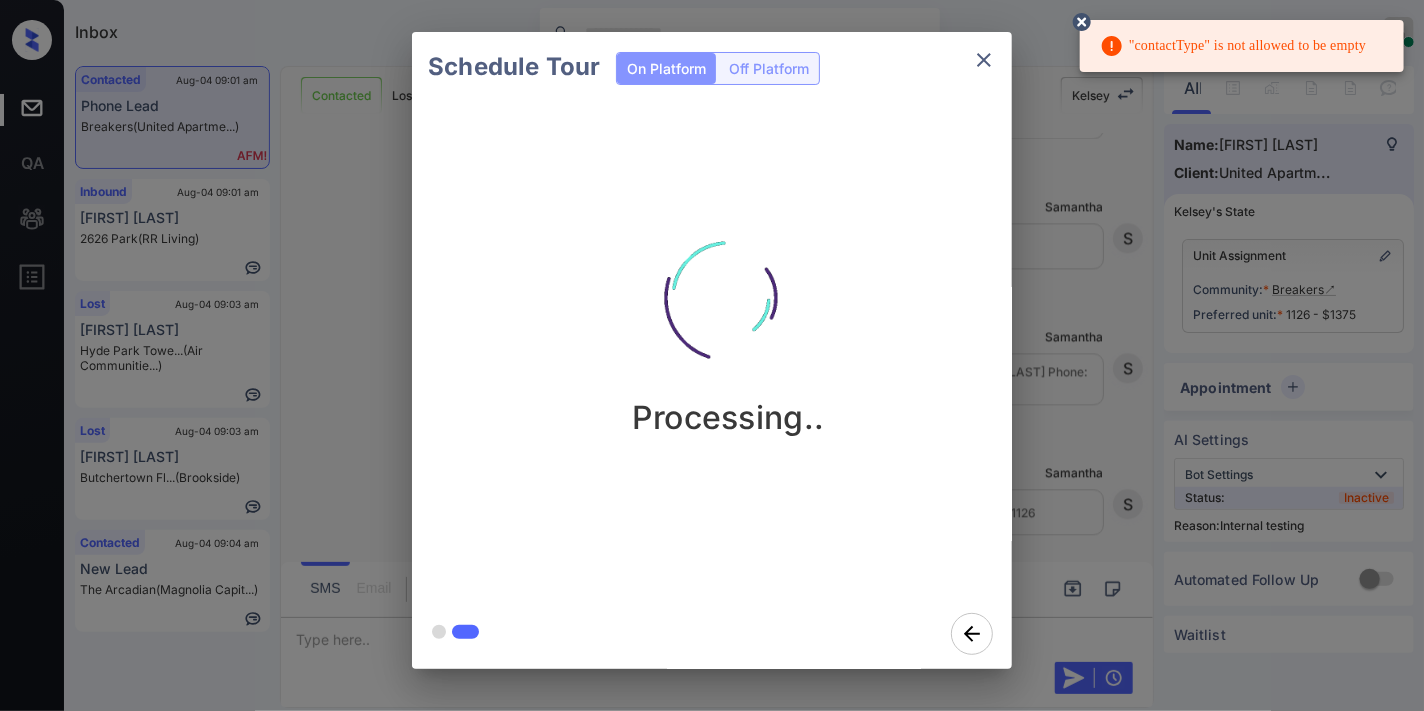 click 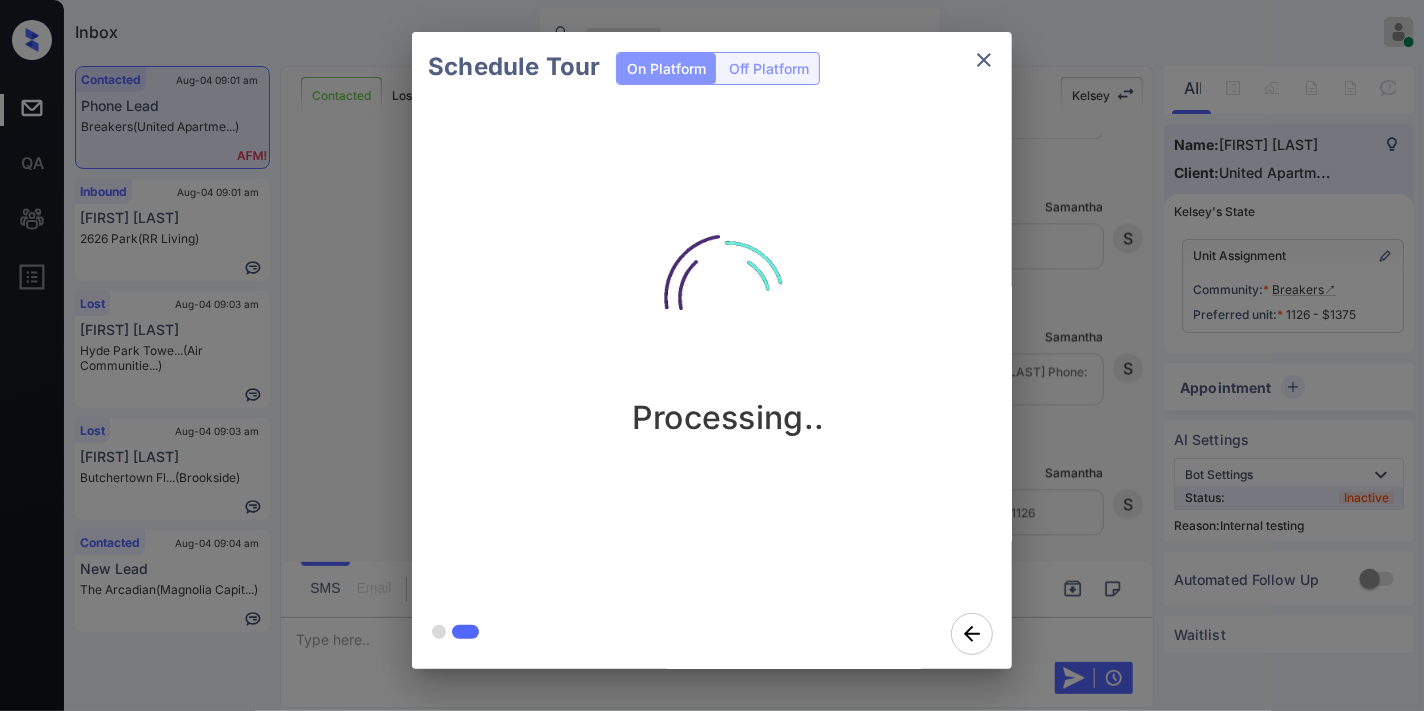 click 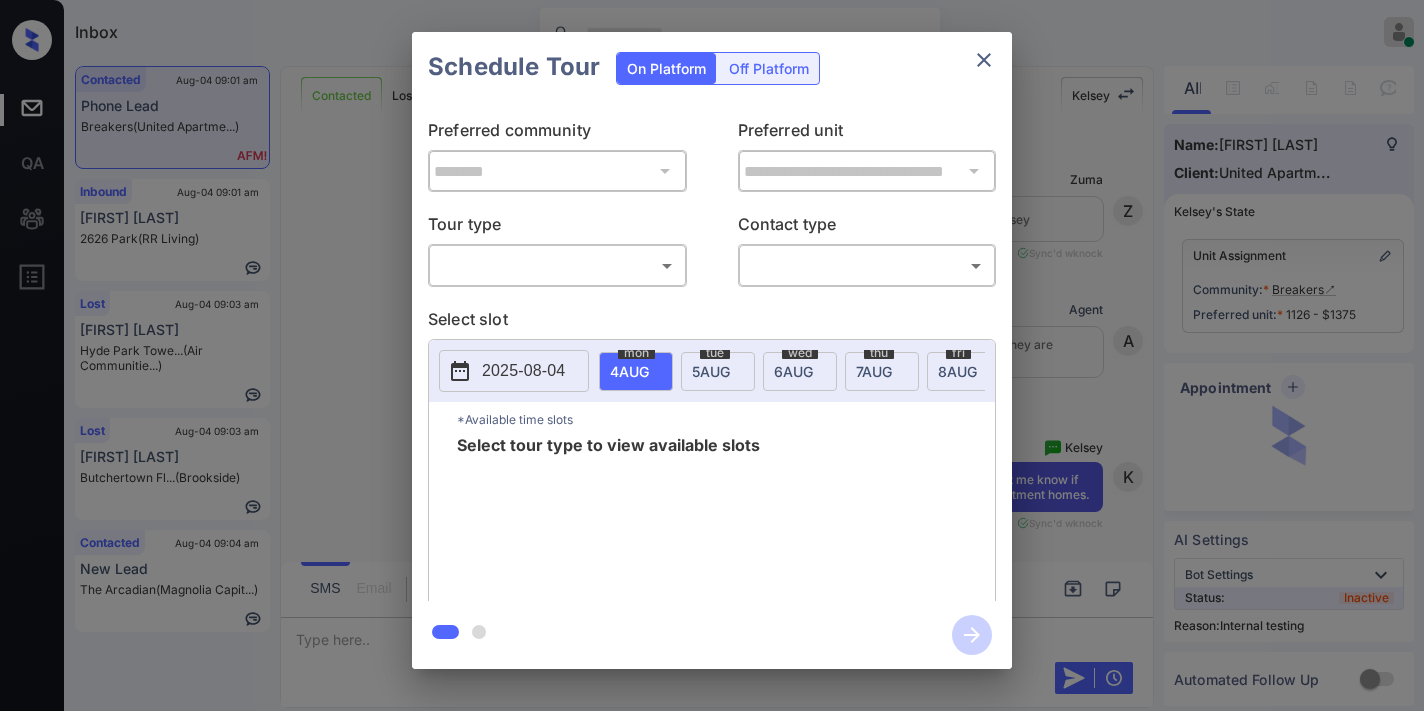 scroll, scrollTop: 0, scrollLeft: 0, axis: both 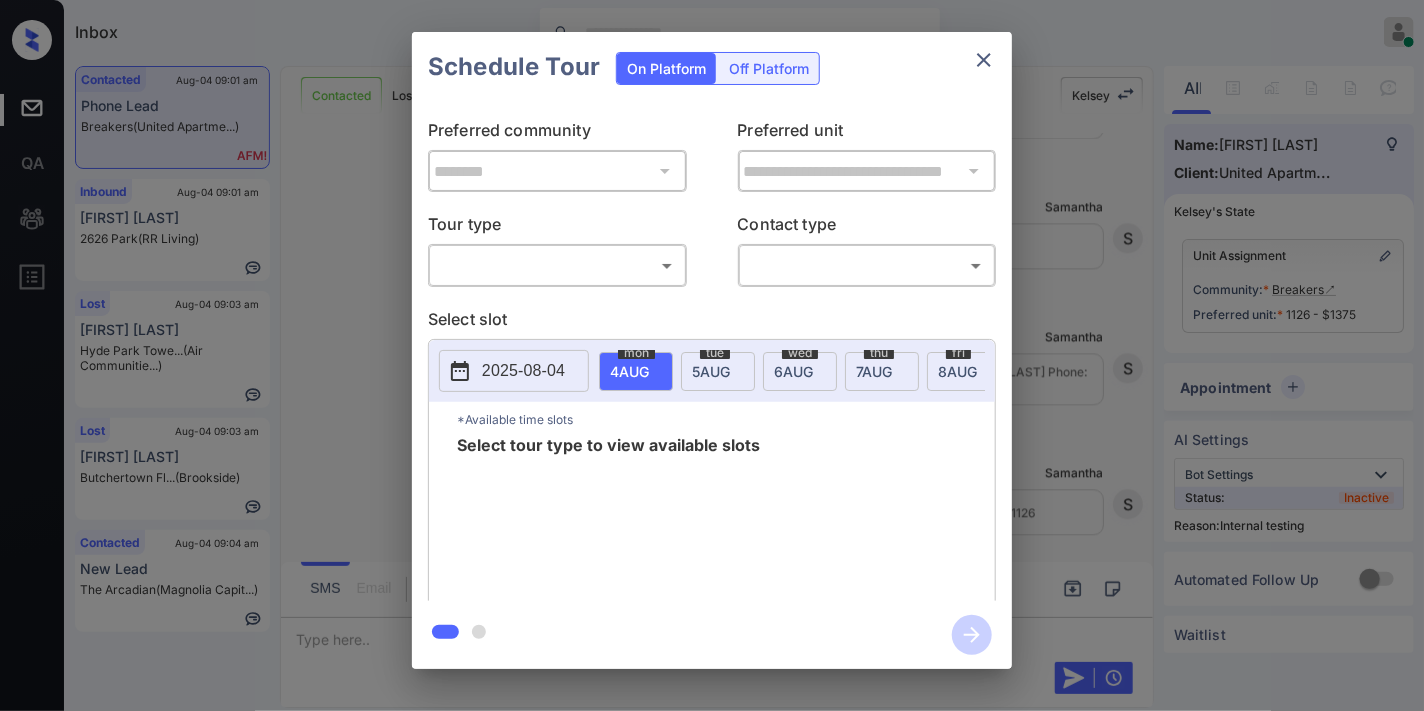 click on "​ ​" at bounding box center (557, 265) 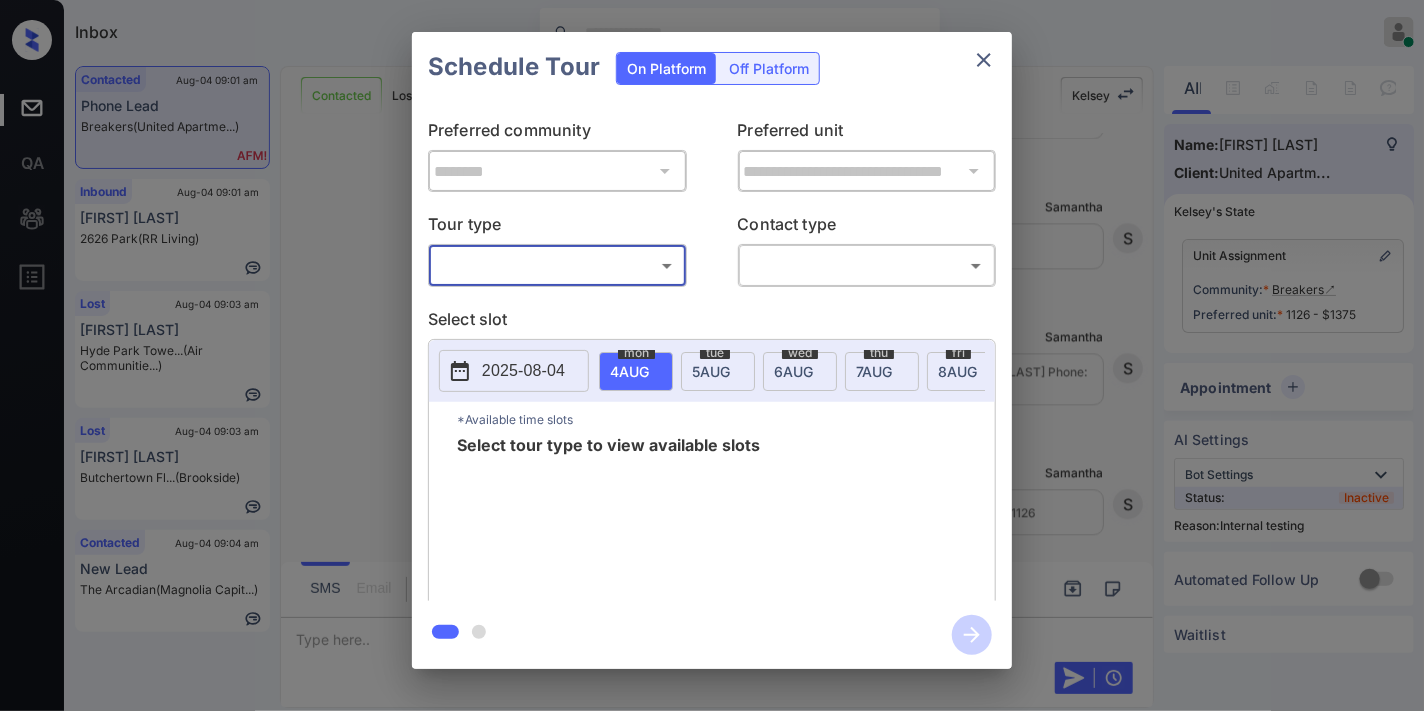 click on "Inbox [FIRST] [LAST] Online Set yourself   offline Set yourself   on break Profile Switch to  dark  mode Sign out Contacted [DATE] [TIME]   Phone Lead Breakers  (United Apartme...) Inbound [DATE] [TIME]   [FIRST] [LAST] [NUMBER] [STREET] (RR Living) Lost [DATE] [TIME]   [FIRST] [LAST] [STREET] Towe...  (Air Communitie...) Lost [DATE] [TIME]   [FIRST] [LAST] Butchertown Fl...  (Brookside) Contacted [DATE] [TIME]   New Lead The Arcadian  (Magnolia Capit...) Contacted Lost Lead Sentiment: Angry Upon sliding the acknowledgement:  Lead will move to lost stage. * ​ SMS and call option will be set to opt out. AFM will be turned off for the lead. [FIRST] New Message Zuma Lead transferred to leasing agent: [FIRST] [DATE] [TIME]  Sync'd w  knock Z New Message Agent Lead created because they indicated they are interested in leasing via Zuma IVR. [DATE] [TIME] A New Message [FIRST] [DATE] [TIME]   | conversationalSms  Sync'd w  knock K New Message Leasing office missed call, AFM sent K New Message" at bounding box center (712, 355) 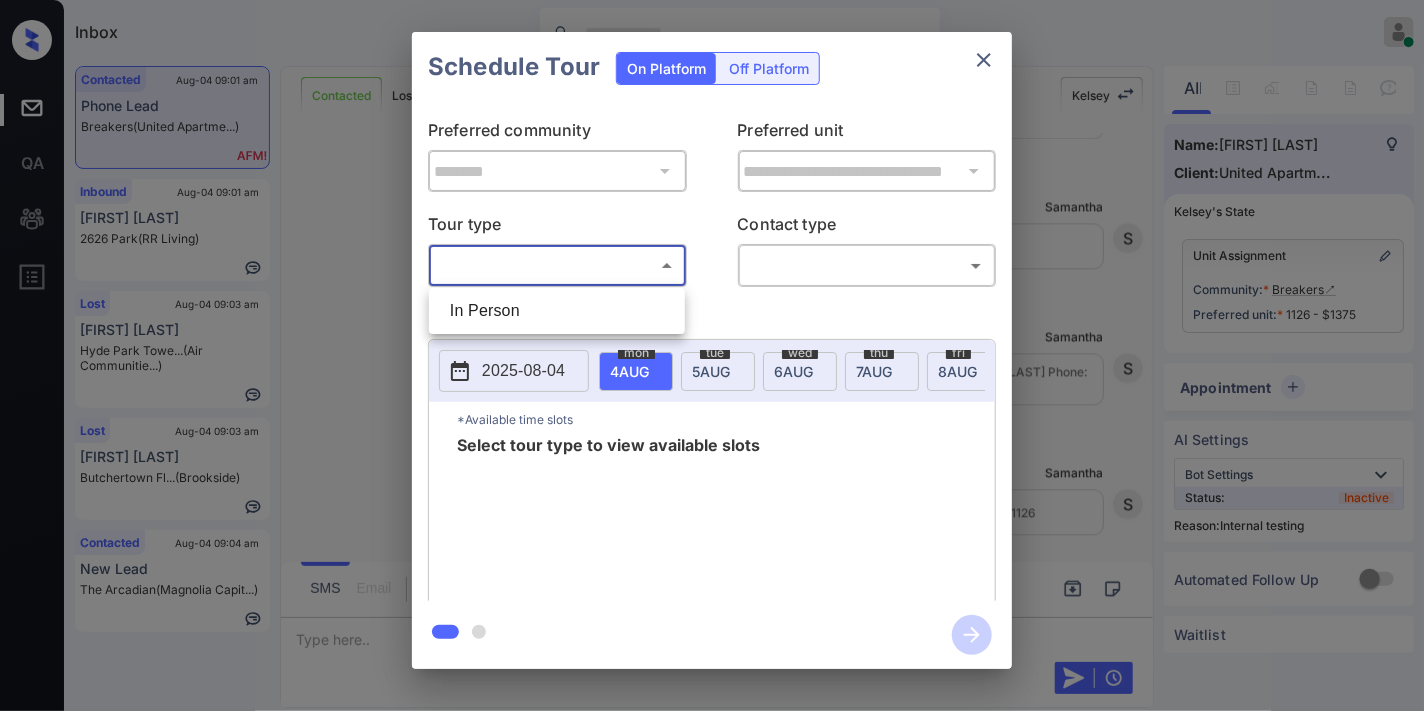 click on "In Person" at bounding box center (557, 311) 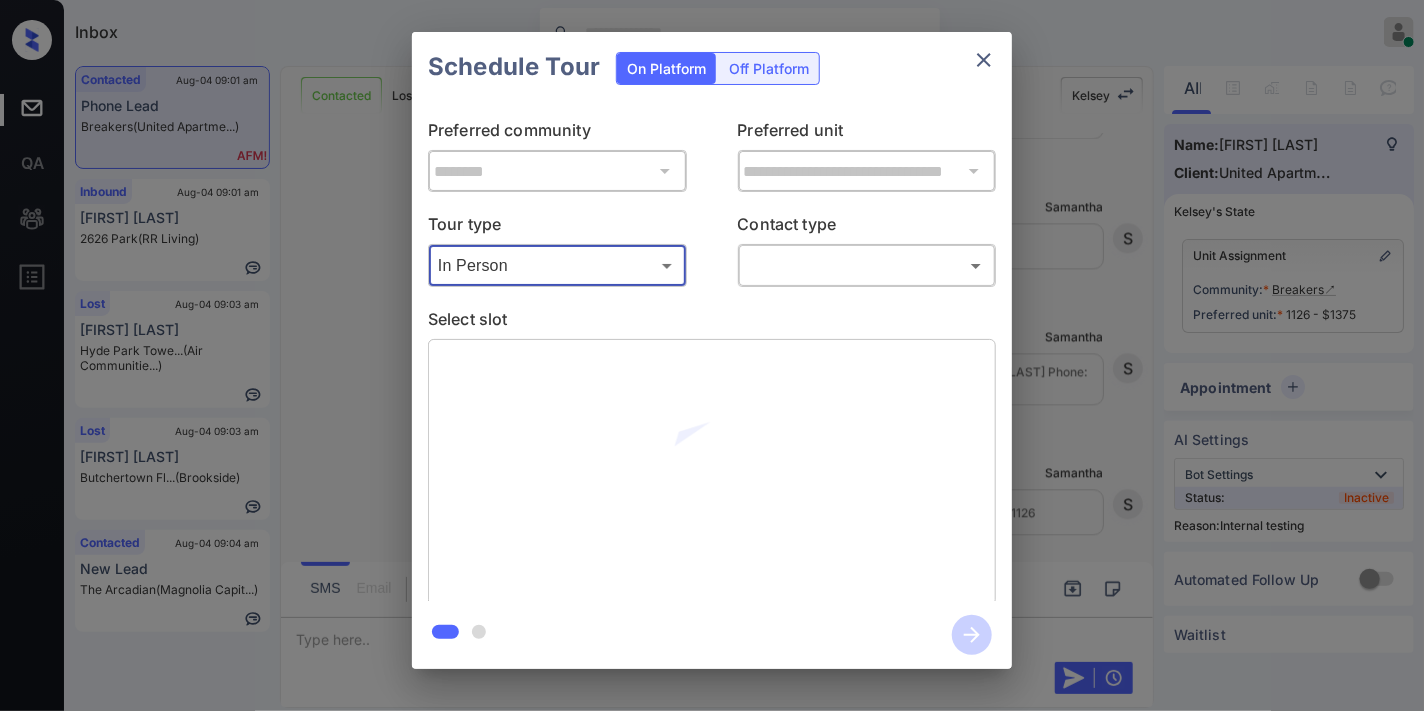click on "Inbox [FIRST] [LAST] Online Set yourself   offline Set yourself   on break Profile Switch to  dark  mode Sign out Contacted [DATE] [TIME]   Phone Lead Breakers  (United Apartme...) Inbound [DATE] [TIME]   [FIRST] [LAST] [NUMBER] [STREET] (RR Living) Lost [DATE] [TIME]   [FIRST] [LAST] [STREET] Towe...  (Air Communitie...) Lost [DATE] [TIME]   [FIRST] [LAST] Butchertown Fl...  (Brookside) Contacted [DATE] [TIME]   New Lead The Arcadian  (Magnolia Capit...) Contacted Lost Lead Sentiment: Angry Upon sliding the acknowledgement:  Lead will move to lost stage. * ​ SMS and call option will be set to opt out. AFM will be turned off for the lead. [FIRST] New Message Zuma Lead transferred to leasing agent: [FIRST] [DATE] [TIME]  Sync'd w  knock Z New Message Agent Lead created because they indicated they are interested in leasing via Zuma IVR. [DATE] [TIME] A New Message [FIRST] [DATE] [TIME]   | conversationalSms  Sync'd w  knock K New Message Leasing office missed call, AFM sent K New Message" at bounding box center [712, 355] 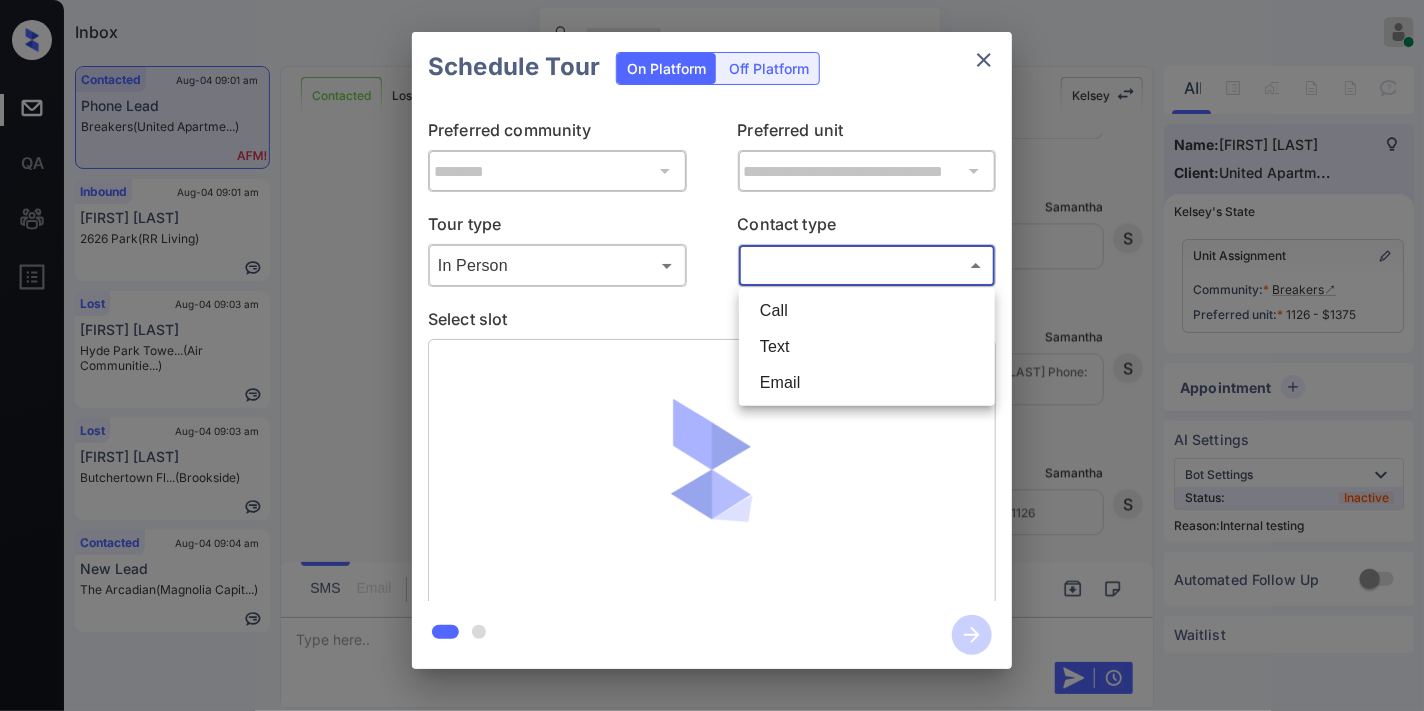 click on "Text" at bounding box center (867, 347) 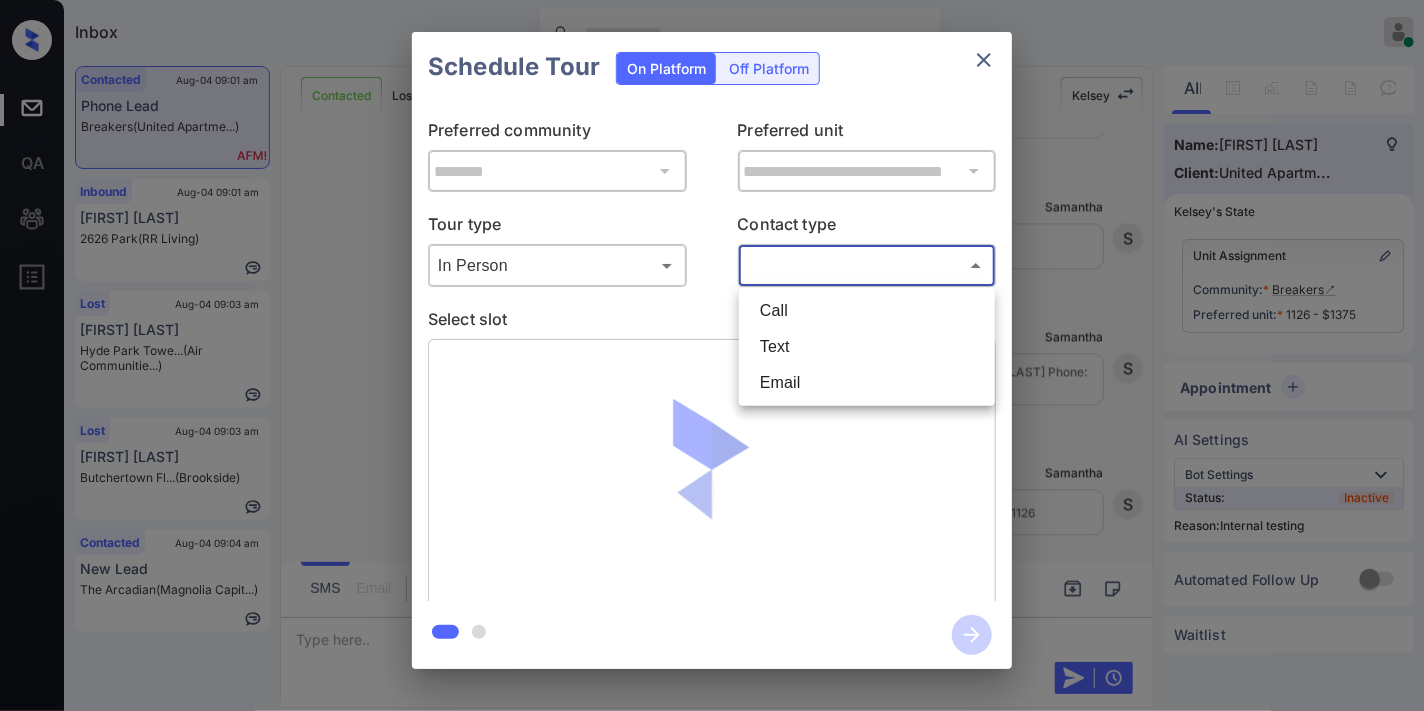 type on "****" 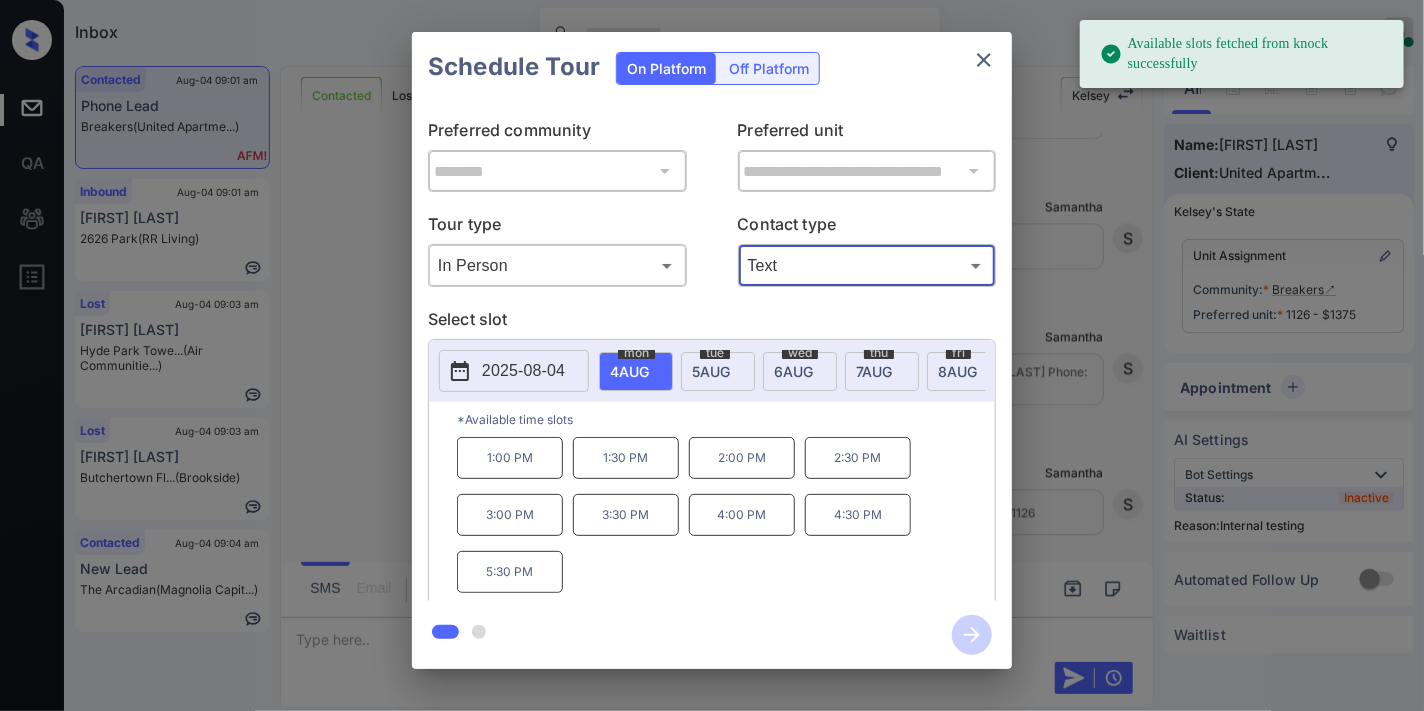 click 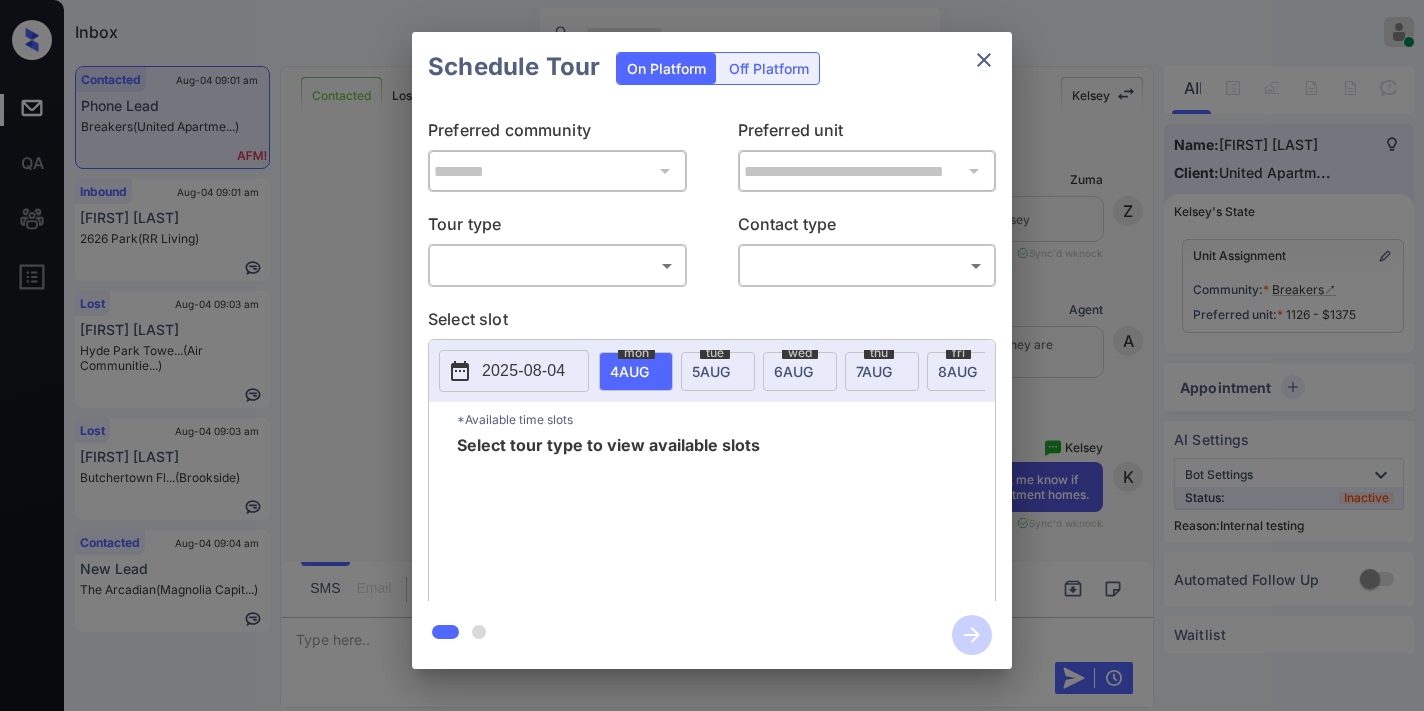 scroll, scrollTop: 0, scrollLeft: 0, axis: both 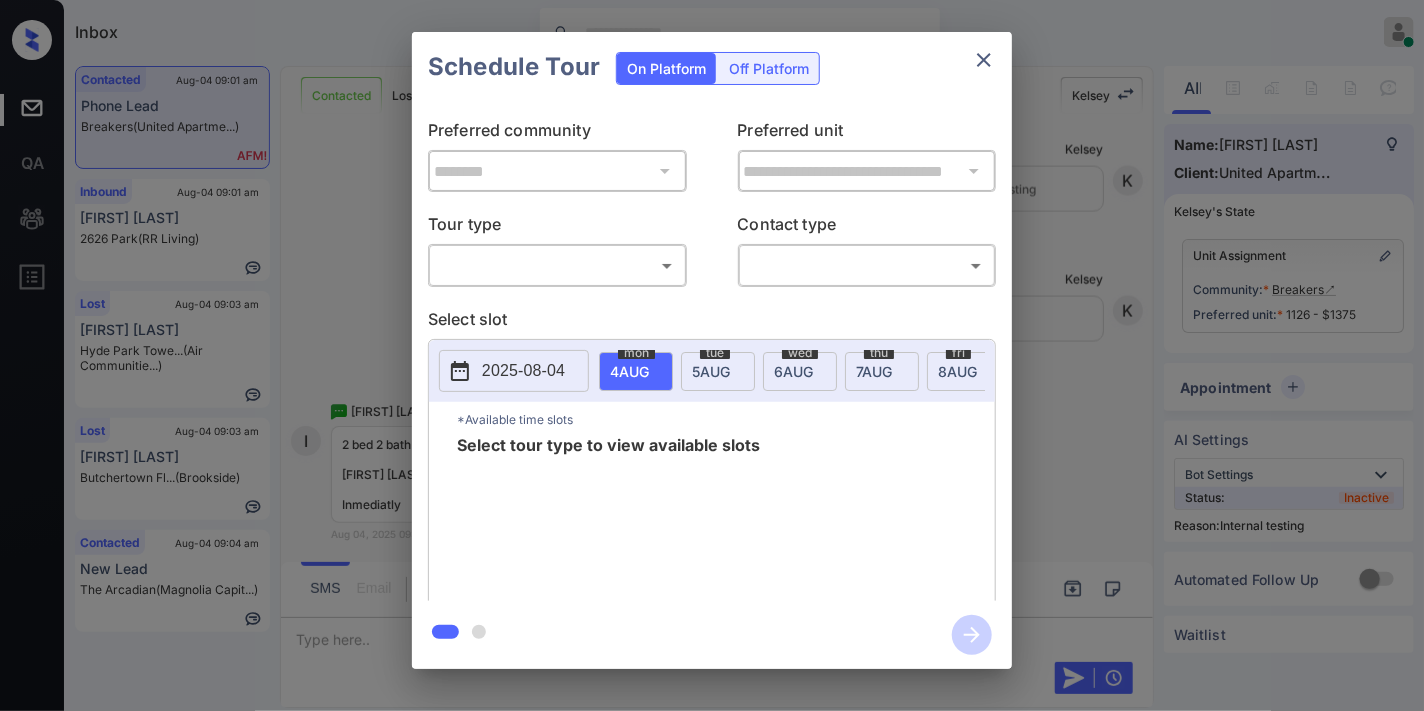 click on "​ ​" at bounding box center [557, 265] 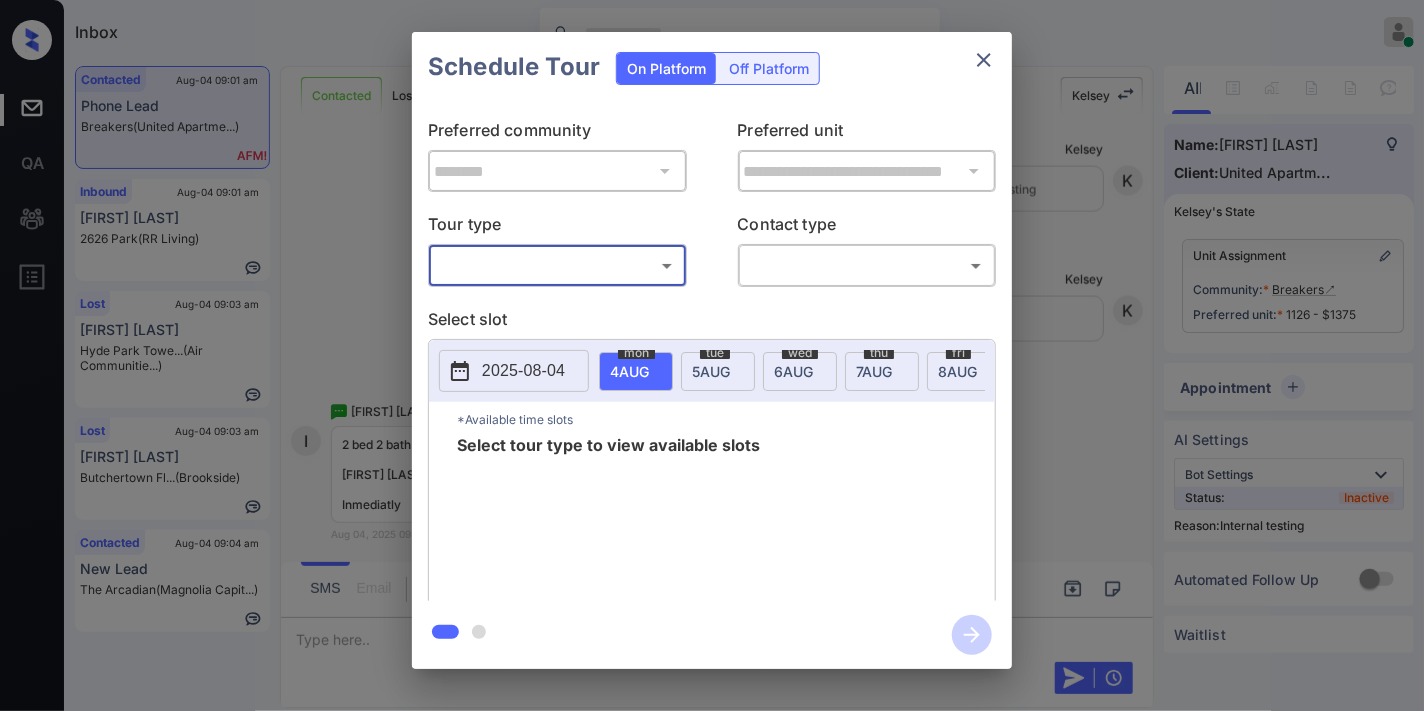 click on "Inbox [FIRST] [LAST] Online Set yourself   offline Set yourself   on break Profile Switch to  dark  mode Sign out Contacted [DATE] [TIME]   Phone Lead Breakers  (United Apartme...) Inbound [DATE] [TIME]   [FIRST] [LAST] [NUMBER] [STREET] (RR Living) Lost [DATE] [TIME]   [FIRST] [LAST] [STREET] Towe...  (Air Communitie...) Lost [DATE] [TIME]   [FIRST] [LAST] Butchertown Fl...  (Brookside) Contacted [DATE] [TIME]   New Lead The Arcadian  (Magnolia Capit...) Contacted Lost Lead Sentiment: Angry Upon sliding the acknowledgement:  Lead will move to lost stage. * ​ SMS and call option will be set to opt out. AFM will be turned off for the lead. [FIRST] New Message Zuma Lead transferred to leasing agent: [FIRST] [DATE] [TIME]  Sync'd w  knock Z New Message Agent Lead created because they indicated they are interested in leasing via Zuma IVR. [DATE] [TIME] A New Message [FIRST] [DATE] [TIME]   | conversationalSms  Sync'd w  knock K New Message Leasing office missed call, AFM sent K New Message" at bounding box center (712, 355) 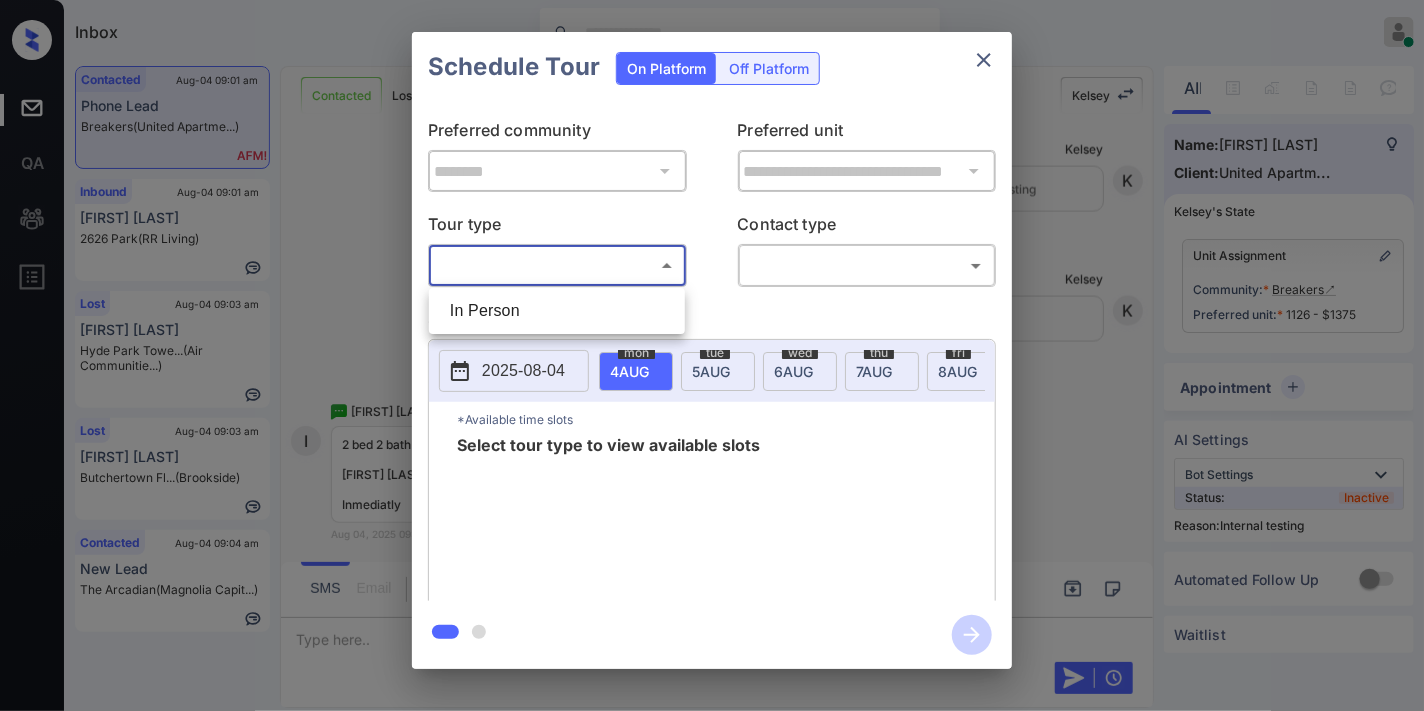 click on "In Person" at bounding box center [557, 311] 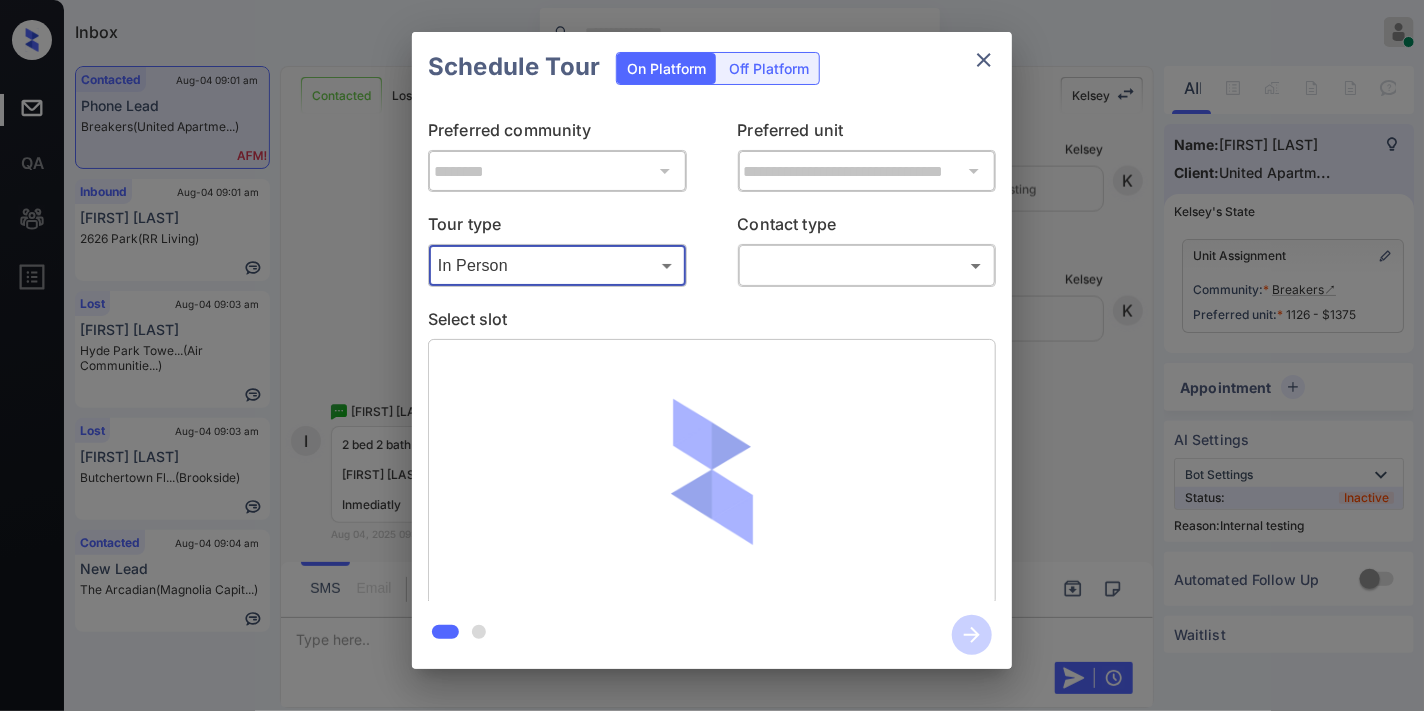 click on "Inbox [FIRST] [LAST] Online Set yourself   offline Set yourself   on break Profile Switch to  dark  mode Sign out Contacted [DATE] [TIME]   Phone Lead Breakers  (United Apartme...) Inbound [DATE] [TIME]   [FIRST] [LAST] [NUMBER] [STREET] (RR Living) Lost [DATE] [TIME]   [FIRST] [LAST] [STREET] Towe...  (Air Communitie...) Lost [DATE] [TIME]   [FIRST] [LAST] Butchertown Fl...  (Brookside) Contacted [DATE] [TIME]   New Lead The Arcadian  (Magnolia Capit...) Contacted Lost Lead Sentiment: Angry Upon sliding the acknowledgement:  Lead will move to lost stage. * ​ SMS and call option will be set to opt out. AFM will be turned off for the lead. [FIRST] New Message Zuma Lead transferred to leasing agent: [FIRST] [DATE] [TIME]  Sync'd w  knock Z New Message Agent Lead created because they indicated they are interested in leasing via Zuma IVR. [DATE] [TIME] A New Message [FIRST] [DATE] [TIME]   | conversationalSms  Sync'd w  knock K New Message Leasing office missed call, AFM sent K New Message" at bounding box center (712, 355) 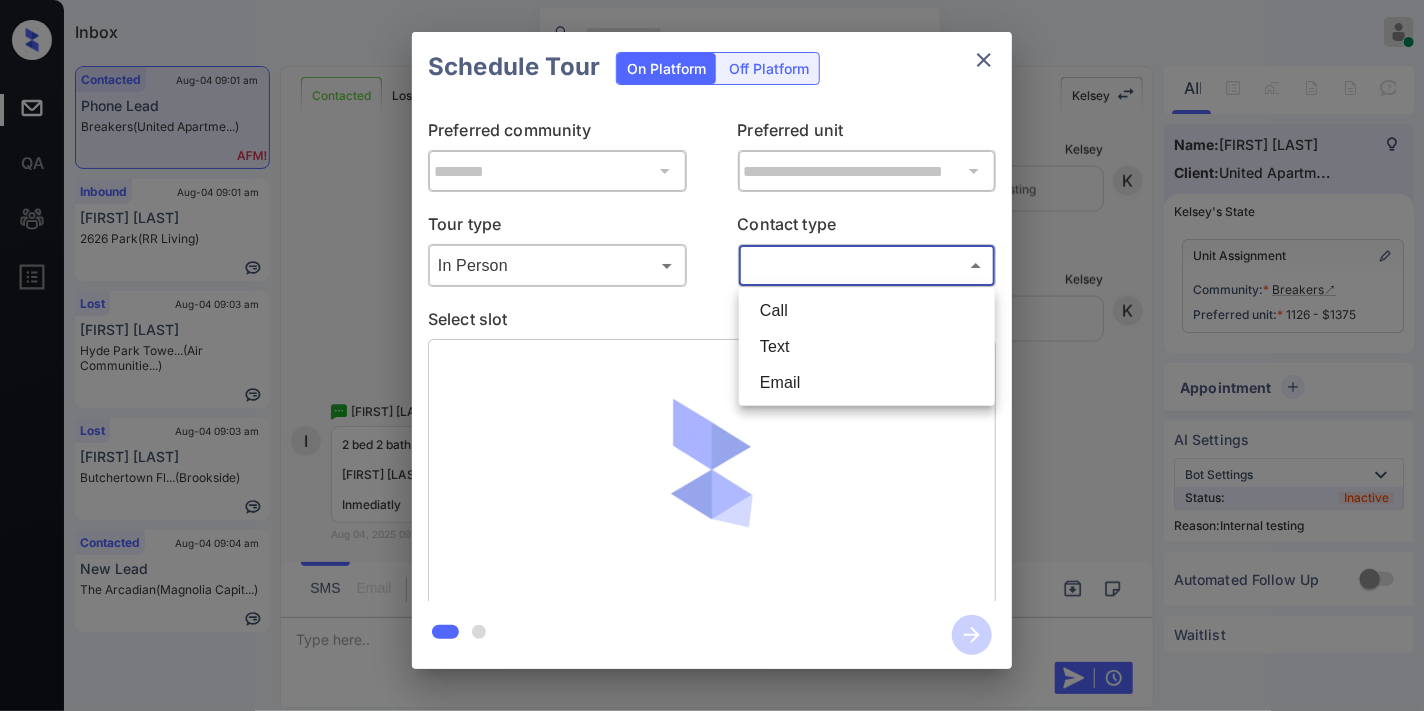 click on "Text" at bounding box center [867, 347] 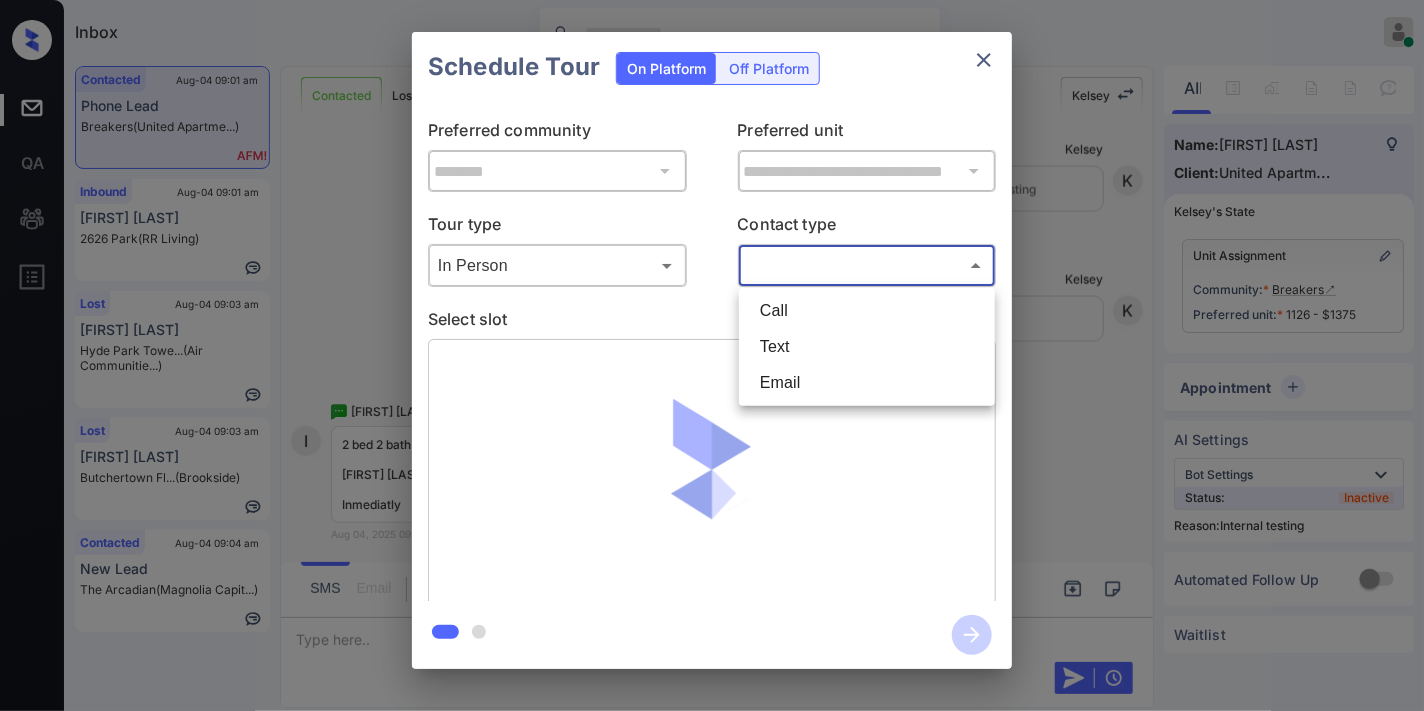 type on "****" 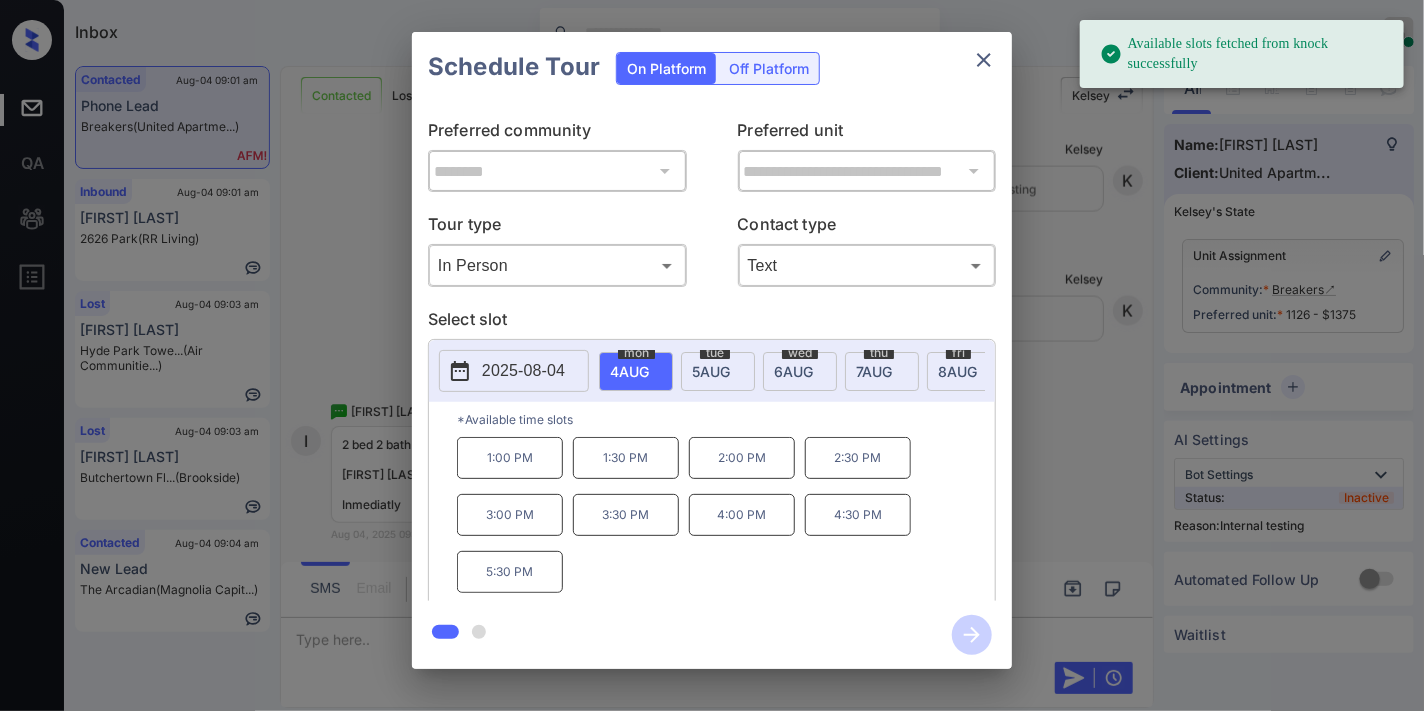click on "1:30 PM" at bounding box center (626, 458) 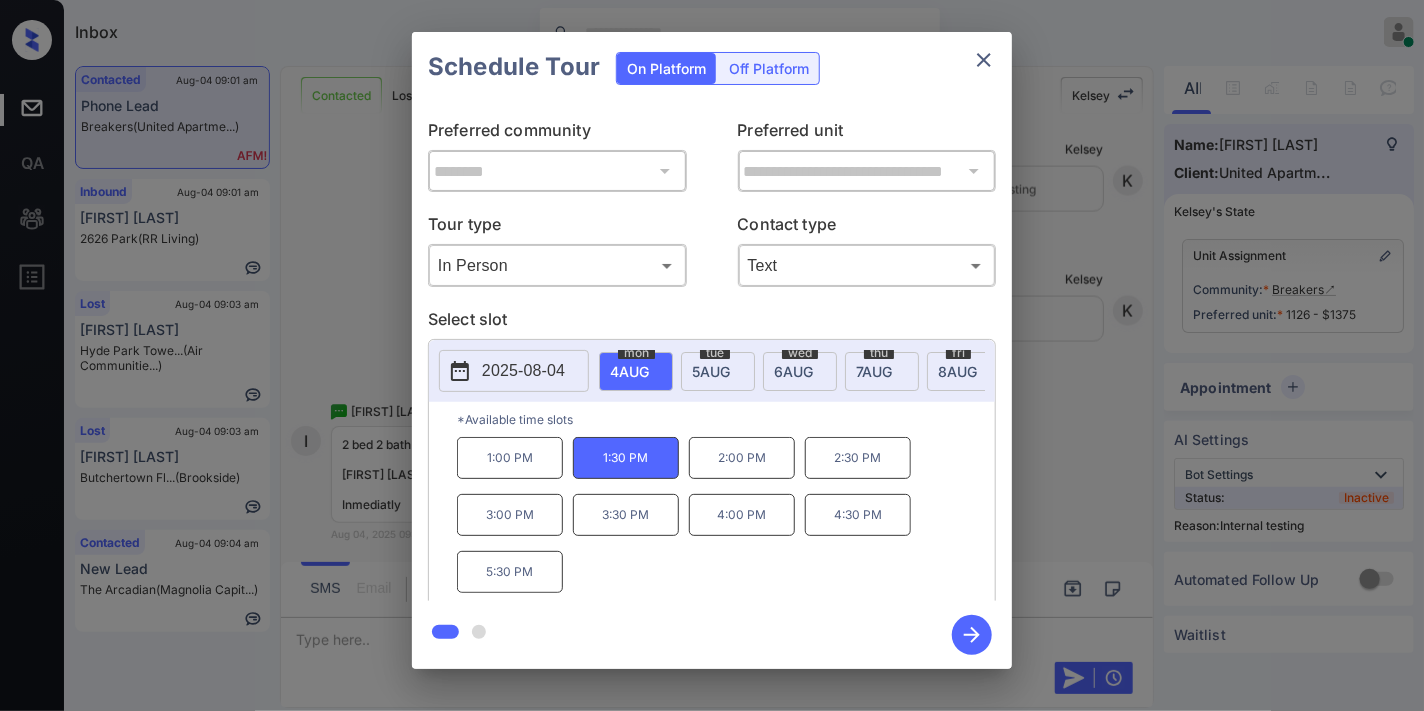 click 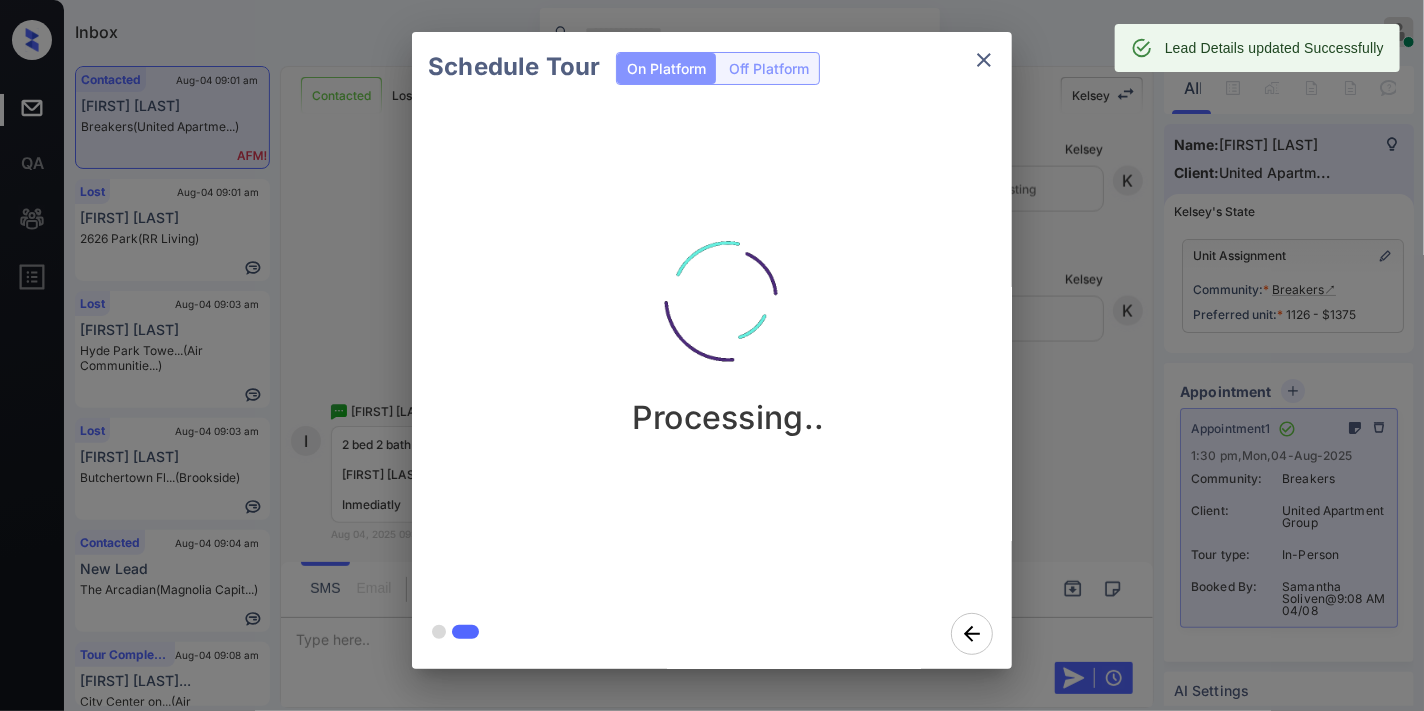 click 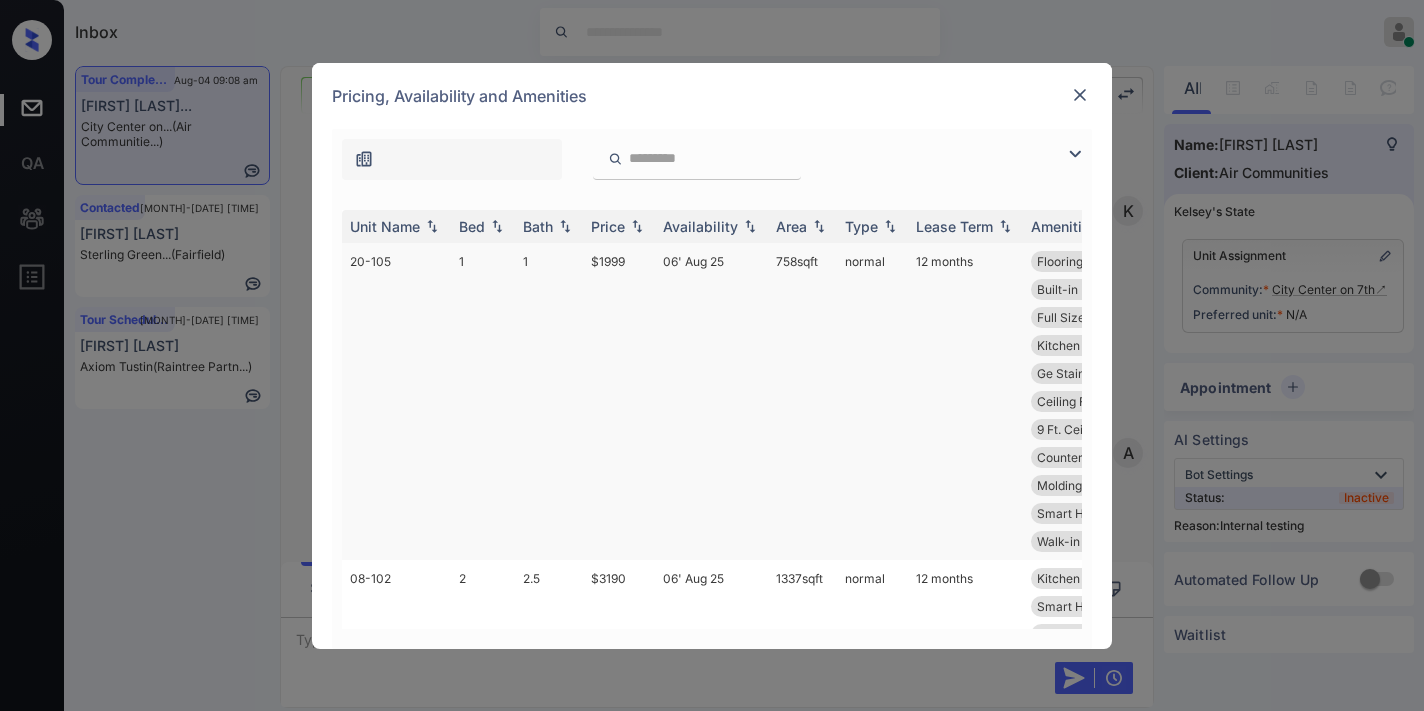 scroll, scrollTop: 0, scrollLeft: 0, axis: both 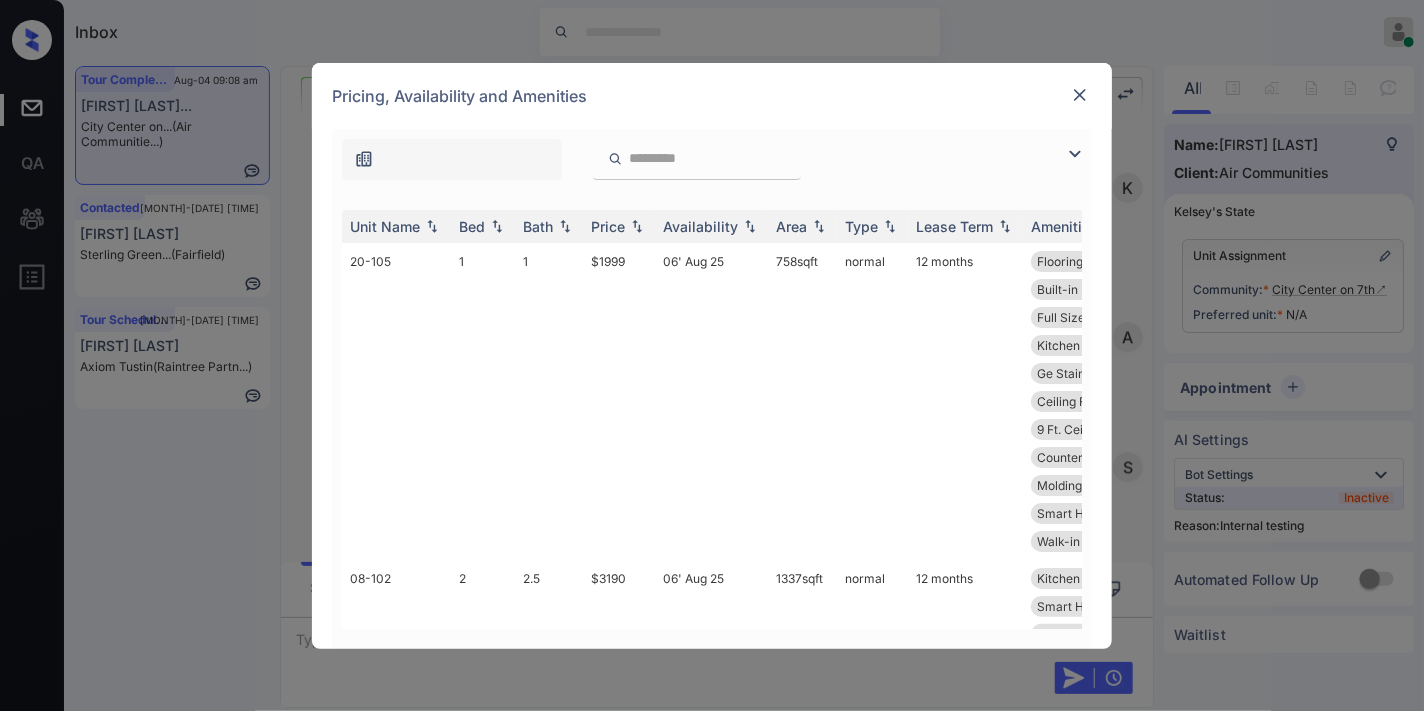 click on "Price" at bounding box center (608, 226) 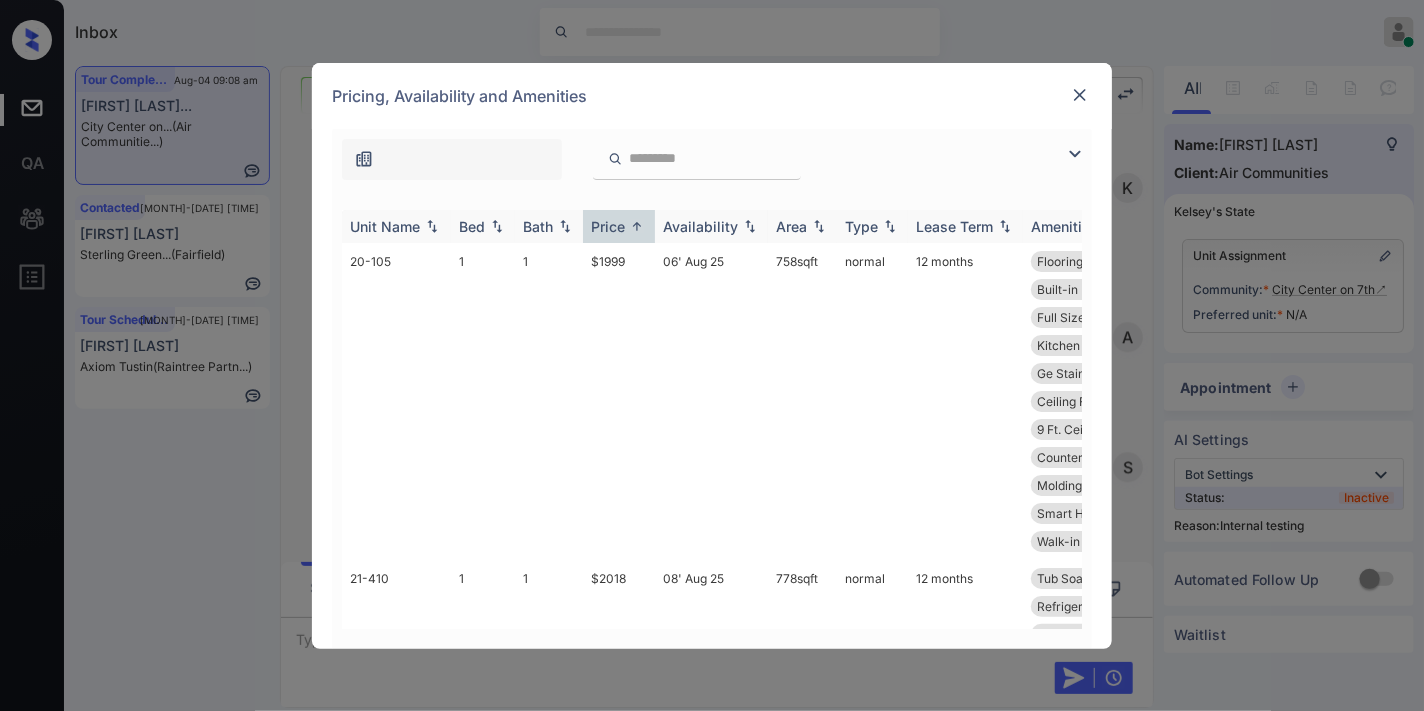 click at bounding box center (1075, 154) 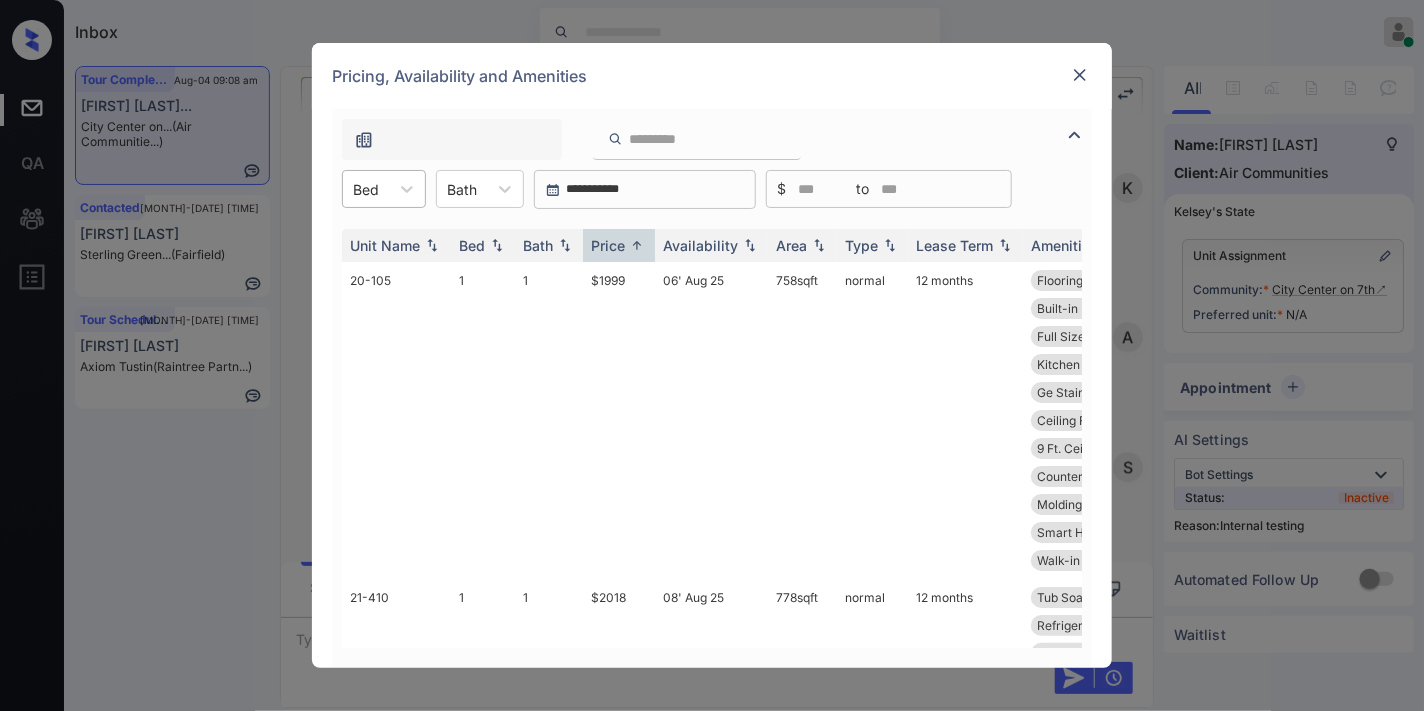 click on "Bed" at bounding box center (366, 189) 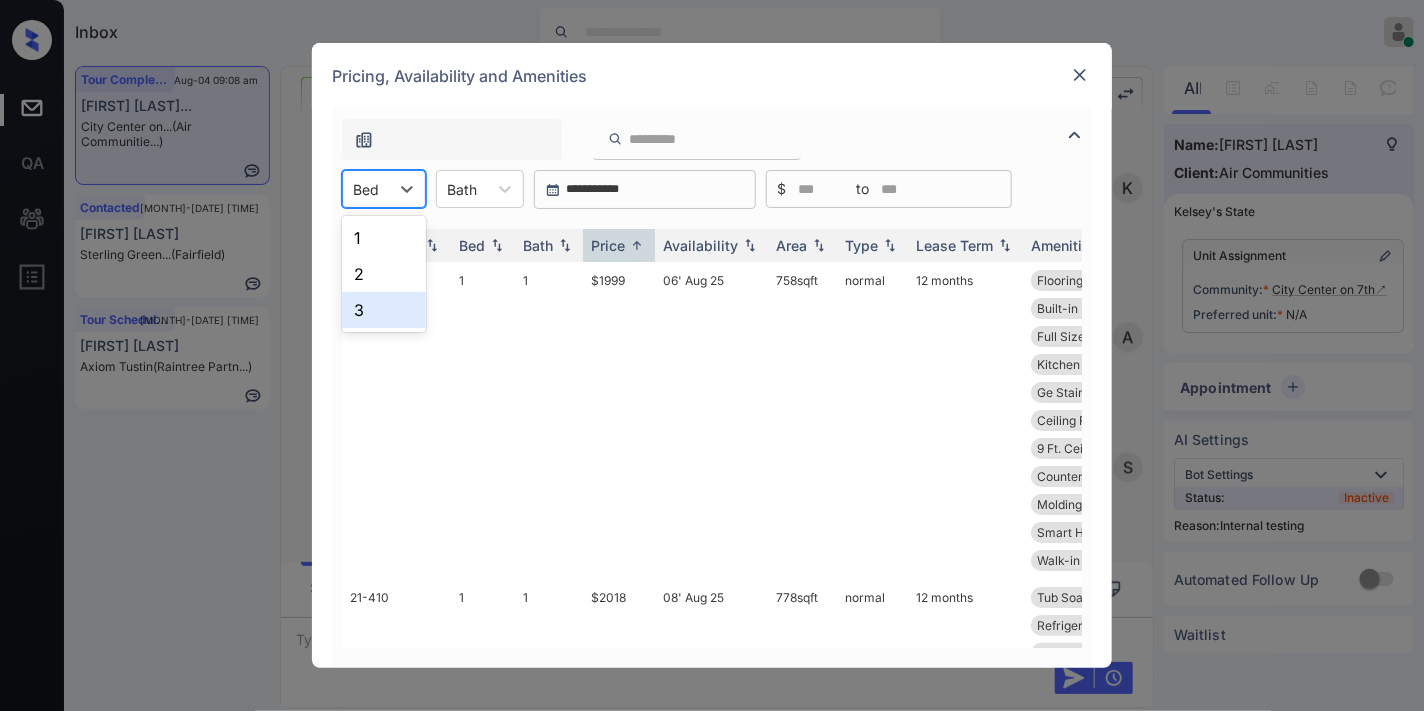 click on "3" at bounding box center (384, 310) 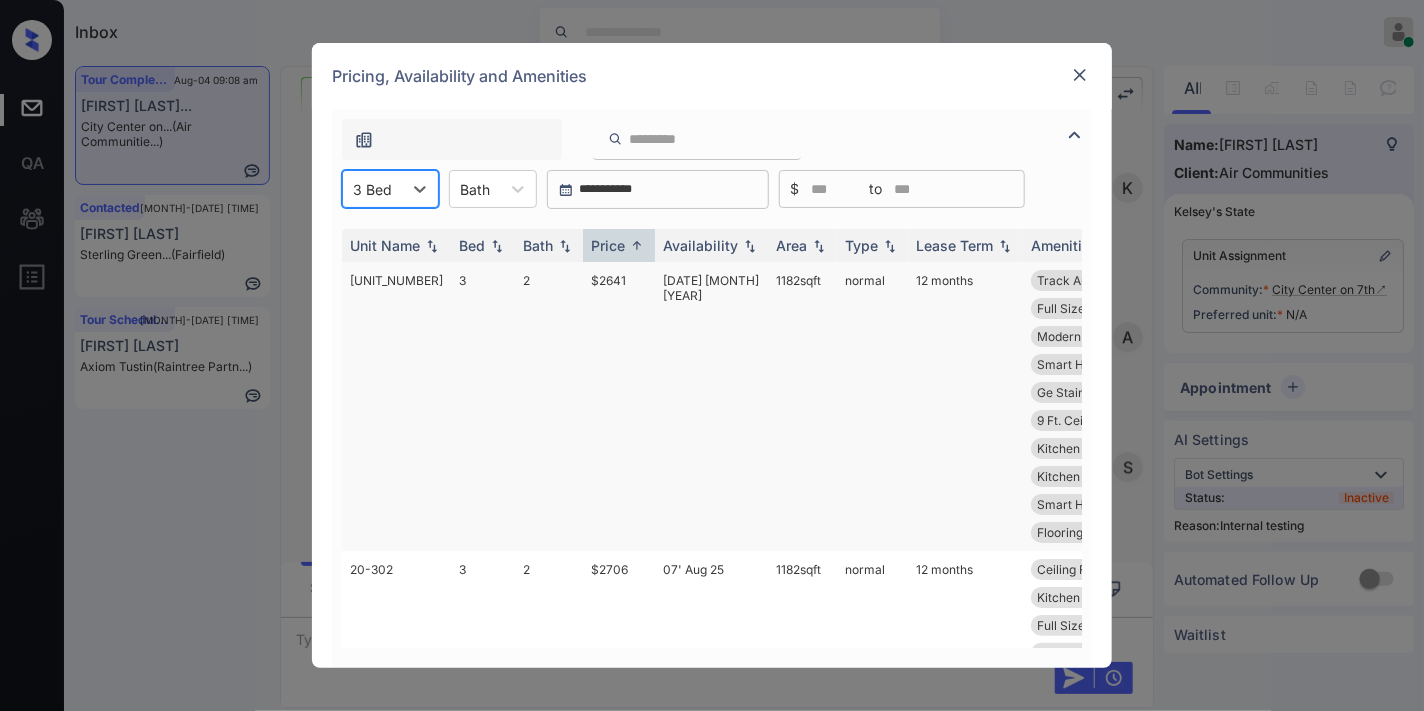 click on "$2641" at bounding box center [619, 406] 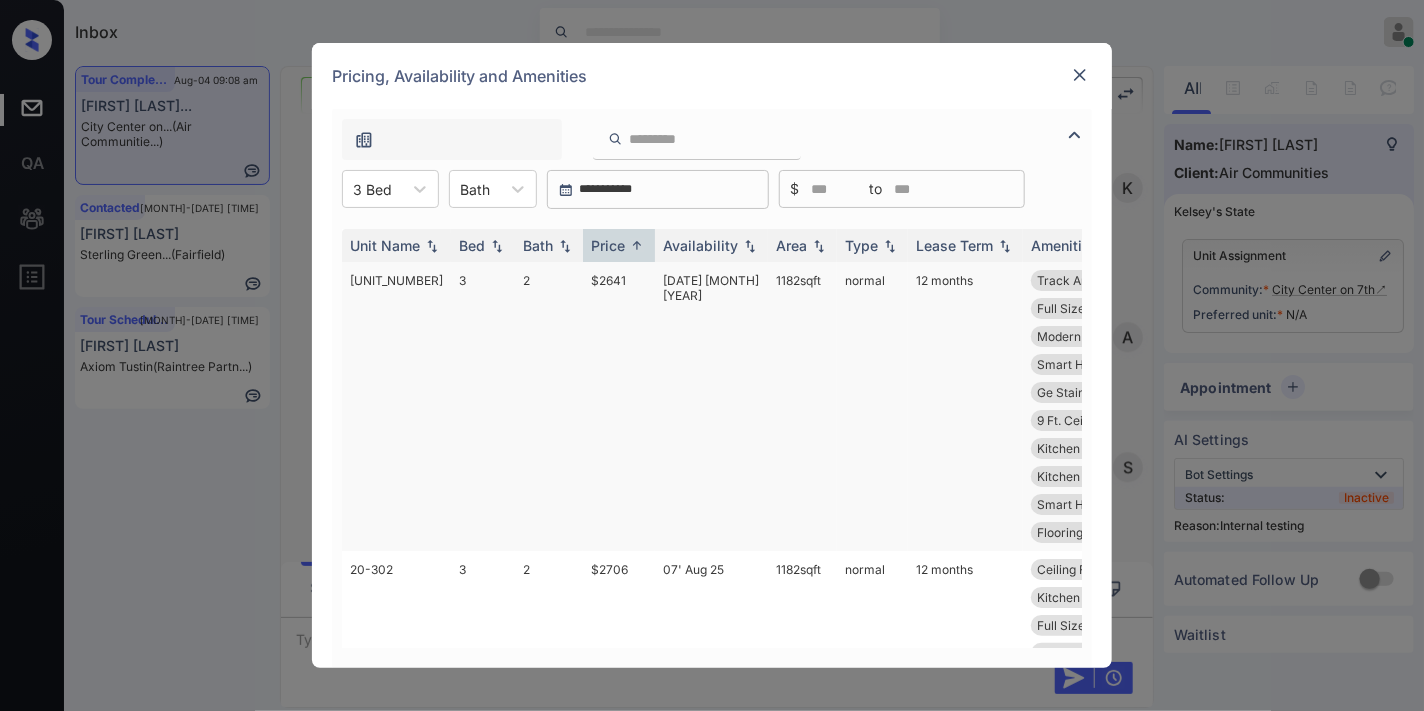 click on "$2641" at bounding box center [619, 406] 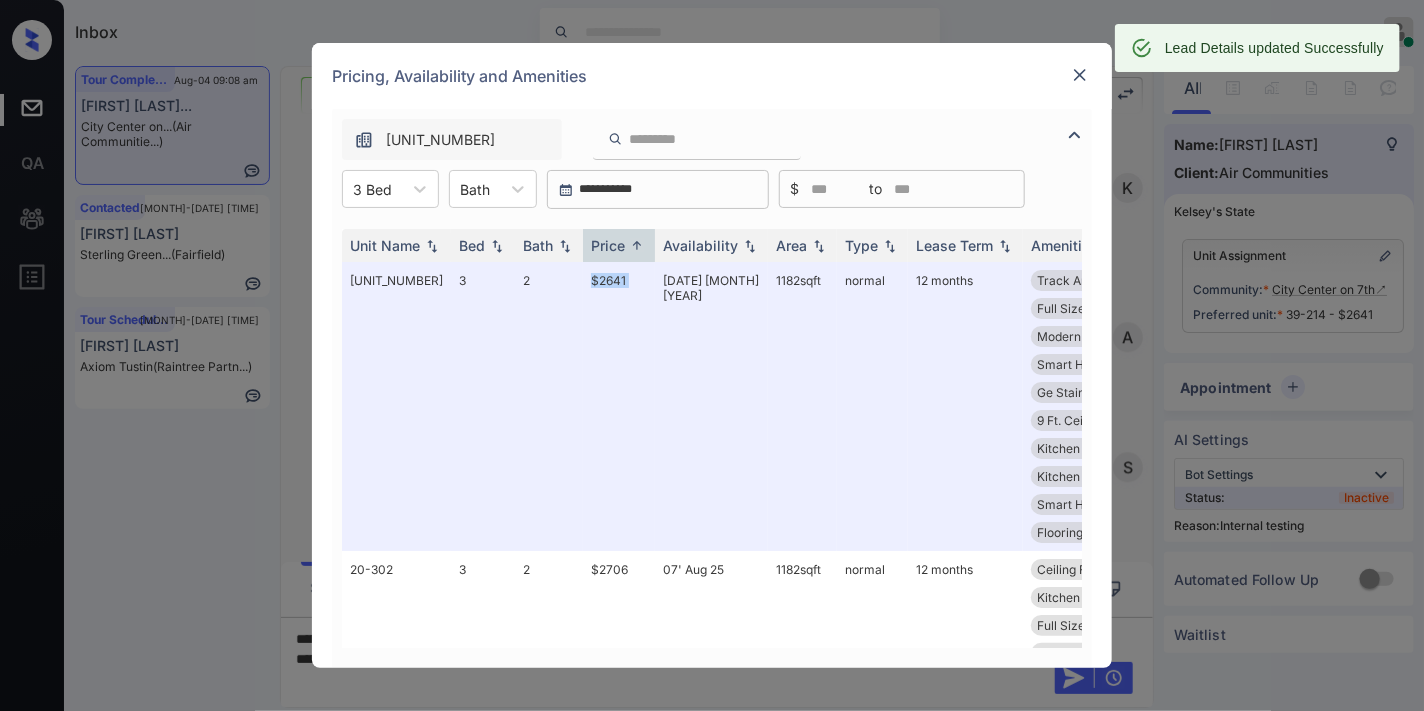 click at bounding box center [1080, 75] 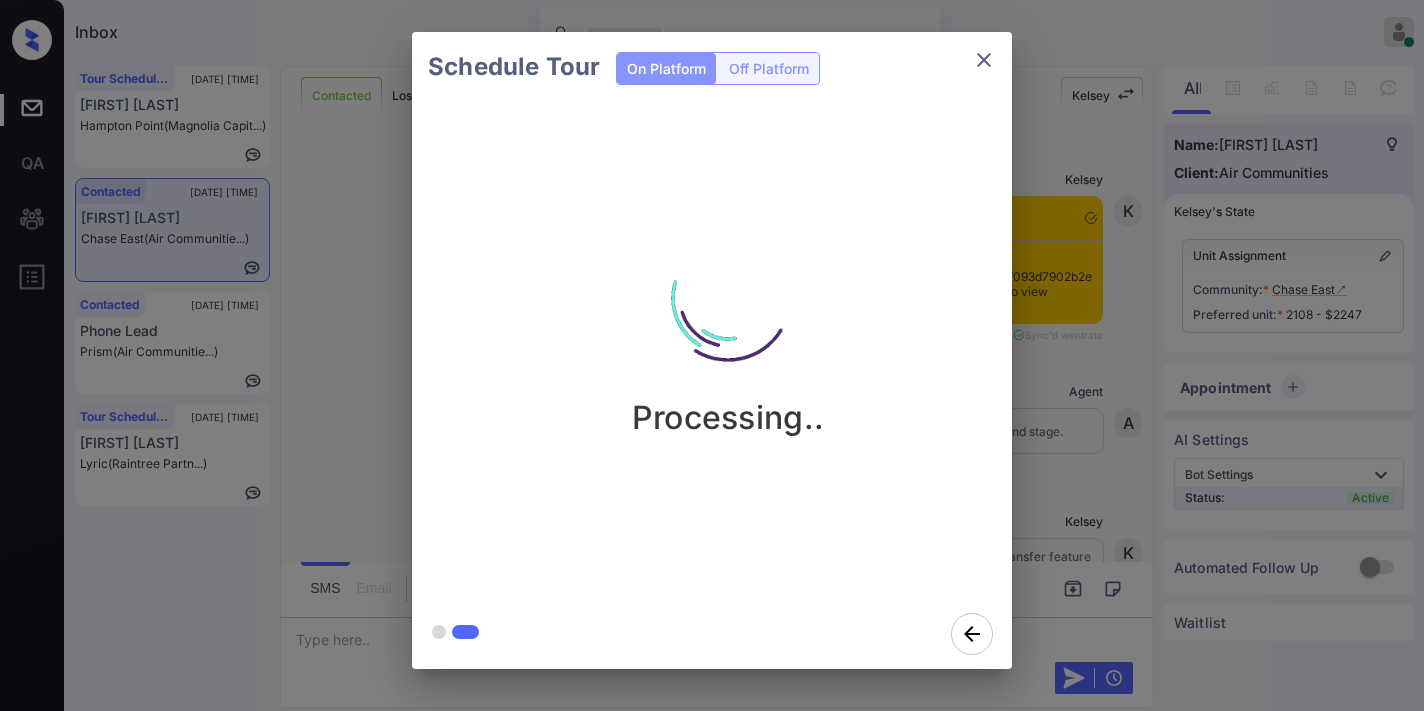 scroll, scrollTop: 0, scrollLeft: 0, axis: both 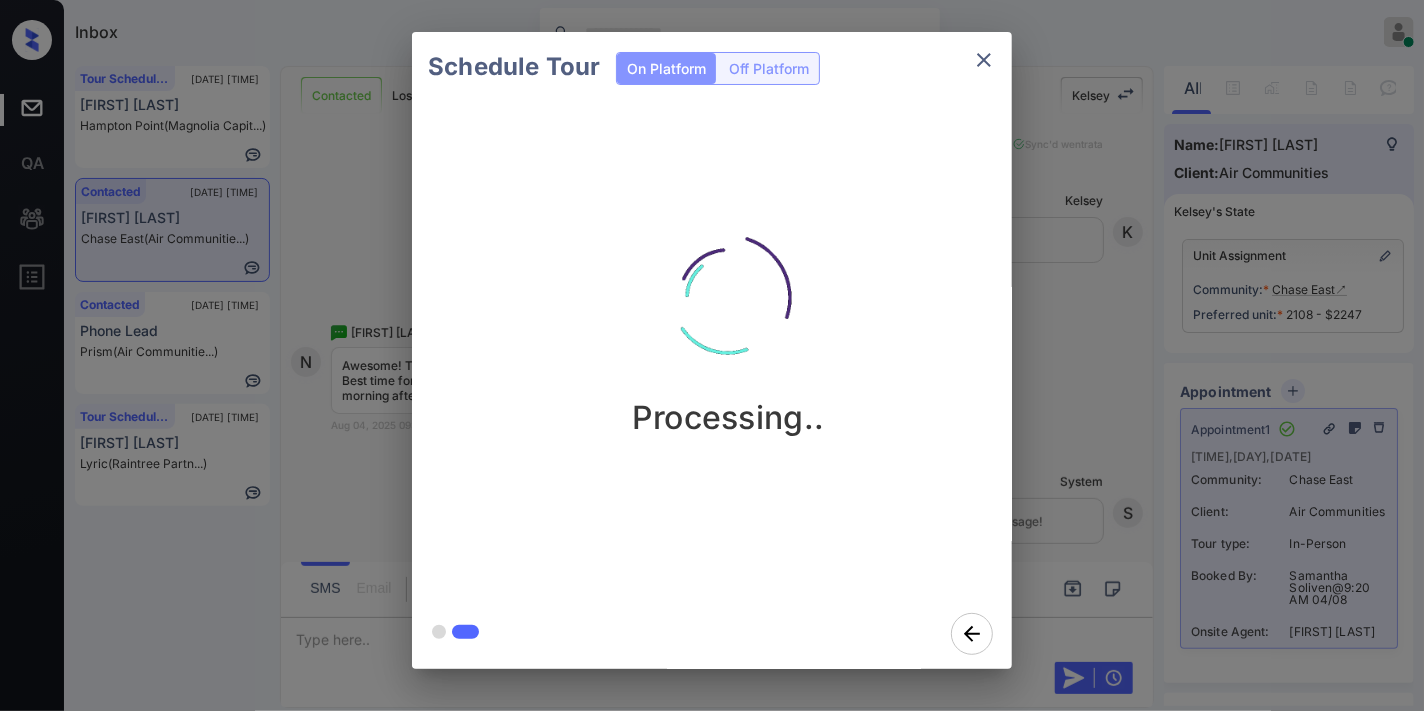 click 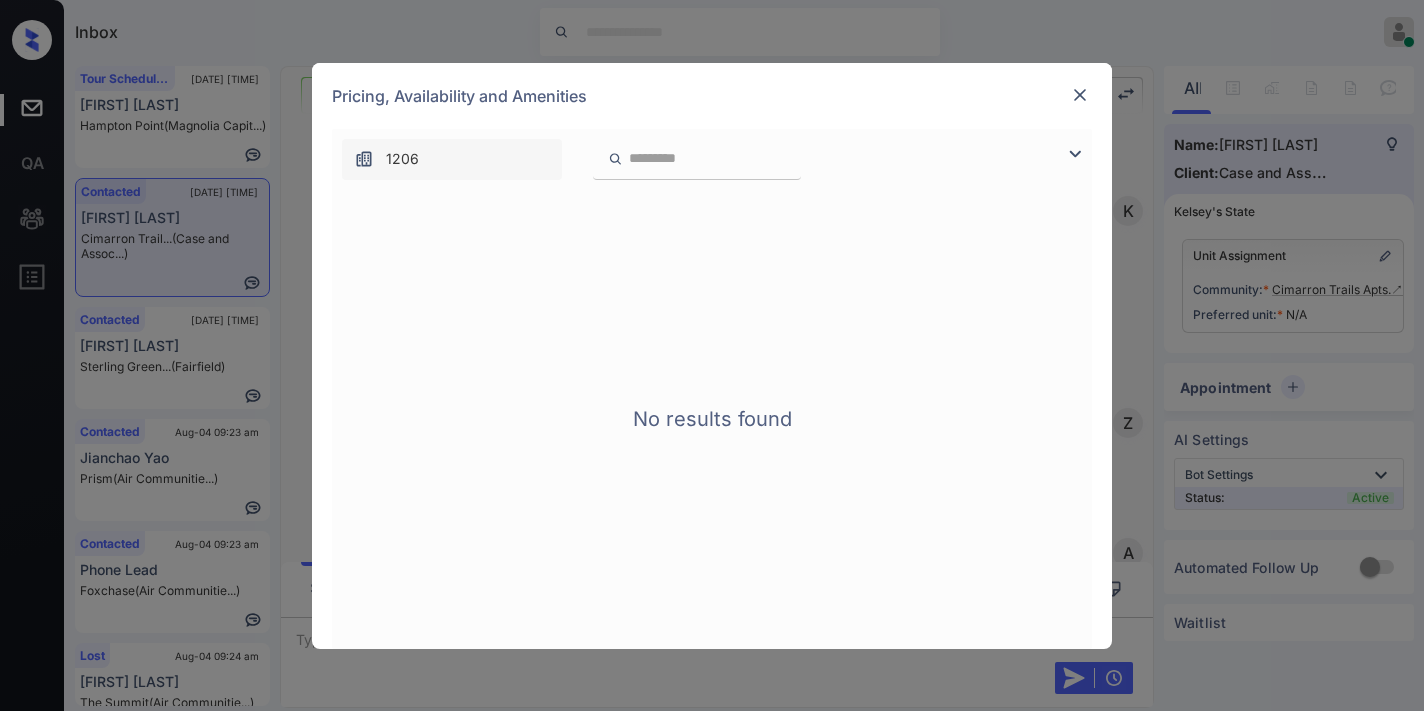 scroll, scrollTop: 0, scrollLeft: 0, axis: both 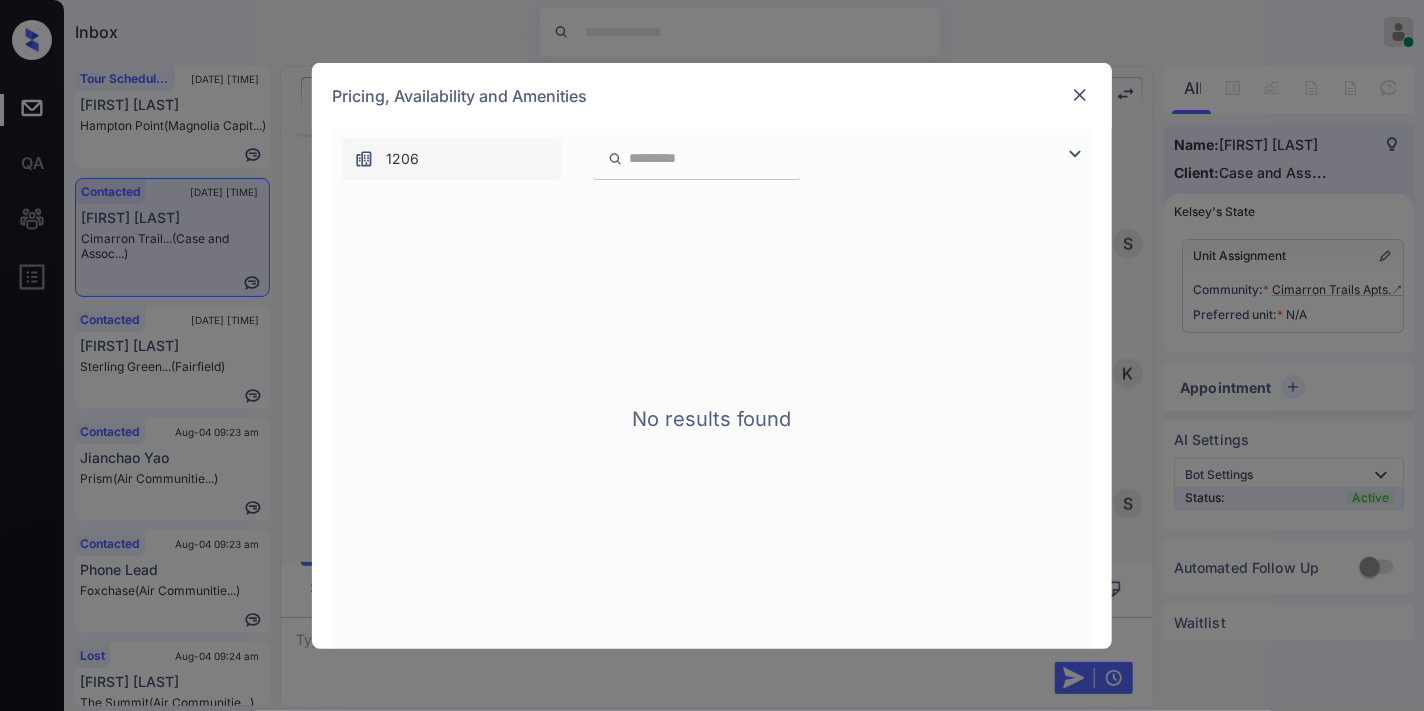 click at bounding box center [1080, 95] 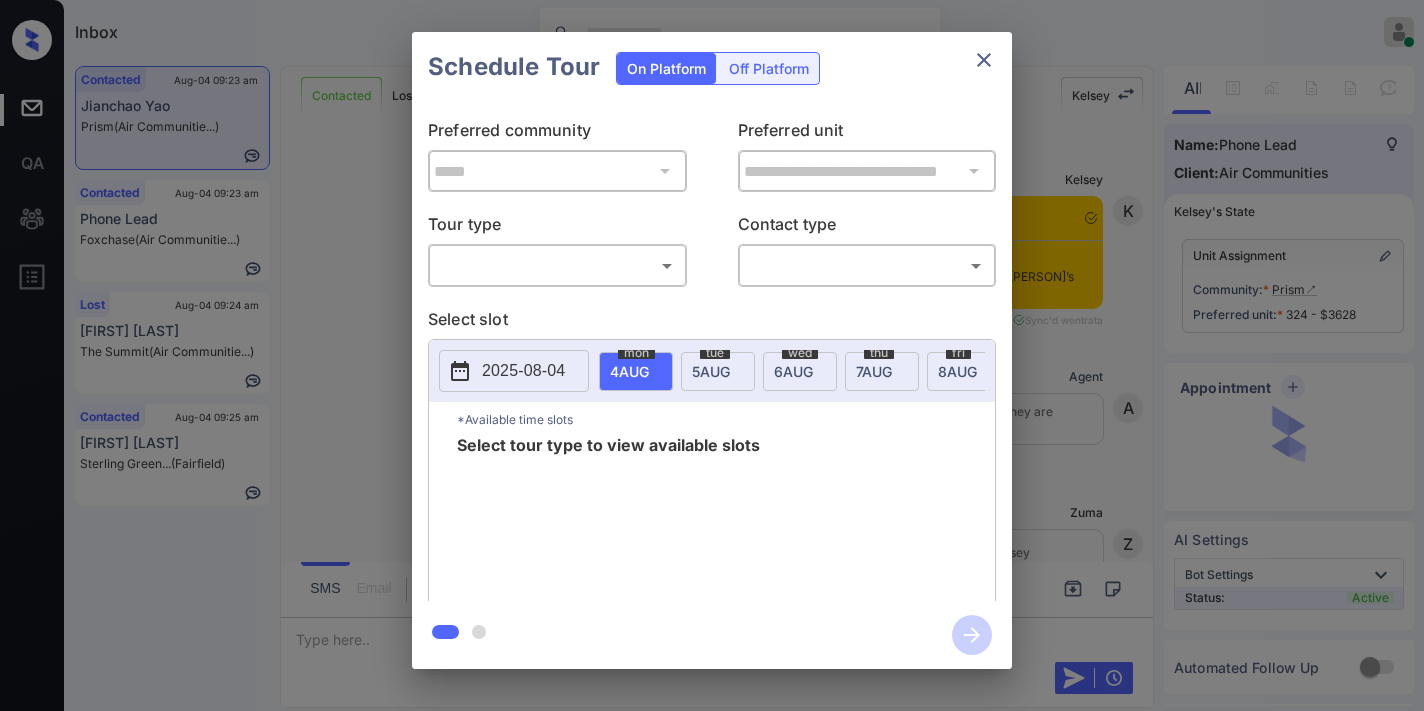 scroll, scrollTop: 0, scrollLeft: 0, axis: both 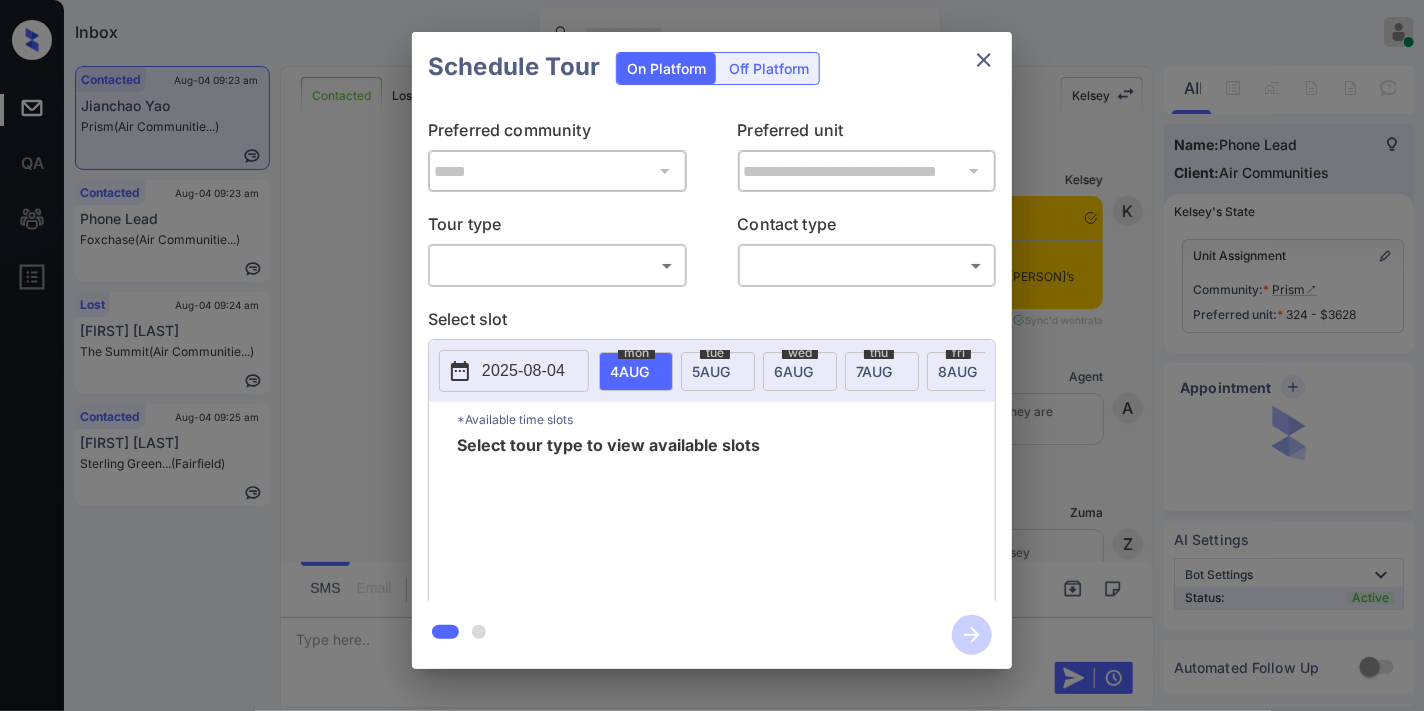click on "Inbox [PERSON] Online Set yourself   offline Set yourself   on break Profile Switch to  dark  mode Sign out Contacted Aug-04 09:23 am   [FIRST] [LAST] Prism  (Air Communitie...) Contacted Aug-04 09:23 am   Phone Lead Foxchase  (Air Communitie...) Lost Aug-04 09:24 am   [FIRST] [LAST] The Summit  (Air Communitie...) Contacted Aug-04 09:25 am   [FIRST] [LAST] Sterling Green...  (Fairfield) Contacted Lost Lead Sentiment: Angry Upon sliding the acknowledgement:  Lead will move to lost stage. * ​ SMS and call option will be set to opt out. AFM will be turned off for the lead. [PERSON] New Message [PERSON] Notes Note:  - Paste this link into your browser to view [PERSON]’s conversation with the prospect Aug 02, 2025 11:38 am  Sync'd w  entrata [PERSON] New Message Agent Lead created because they indicated they are interested in leasing via Zuma IVR. Aug 02, 2025 11:38 am [PERSON] New Message Zuma Z" at bounding box center [712, 355] 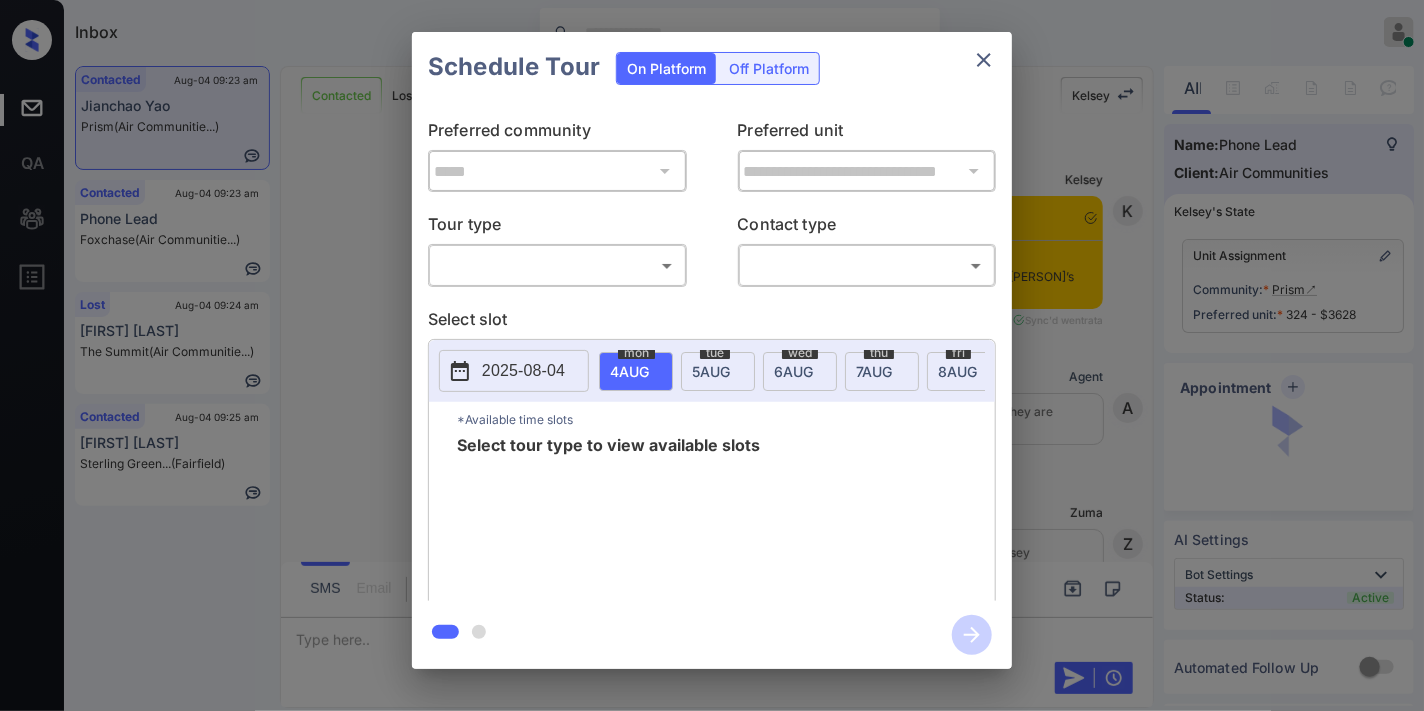 scroll, scrollTop: 4843, scrollLeft: 0, axis: vertical 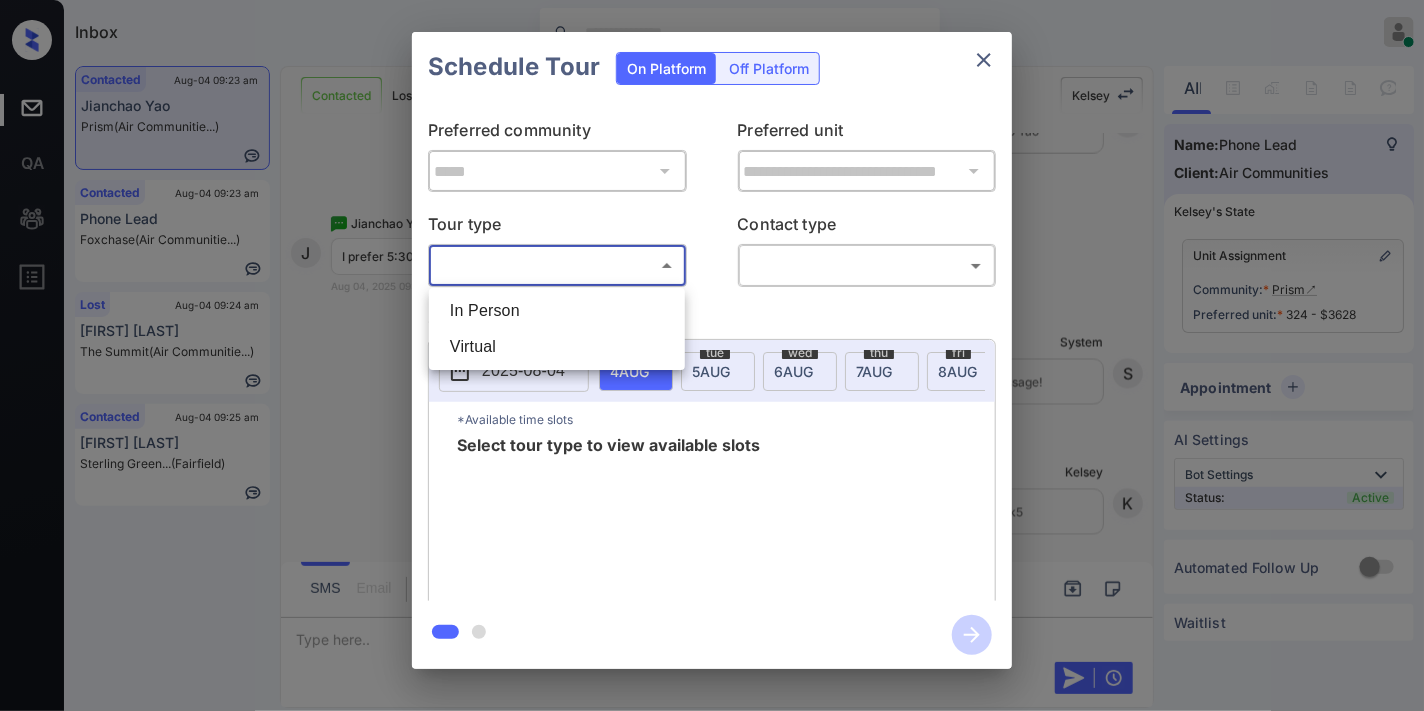 click on "In Person" at bounding box center [557, 311] 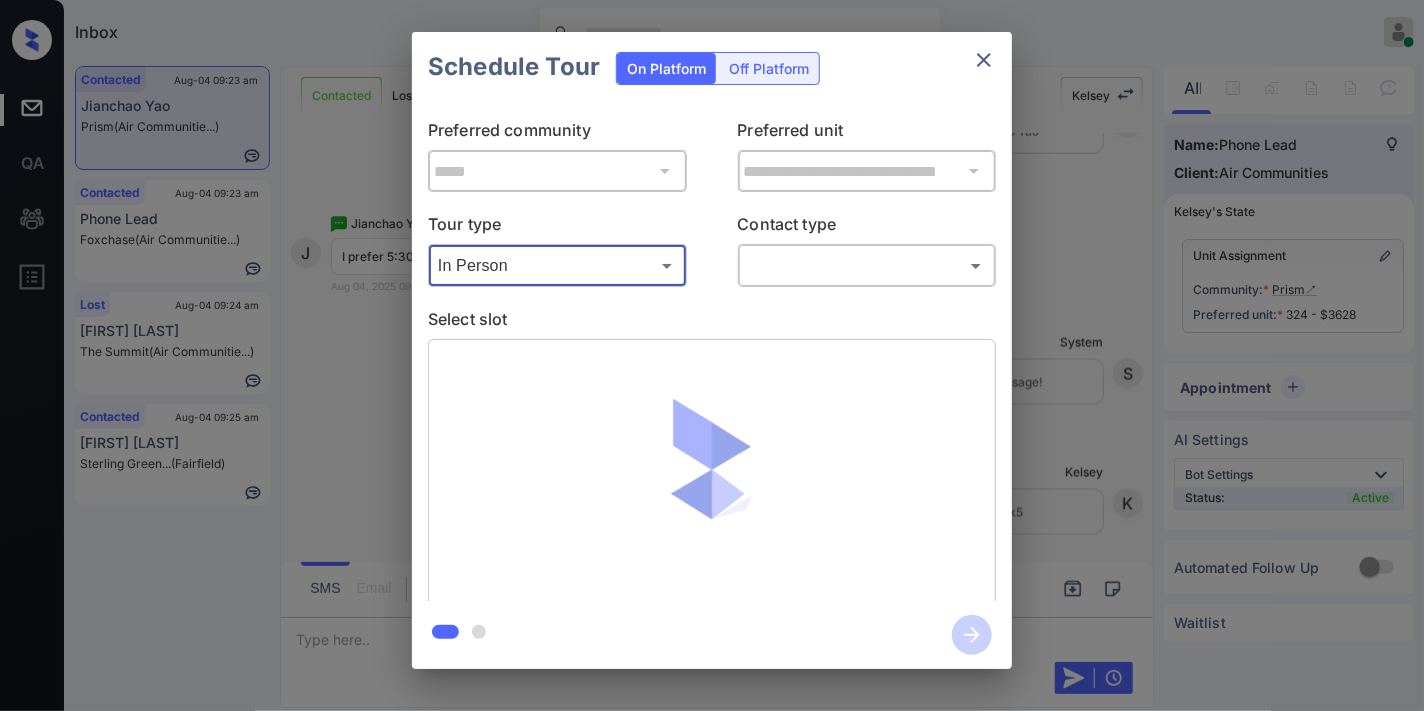 click on "Inbox [PERSON] Online Set yourself   offline Set yourself   on break Profile Switch to  dark  mode Sign out Contacted Aug-04 09:23 am   [FIRST] [LAST] Prism  (Air Communitie...) Contacted Aug-04 09:23 am   Phone Lead Foxchase  (Air Communitie...) Lost Aug-04 09:24 am   [FIRST] [LAST] The Summit  (Air Communitie...) Contacted Aug-04 09:25 am   [FIRST] [LAST] Sterling Green...  (Fairfield) Contacted Lost Lead Sentiment: Angry Upon sliding the acknowledgement:  Lead will move to lost stage. * ​ SMS and call option will be set to opt out. AFM will be turned off for the lead. [PERSON] New Message [PERSON] Notes Note:  - Paste this link into your browser to view [PERSON]’s conversation with the prospect Aug 02, 2025 11:38 am  Sync'd w  entrata [PERSON] New Message Agent Lead created because they indicated they are interested in leasing via Zuma IVR. Aug 02, 2025 11:38 am [PERSON] New Message Zuma Z" at bounding box center (712, 355) 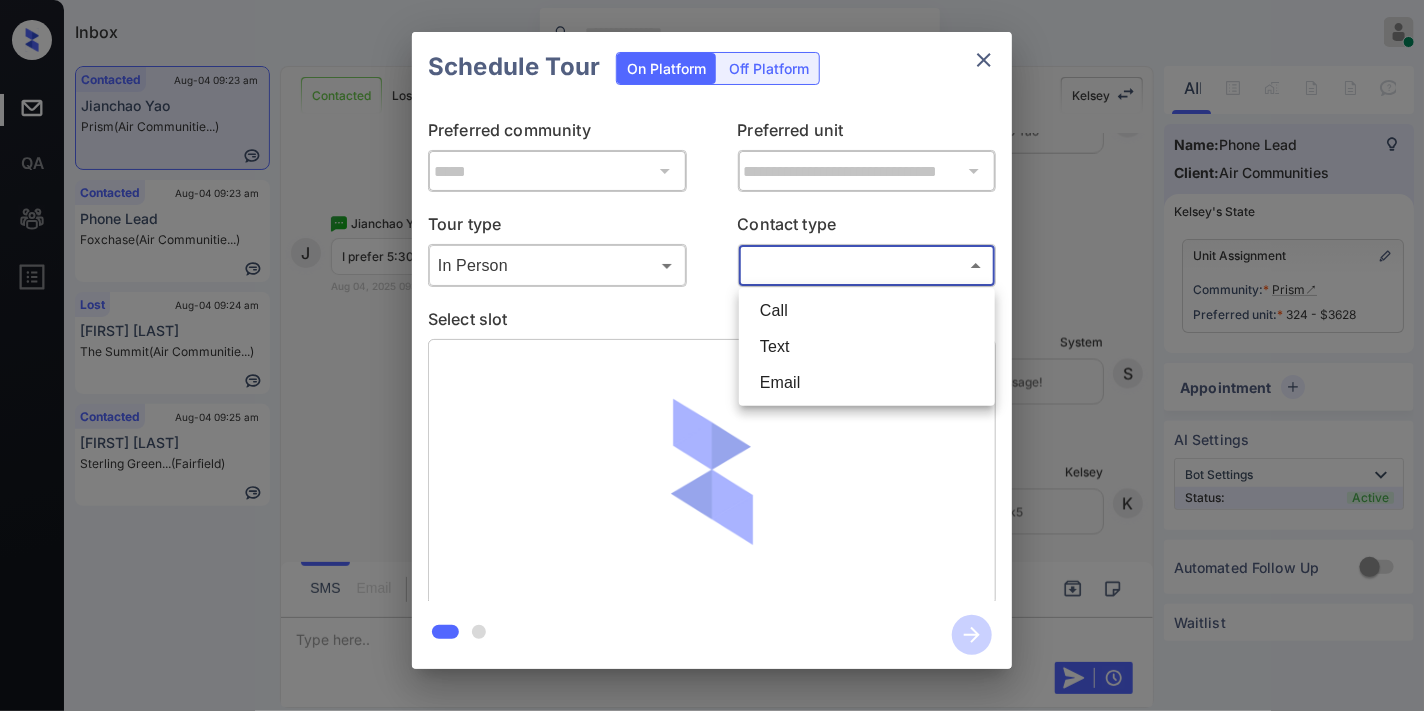 click on "Text" at bounding box center (867, 347) 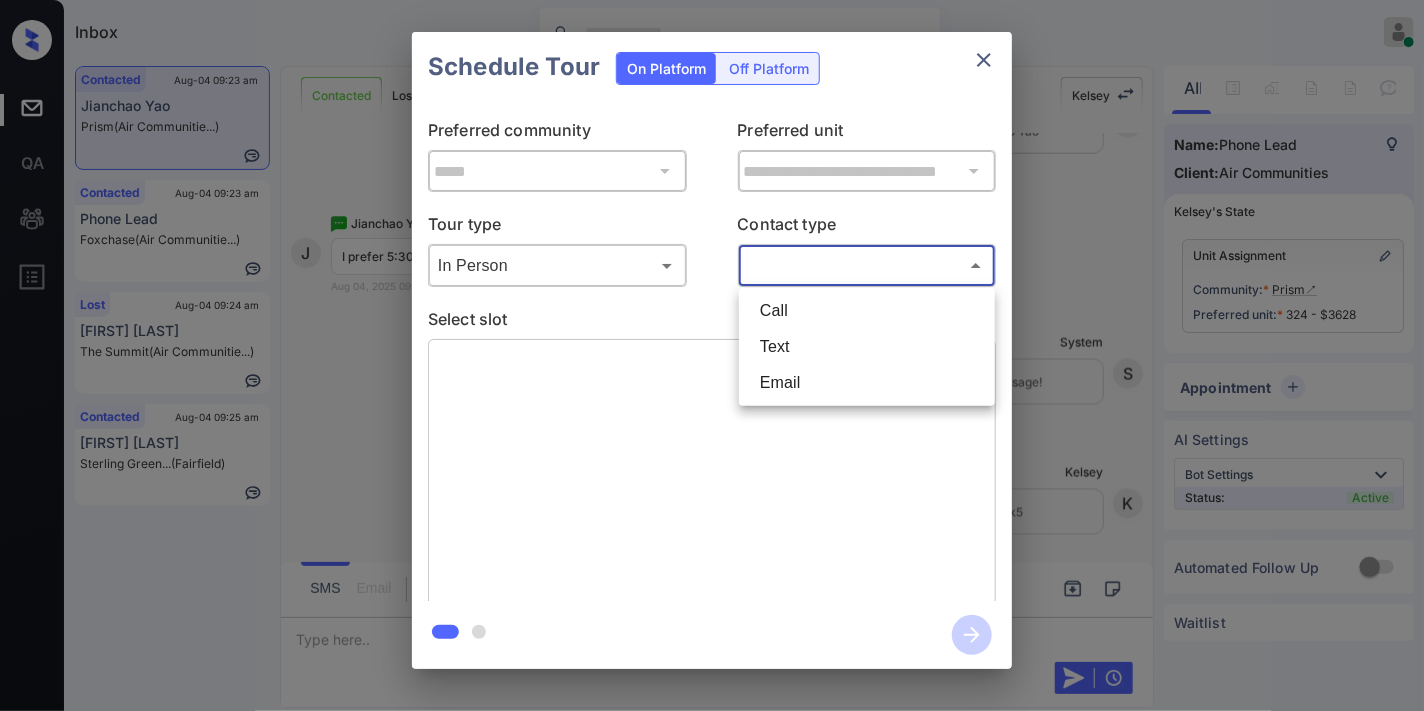 type on "****" 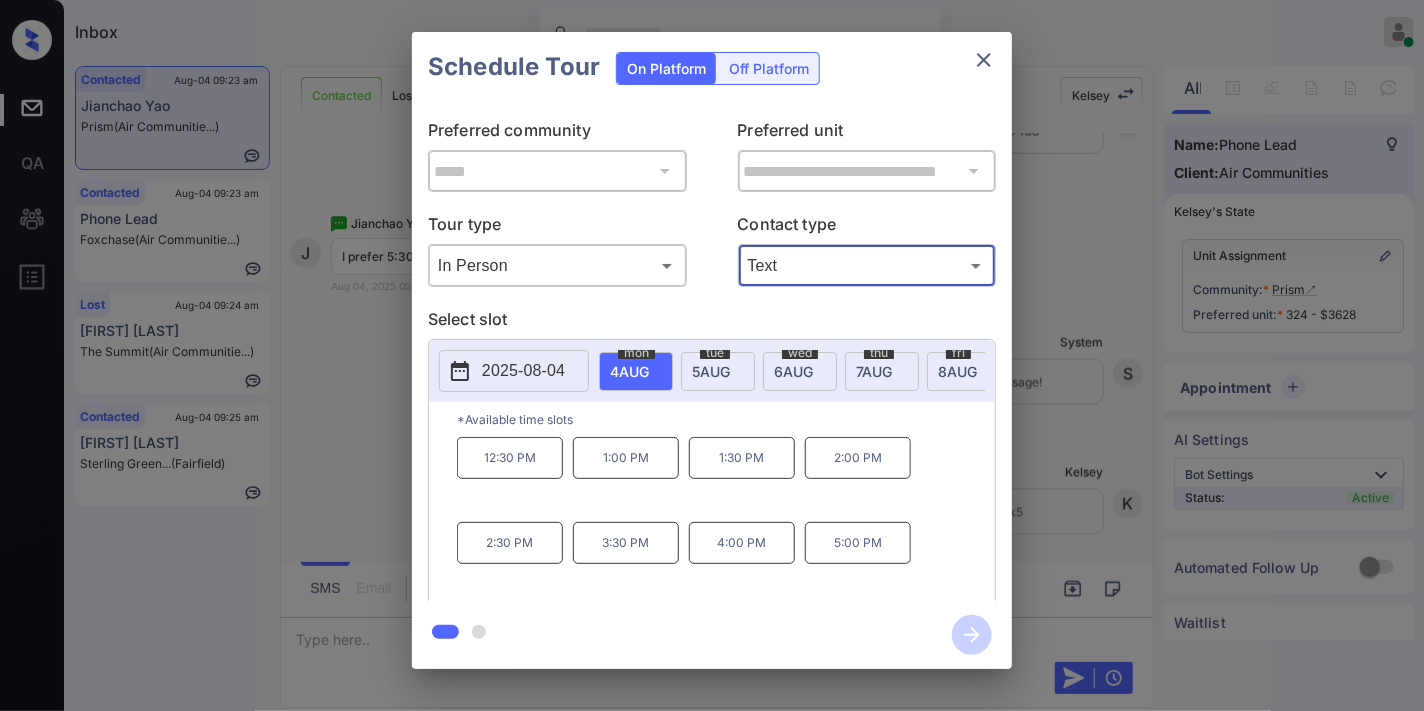 click at bounding box center [984, 60] 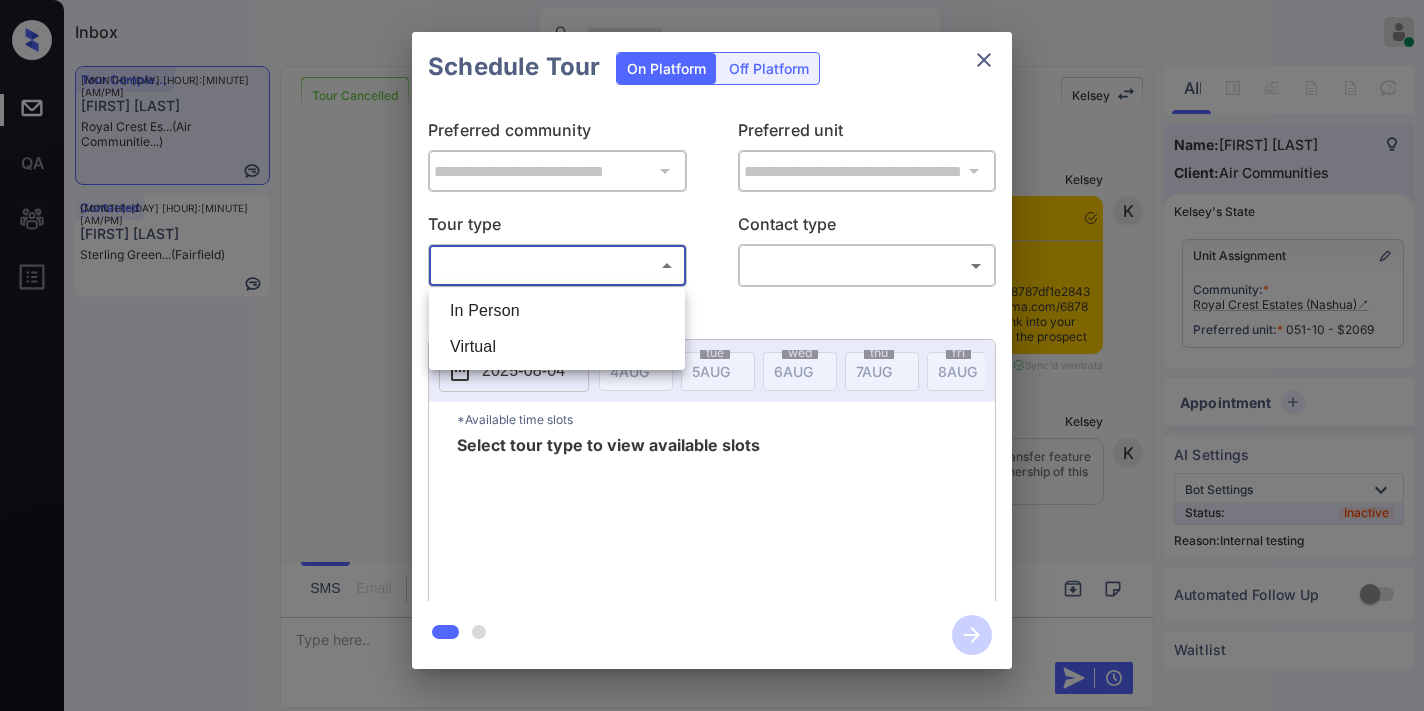 scroll, scrollTop: 0, scrollLeft: 0, axis: both 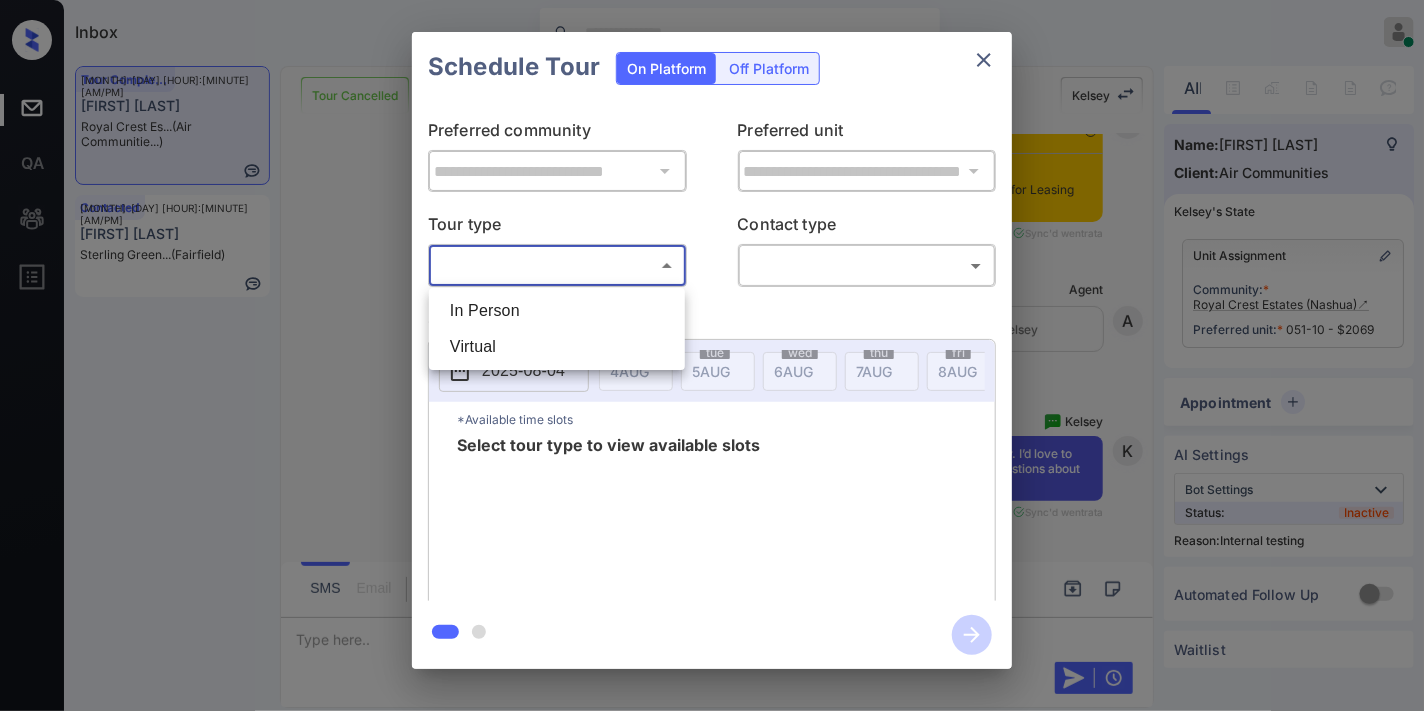 click on "In Person" at bounding box center [557, 311] 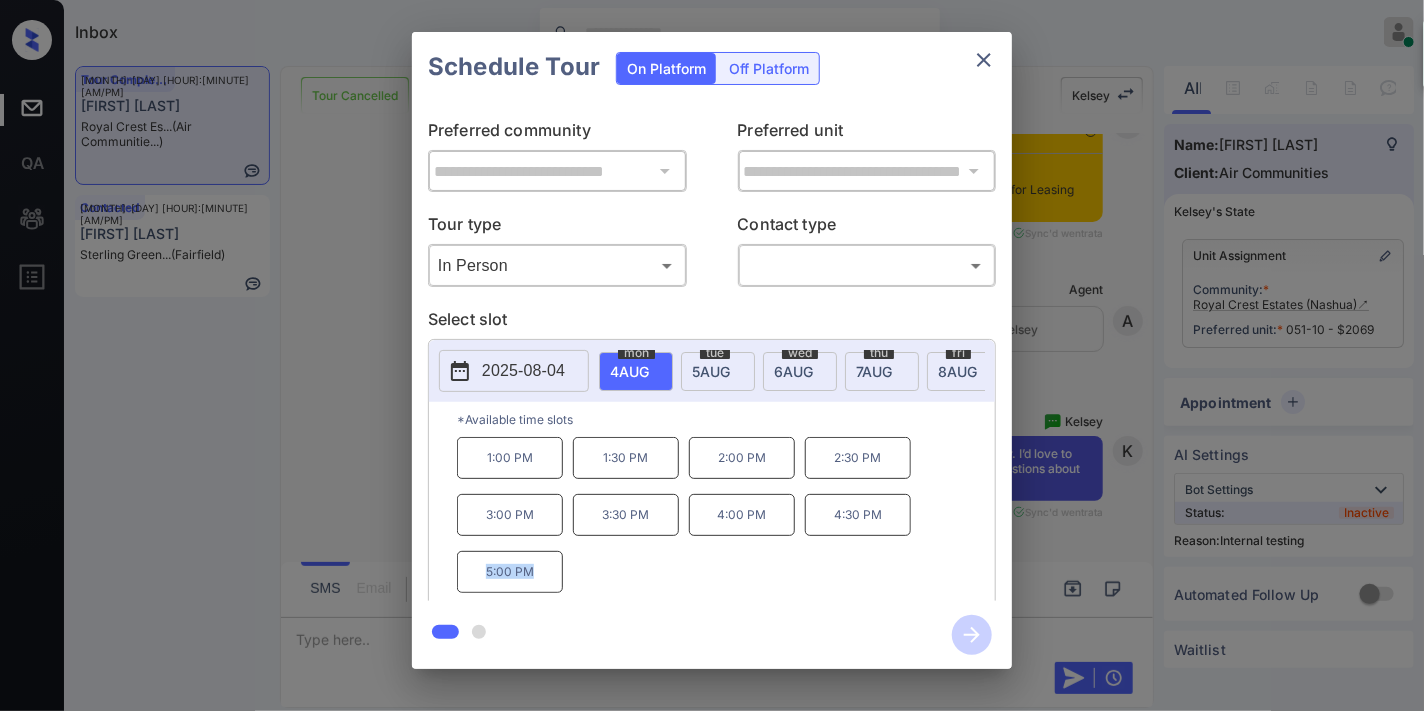 drag, startPoint x: 556, startPoint y: 593, endPoint x: 453, endPoint y: 581, distance: 103.69667 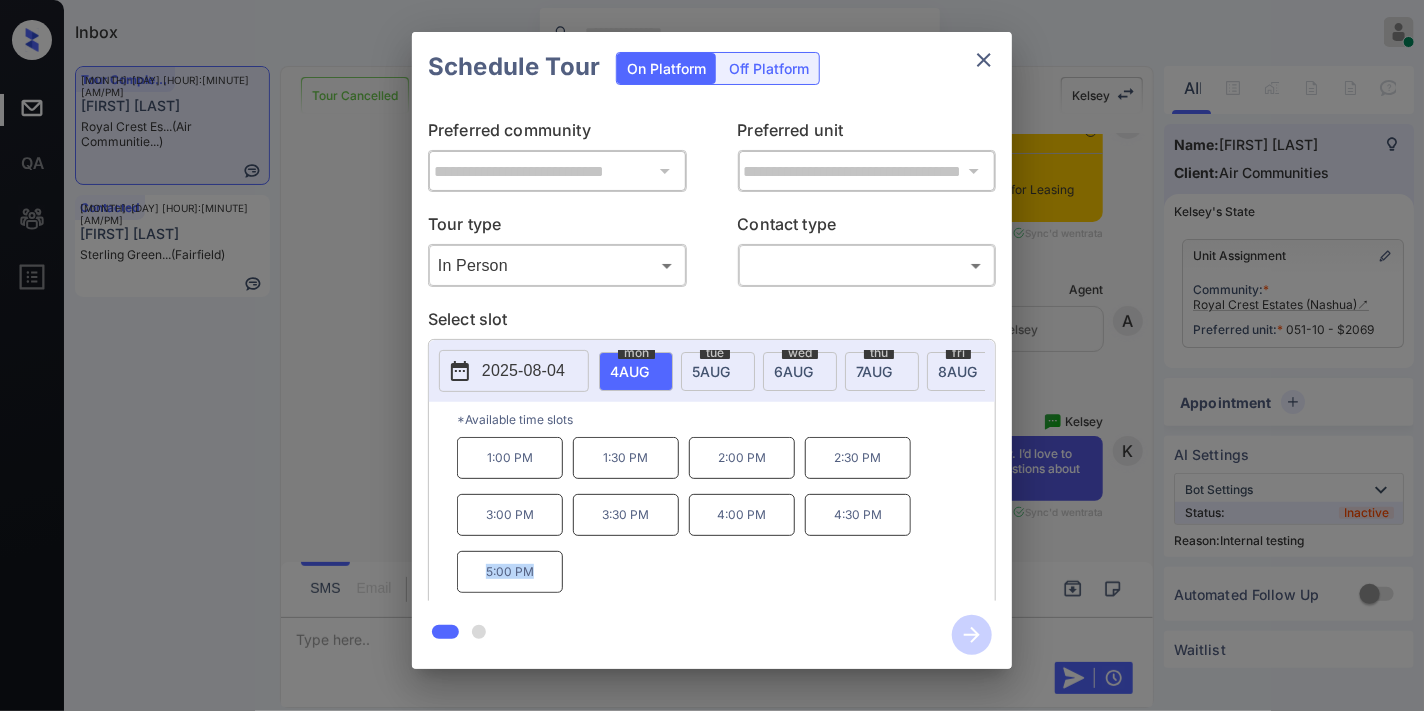 copy on "5:00 PM" 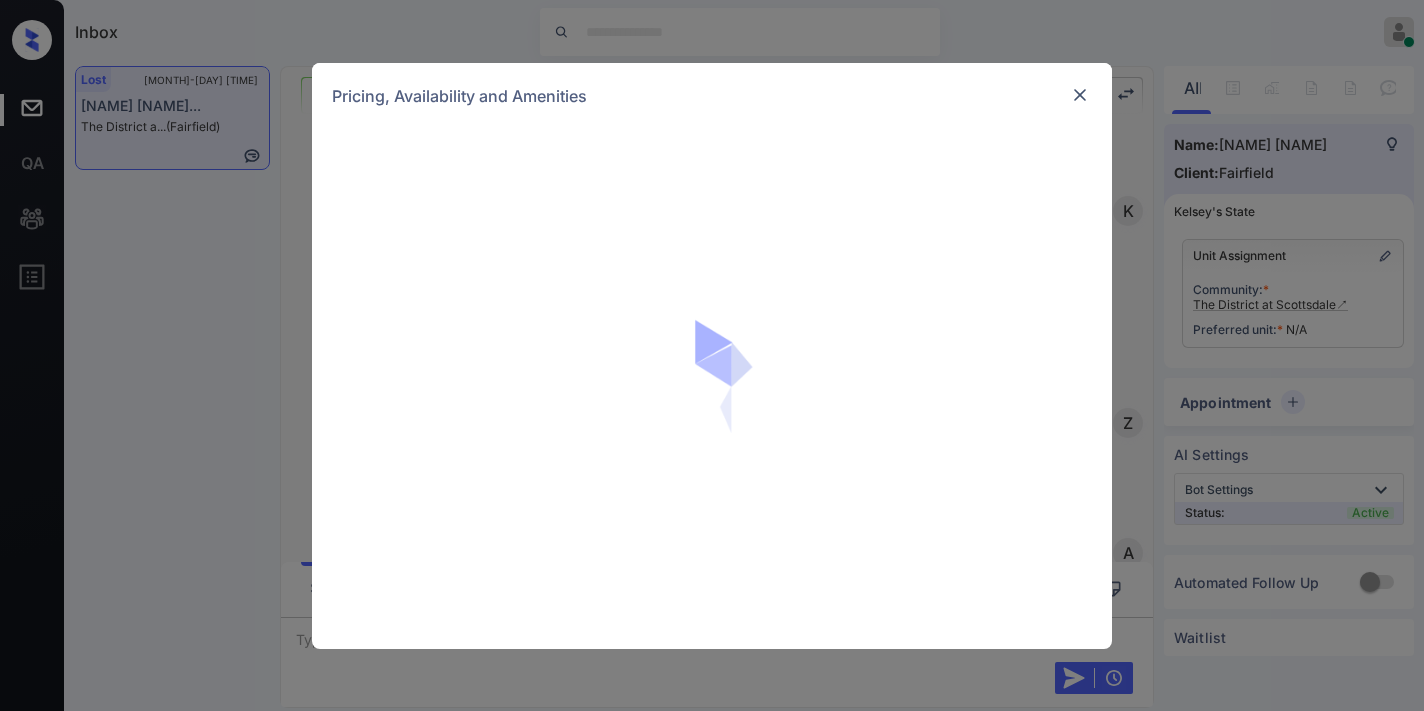 scroll, scrollTop: 0, scrollLeft: 0, axis: both 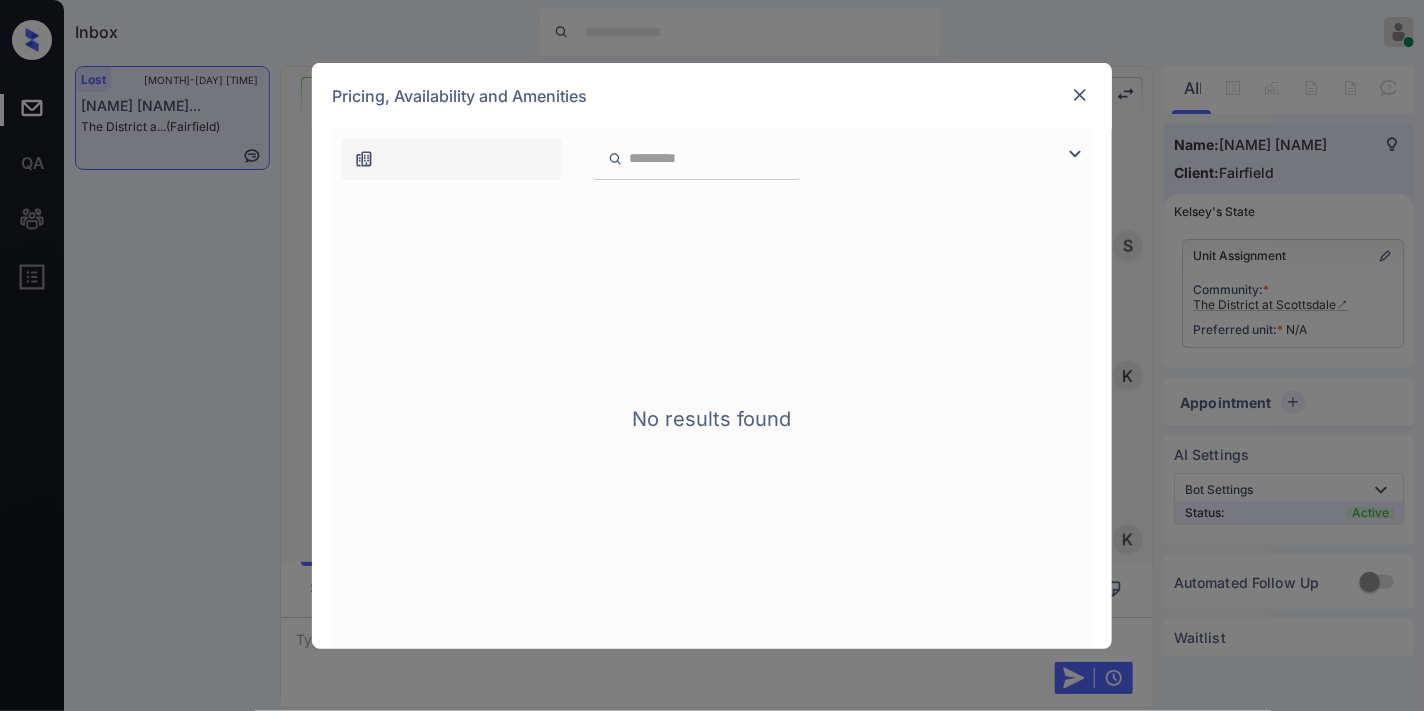 click at bounding box center (1080, 95) 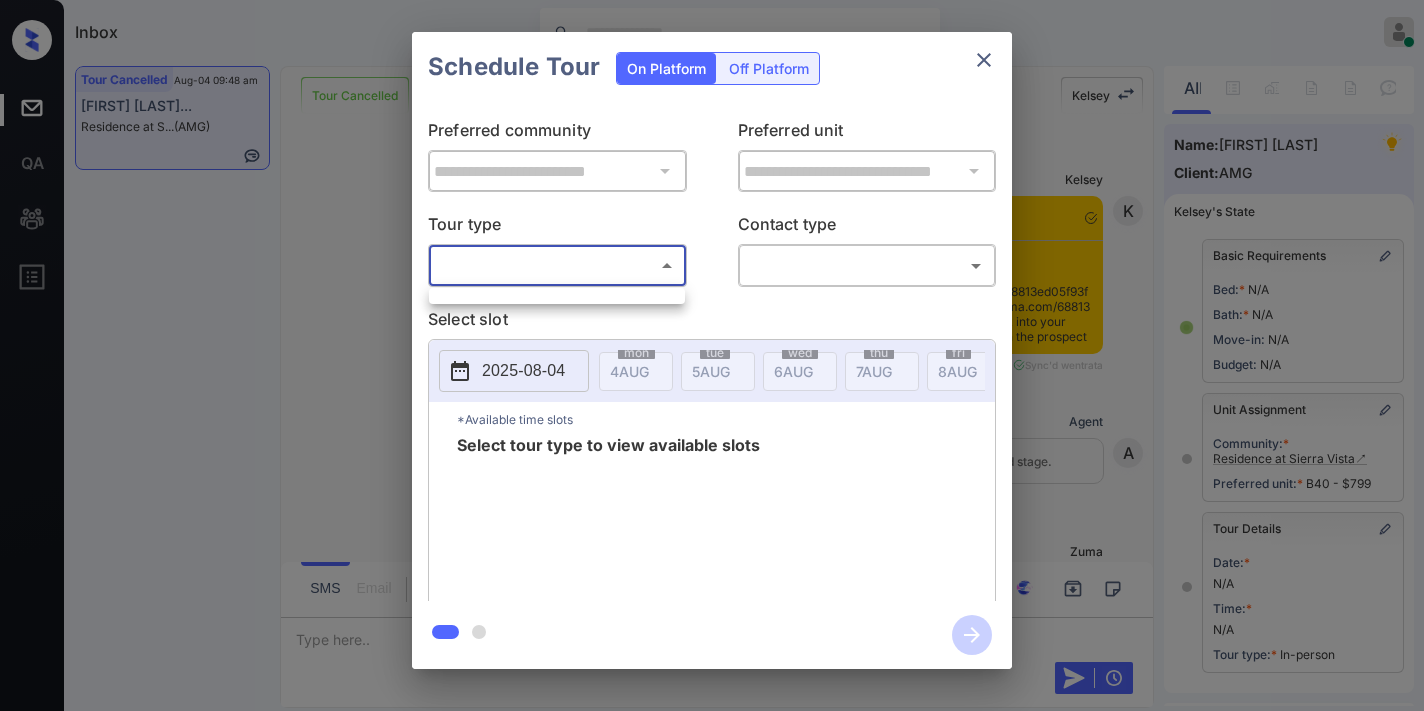 scroll, scrollTop: 0, scrollLeft: 0, axis: both 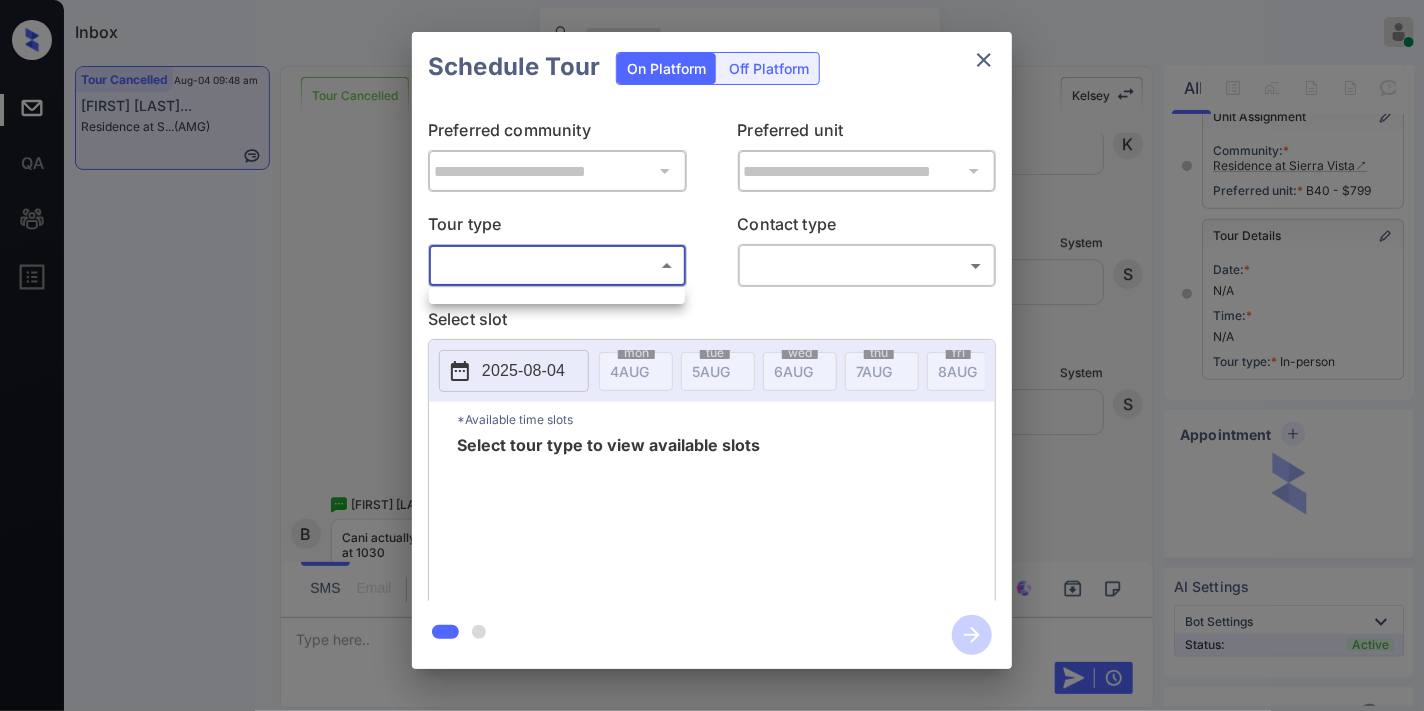 click at bounding box center (712, 355) 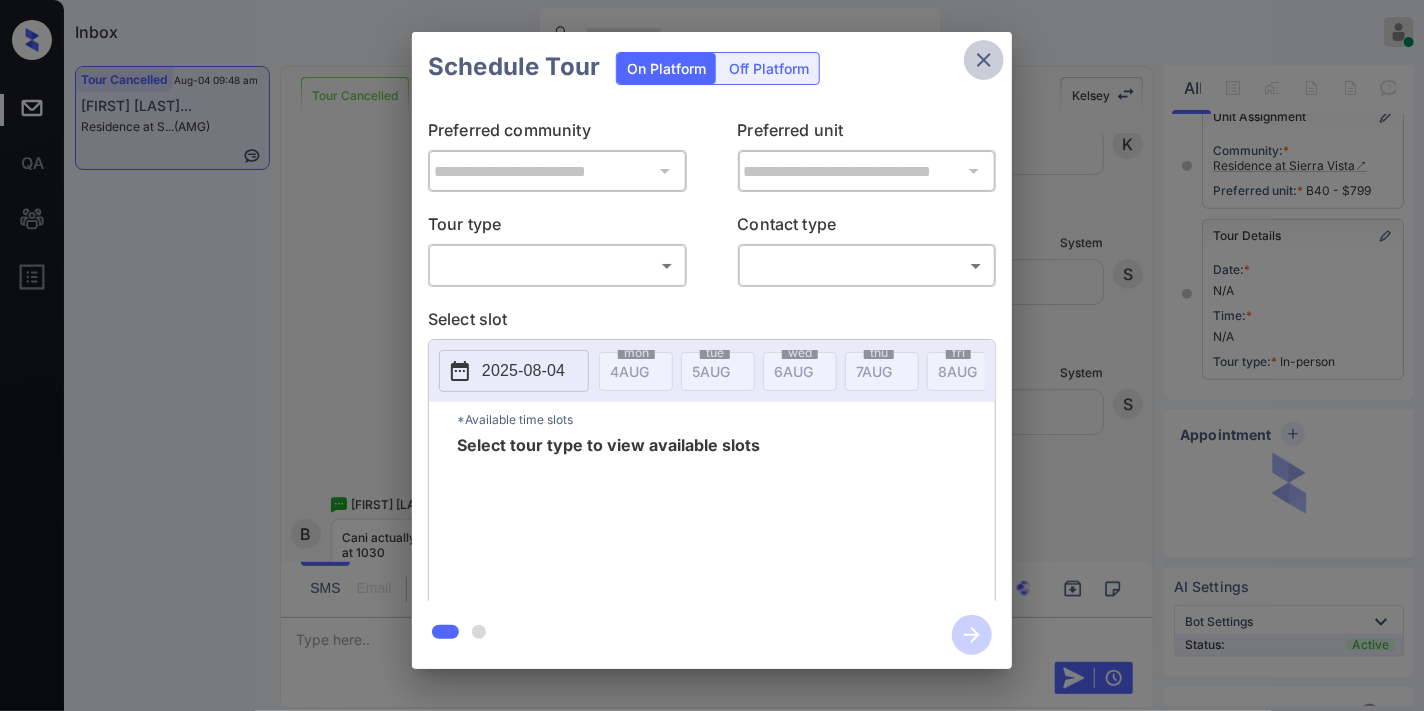 click 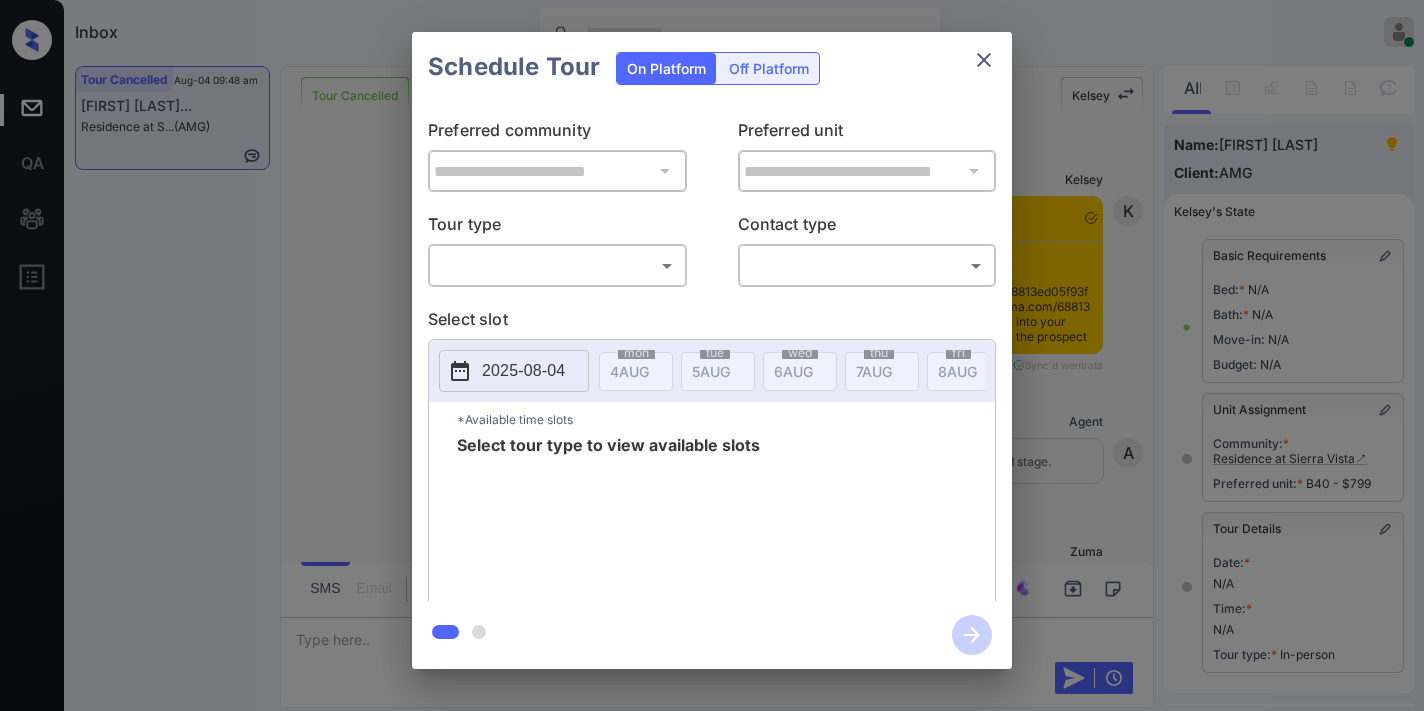 scroll, scrollTop: 0, scrollLeft: 0, axis: both 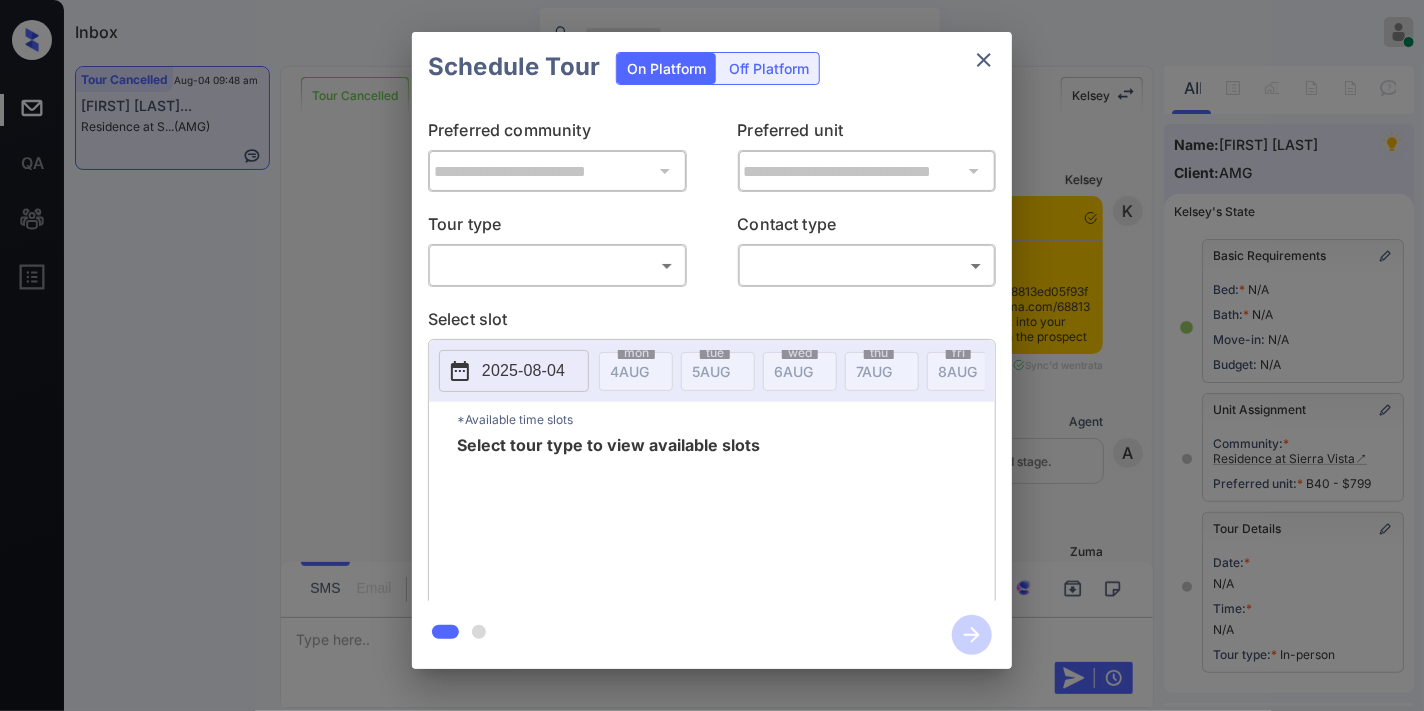 click on "Inbox Samantha Soliven Online Set yourself   offline Set yourself   on break Profile Switch to  dark  mode Sign out Tour Cancelled Aug-04 09:48 am   Billie Lestarg... Residence at S...  (AMG) Tour Cancelled Lost Lead Sentiment: Angry Upon sliding the acknowledgement:  Lead will move to lost stage. * ​ SMS and call option will be set to opt out. AFM will be turned off for the lead. Kelsey New Message Kelsey Notes Note: <a href="https://conversation.getzuma.com/68813ed05f93fc106b5dbb8c">https://conversation.getzuma.com/68813ed05f93fc106b5dbb8c</a> - Paste this link into your browser to view Kelsey’s conversation with the prospect Jul 23, 2025 12:58 pm  Sync'd w  entrata K New Message Agent Lead created via leadPoller in Inbound stage. Jul 23, 2025 12:58 pm A New Message Zuma Lead transferred to leasing agent: kelsey Jul 23, 2025 12:58 pm  Sync'd w  entrata Z New Message Agent AFM Request sent to Kelsey. Jul 23, 2025 12:58 pm A New Message Agent Notes Note: Jul 23, 2025 12:58 pm A New Message Kelsey K Kelsey" at bounding box center (712, 355) 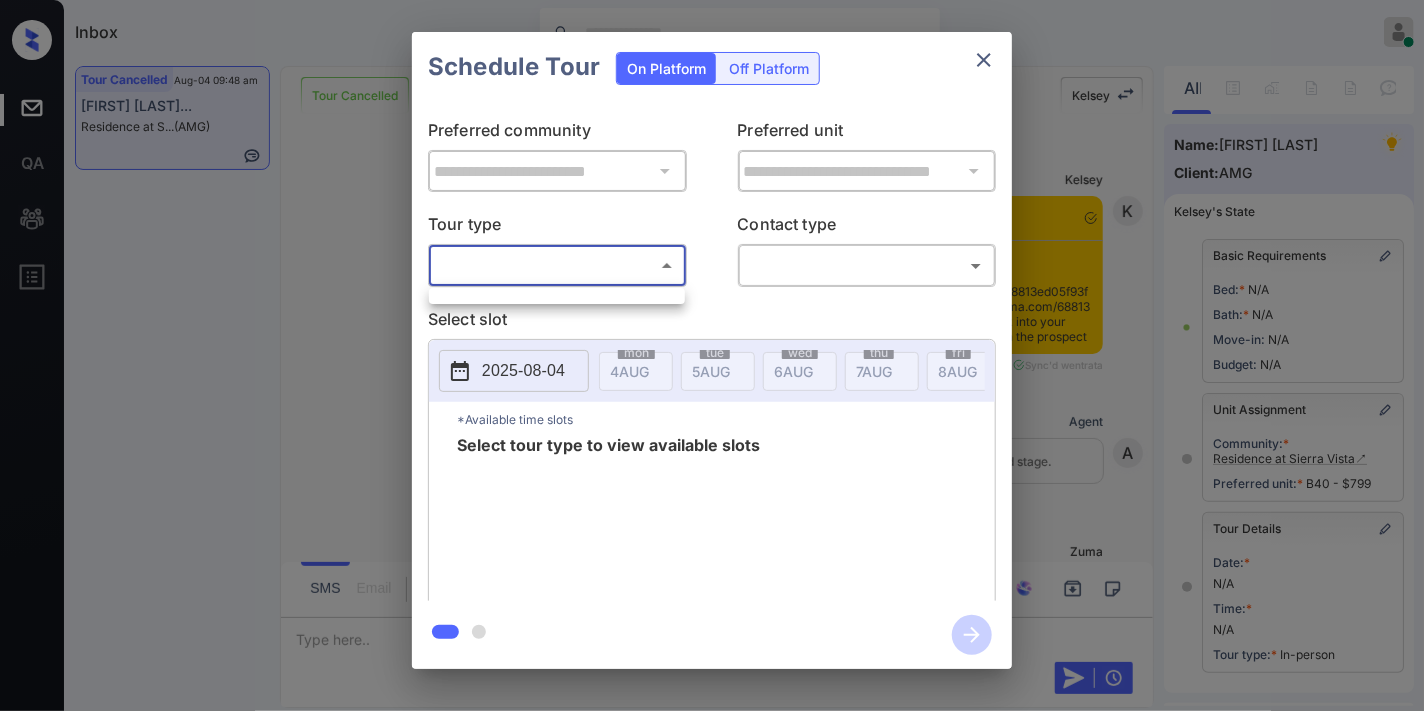 scroll, scrollTop: 26701, scrollLeft: 0, axis: vertical 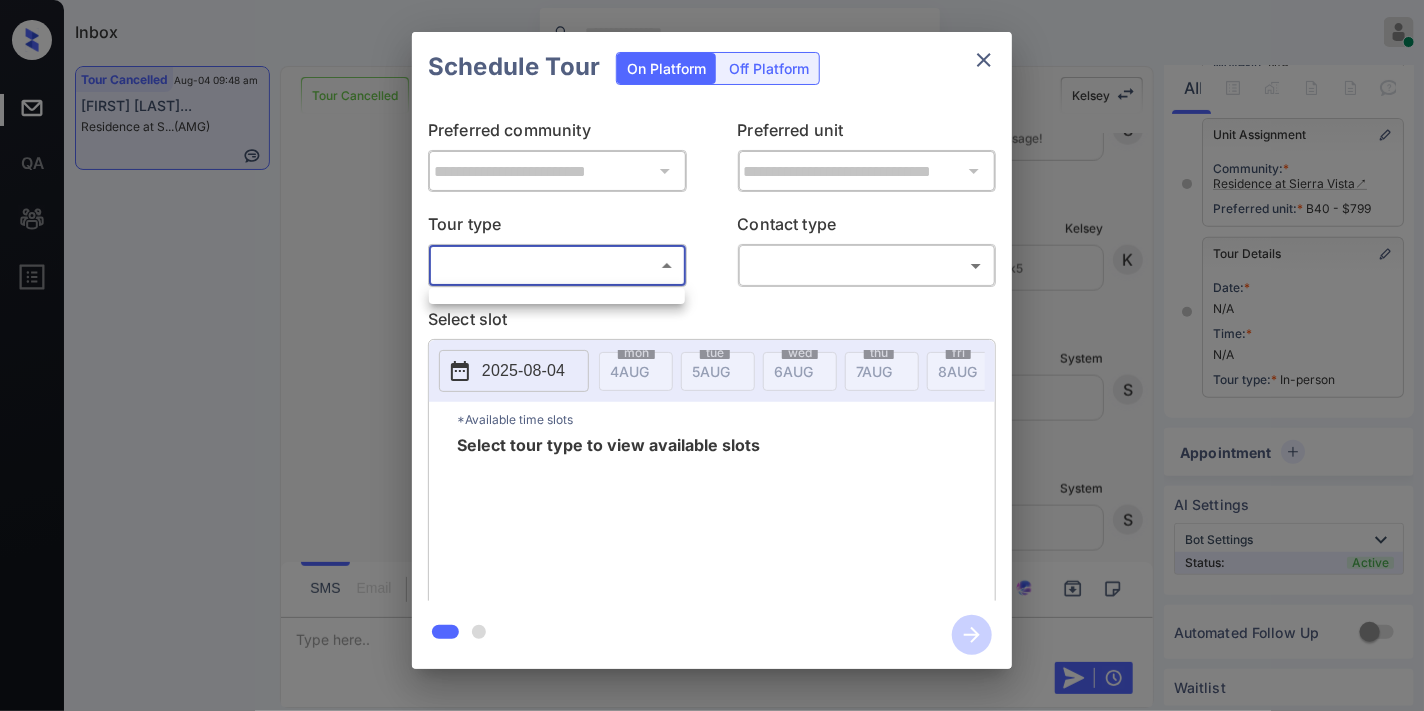 click at bounding box center (712, 355) 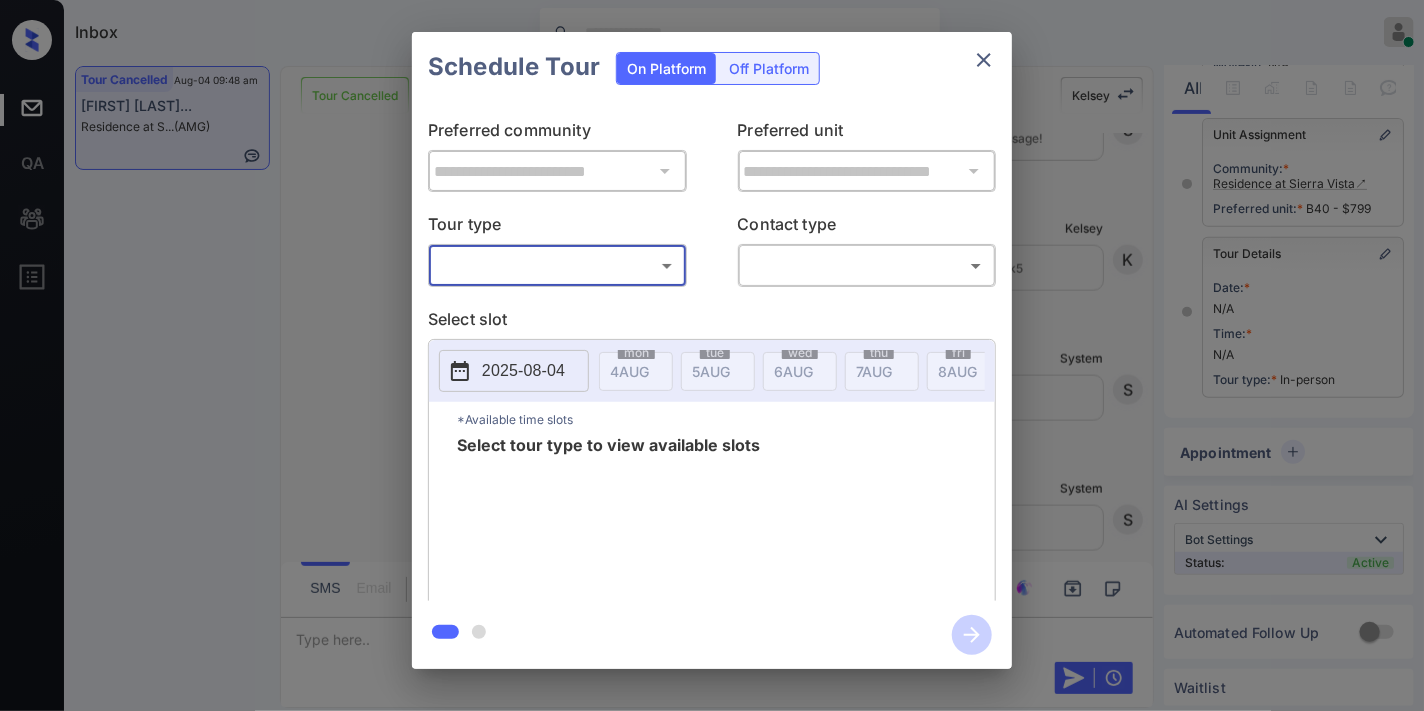 click 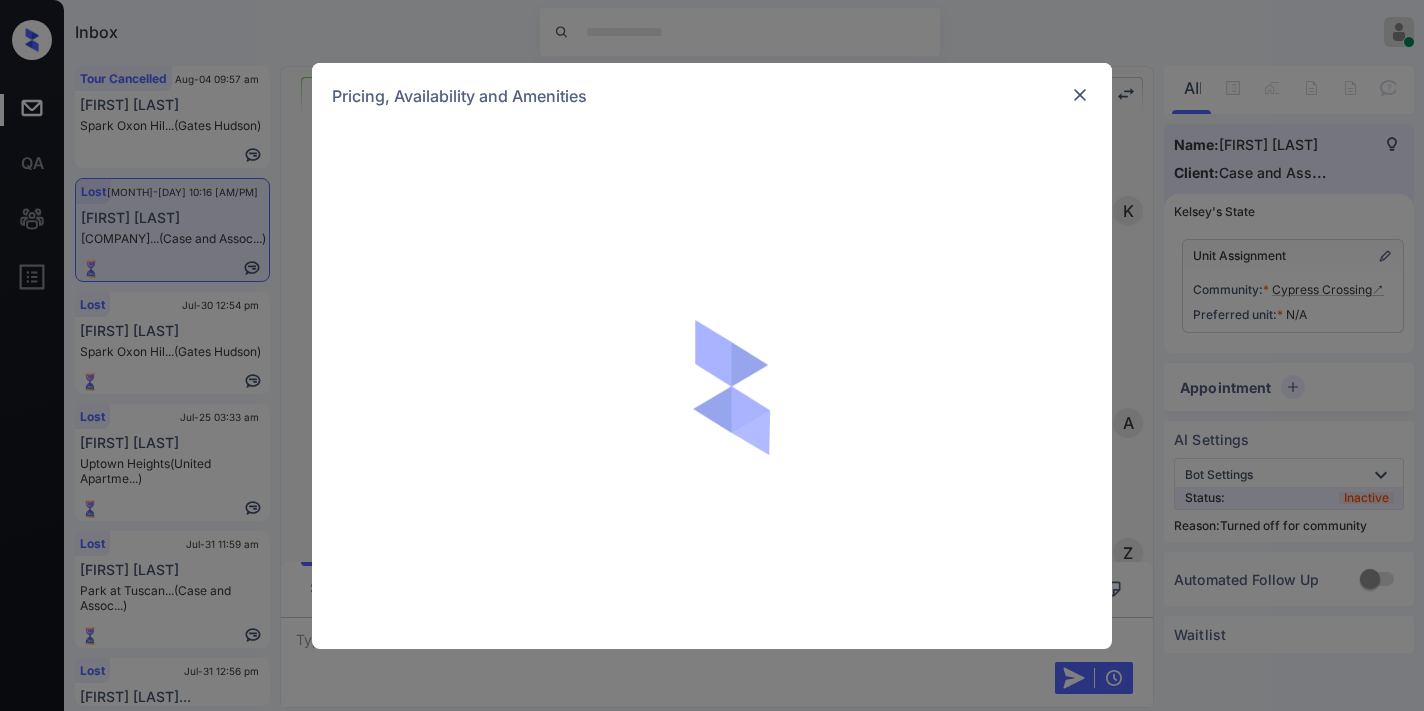 scroll, scrollTop: 0, scrollLeft: 0, axis: both 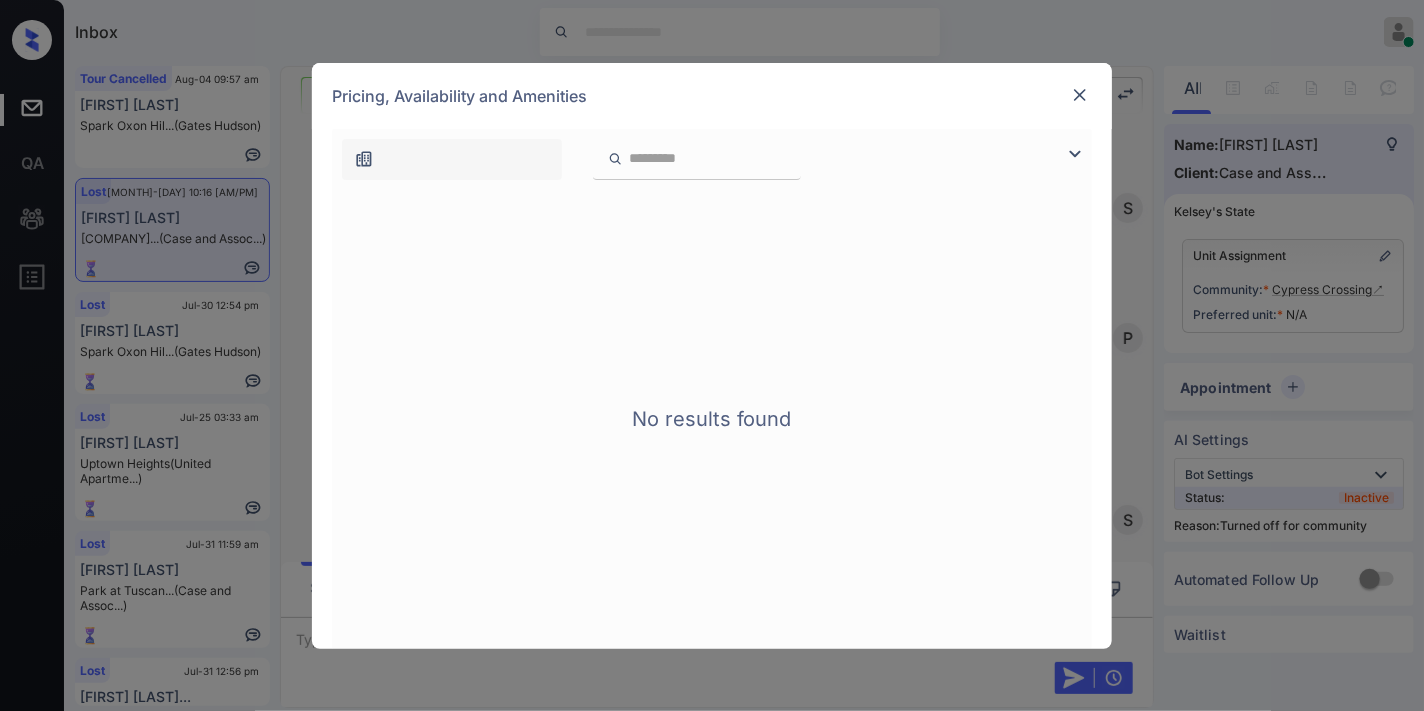 click at bounding box center [1080, 95] 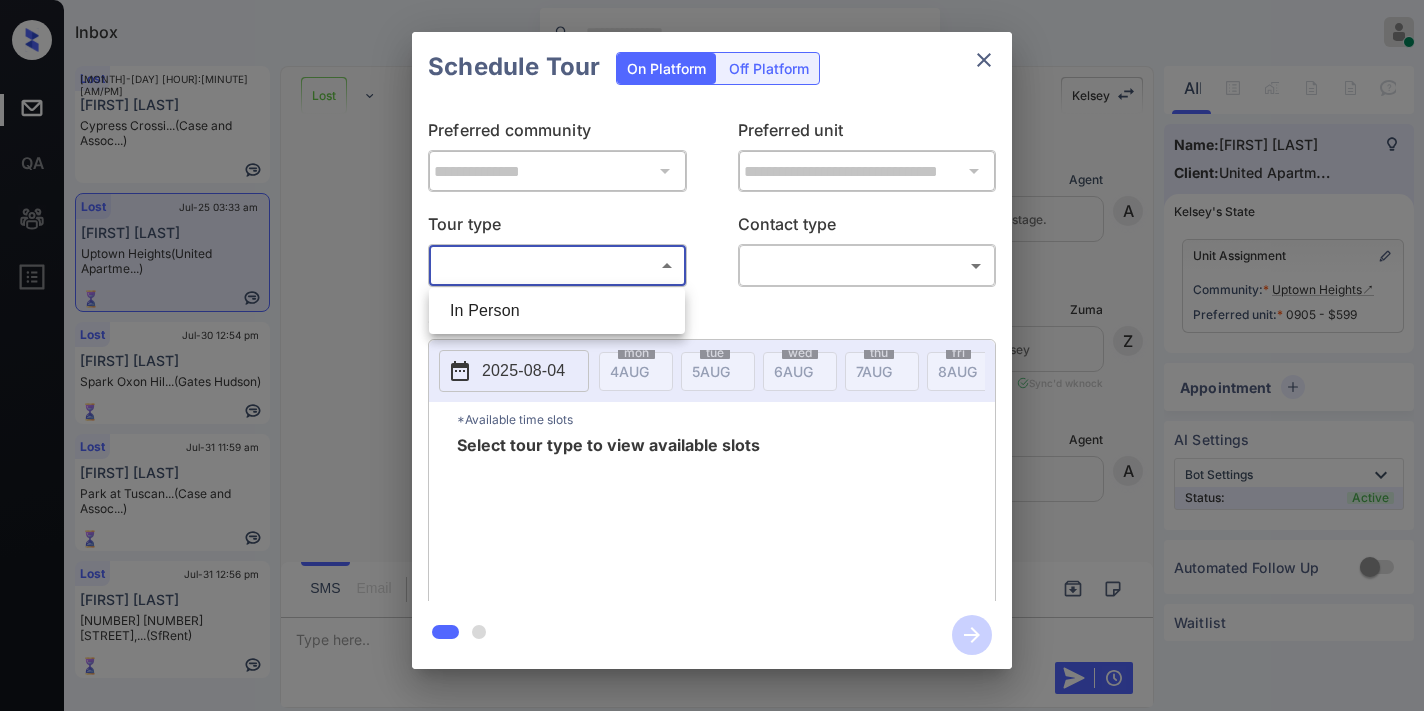 scroll, scrollTop: 0, scrollLeft: 0, axis: both 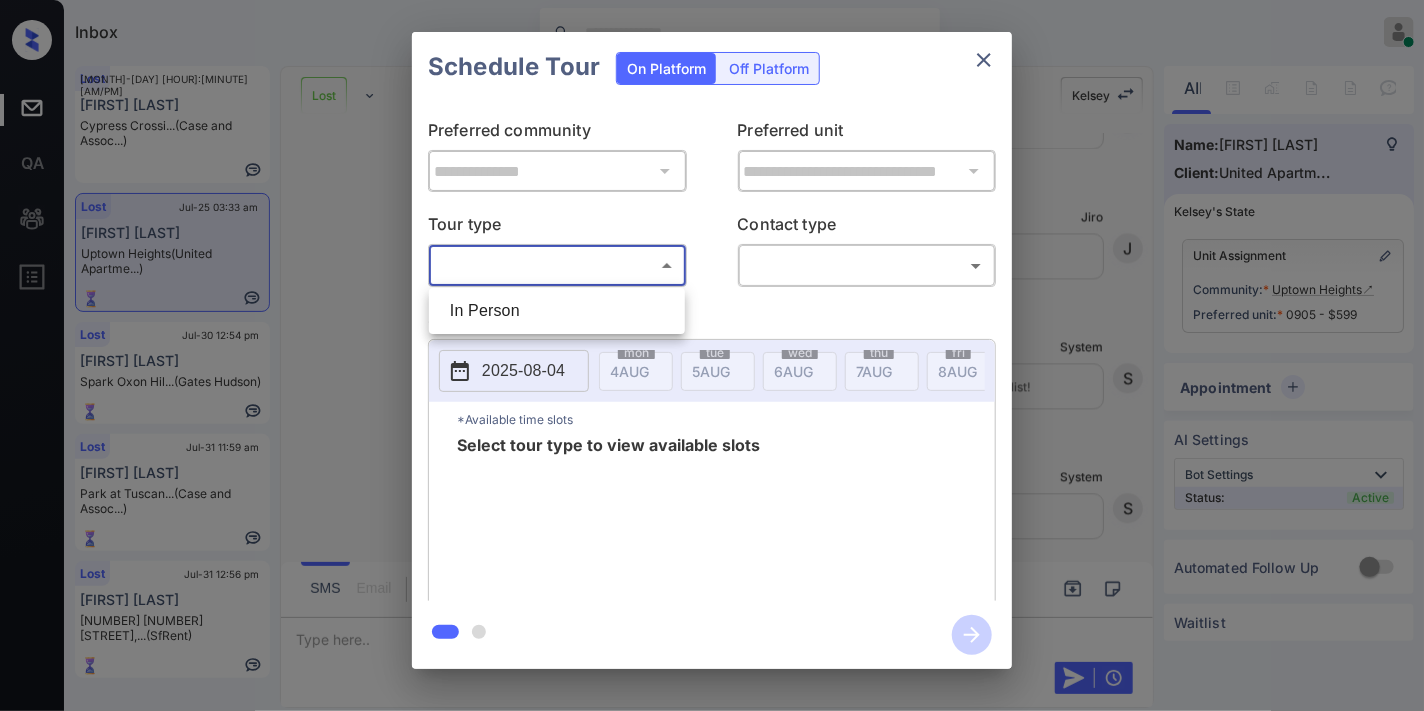 click on "In Person" at bounding box center [557, 311] 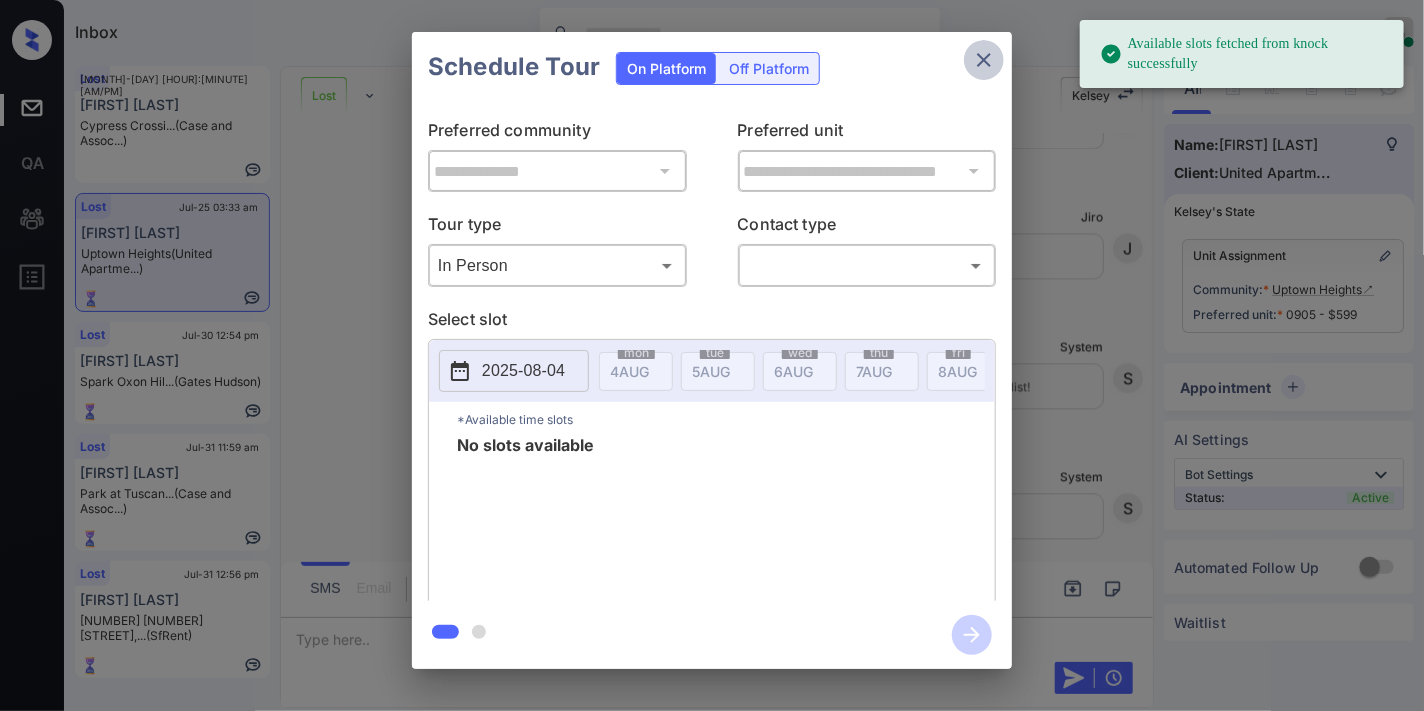 click 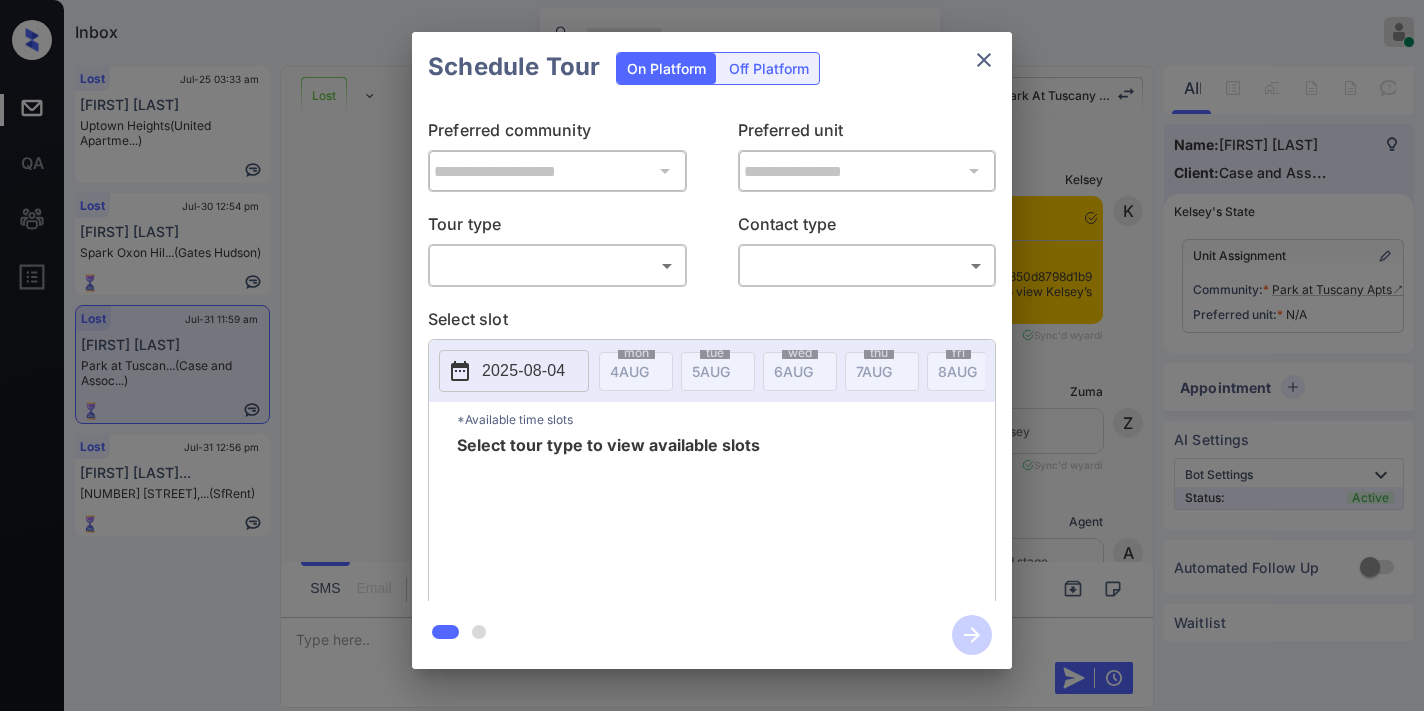 click on "Inbox Samantha Soliven Online Set yourself offline Set yourself on break Profile Switch to dark mode Sign out Lost Jul-25 03:33 am Molly Guevara Uptown Heights (United Apartme...) Lost Jul-30 12:54 pm Arecia Jacobs Spark Oxon Hil... (Gates Hudson) Lost Jul-31 11:59 am Sara Douglas Park at Tuscan... (Case and Assoc...) Lost Jul-31 12:56 pm Jennifer Caldw... 2210 10th Ave,... (SfRent) Lost Lead Sentiment: Angry Upon sliding the acknowledgement: Lead will move to lost stage. * ​ SMS and call option will be set to opt out. AFM will be turned off for the lead. Park At Tuscany Apts New Message Kelsey Notes Note: https://conversation.getzuma.com/688792850d8798d1b9cf0af6 - Paste this link into your browser to view Kelsey’s conversation with the prospect Jul 28, 2025 08:08 am Sync'd w yardi K New Message Zuma Lead transferred to leasing agent: kelsey Jul 28, 2025 08:08 am Sync'd w yardi Z New Message Agent Lead created via leadPoller in Inbound stage. Jul 28, 2025 08:08 am A New Message A A" at bounding box center (712, 355) 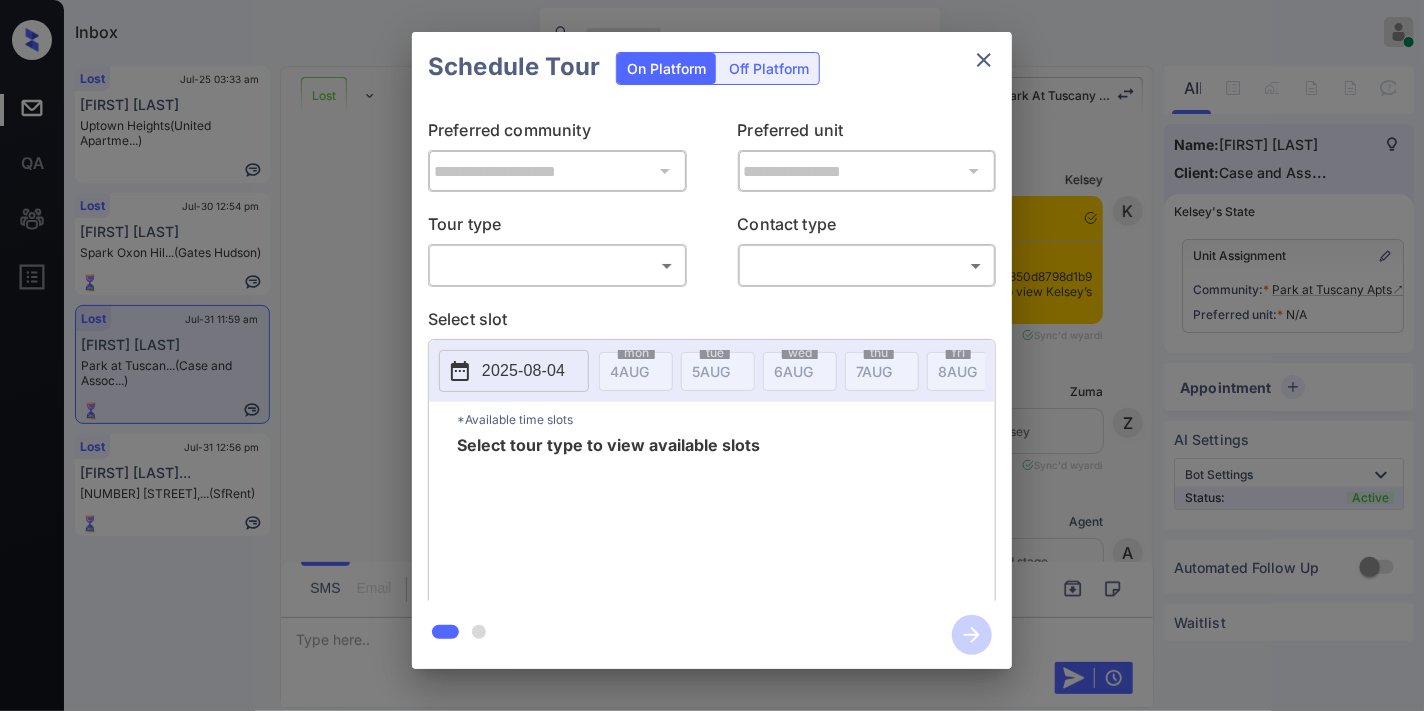 scroll, scrollTop: 3687, scrollLeft: 0, axis: vertical 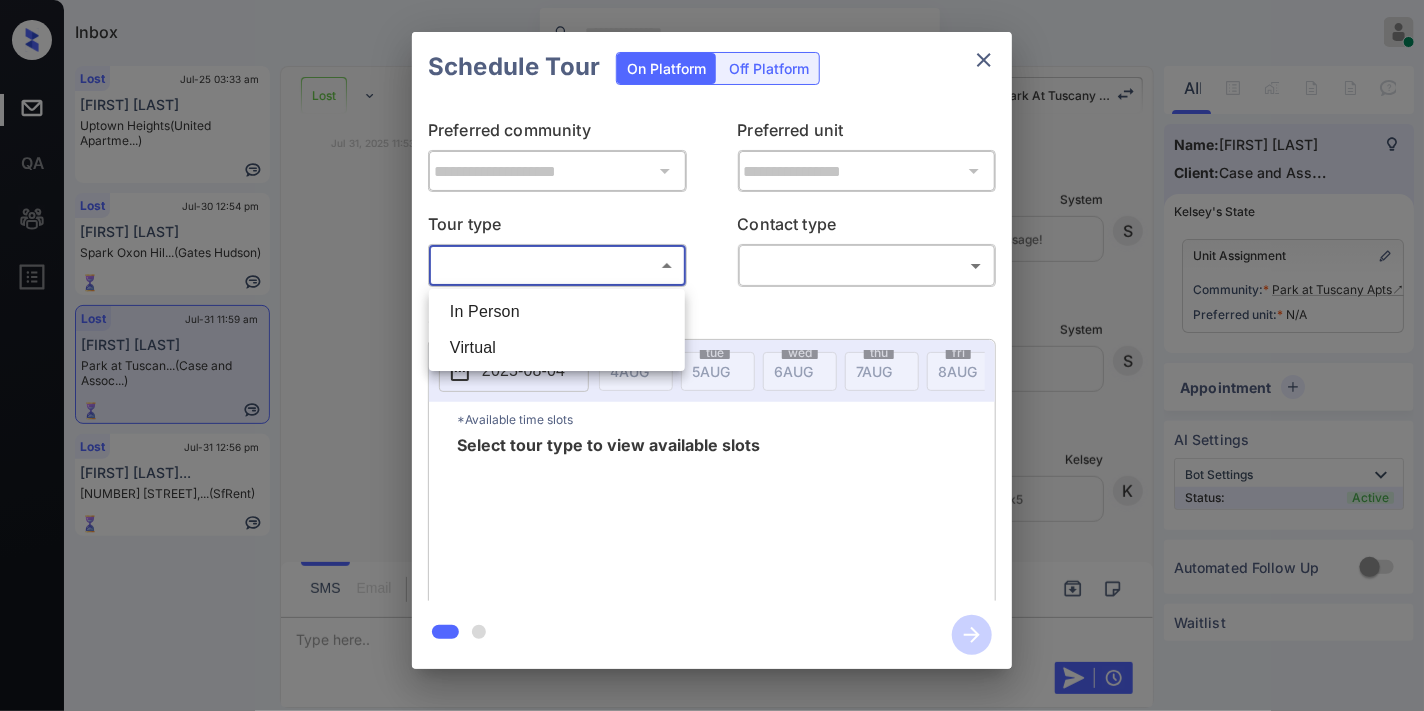 click on "In Person" at bounding box center (557, 312) 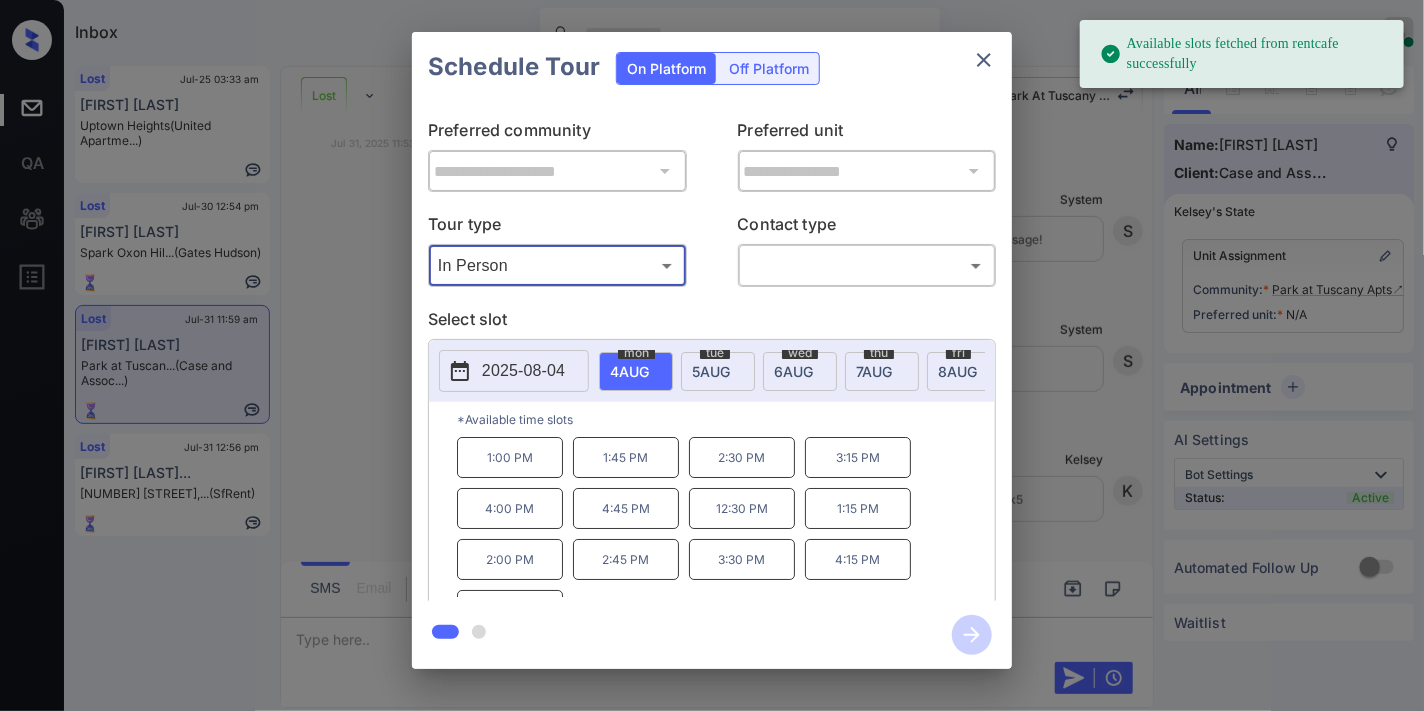 click 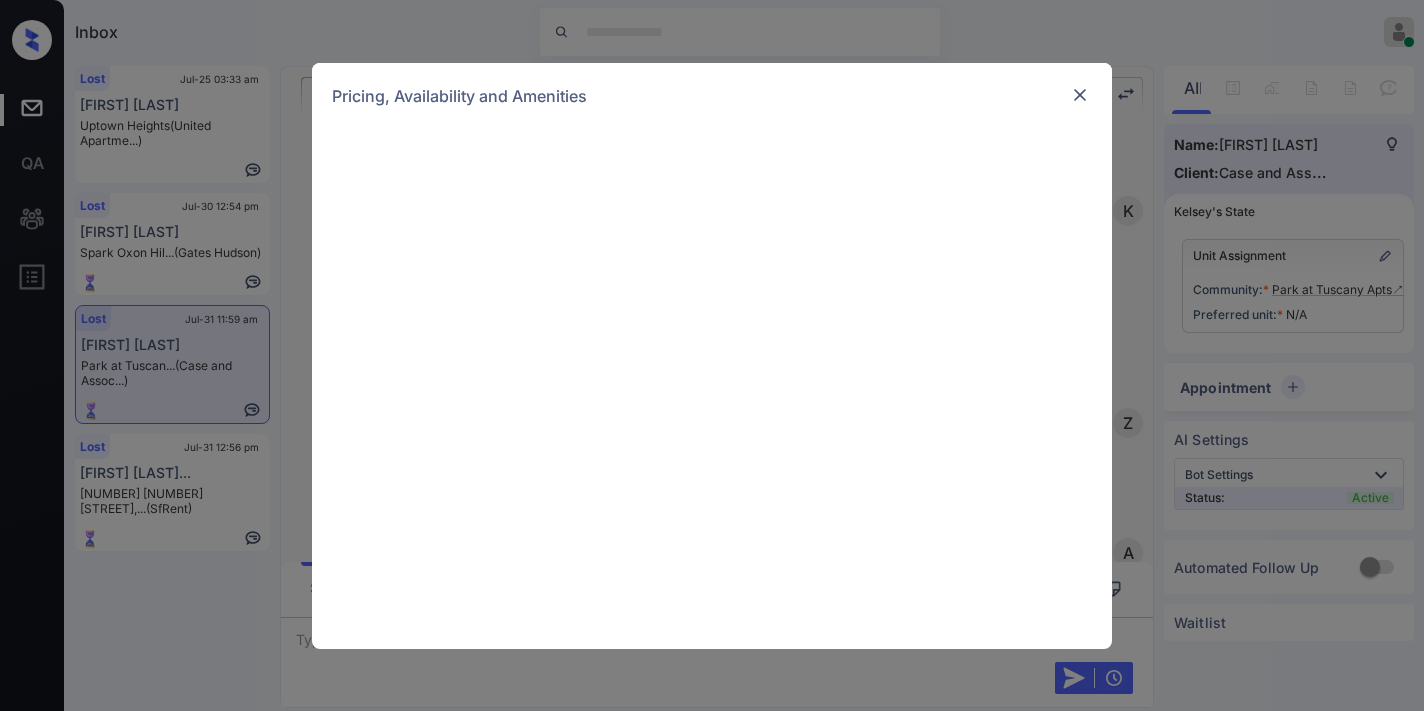 scroll, scrollTop: 0, scrollLeft: 0, axis: both 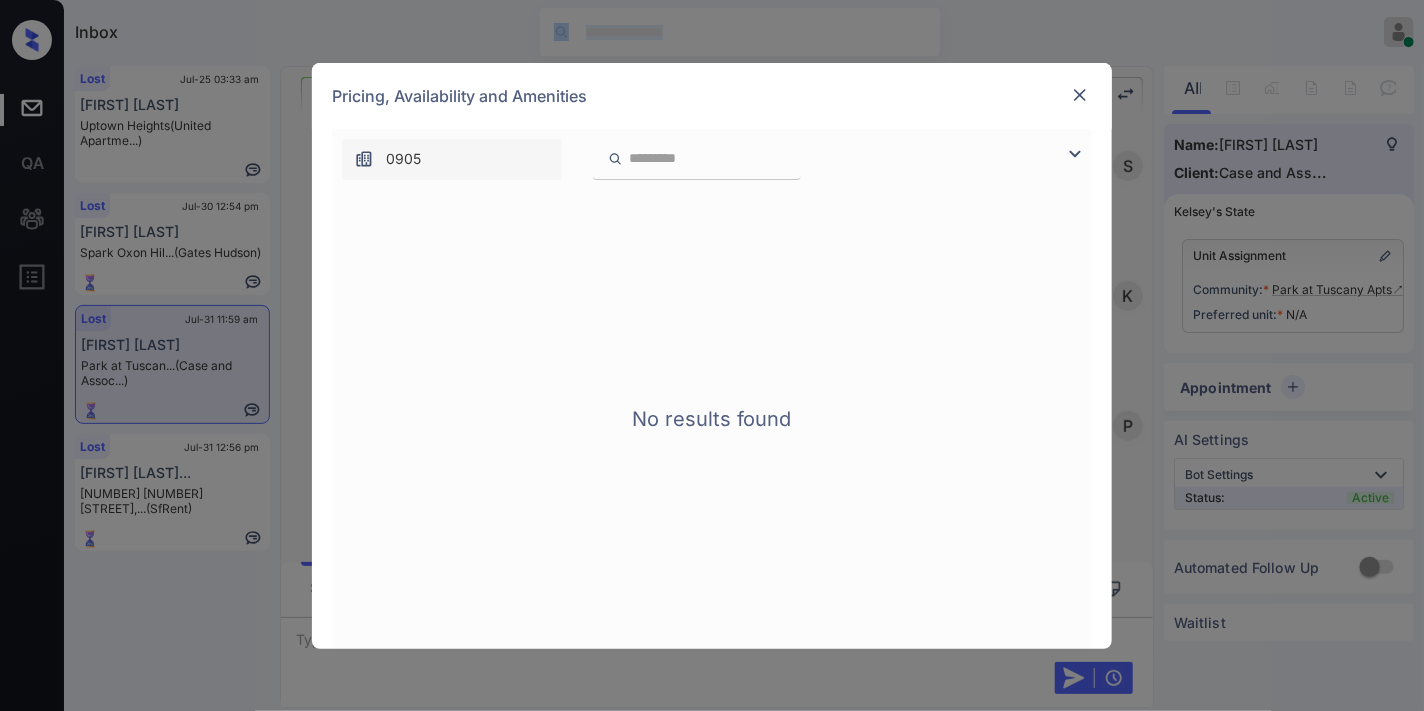 click at bounding box center (1080, 95) 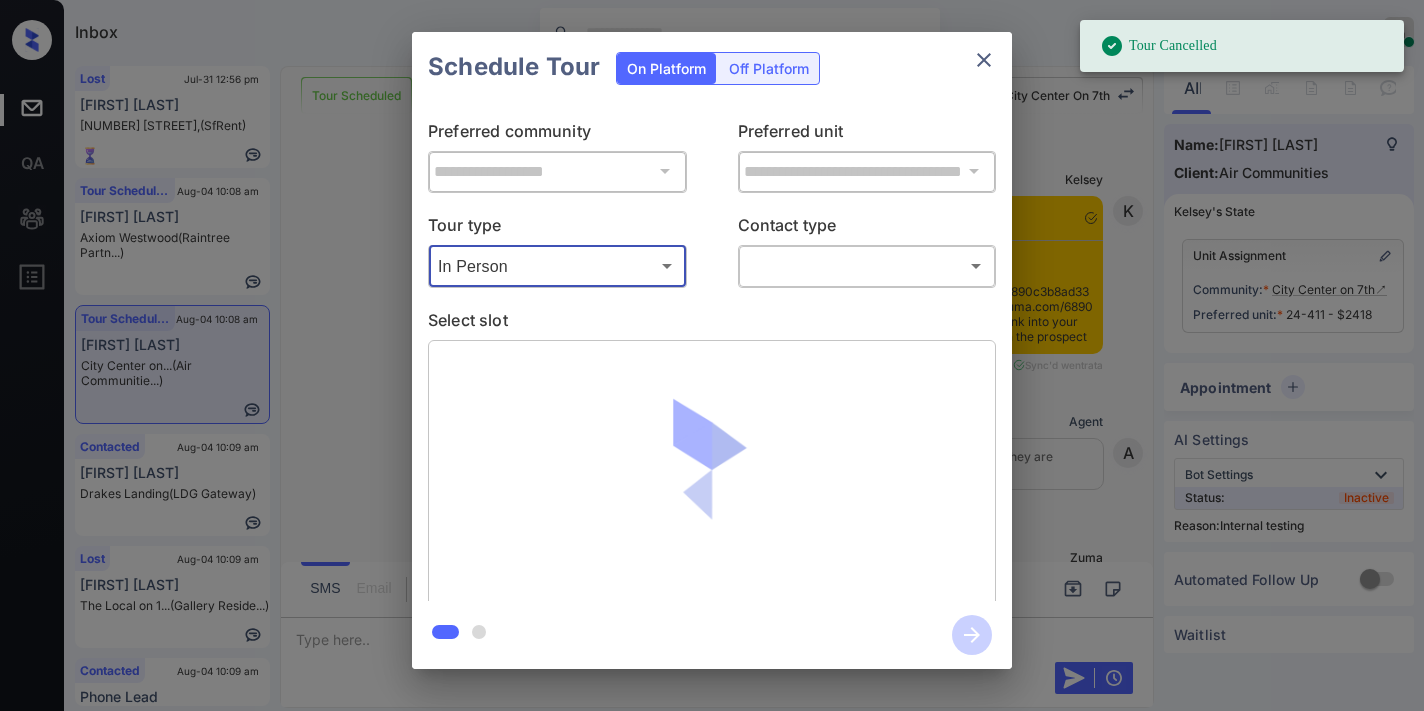 click on "Tour Cancelled Inbox [FIRST] [LAST] Online Set yourself   offline Set yourself   on break Profile Switch to  dark  mode Sign out Lost [DATE] [TIME]   [FIRST] [LAST]... [NUMBER] [STREET],...  (Brand) Tour Scheduled [DATE] [TIME]   [FIRST] [LAST] Brand ([Brand]) Tour Scheduled [DATE] [TIME]   [FIRST] [LAST] Brand ([Brand]...) Contacted [DATE] [TIME]   [FIRST] [LAST]... Brand ([Brand]) Lost [DATE] [TIME]   [FIRST] [LAST] Brand ([Brand]...) Contacted [DATE] [TIME]   Phone Lead Brand ([Brand]...) Tour Scheduled Lost Lead Sentiment: Angry Upon sliding the acknowledgement:  Lead will move to lost stage. * ​ SMS and call option will be set to opt out. AFM will be turned off for the lead. Brand Brand New Message [FIRST] Notes Note: [DATE] [TIME]  Sync'd w  Brand [FIRST] New Message Agent Lead created because they indicated they are interested in leasing via Zuma IVR. [DATE] [TIME]  A New Message Z" at bounding box center [712, 355] 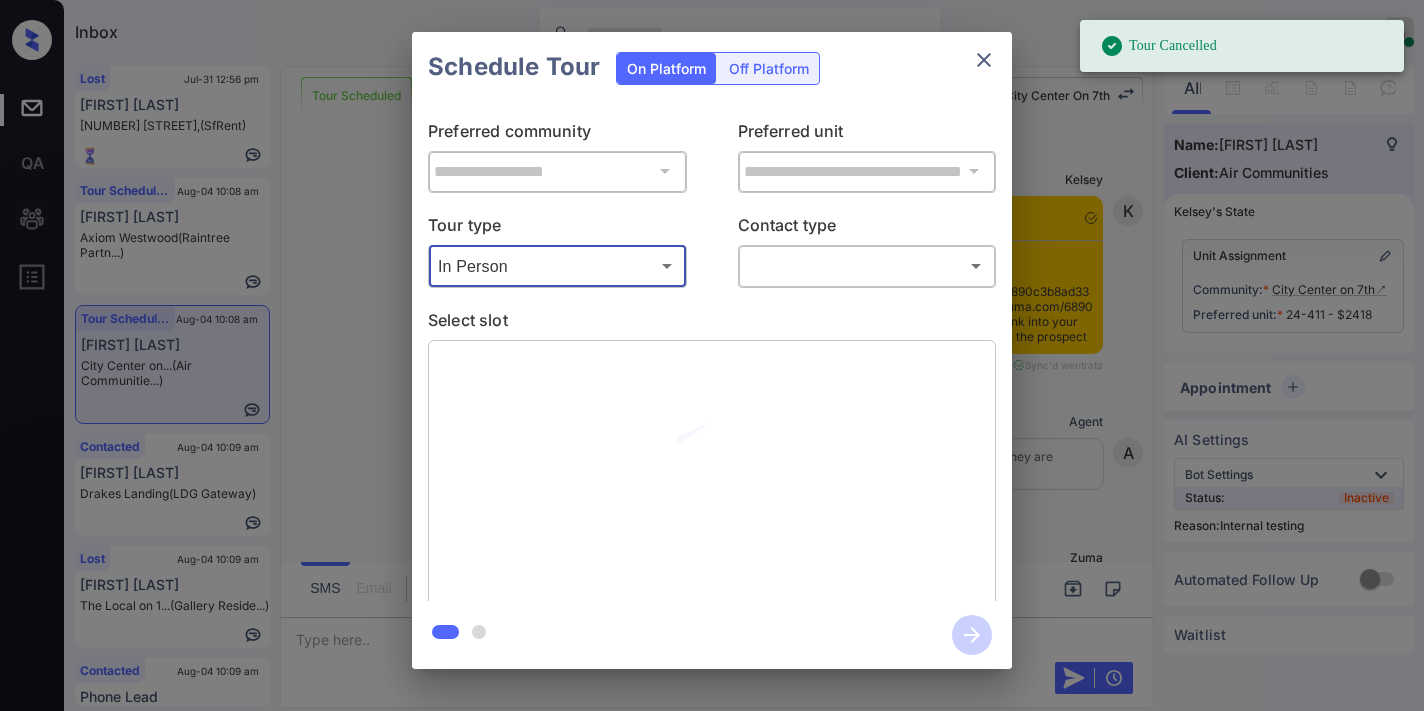 scroll, scrollTop: 0, scrollLeft: 0, axis: both 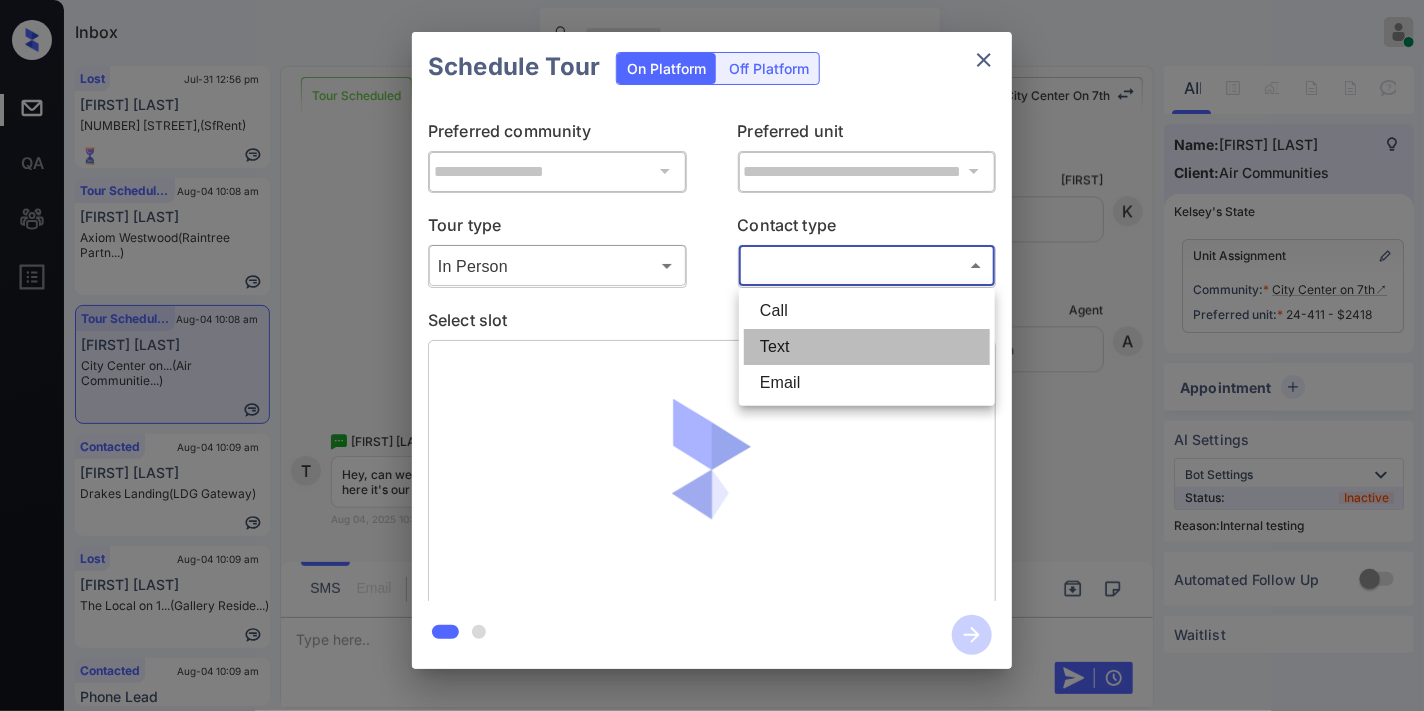 click on "Text" at bounding box center [867, 347] 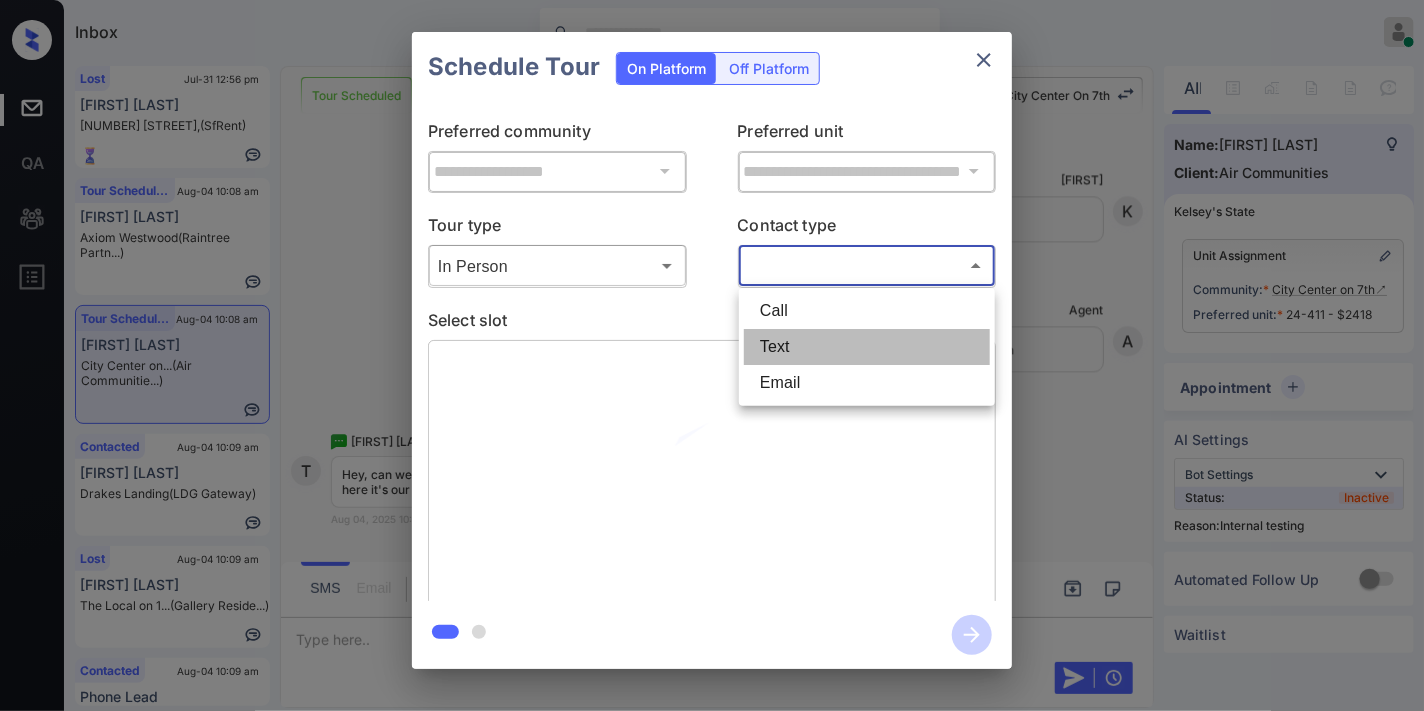 type on "****" 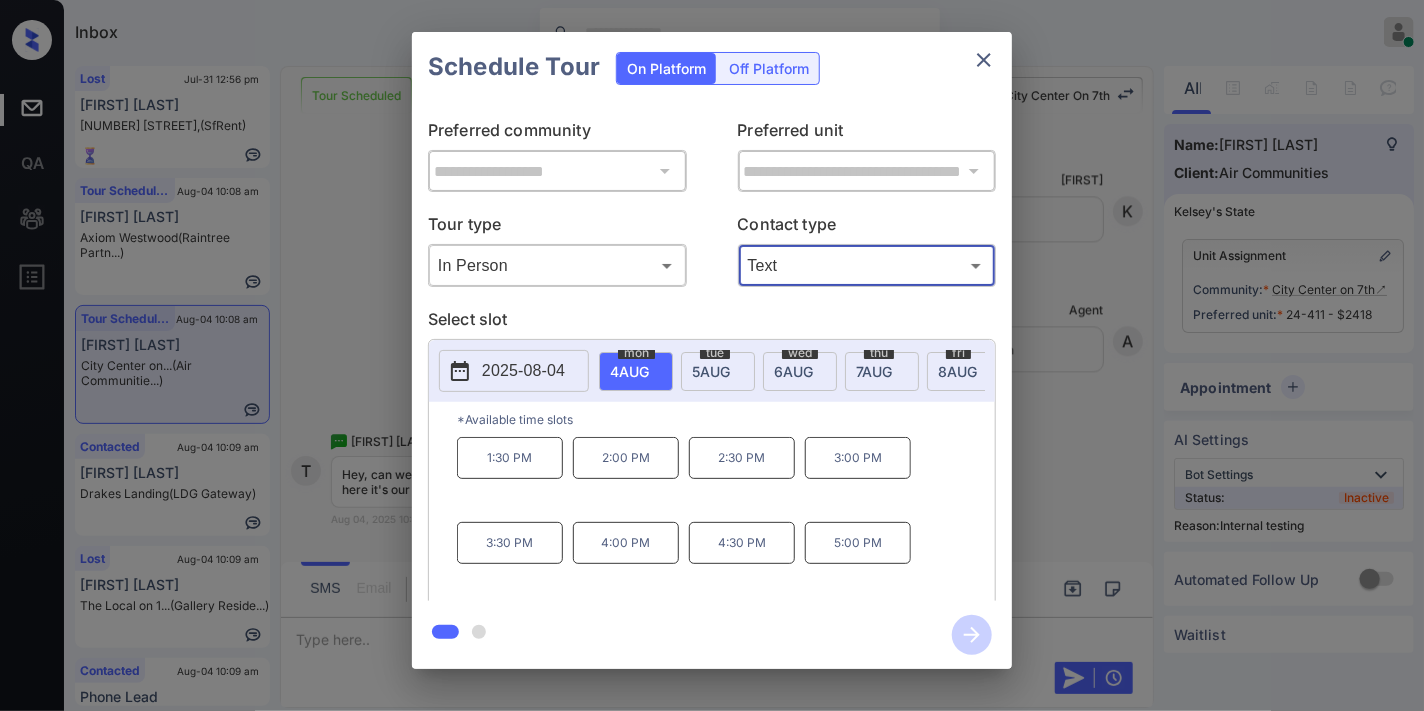 click on "4:00 PM" at bounding box center (626, 543) 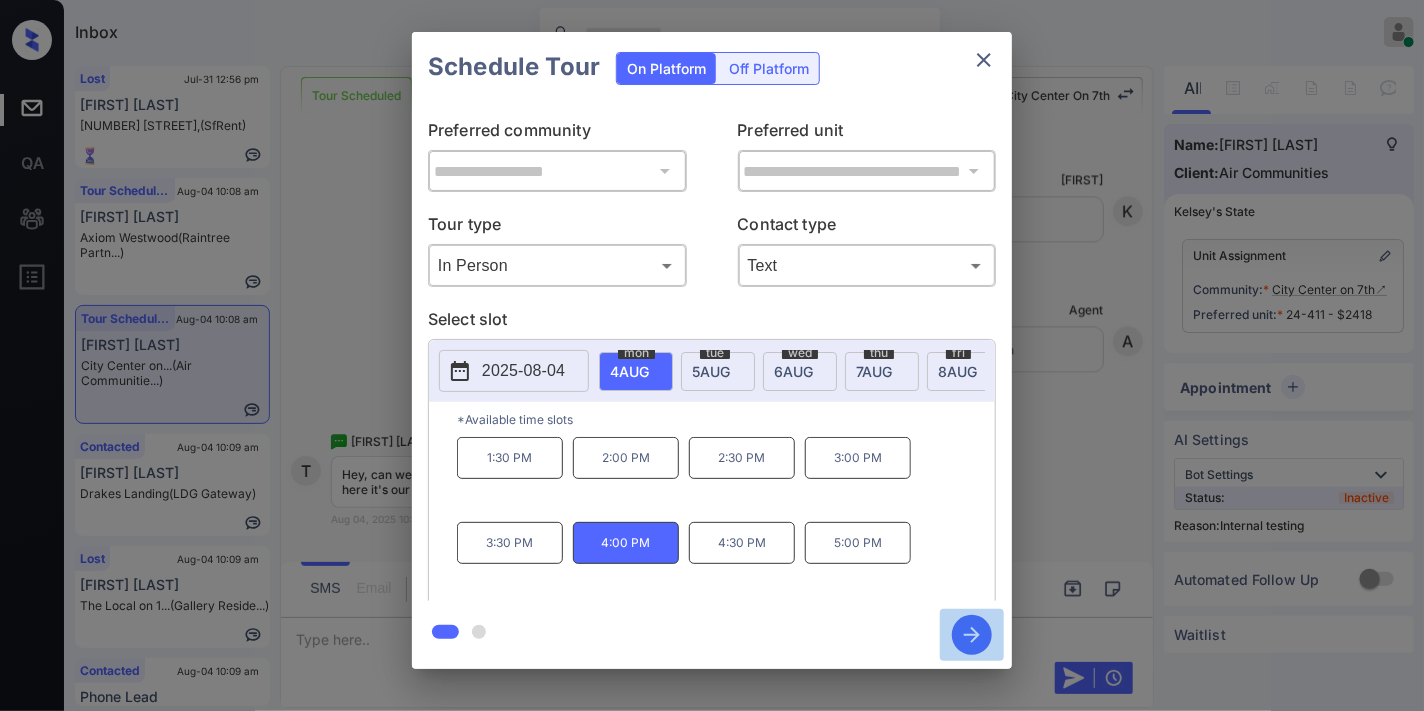 click 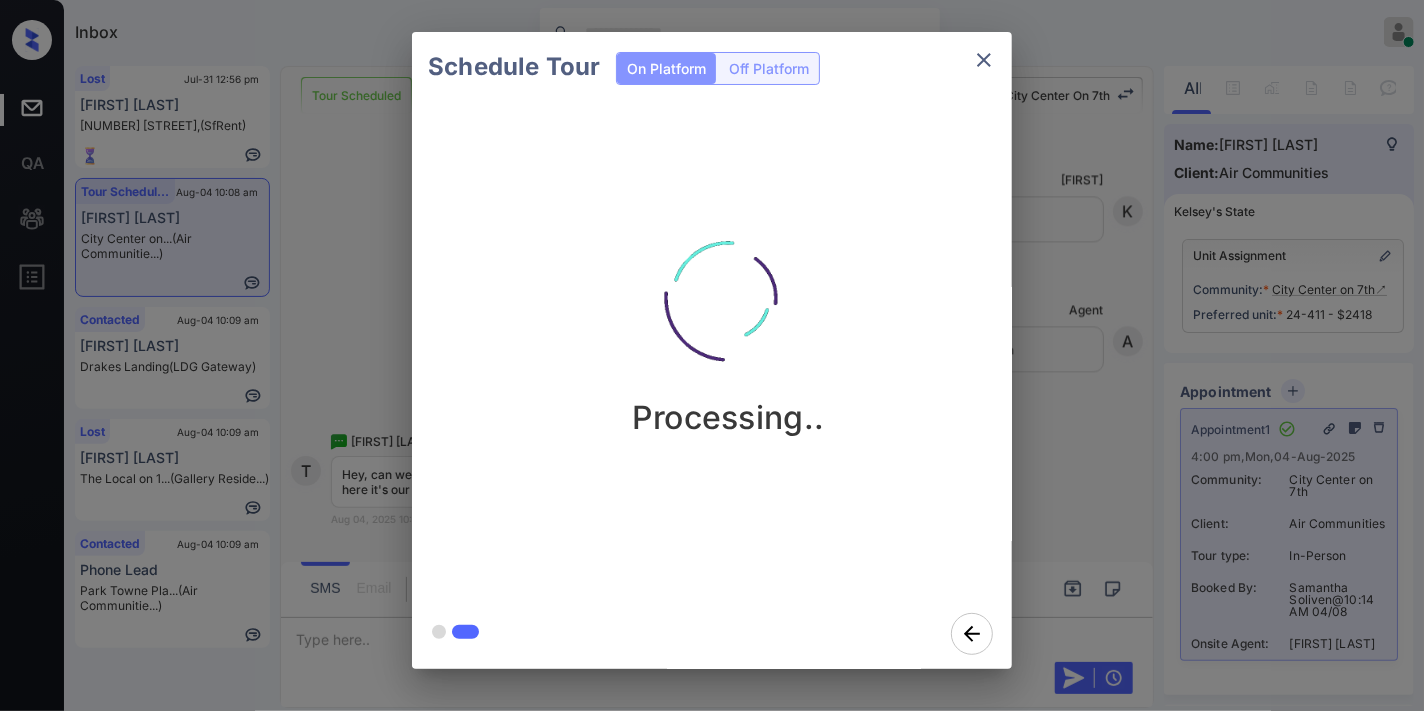 click 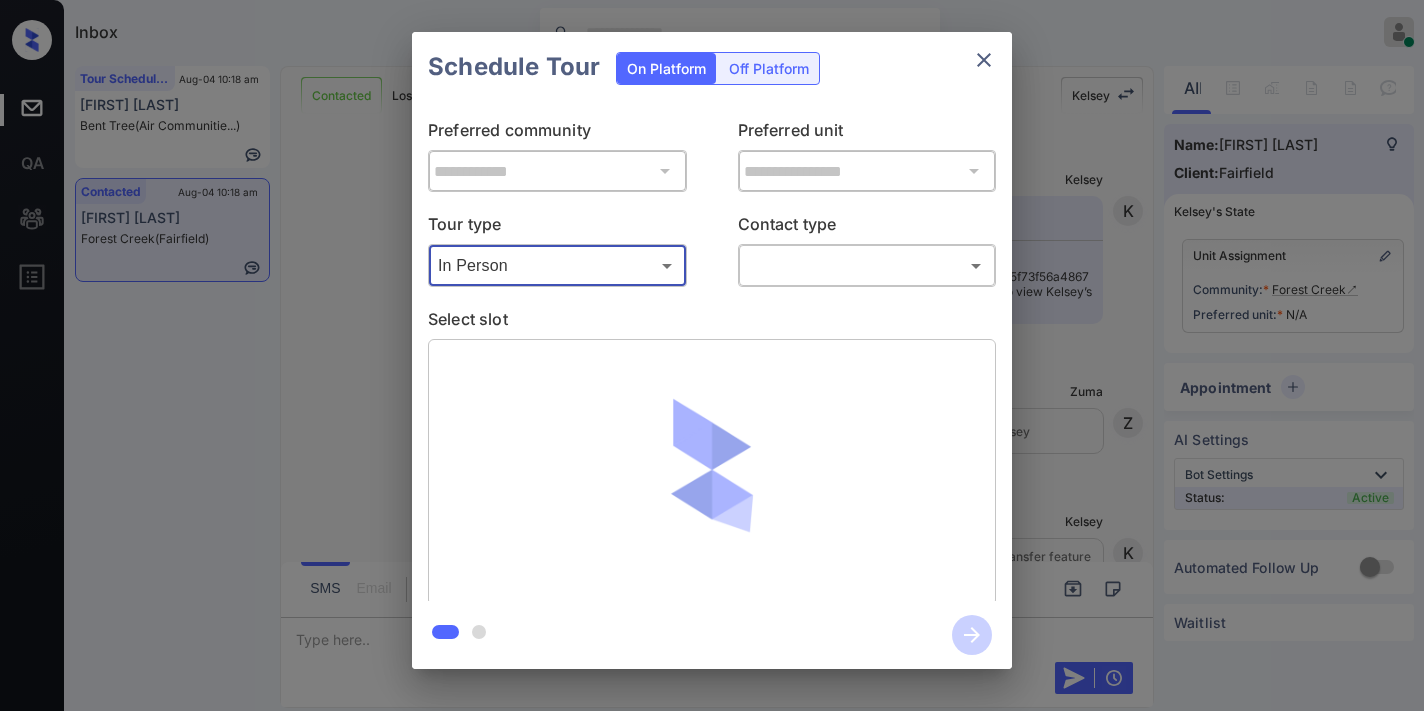 scroll, scrollTop: 0, scrollLeft: 0, axis: both 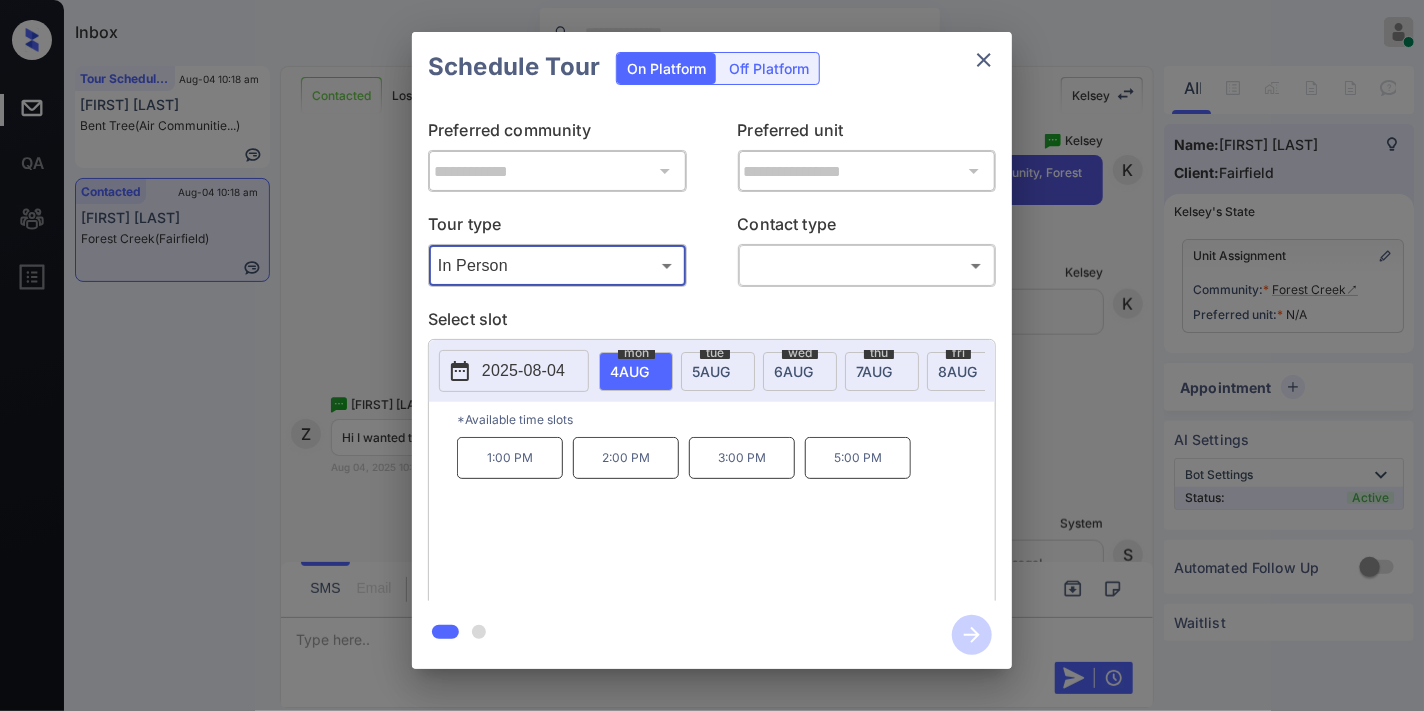 click on "2025-08-04" at bounding box center (523, 371) 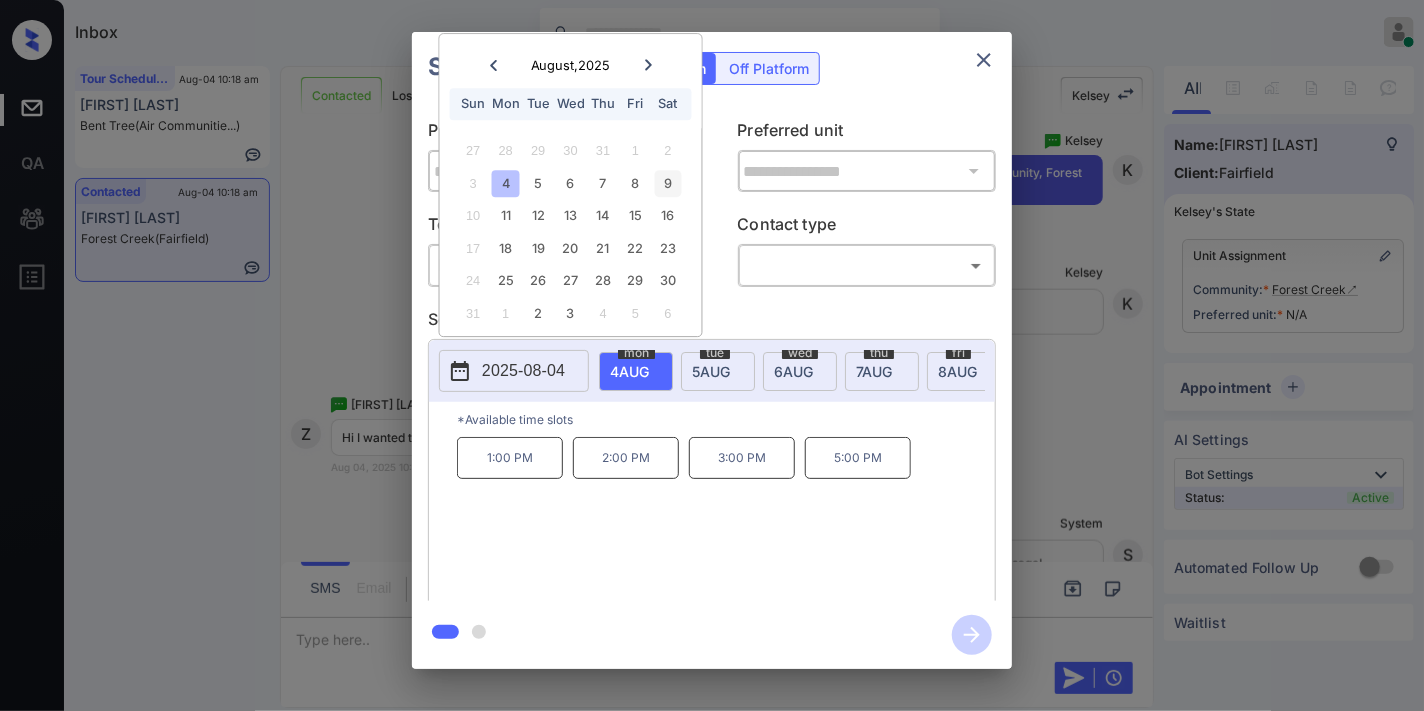 click on "9" at bounding box center (667, 183) 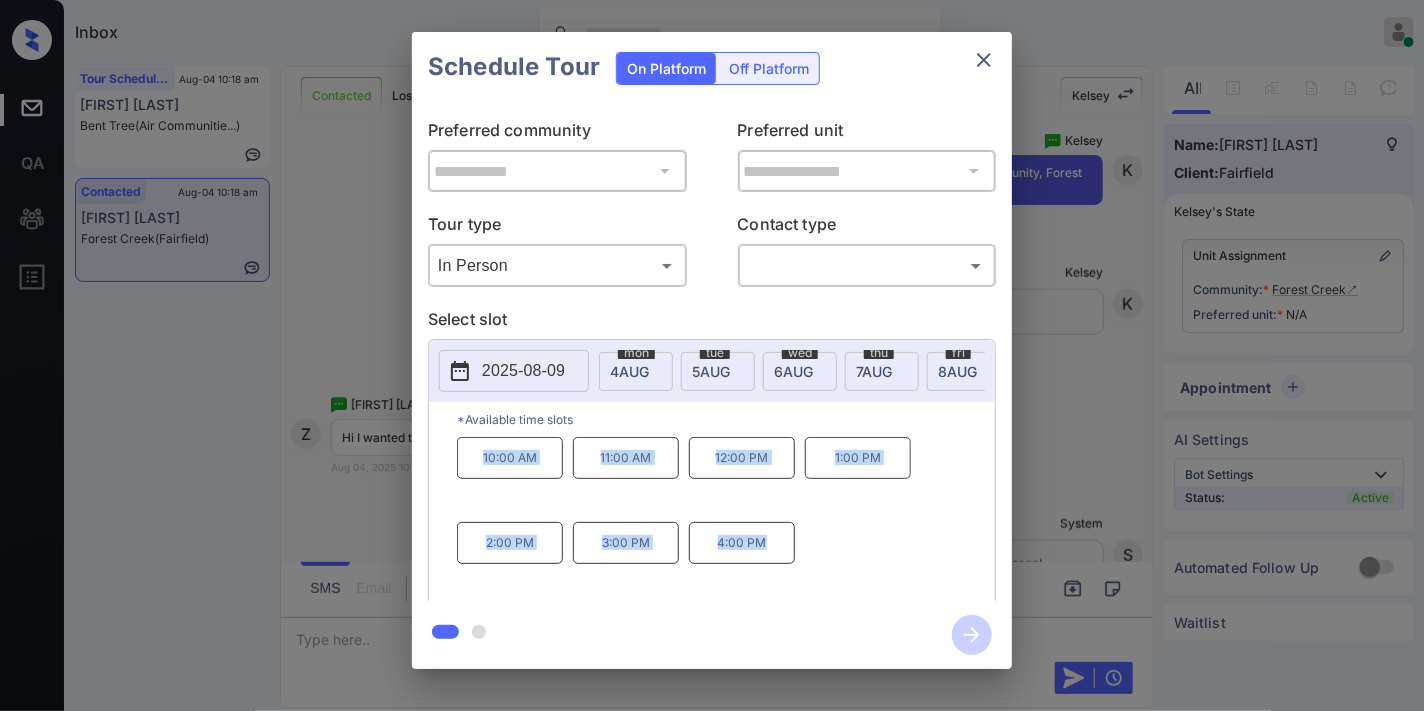 drag, startPoint x: 470, startPoint y: 462, endPoint x: 817, endPoint y: 566, distance: 362.2499 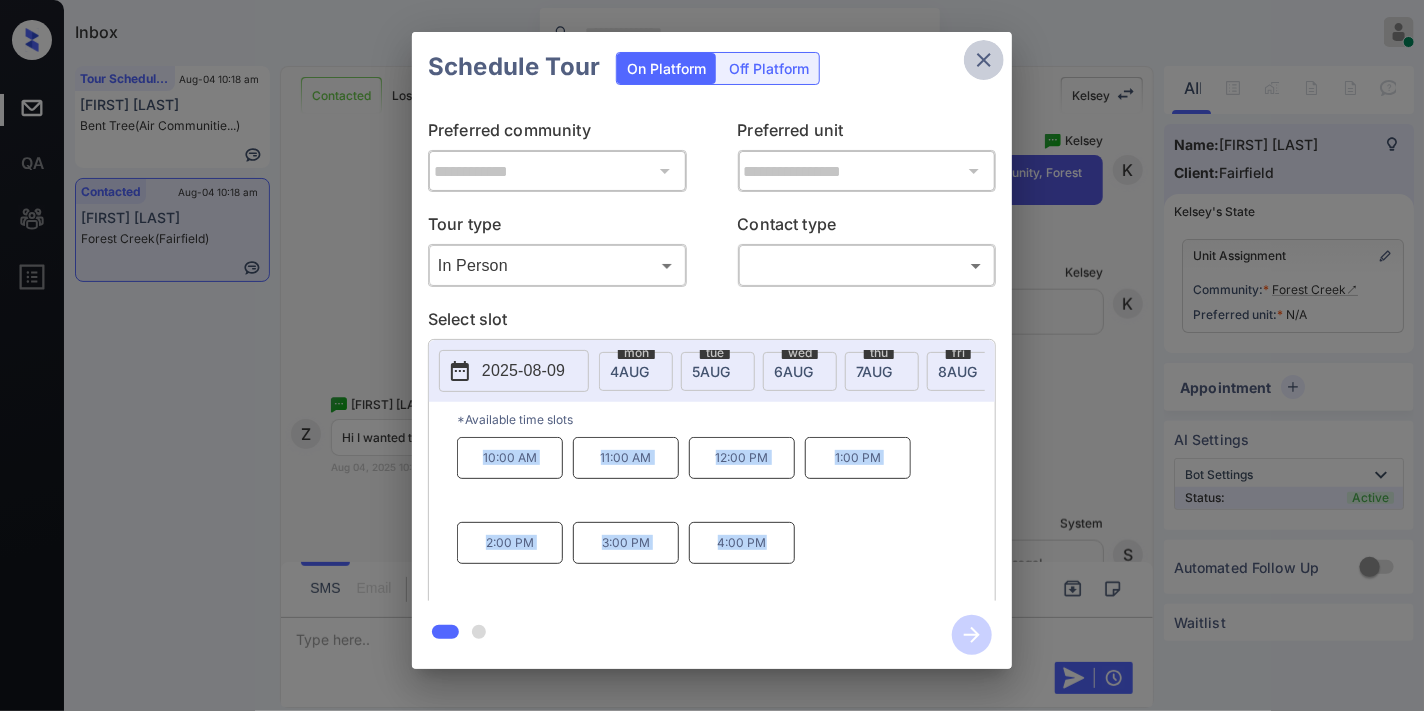 click 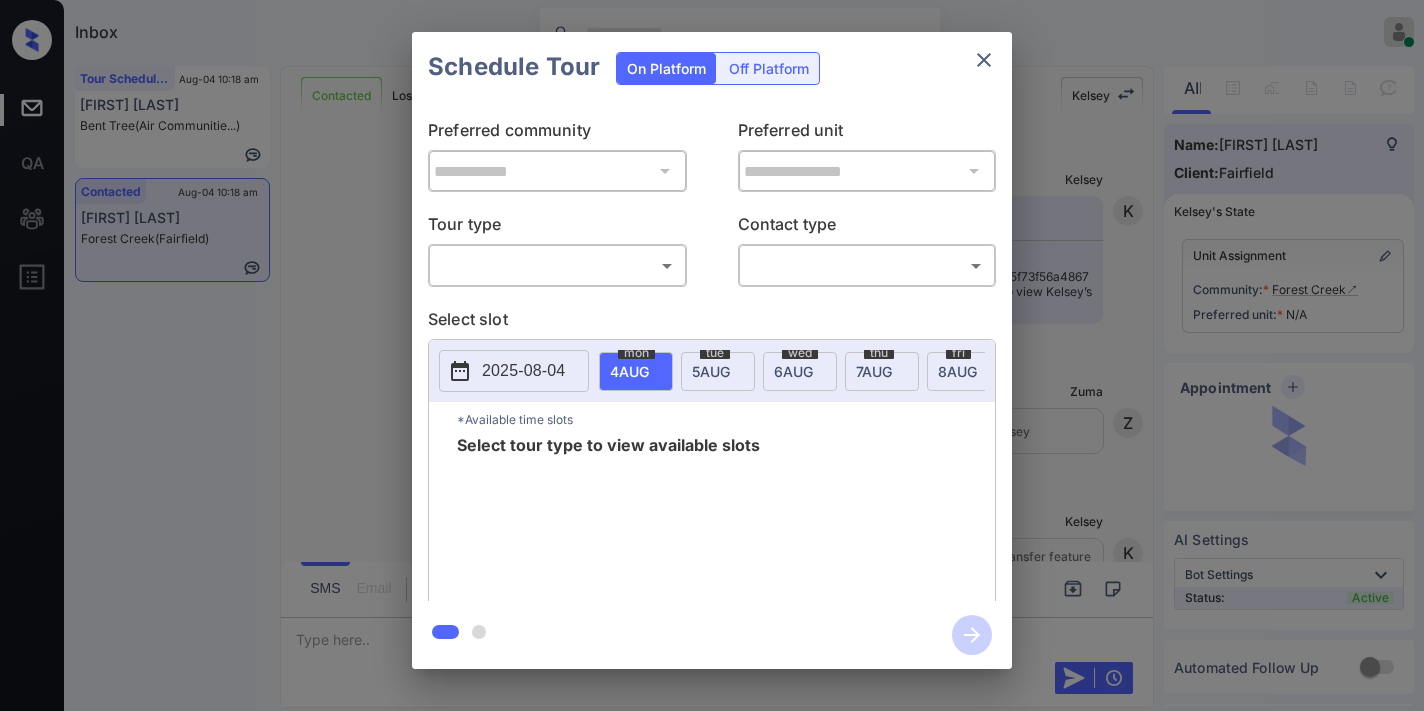 scroll, scrollTop: 0, scrollLeft: 0, axis: both 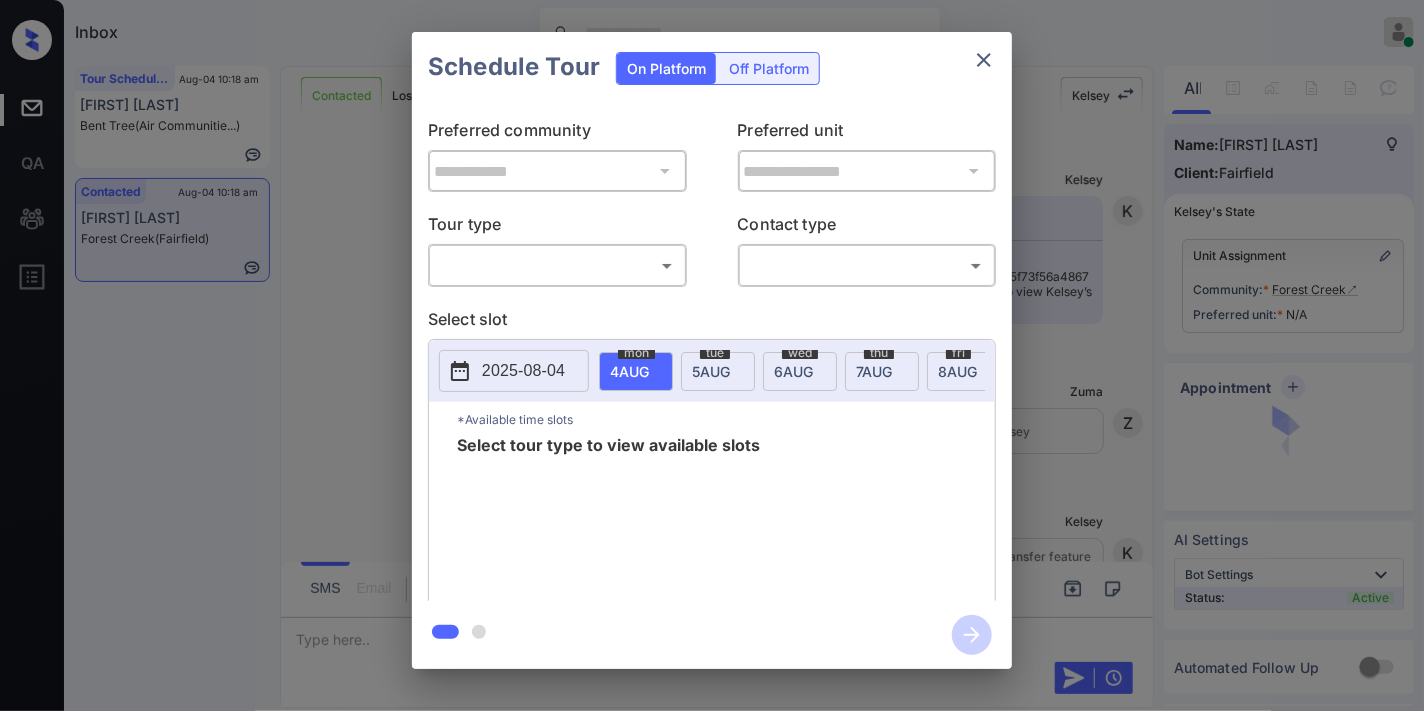 click on "Inbox [FIRST] [LAST] Online Set yourself   offline Set yourself   on break Profile Switch to  dark  mode Sign out Tour Scheduled Aug-04 10:18 am   [FIRST] [LAST]... Bent Tree  (Air Communitie...) Contacted Aug-04 10:18 am   [FIRST] [LAST] Forest Creek  (Fairfield) Contacted Lost Lead Sentiment: Angry Upon sliding the acknowledgement:  Lead will move to lost stage. * ​ SMS and call option will be set to opt out. AFM will be turned off for the lead. [FIRST] New Message [FIRST] Notes Note: https://conversation.getzuma.com/6890e85f73f56a48672f431e - Paste this link into your browser to view [FIRST]’s conversation with the prospect Aug 04, 2025 10:05 am K New Message Zuma Lead transferred to leasing agent: [FIRST] Aug 04, 2025 10:05 am Z New Message [FIRST] Due to the activation of disableLeadTransfer feature flag, [FIRST] will no longer transfer ownership of this CRM guest card Aug 04, 2025 10:05 am K New Message Agent Lead created via leadPoller in Inbound stage. Aug 04, 2025 10:05 am A New Message Agent A Agent" at bounding box center [712, 355] 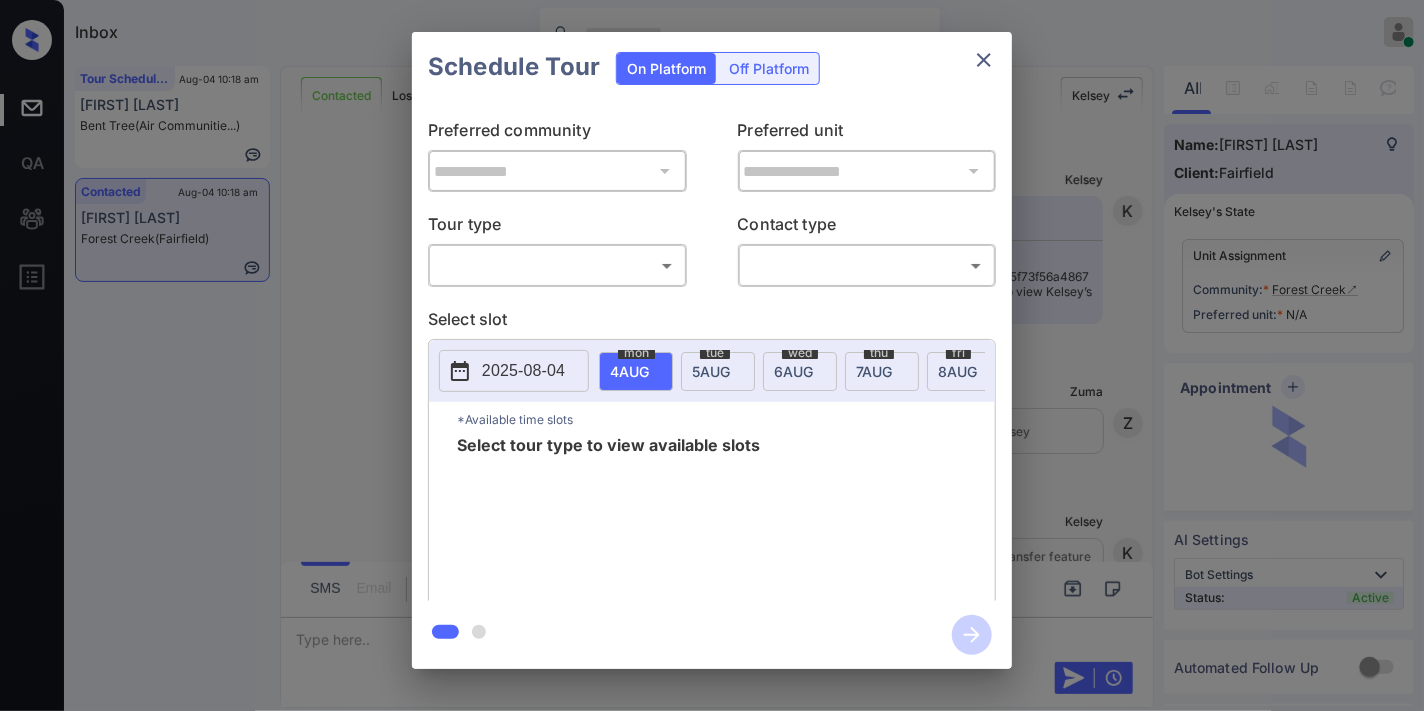 scroll, scrollTop: 1177, scrollLeft: 0, axis: vertical 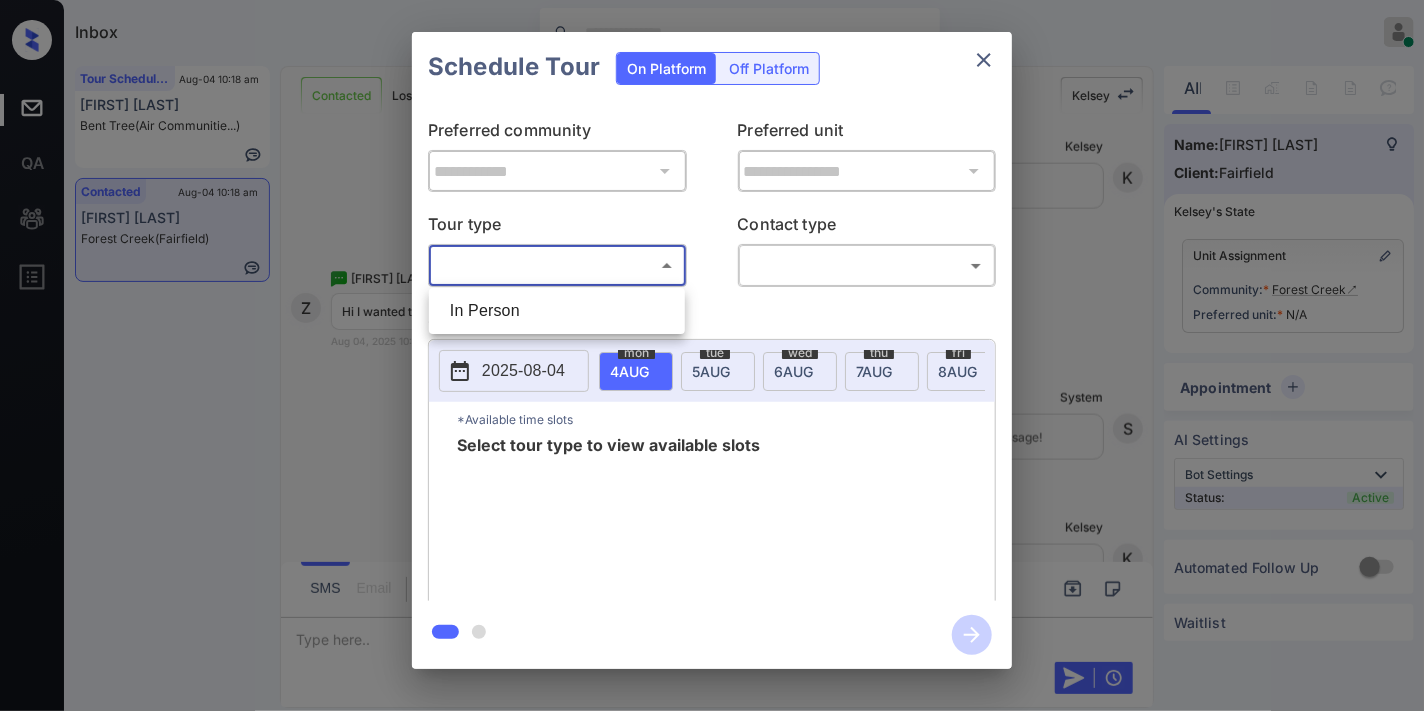 click on "In Person" at bounding box center [557, 311] 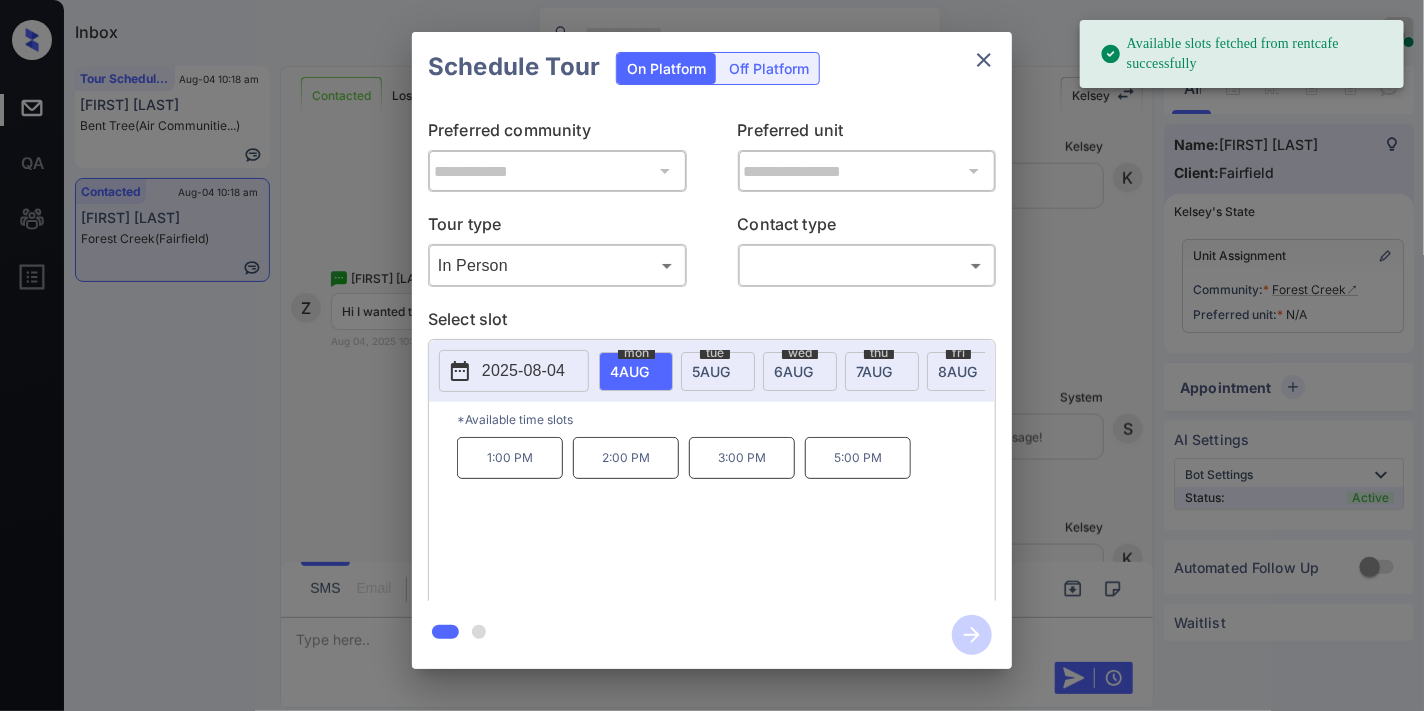 click on "2025-08-04" at bounding box center (523, 371) 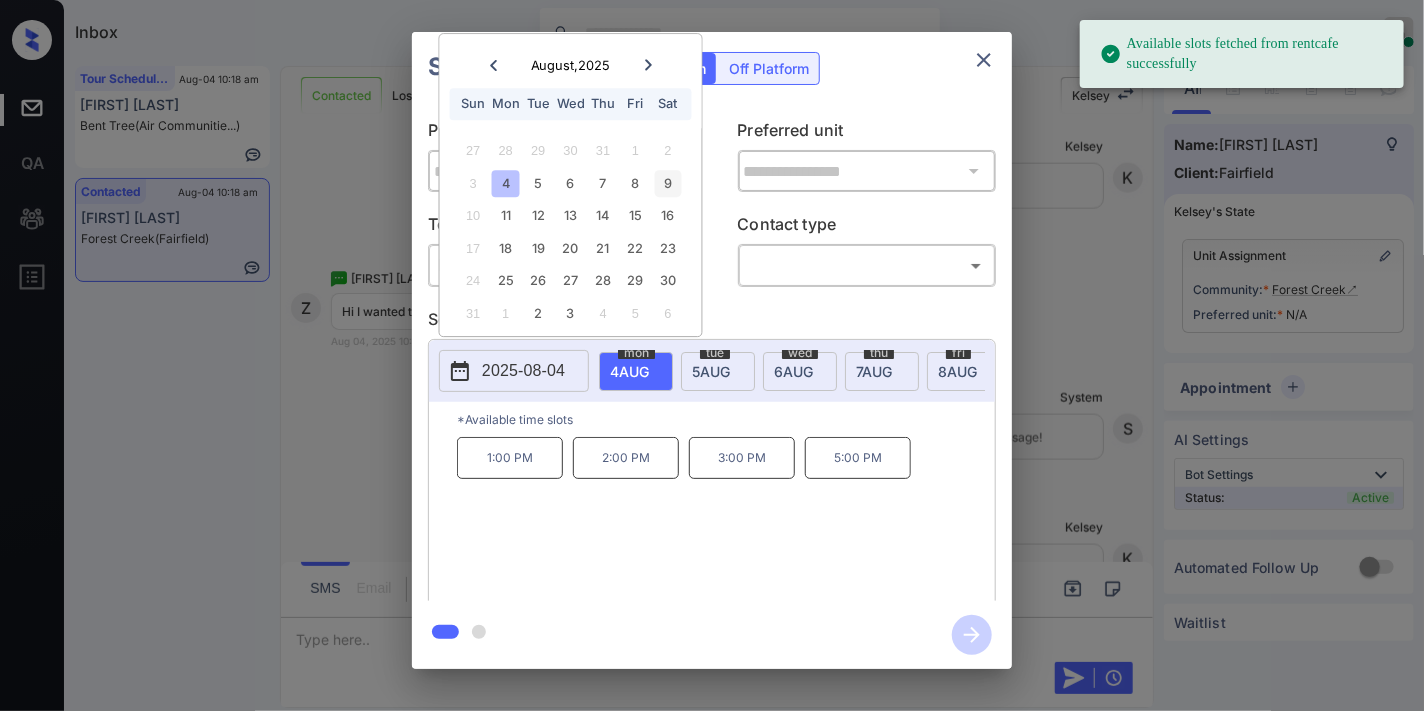 click on "9" at bounding box center [667, 183] 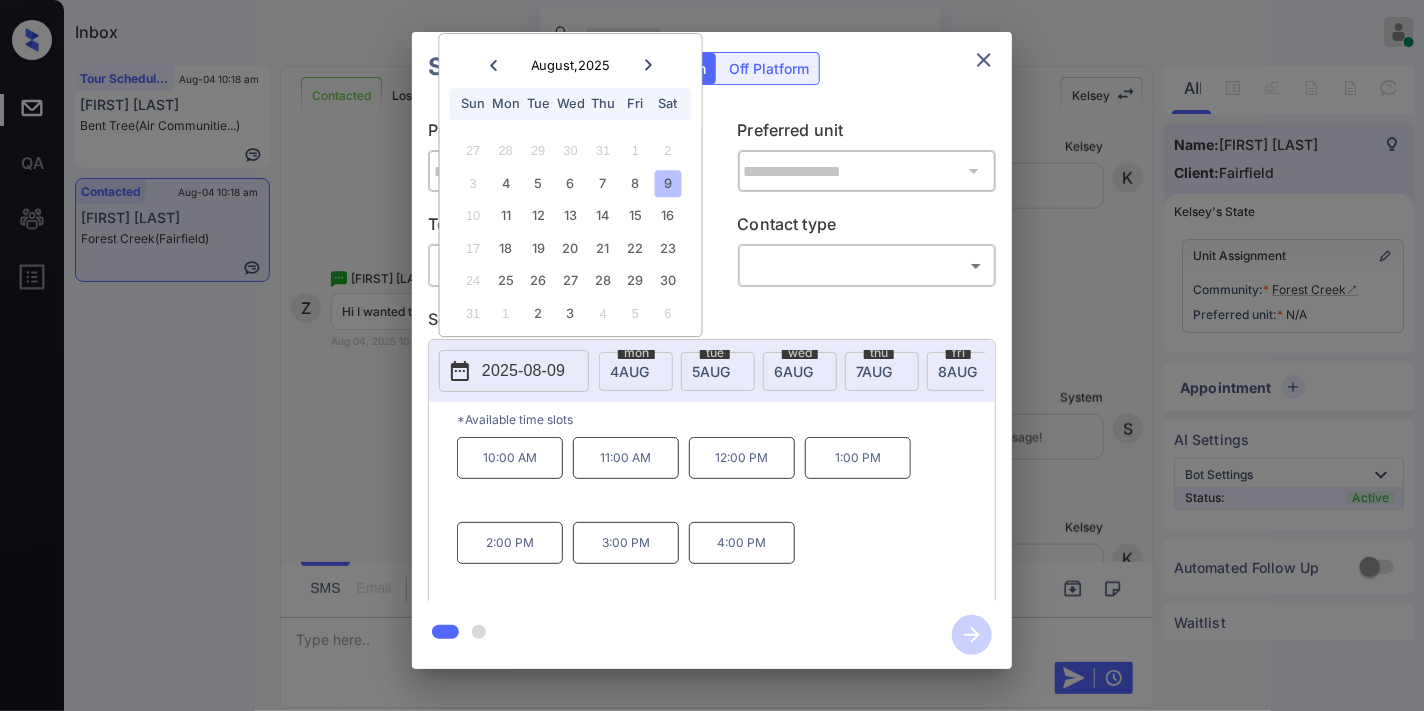 click 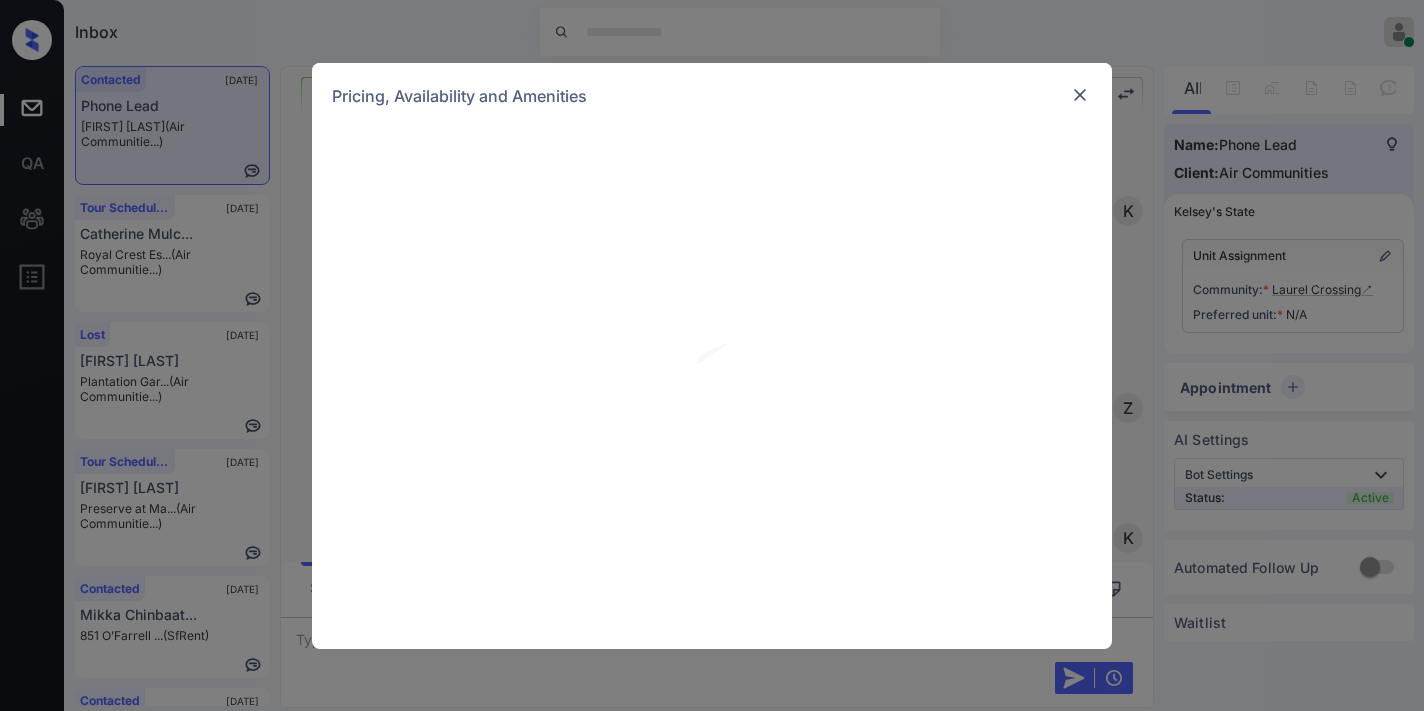 scroll, scrollTop: 0, scrollLeft: 0, axis: both 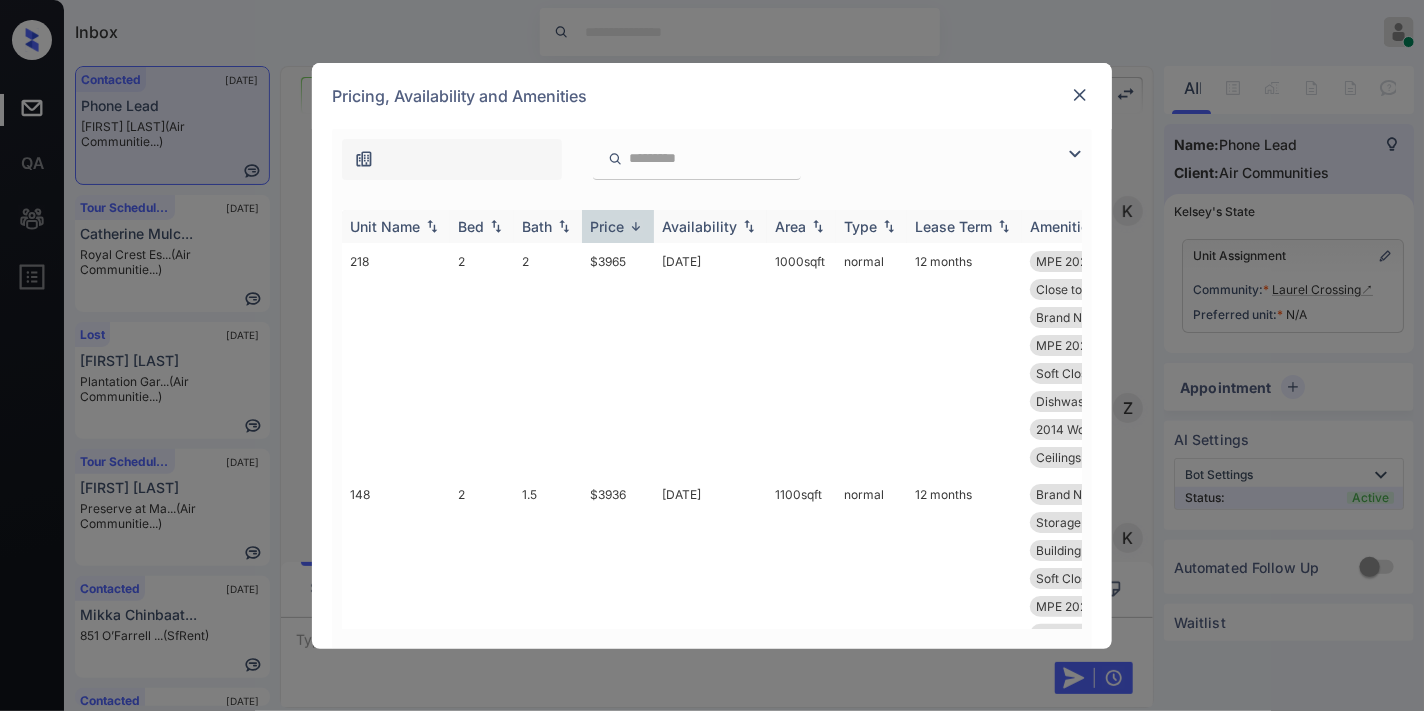 click on "Price" at bounding box center (607, 226) 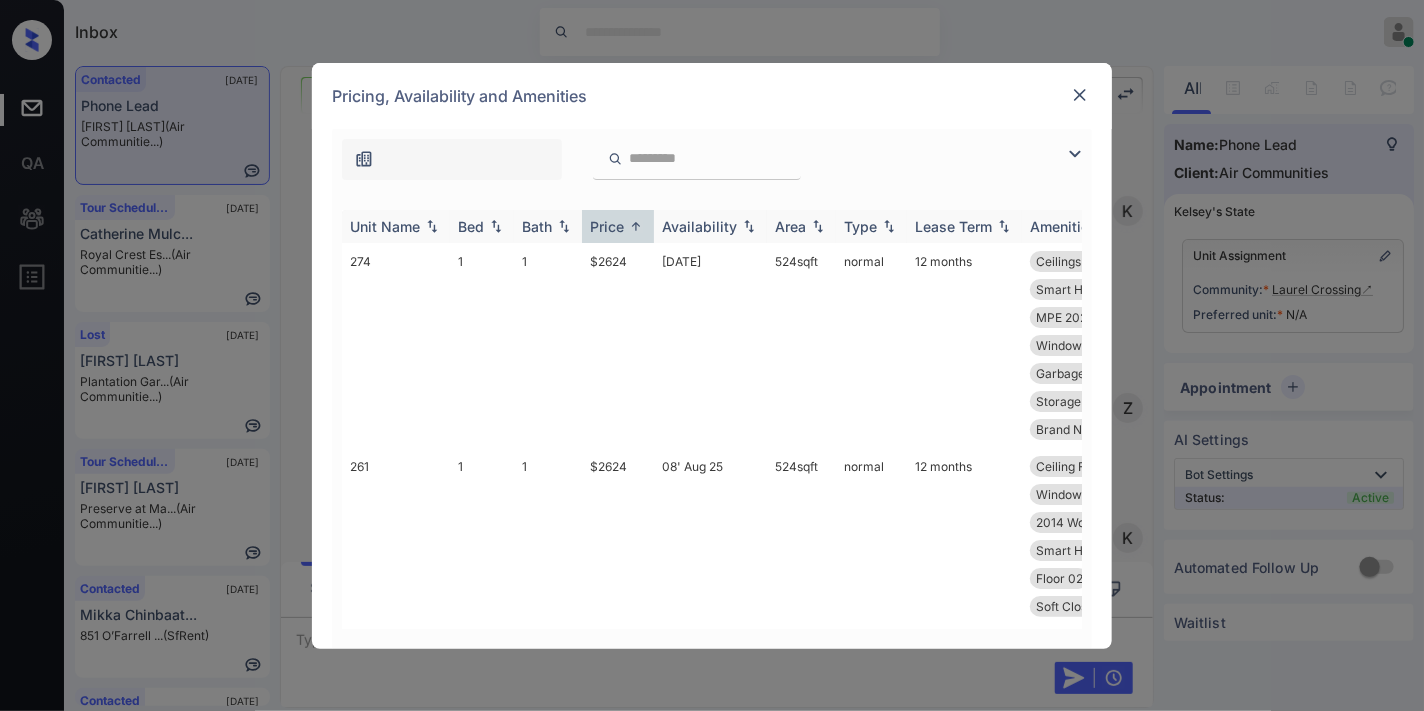 scroll, scrollTop: 1252, scrollLeft: 0, axis: vertical 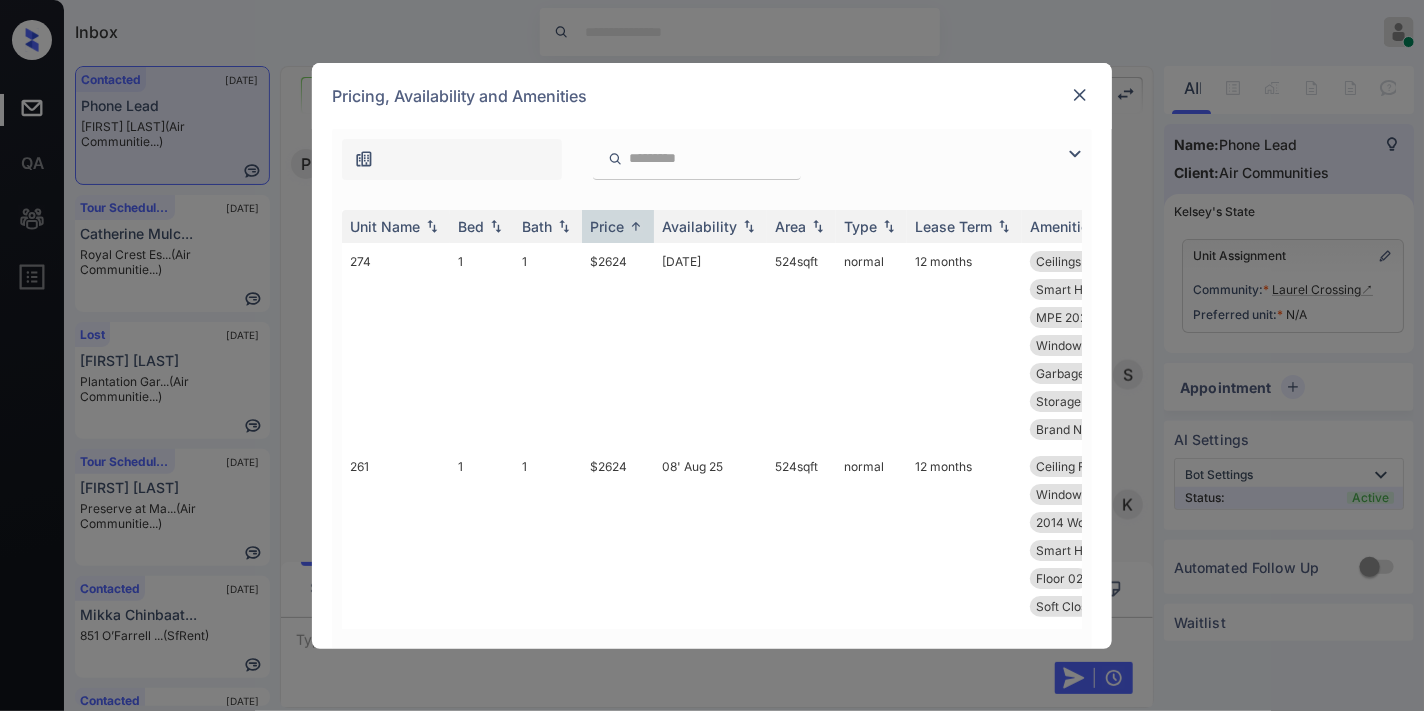 click at bounding box center [1075, 154] 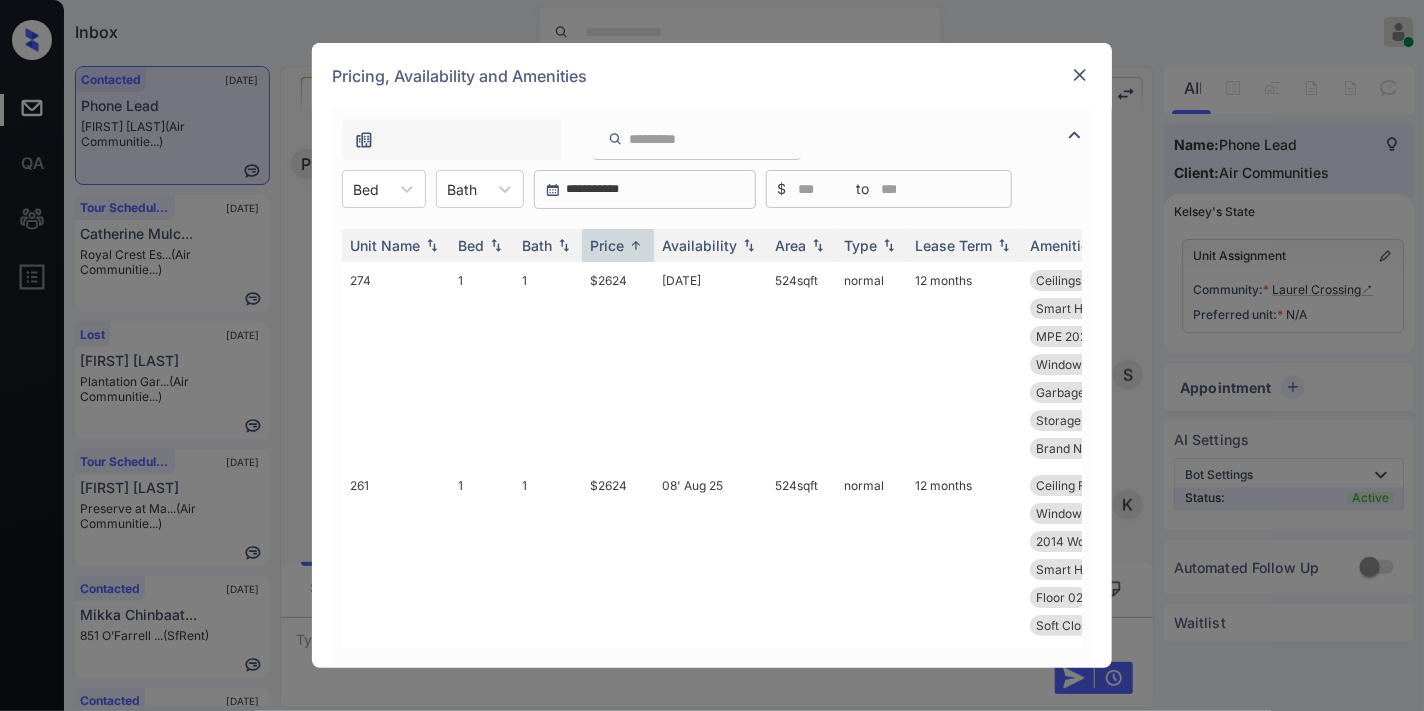 click on "Bed" at bounding box center (366, 189) 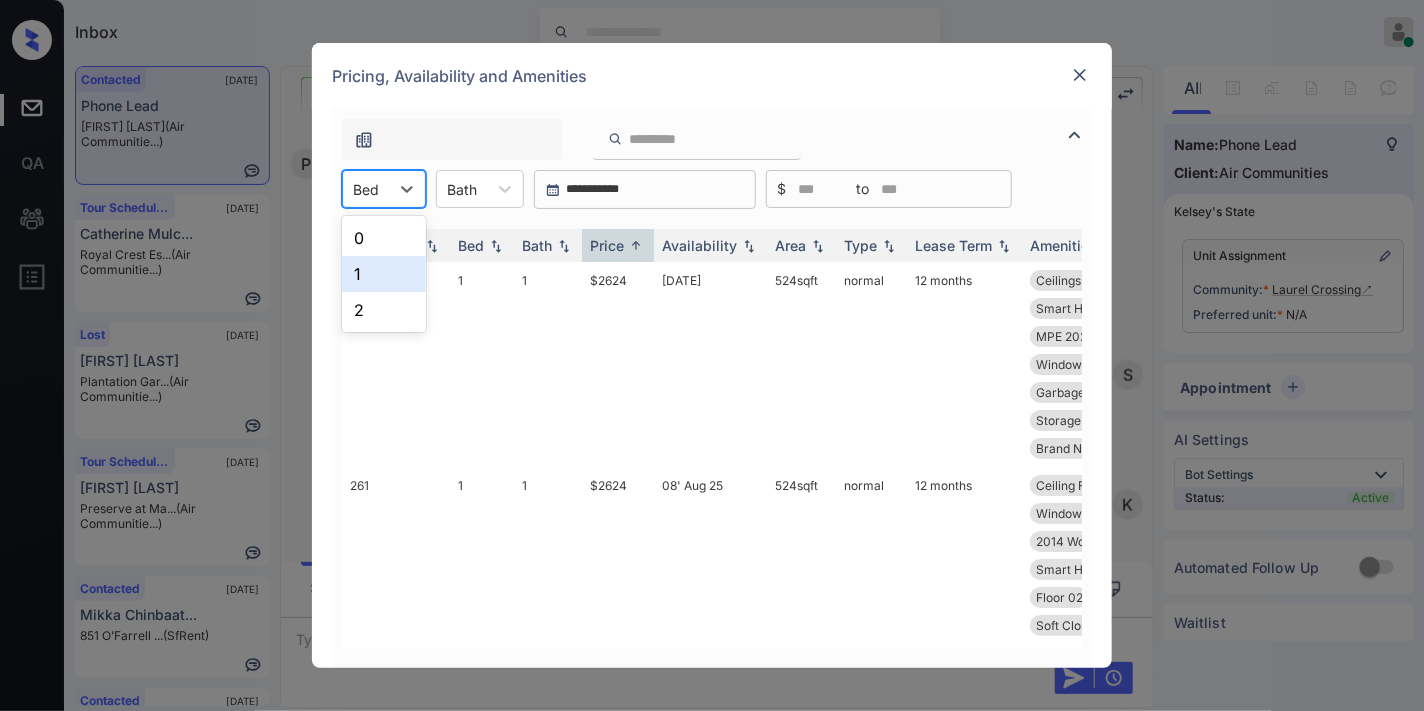 click at bounding box center [1080, 75] 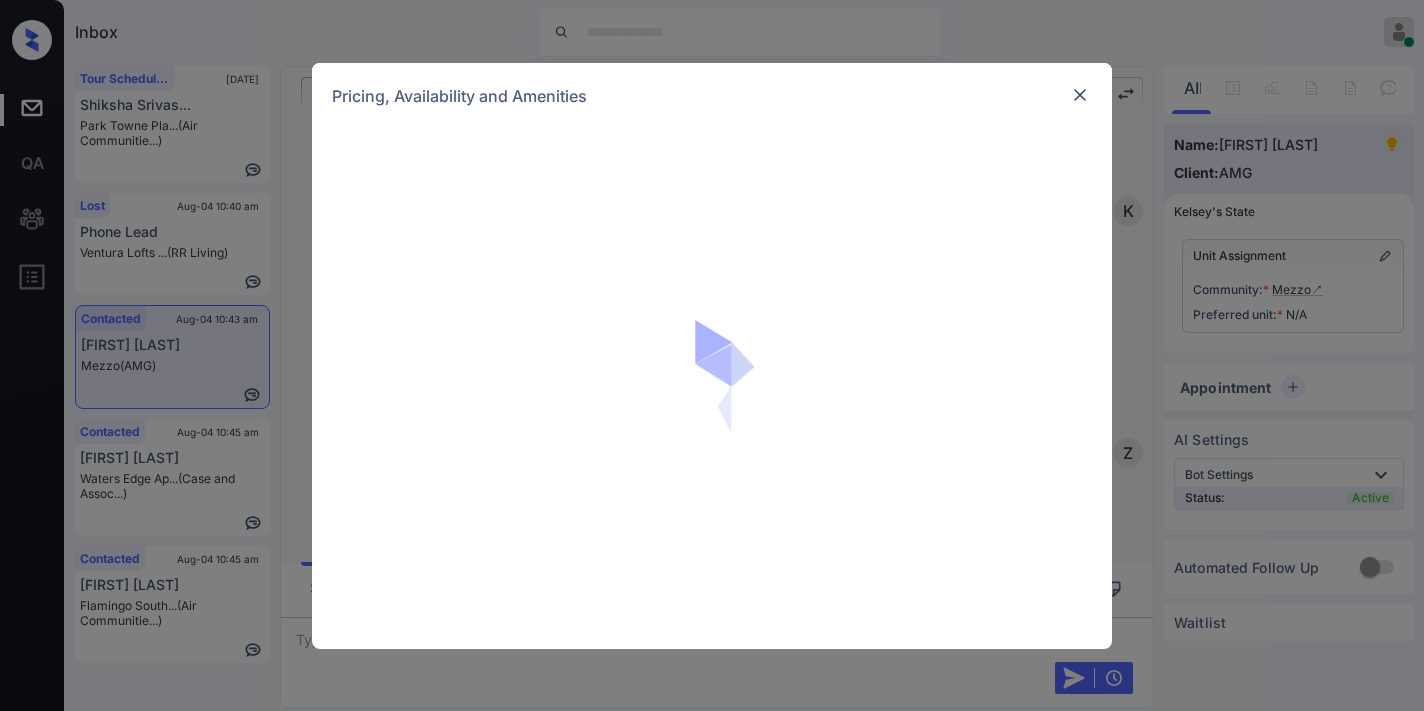 scroll, scrollTop: 0, scrollLeft: 0, axis: both 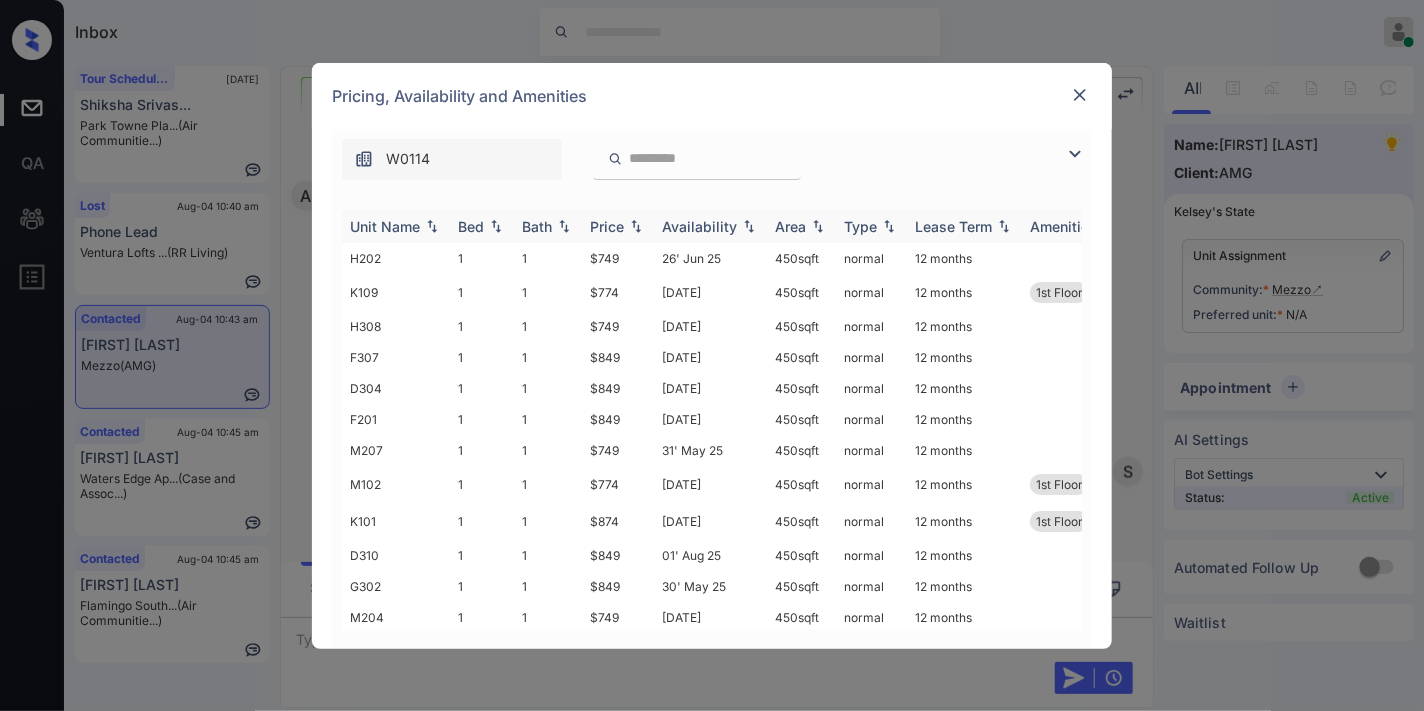 click on "Price" at bounding box center (607, 226) 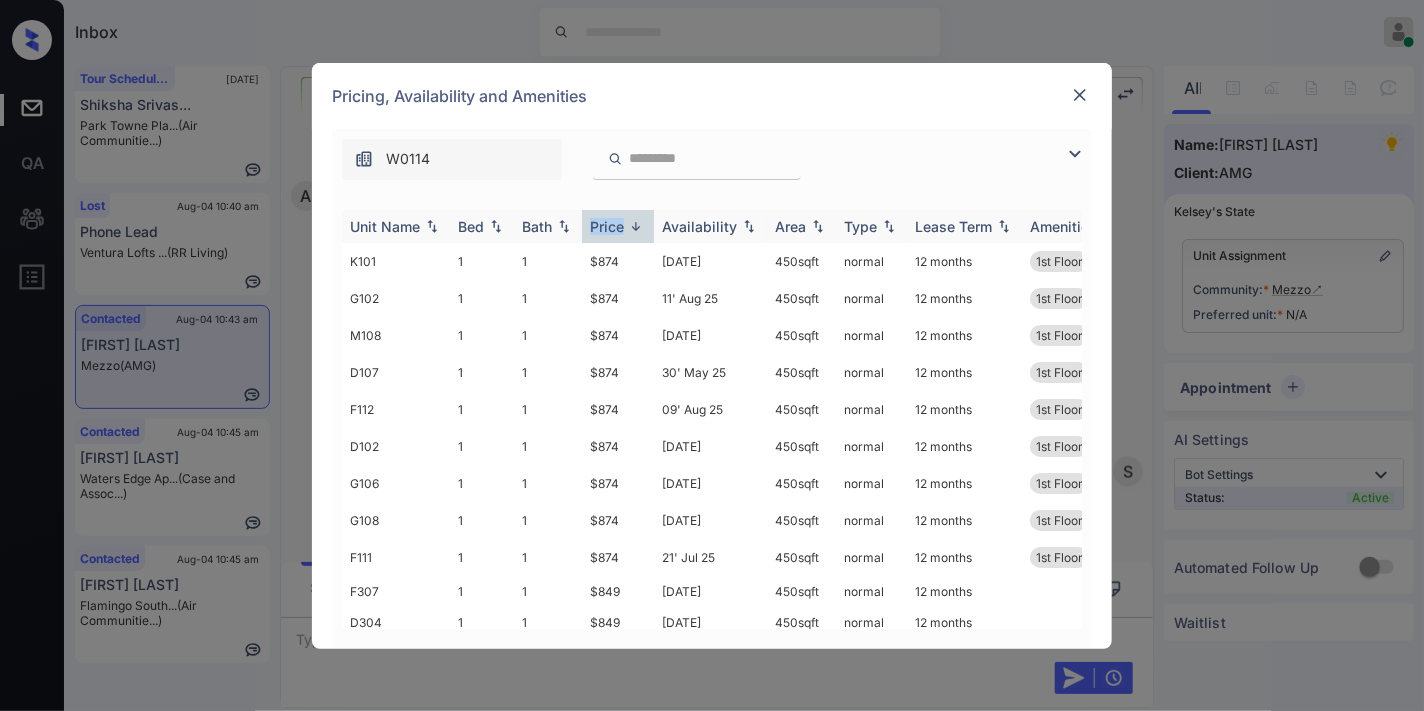 click on "Price" at bounding box center (607, 226) 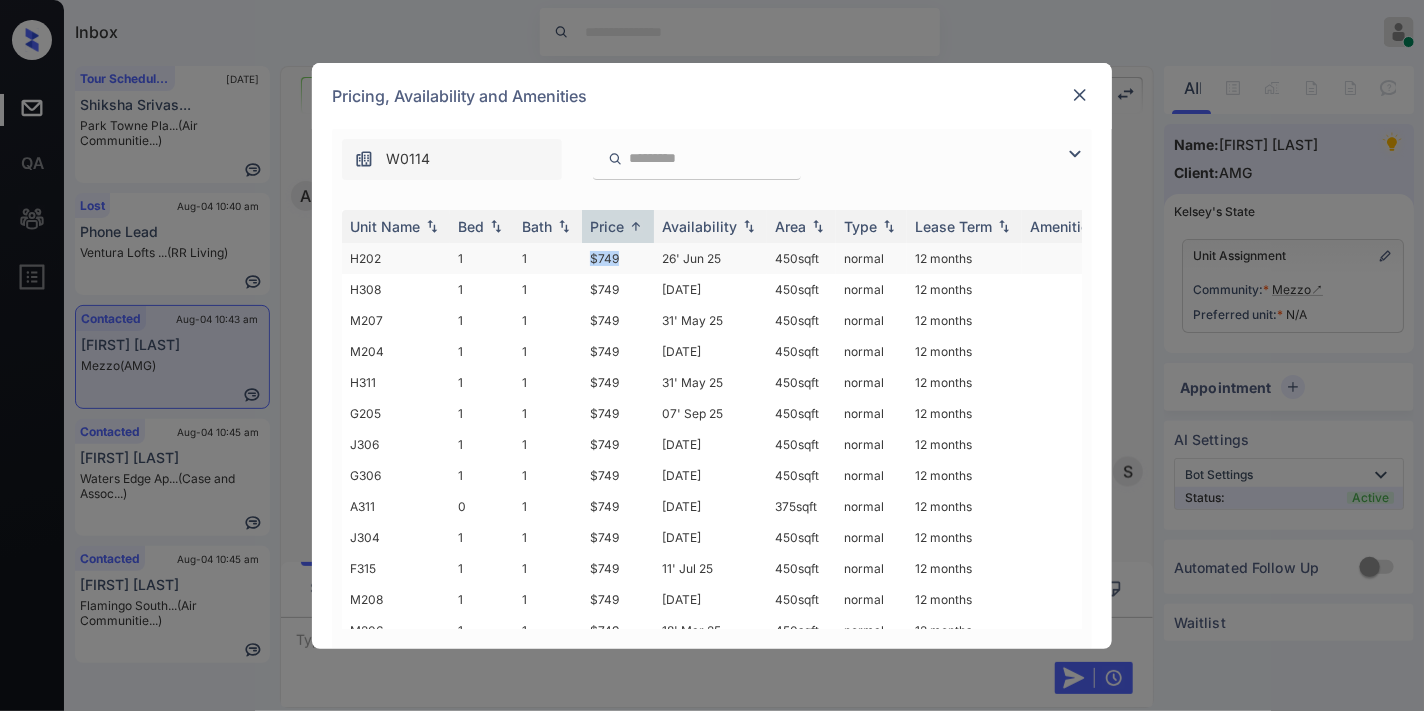 click on "H202 1 1 $749 [DATE] 450  sqft normal 12   months" at bounding box center [864, 258] 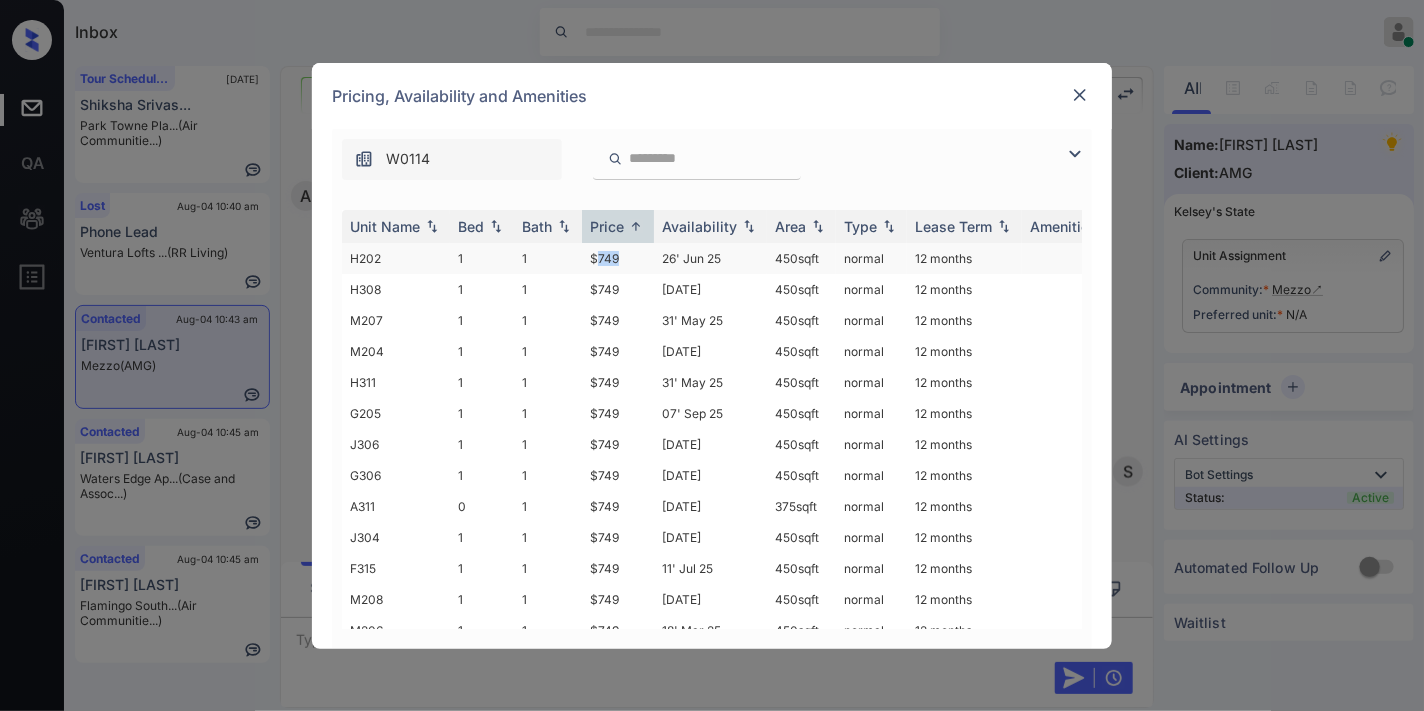 click on "$749" at bounding box center (618, 258) 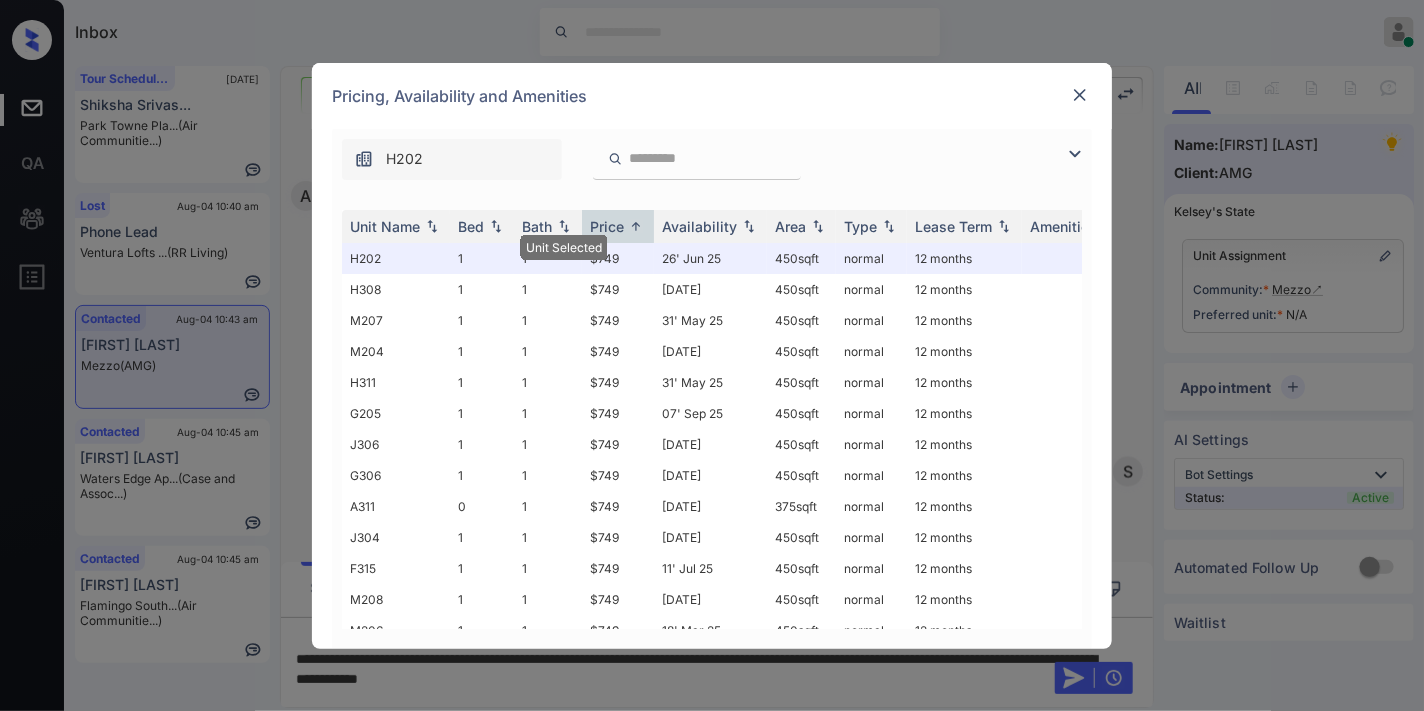 click on "H202" at bounding box center (712, 154) 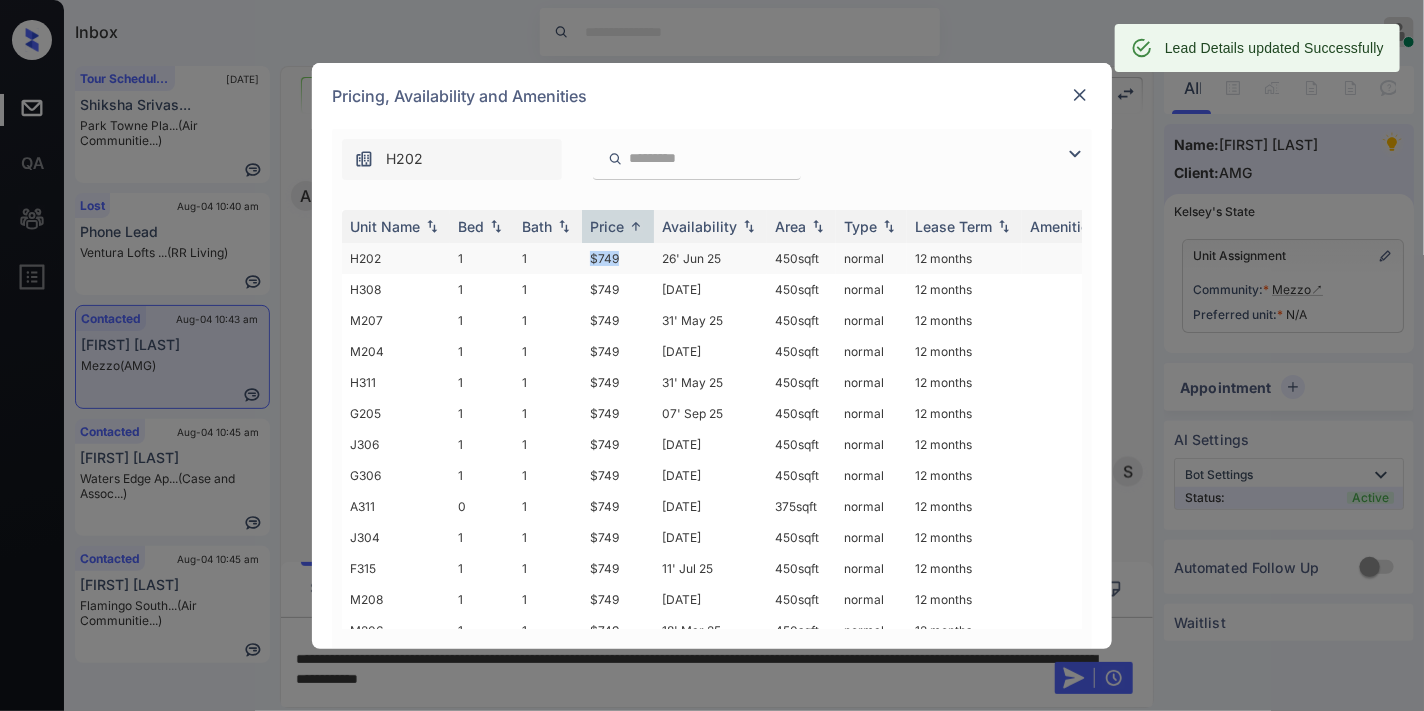 click on "H202 1 1 $749 [DATE] 450  sqft normal 12   months" at bounding box center (864, 258) 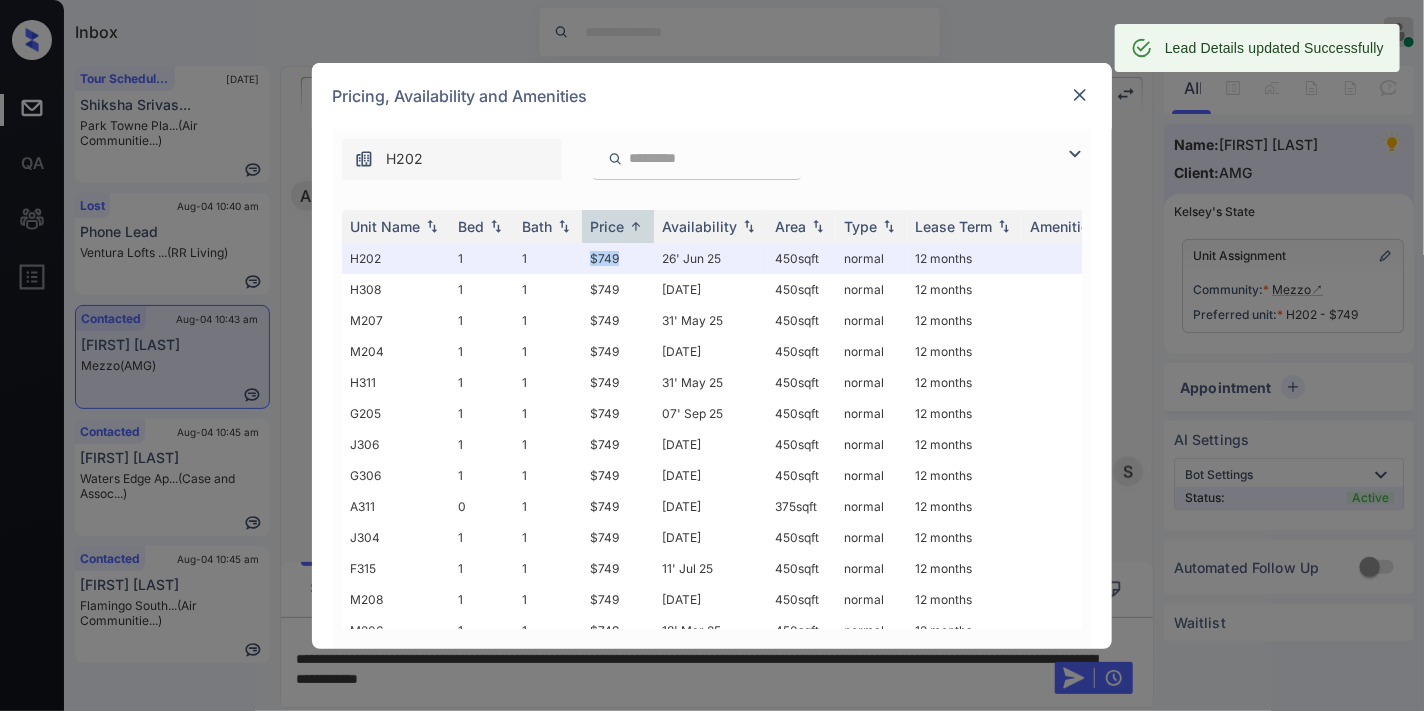 click at bounding box center [1080, 95] 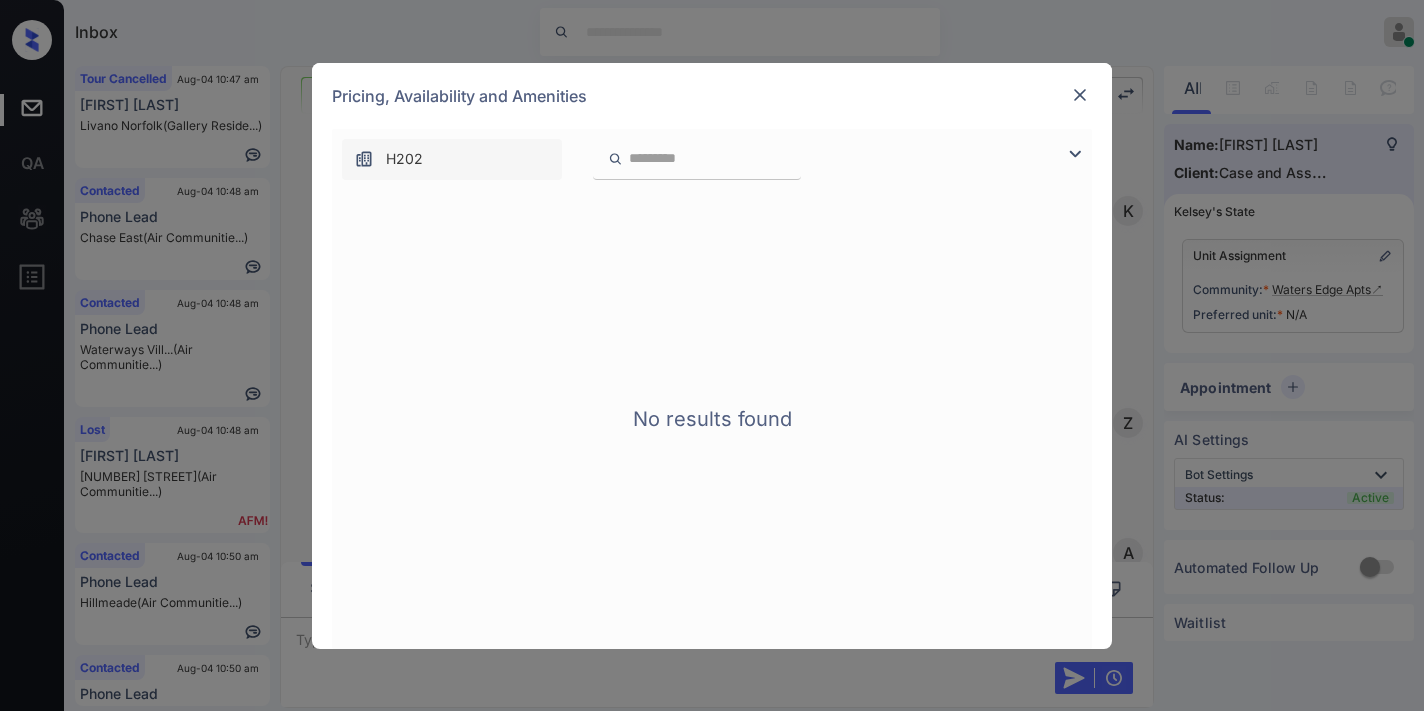 scroll, scrollTop: 0, scrollLeft: 0, axis: both 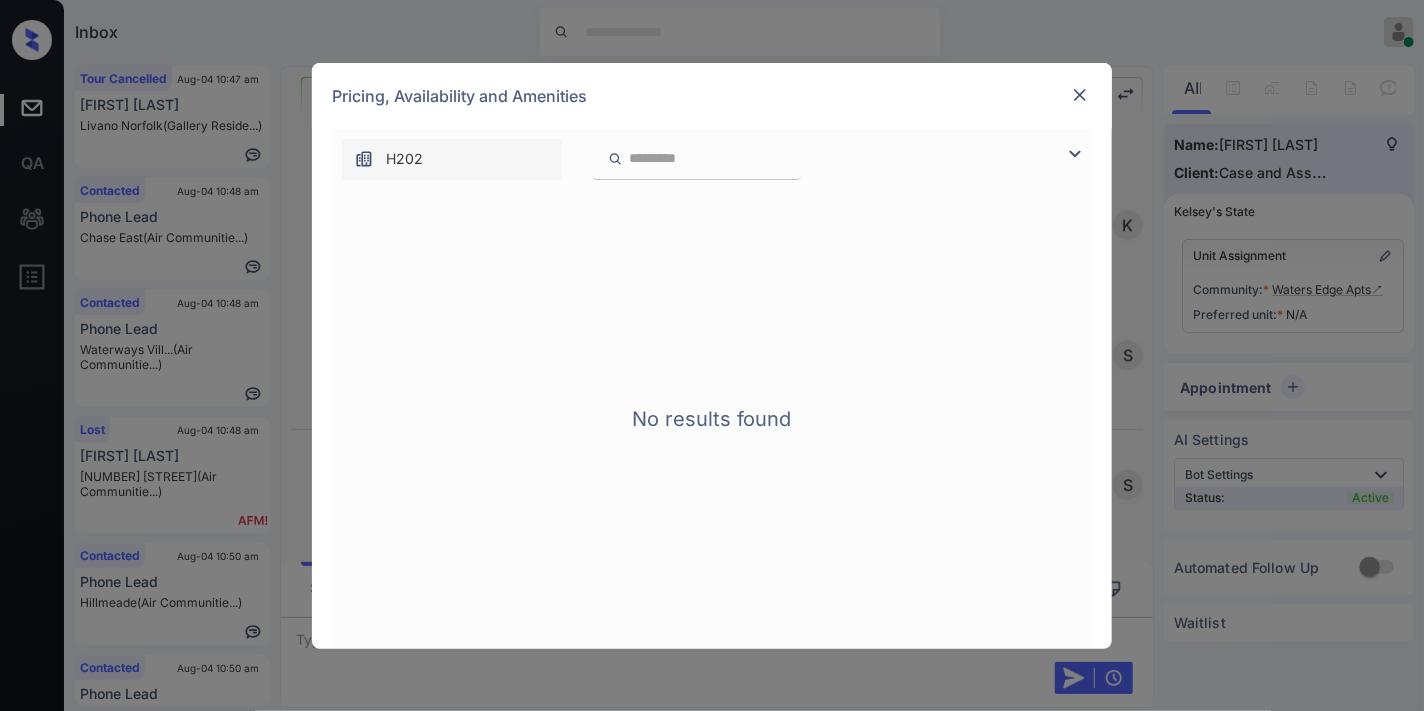 click at bounding box center (1080, 95) 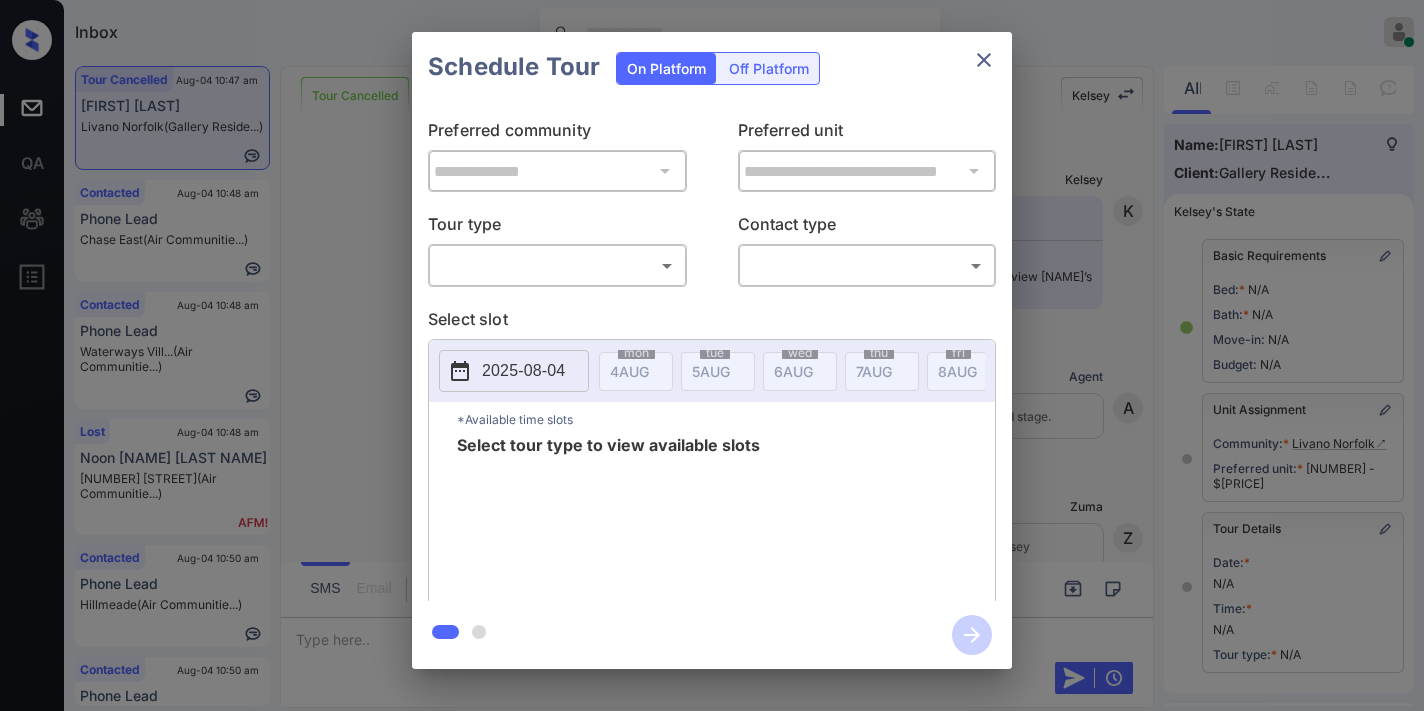 scroll, scrollTop: 0, scrollLeft: 0, axis: both 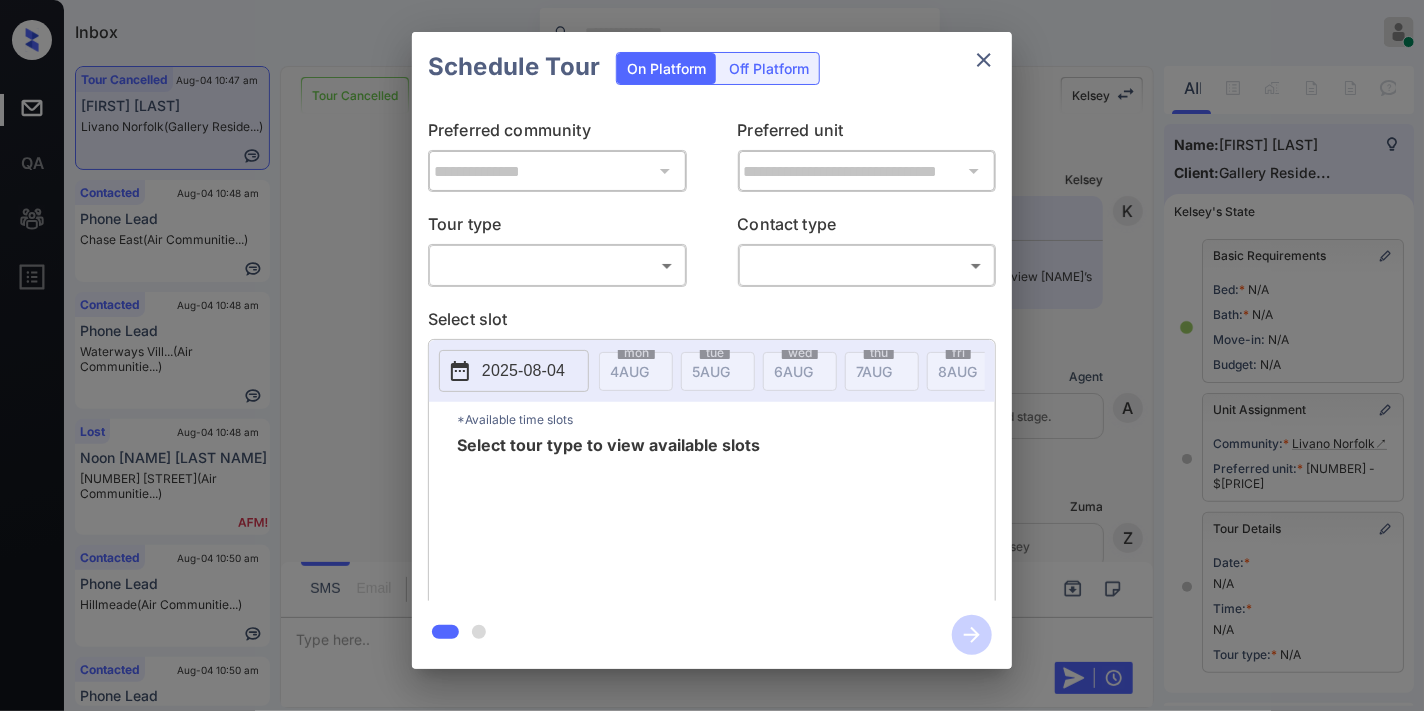 click on "Inbox Samantha Soliven Online Set yourself   offline Set yourself   on break Profile Switch to  dark  mode Sign out Tour Cancelled Aug-04 10:47 am   Darrell Jones Livano Norfolk  (Gallery Reside...) Contacted Aug-04 10:48 am   Phone Lead Chase East  (Air Communitie...) Contacted Aug-04 10:48 am   Phone Lead Waterways Vill...  (Air Communitie...) Lost Aug-04 10:48 am   Noon Awad 21 Fitzsimons  (Air Communitie...) Contacted Aug-04 10:50 am   Phone Lead Hillmeade  (Air Communitie...) Contacted Aug-04 10:50 am   Phone Lead Burke Shire Co...  (Air Communitie...) Tour Cancelled Lost Lead Sentiment: Angry Upon sliding the acknowledgement:  Lead will move to lost stage. * ​ SMS and call option will be set to opt out. AFM will be turned off for the lead. Kelsey New Message Kelsey Notes Note: <a href="https://conversation.getzuma.com/6881627ba5e65246a7cf2b45">https://conversation.getzuma.com/6881627ba5e65246a7cf2b45</a> - Paste this link into your browser to view Kelsey’s conversation with the prospect K Agent A Z" at bounding box center [712, 355] 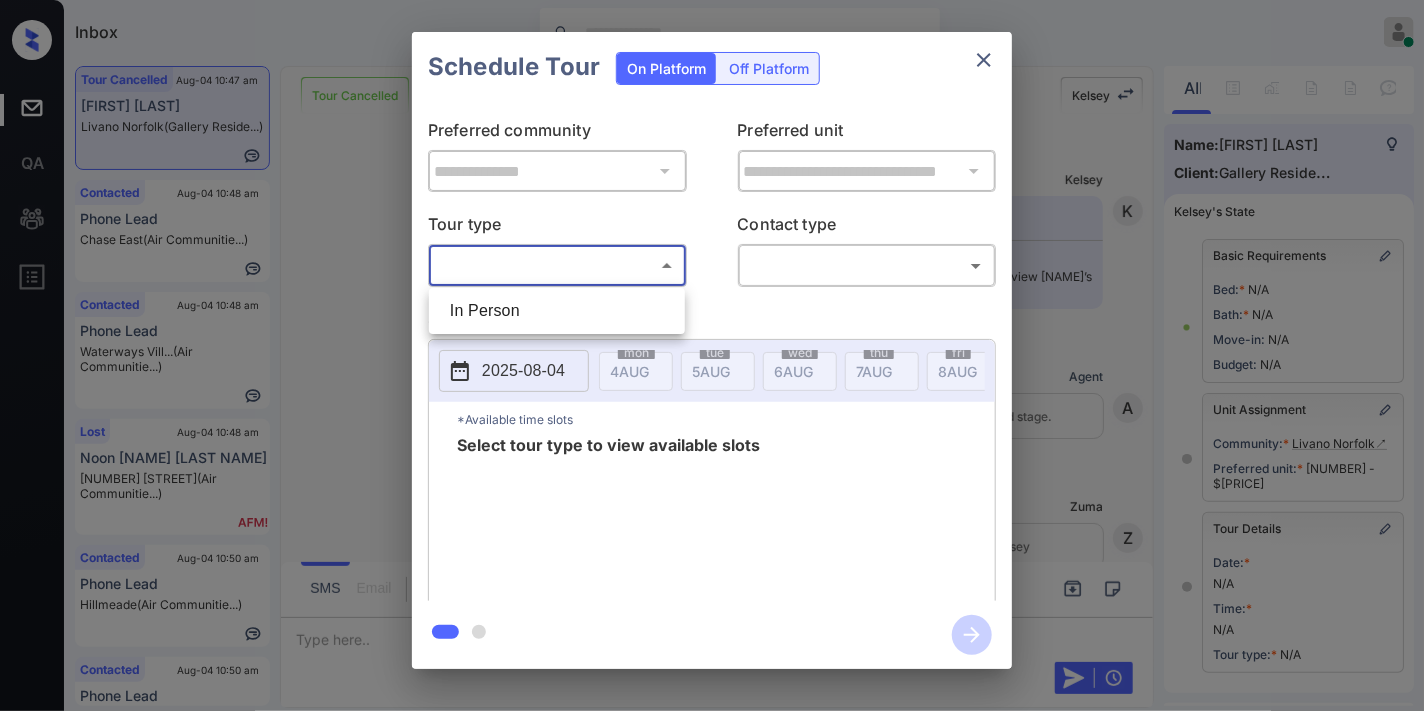scroll, scrollTop: 20966, scrollLeft: 0, axis: vertical 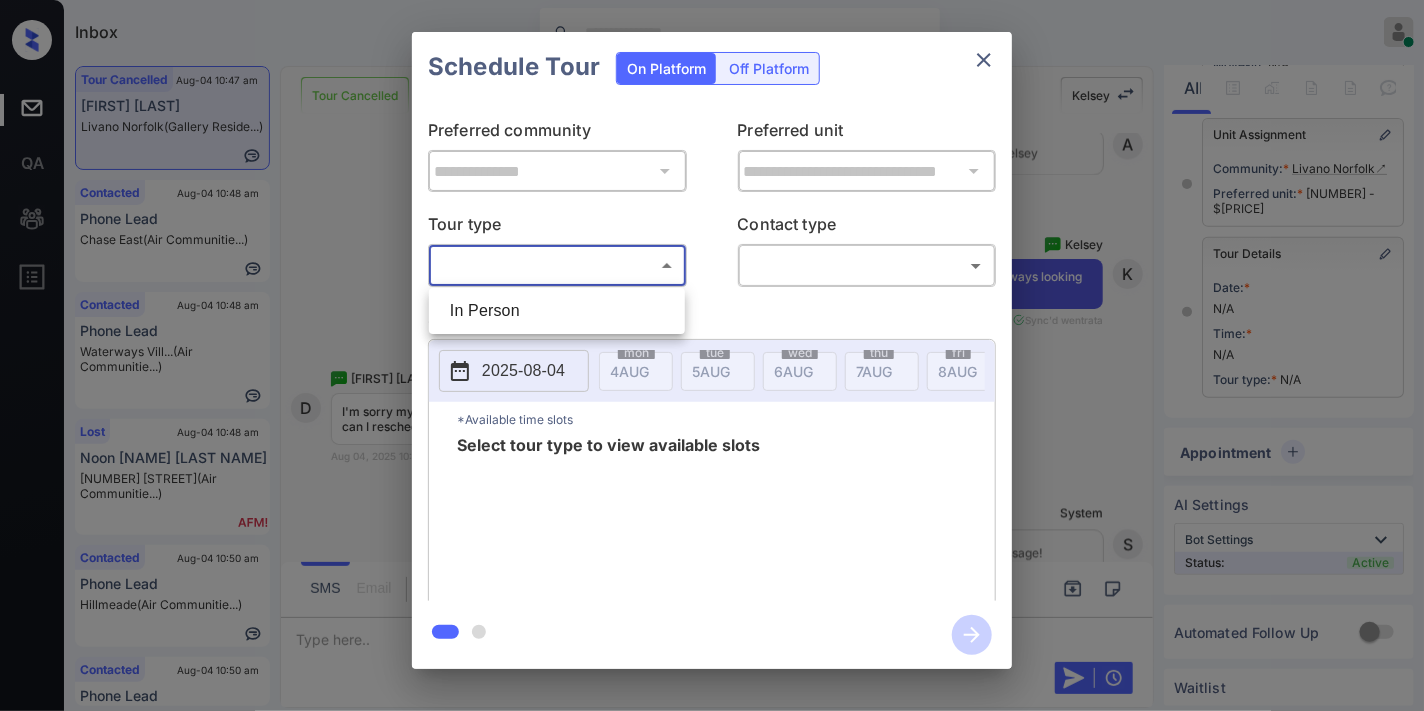 click on "In Person" at bounding box center (557, 311) 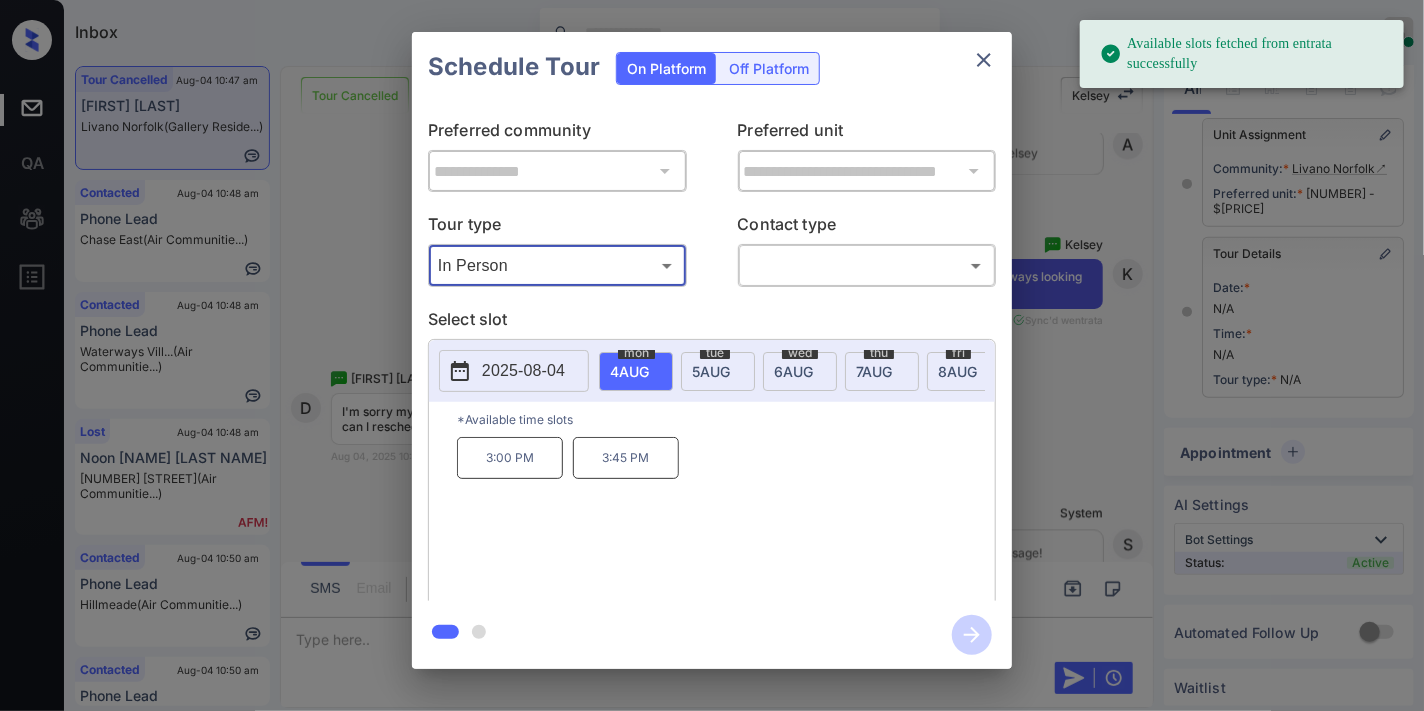 click on "2025-08-04" at bounding box center [523, 371] 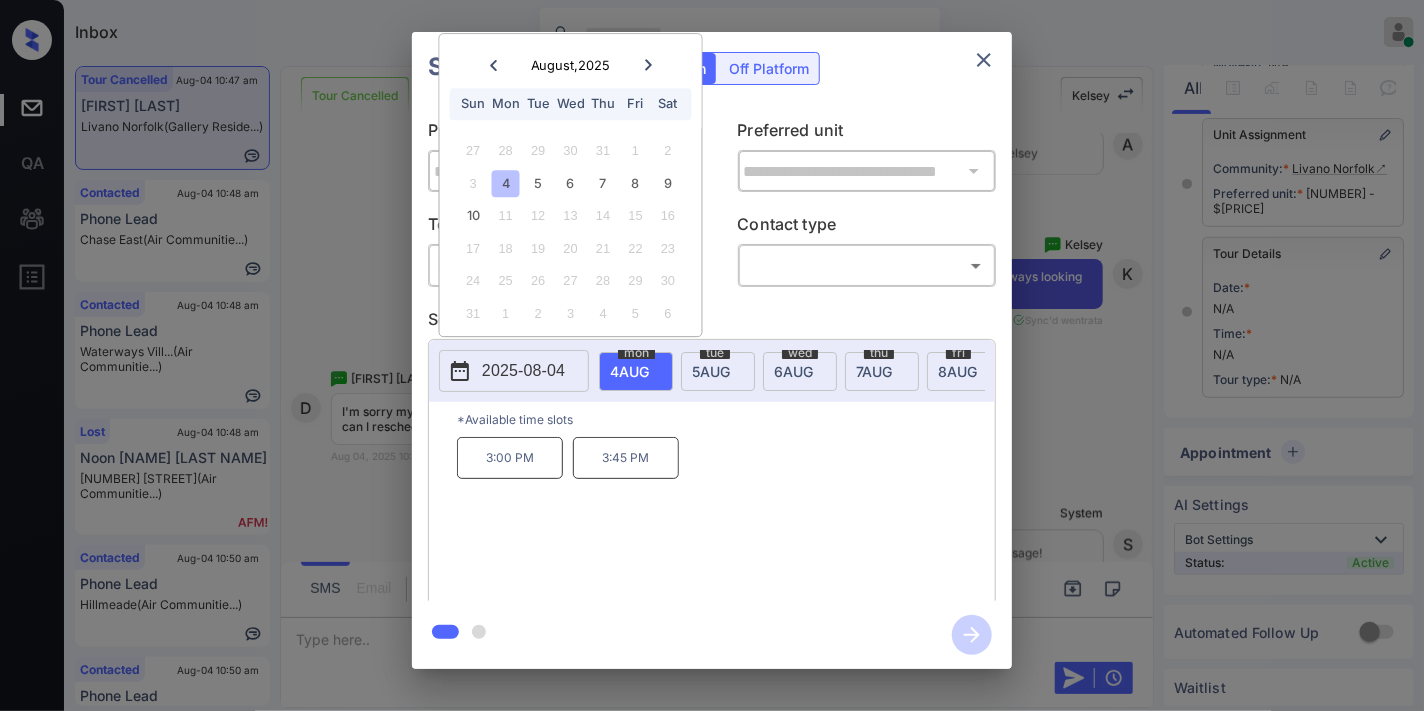 click 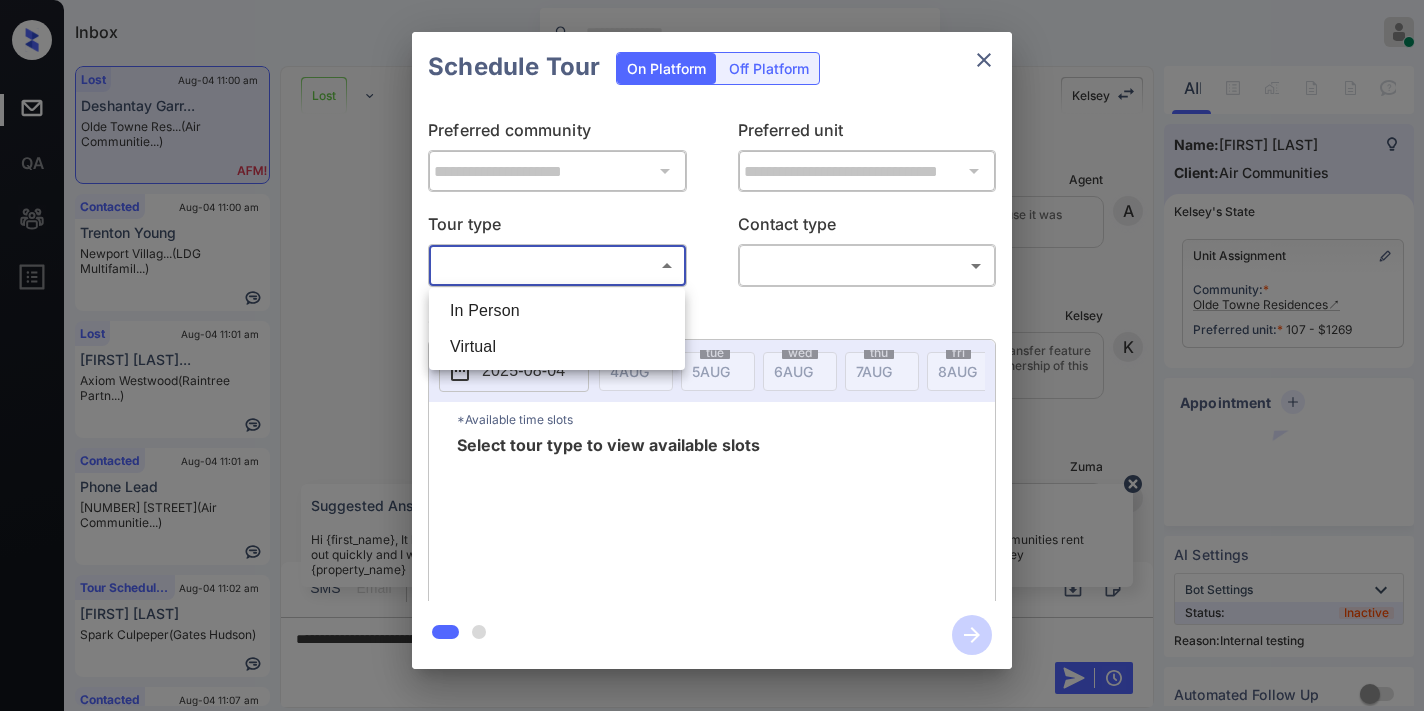 click on "Inbox [FIRST] [LAST] Online Set yourself offline Set yourself on break Profile Switch to dark mode Sign out Lost Aug-04 11:00 am [FIRST] [LAST] Olde Towne Res (Air Communitie...) Contacted Aug-04 11:00 am [FIRST] [LAST] Newport Villag (LDG Multifamil...) Lost Aug-04 11:01 am [FIRST] [LAST] Axiom Westwood (Raintree Partn...) Contacted Aug-04 11:01 am Phone Lead [NUMBER] [STREET] (Air Communitie...) Tour Scheduled Aug-04 11:02 am [FIRST] [LAST] Spark Culpeper (Gates Hudson) Contacted Aug-04 11:07 am [FIRST] [LAST] South Oaks (RR Living) Lost Lead Sentiment: Angry Upon sliding the acknowledgement: Lead will move to lost stage. * ​ SMS and call option will be set to opt out. AFM will be turned off for the lead. [FIRST] New Message Agent Lead assigned to house account because it was created by on-site team Jul 31, 2025 12:08 pm A New Message [FIRST] Due to the activation of disableLeadTransfer feature flag, [FIRST] will no longer transfer ownership of this CRM guest card K Zuma Z A" at bounding box center (712, 355) 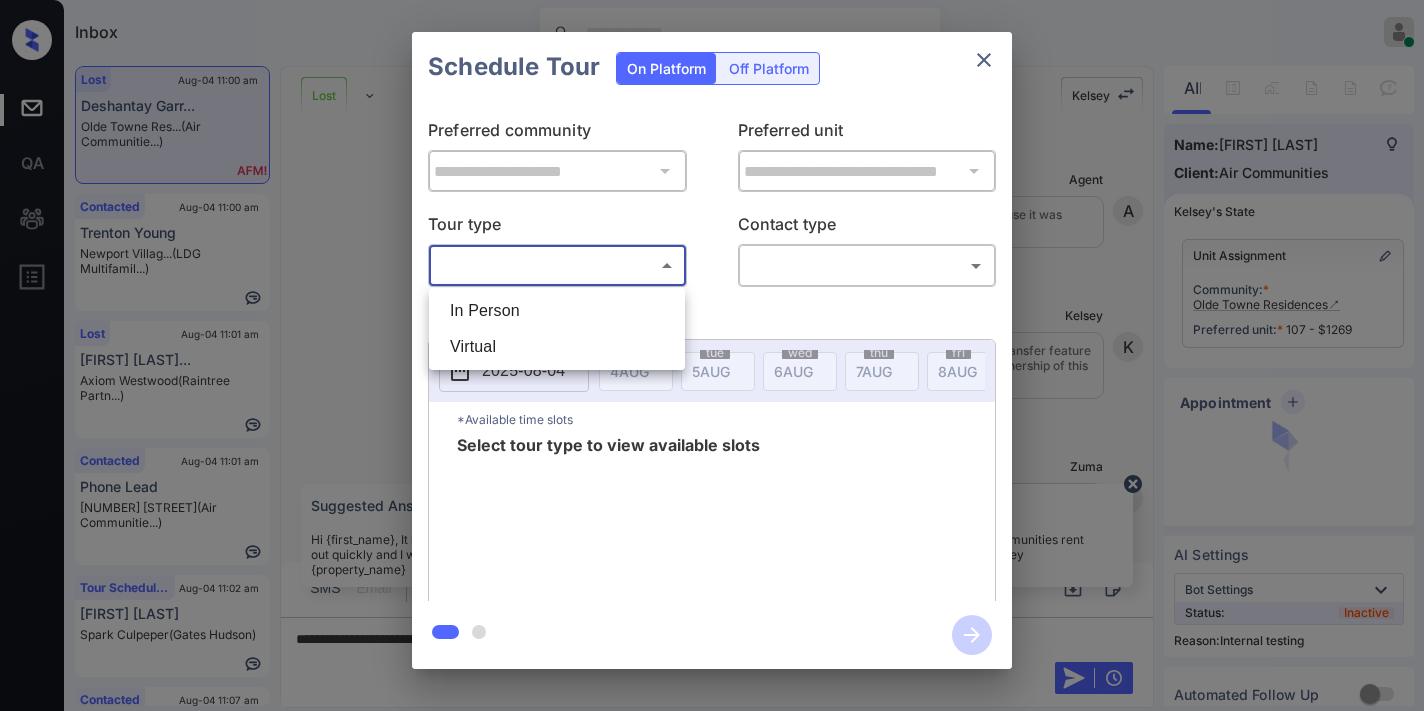 scroll, scrollTop: 0, scrollLeft: 0, axis: both 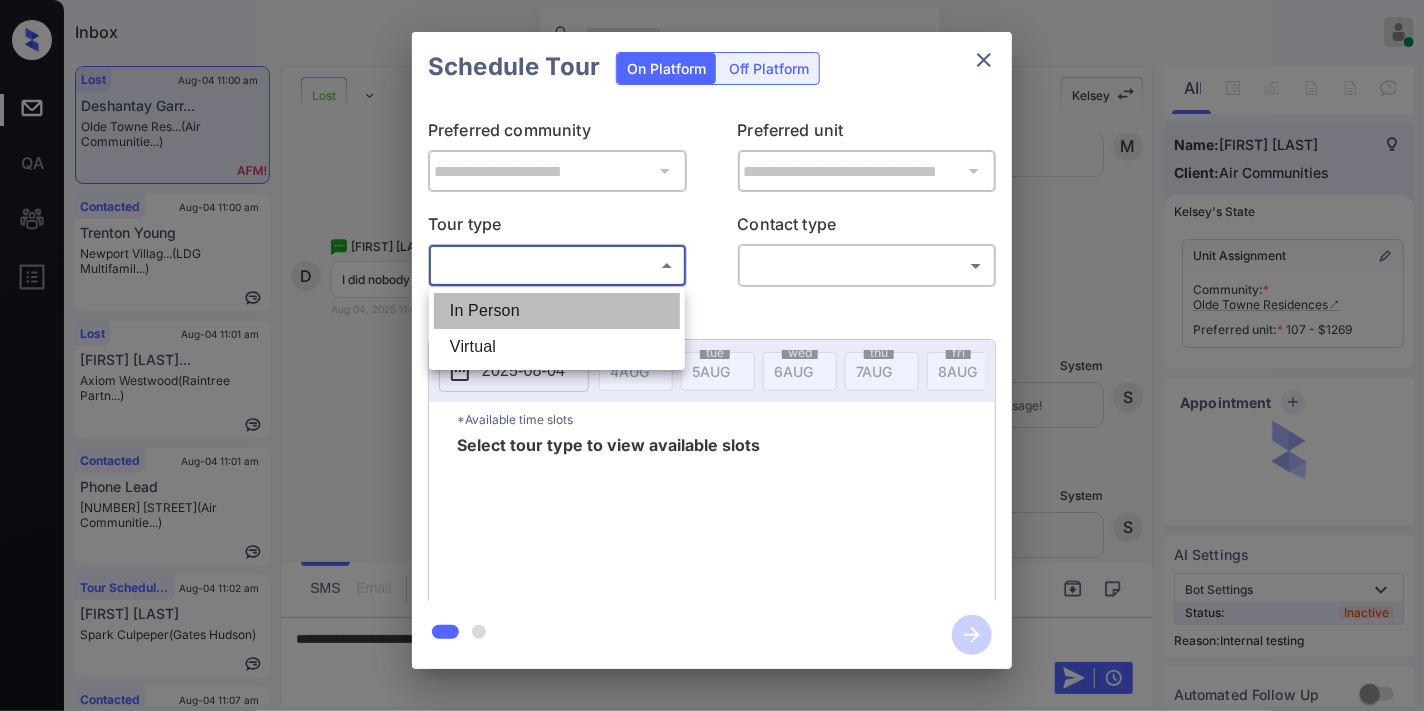 click on "In Person" at bounding box center (557, 311) 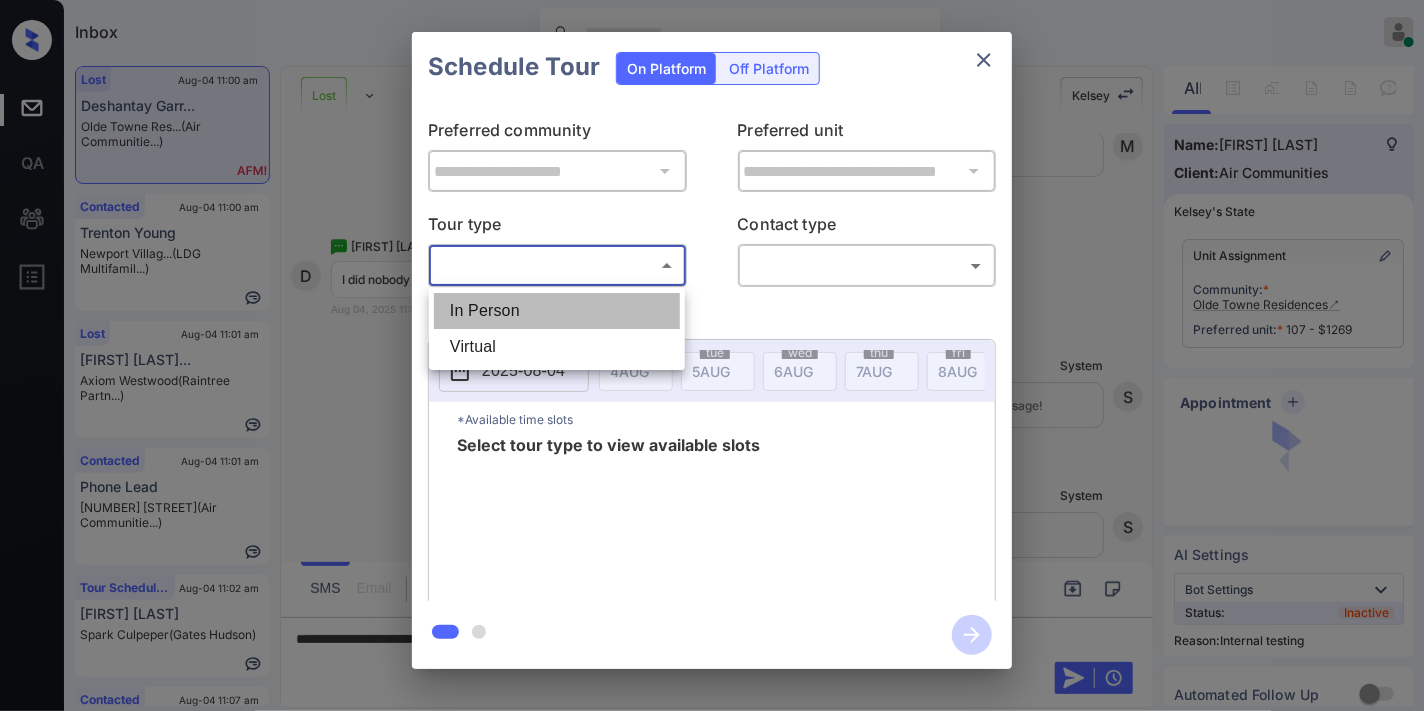 type on "********" 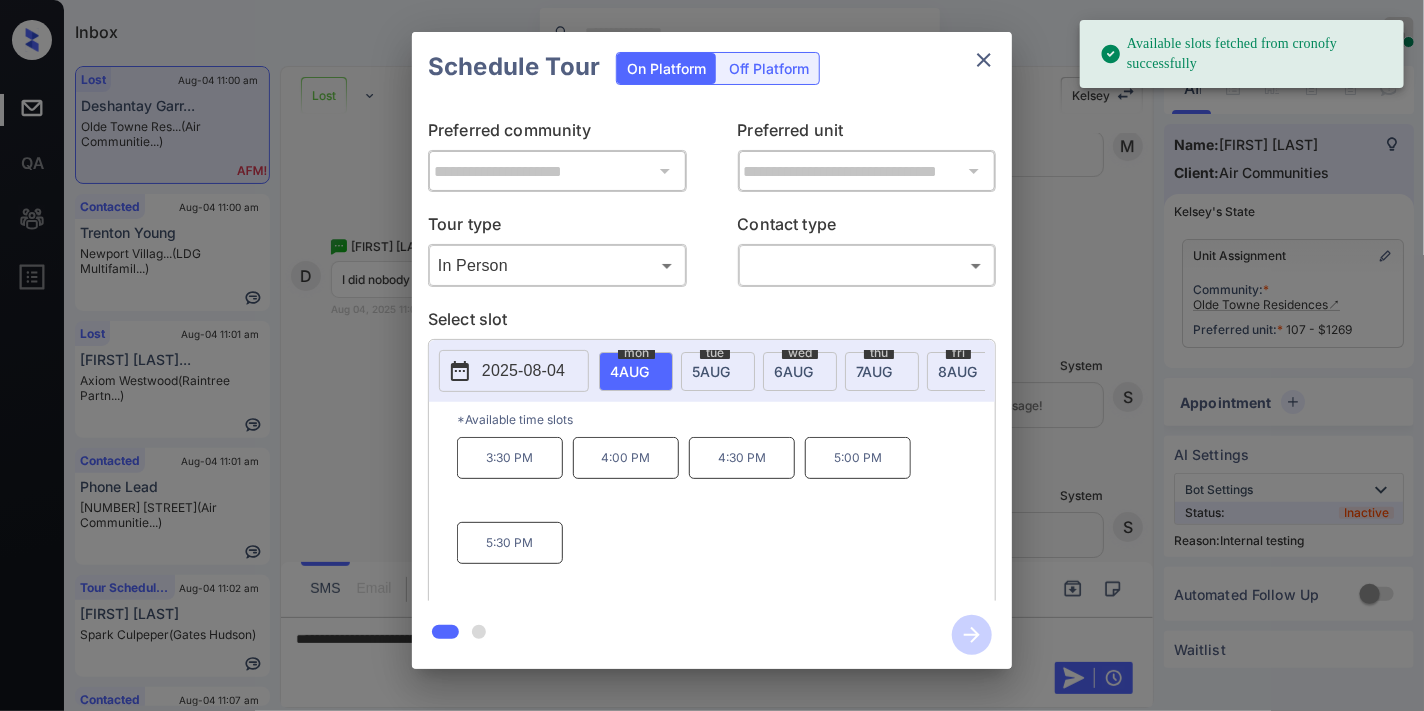 click on "2025-08-04" at bounding box center [523, 371] 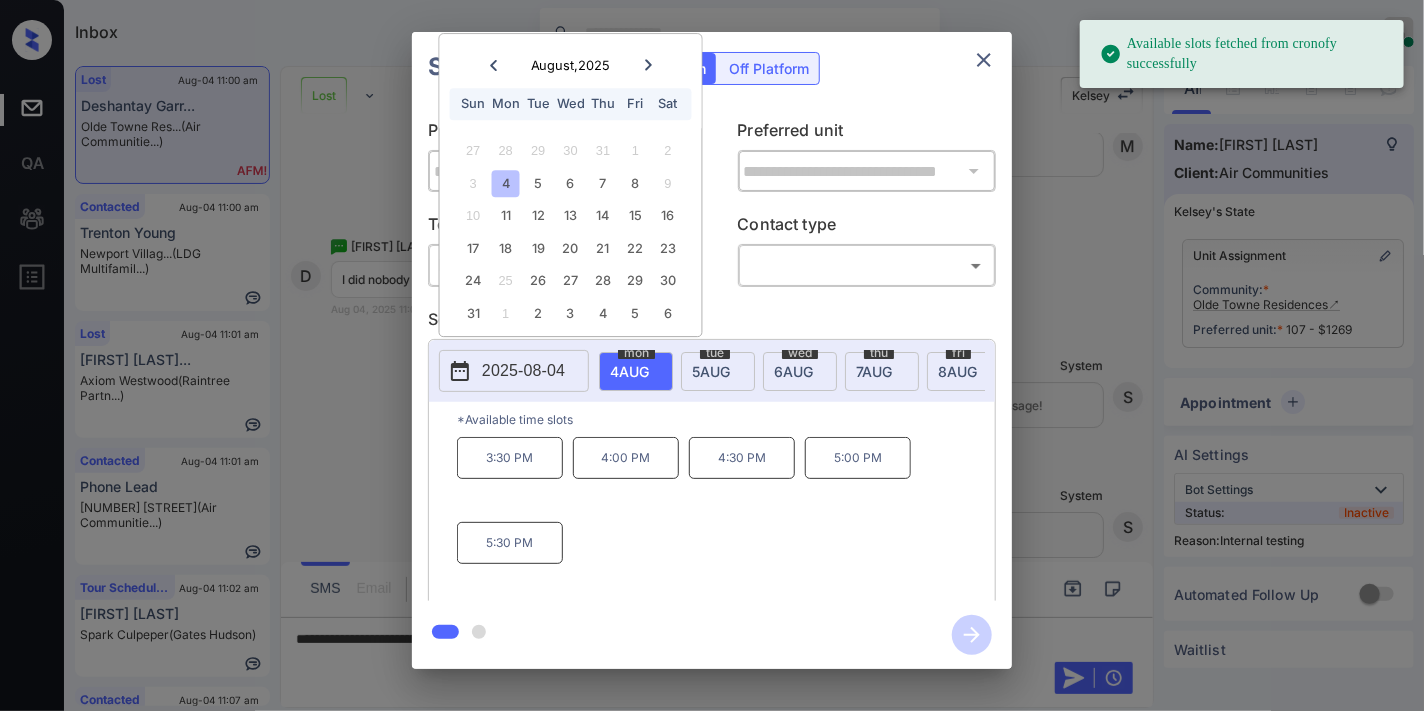 click 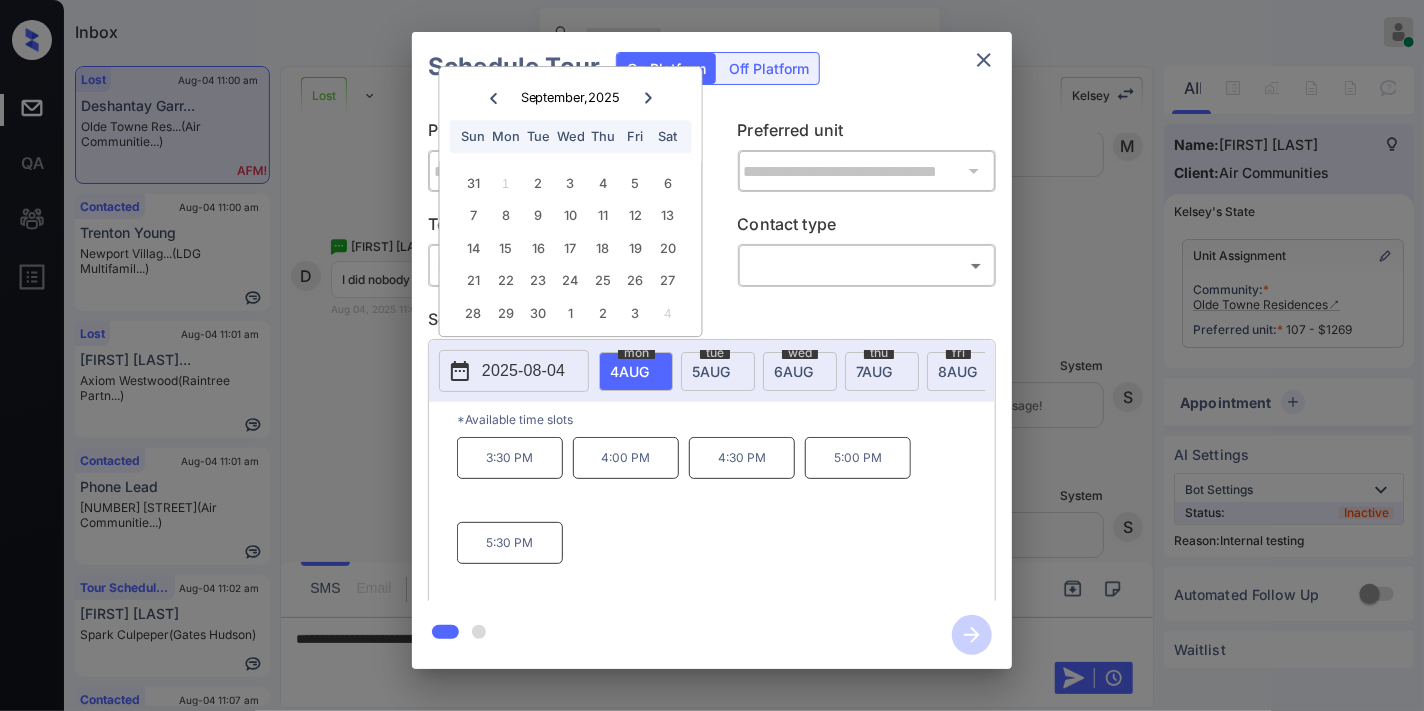 click 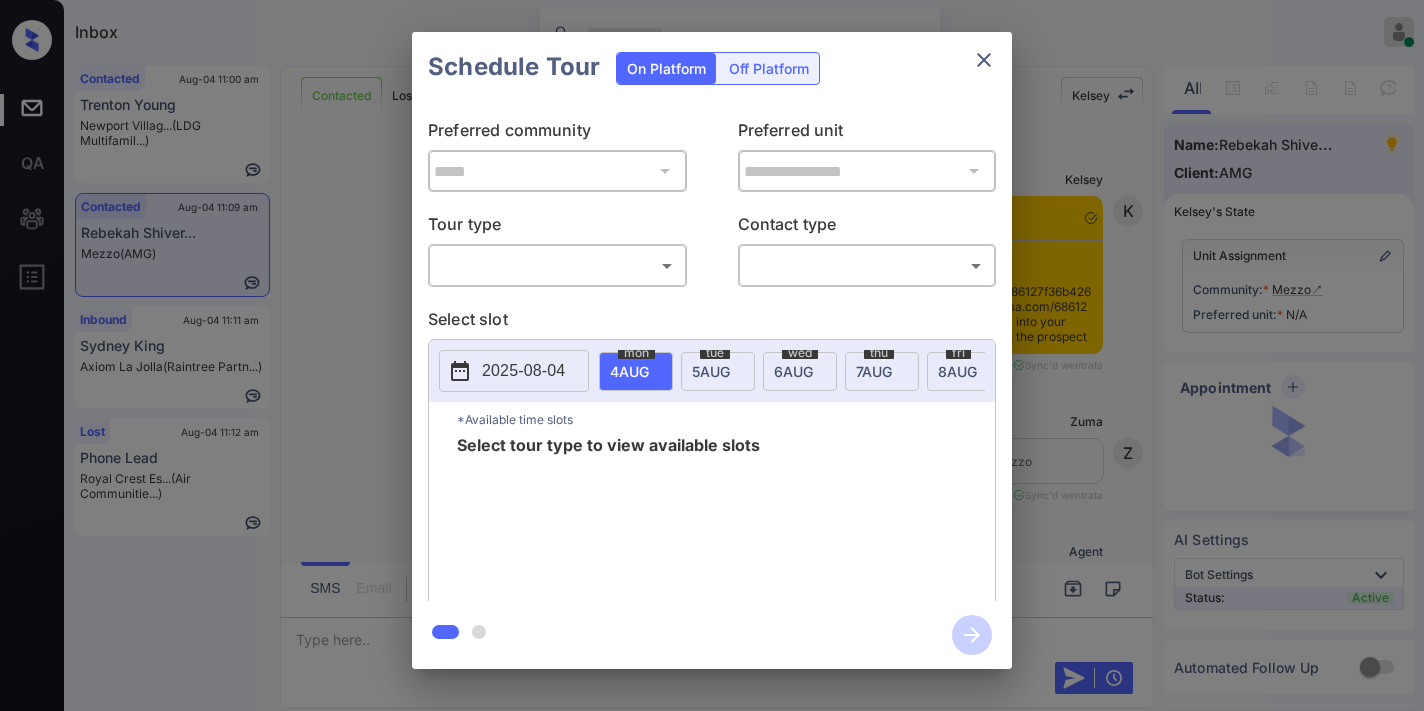 scroll, scrollTop: 0, scrollLeft: 0, axis: both 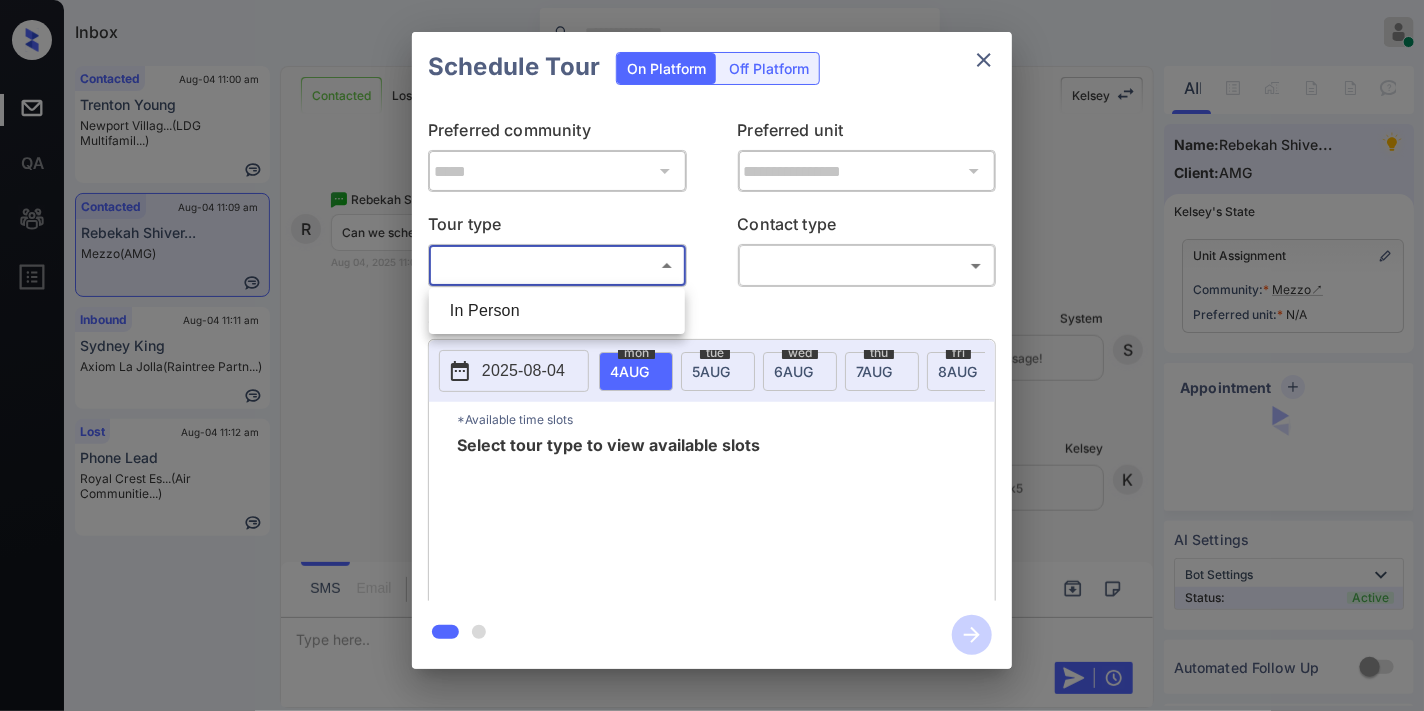 click on "Inbox Samantha Soliven Online Set yourself   offline Set yourself   on break Profile Switch to  dark  mode Sign out Contacted Aug-04 11:00 am   Trenton Young Newport Villag...  (LDG Multifamil...) Contacted Aug-04 11:09 am   Rebekah Shiver... Mezzo  (AMG) Inbound Aug-04 11:11 am   Sydney King Axiom La Jolla  (Raintree Partn...) Lost Aug-04 11:12 am   Phone Lead Royal Crest Es...  (Air Communitie...) Contacted Lost Lead Sentiment: Angry Upon sliding the acknowledgement:  Lead will move to lost stage. * ​ SMS and call option will be set to opt out. AFM will be turned off for the lead. Kelsey New Message Kelsey Notes Note: <a href="https://conversation.getzuma.com/686127f36b4261fc326d94c7">https://conversation.getzuma.com/686127f36b4261fc326d94c7</a> - Paste this link into your browser to view Kelsey’s conversation with the prospect Jun 29, 2025 04:48 am  Sync'd w  entrata K New Message Zuma Lead transferred to leasing agent: Mezzo Jun 29, 2025 04:48 am  Sync'd w  entrata Z New Message Agent A New Message A" at bounding box center (712, 355) 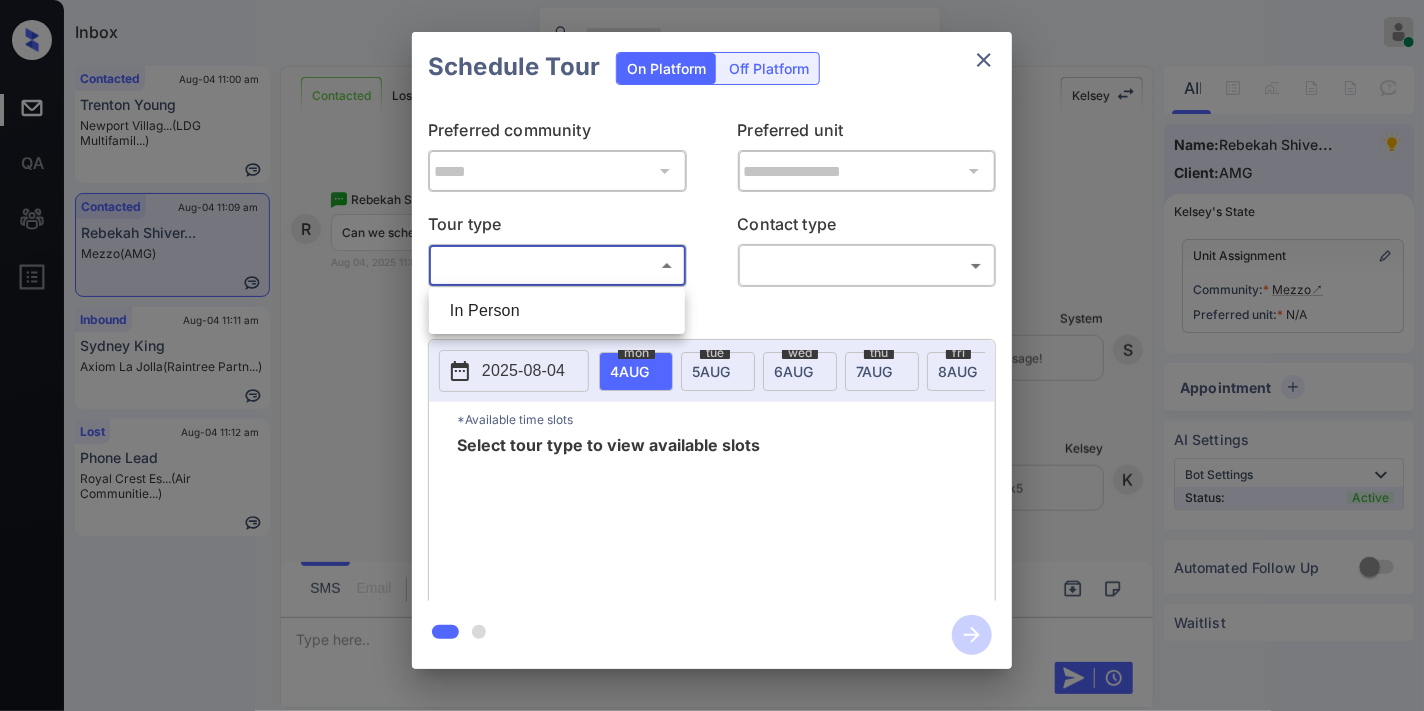 click on "In Person" at bounding box center (557, 311) 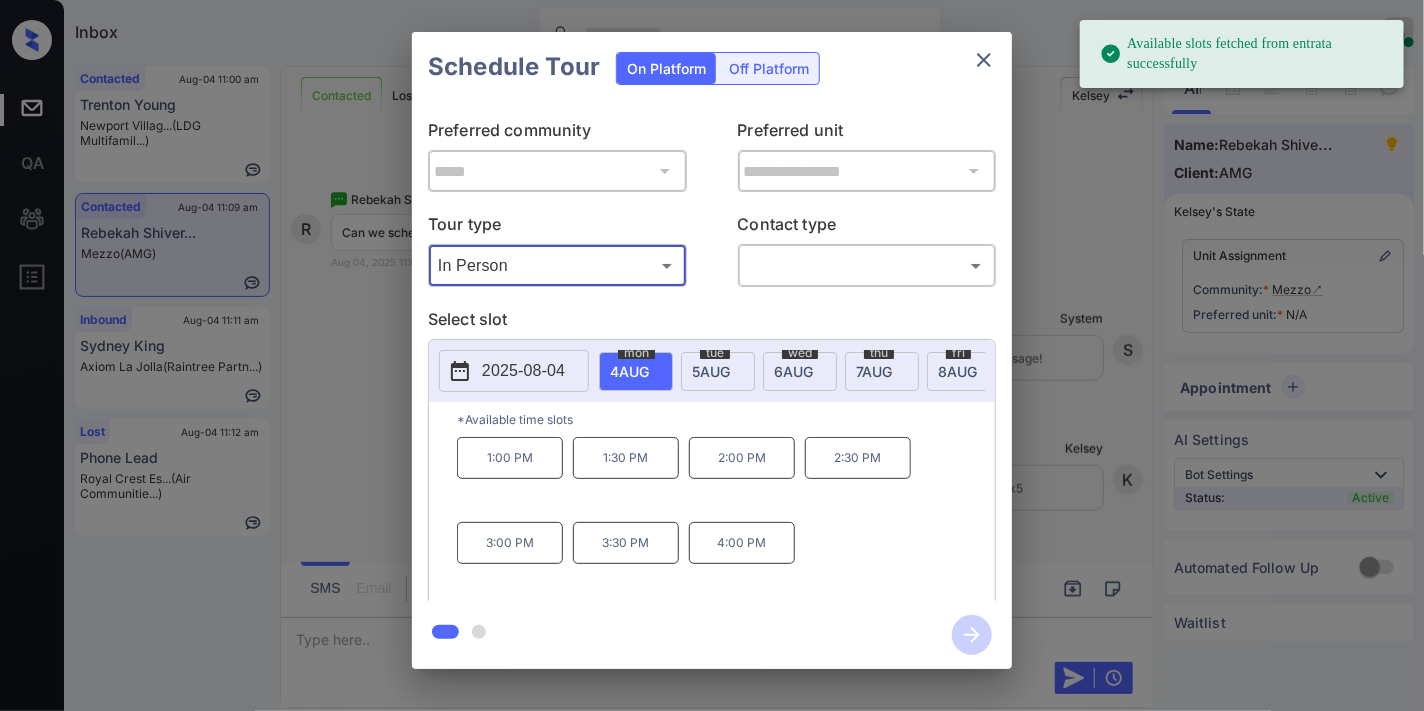 click on "2025-08-04" at bounding box center [514, 371] 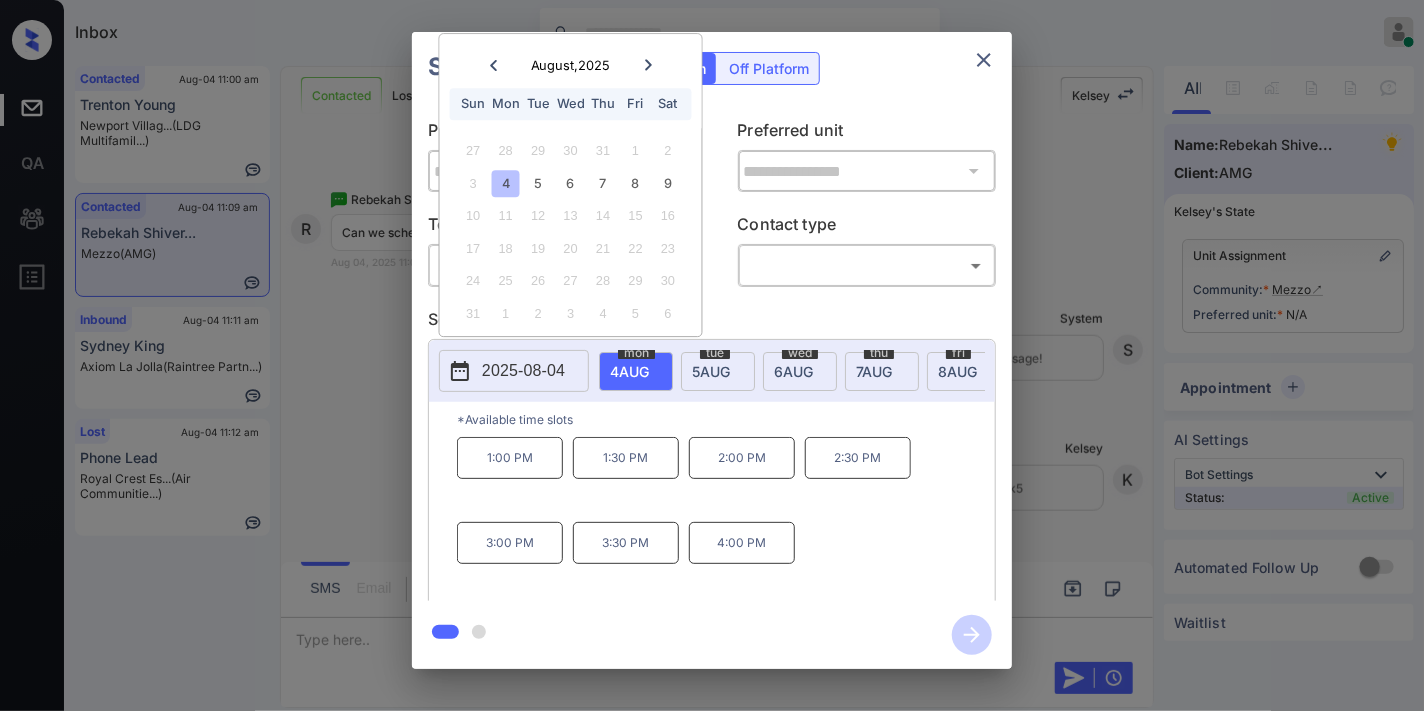 click 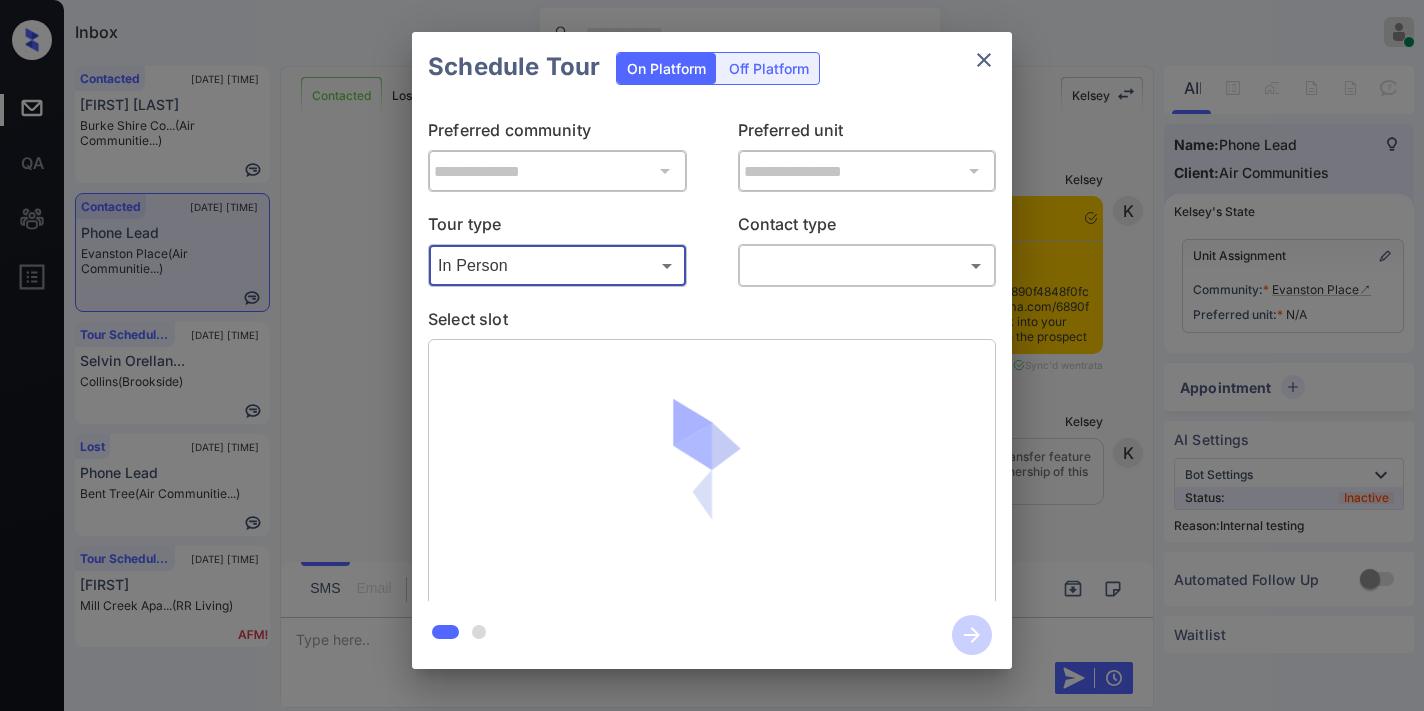 scroll, scrollTop: 0, scrollLeft: 0, axis: both 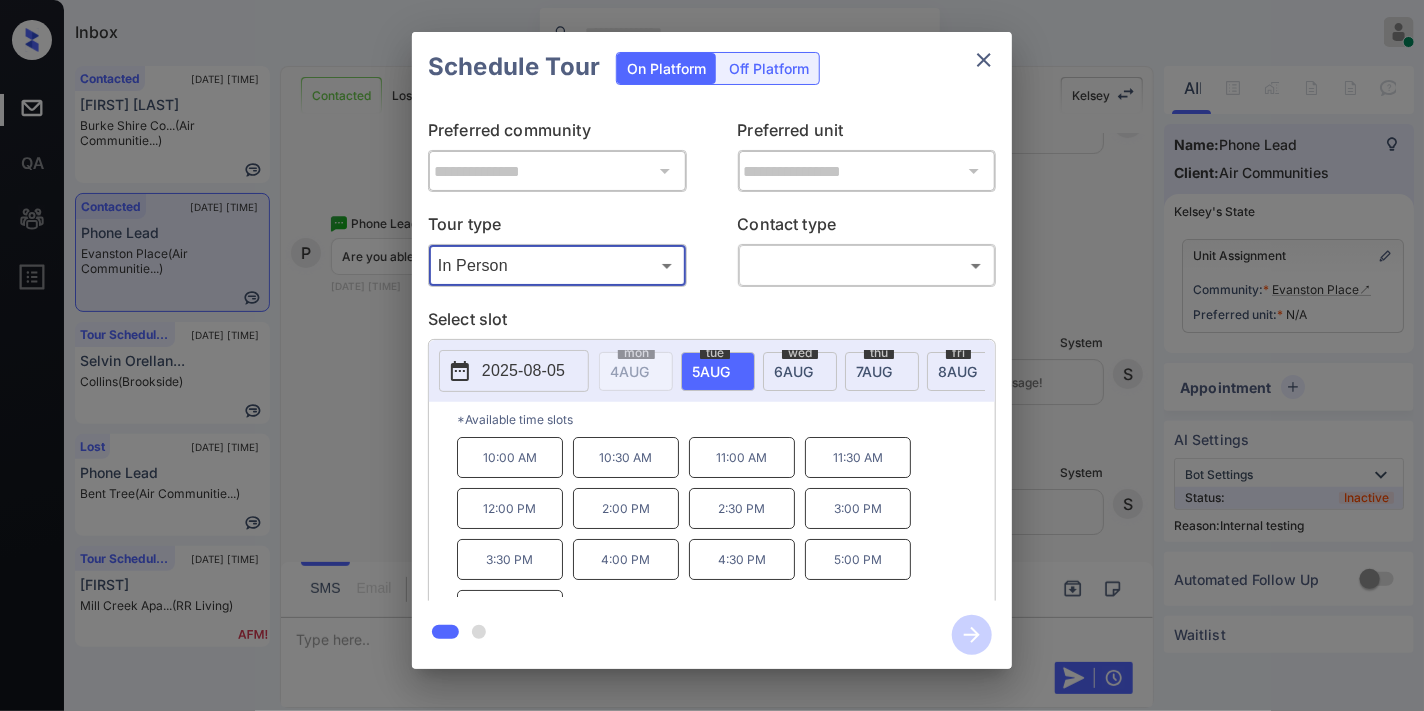 click on "2025-08-05" at bounding box center [523, 371] 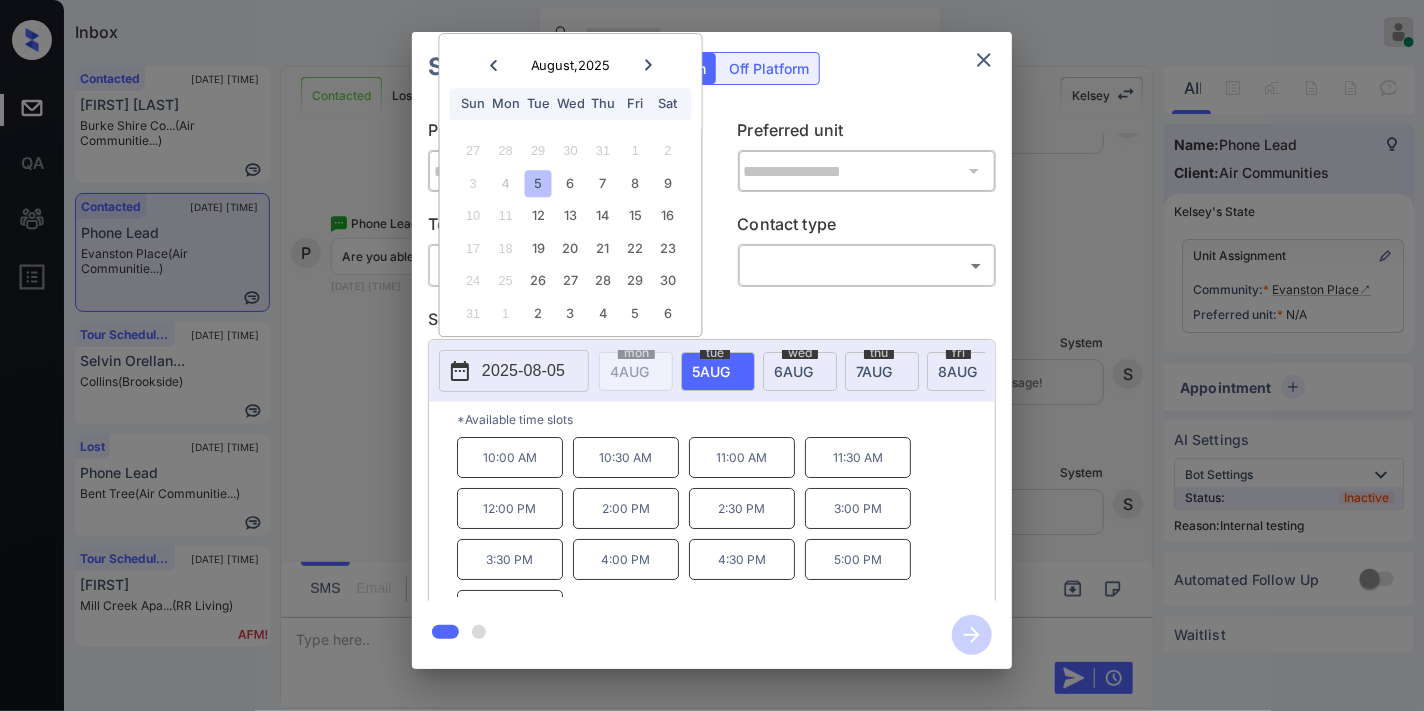 click 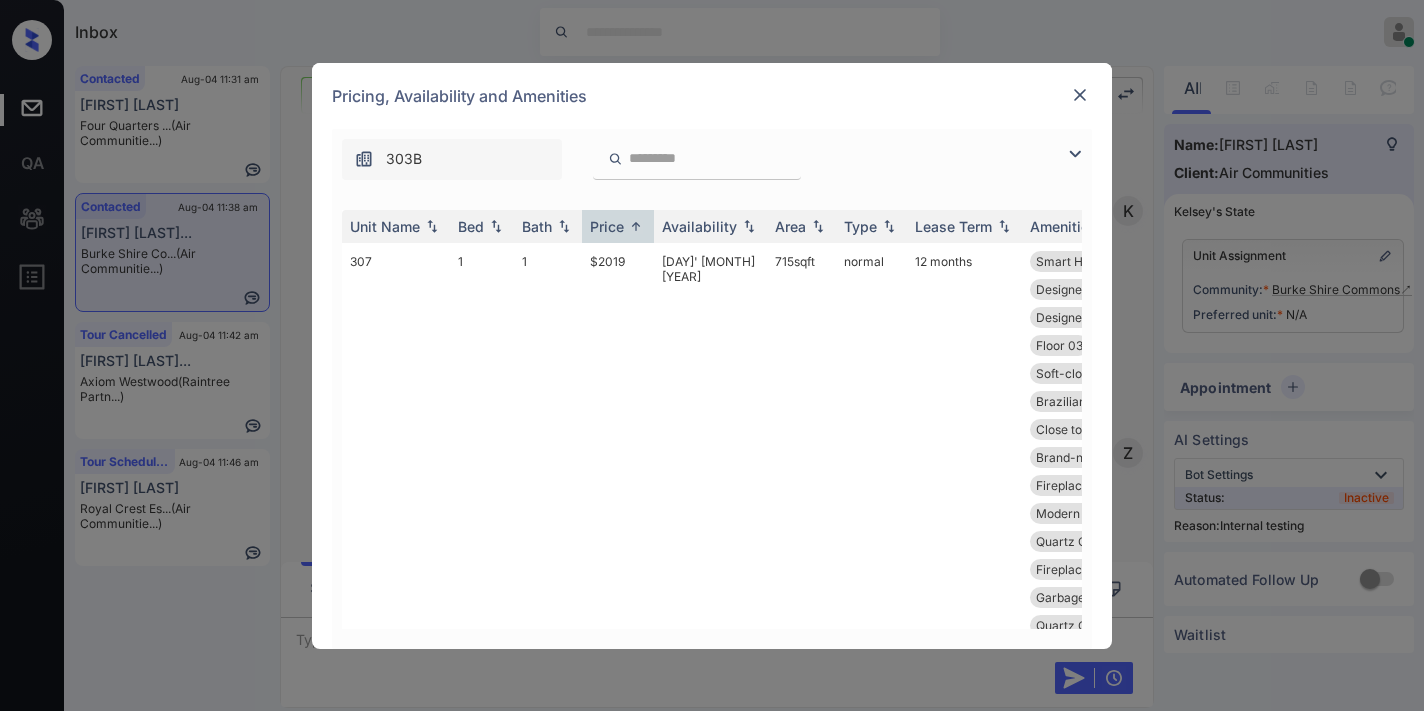 click at bounding box center (1075, 154) 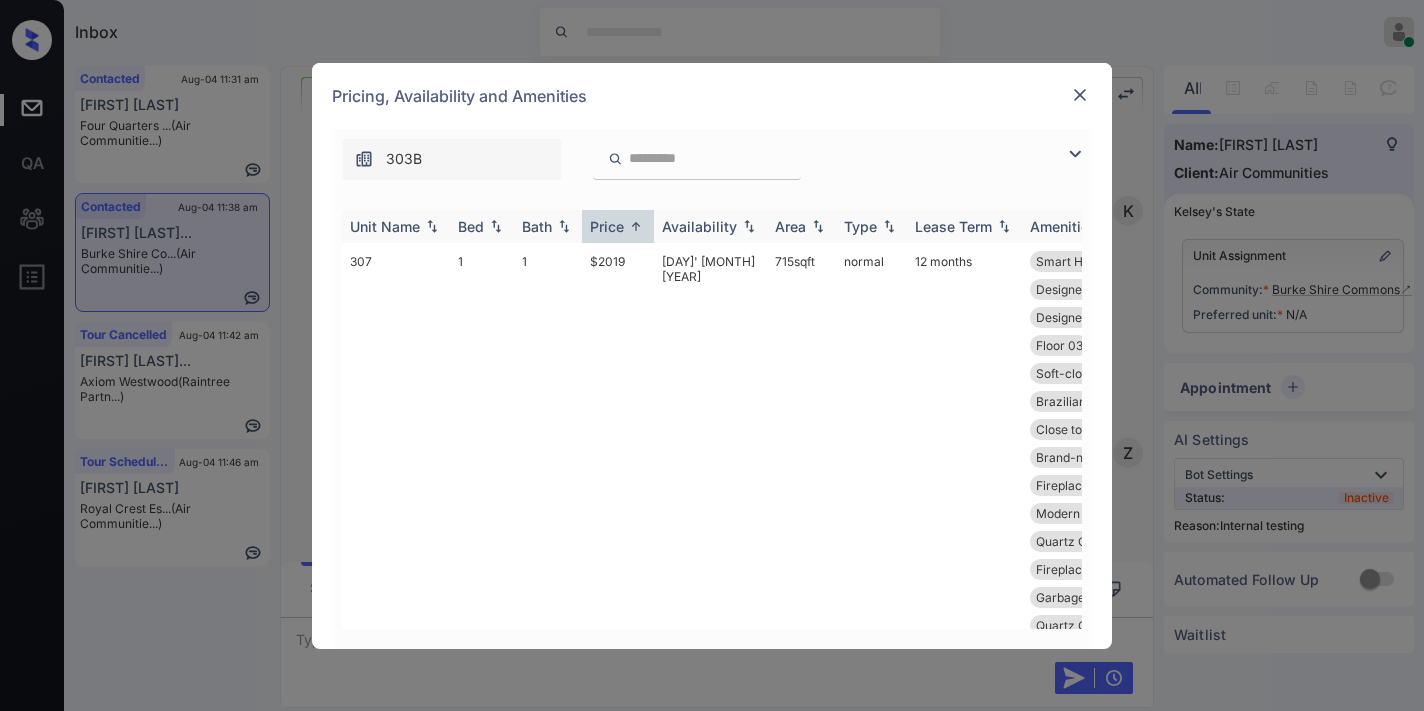 scroll, scrollTop: 0, scrollLeft: 0, axis: both 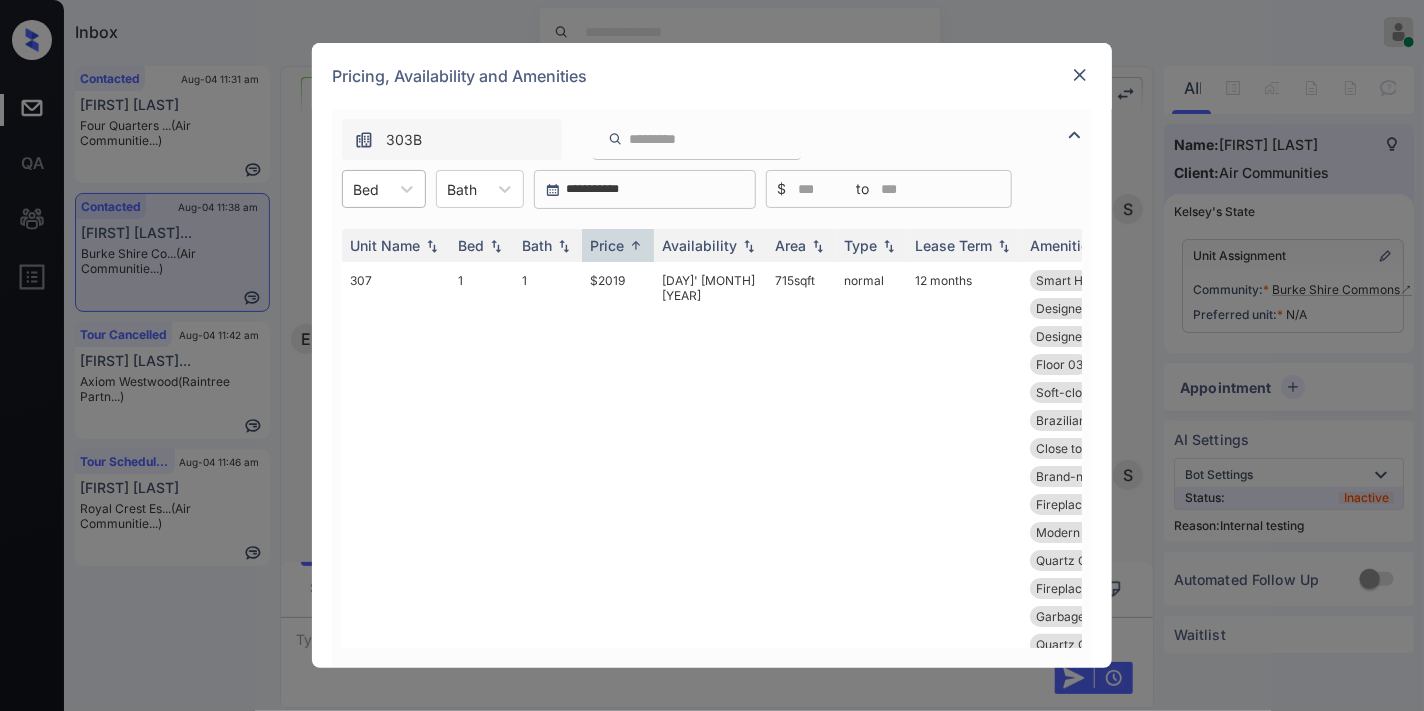 click on "Bed" at bounding box center (366, 189) 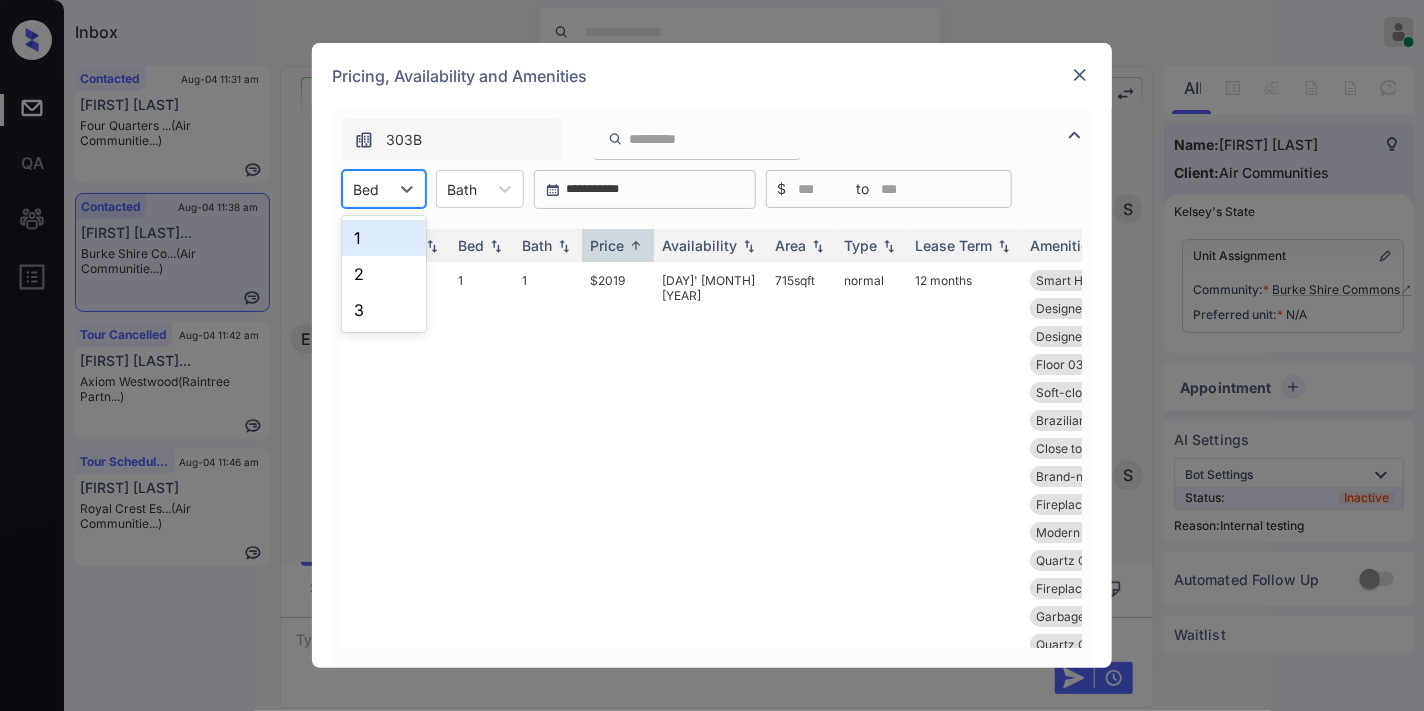 click on "1" at bounding box center (384, 238) 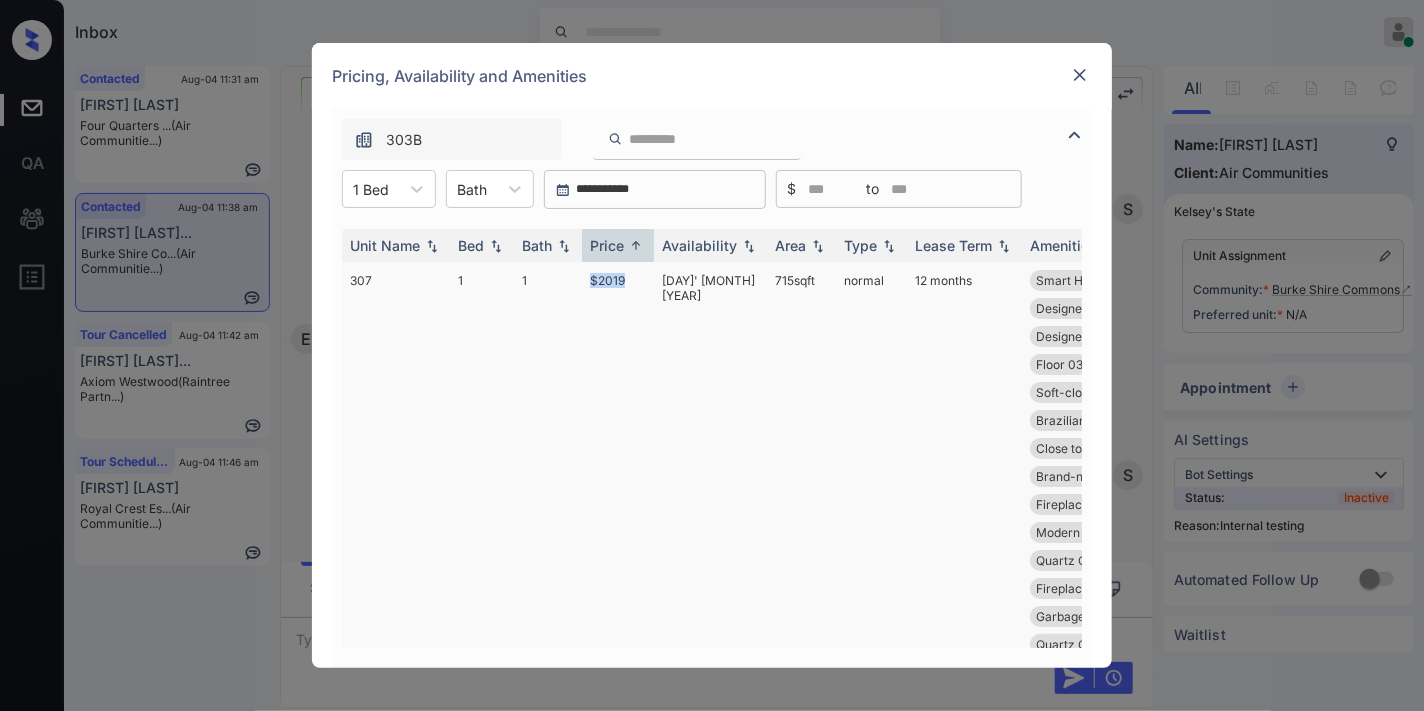 drag, startPoint x: 631, startPoint y: 281, endPoint x: 578, endPoint y: 280, distance: 53.009434 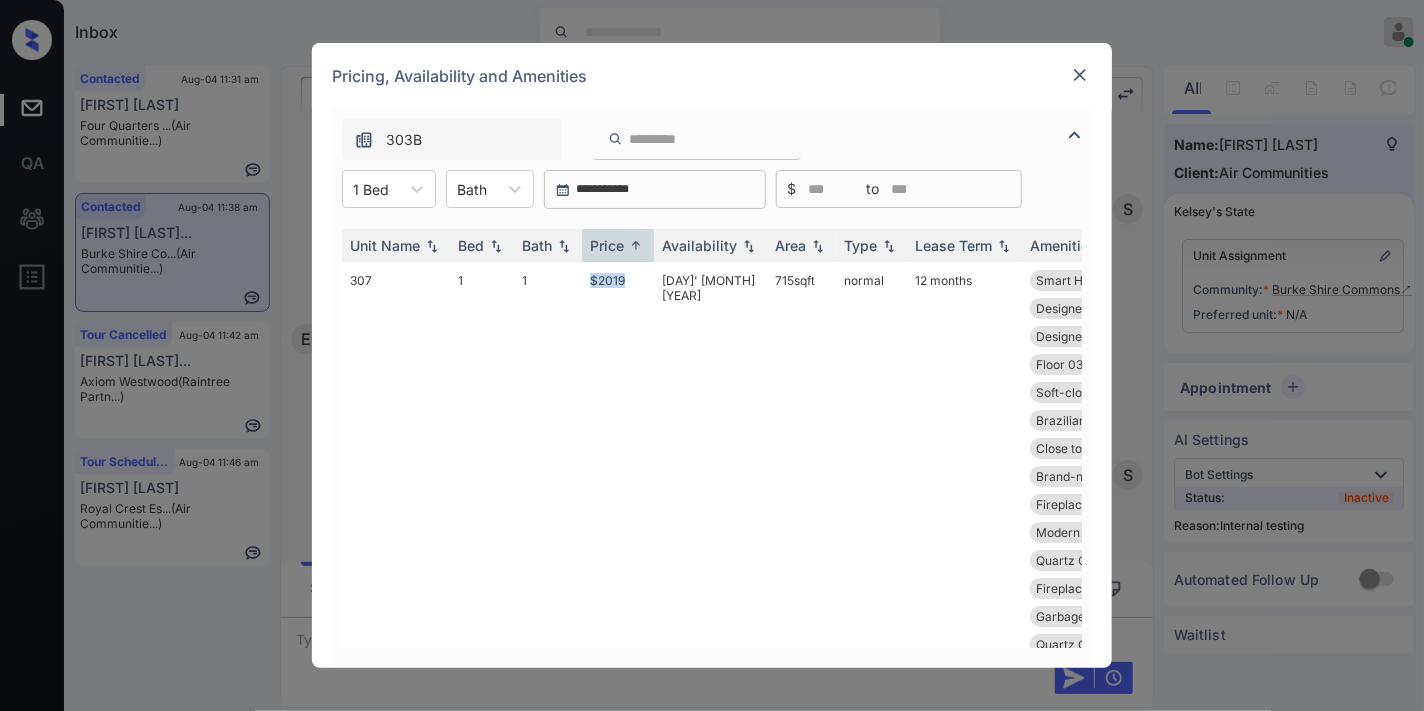 click on "24' Jul 25" at bounding box center [710, 1106] 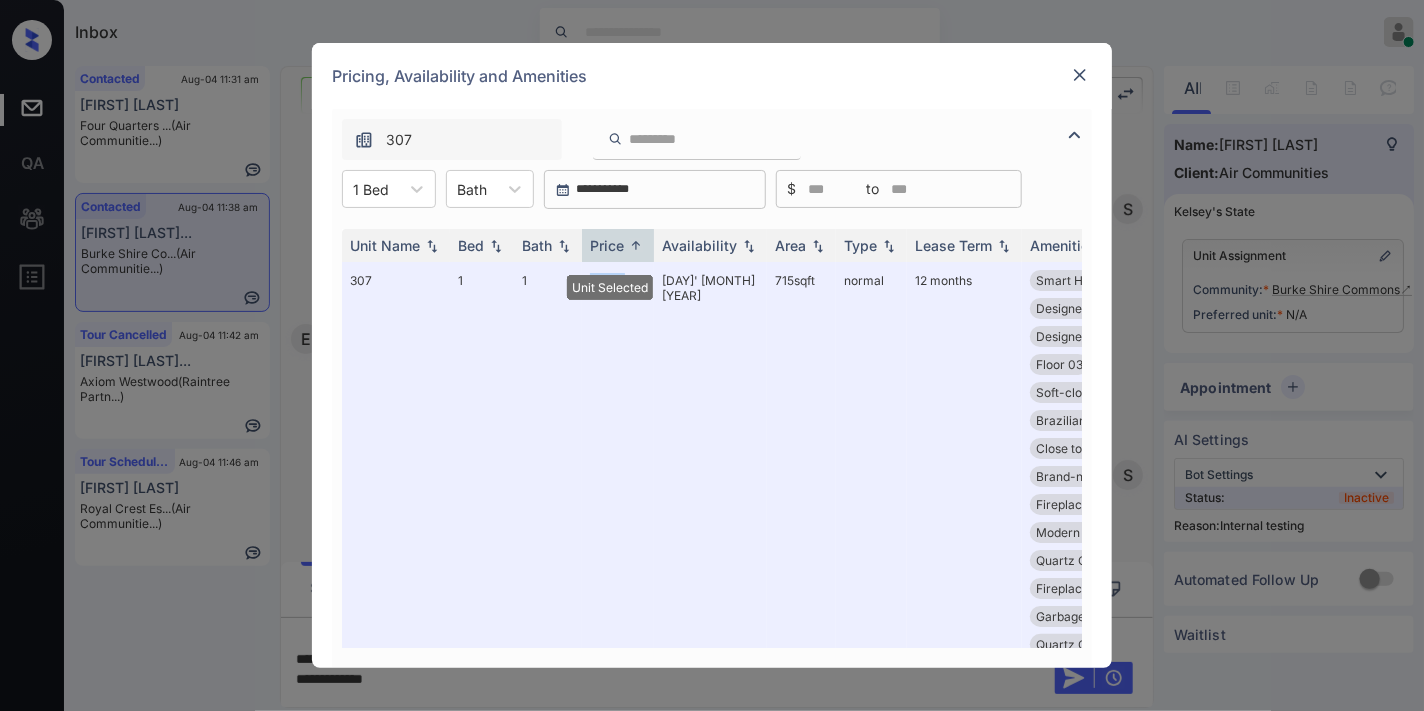 click at bounding box center (1080, 75) 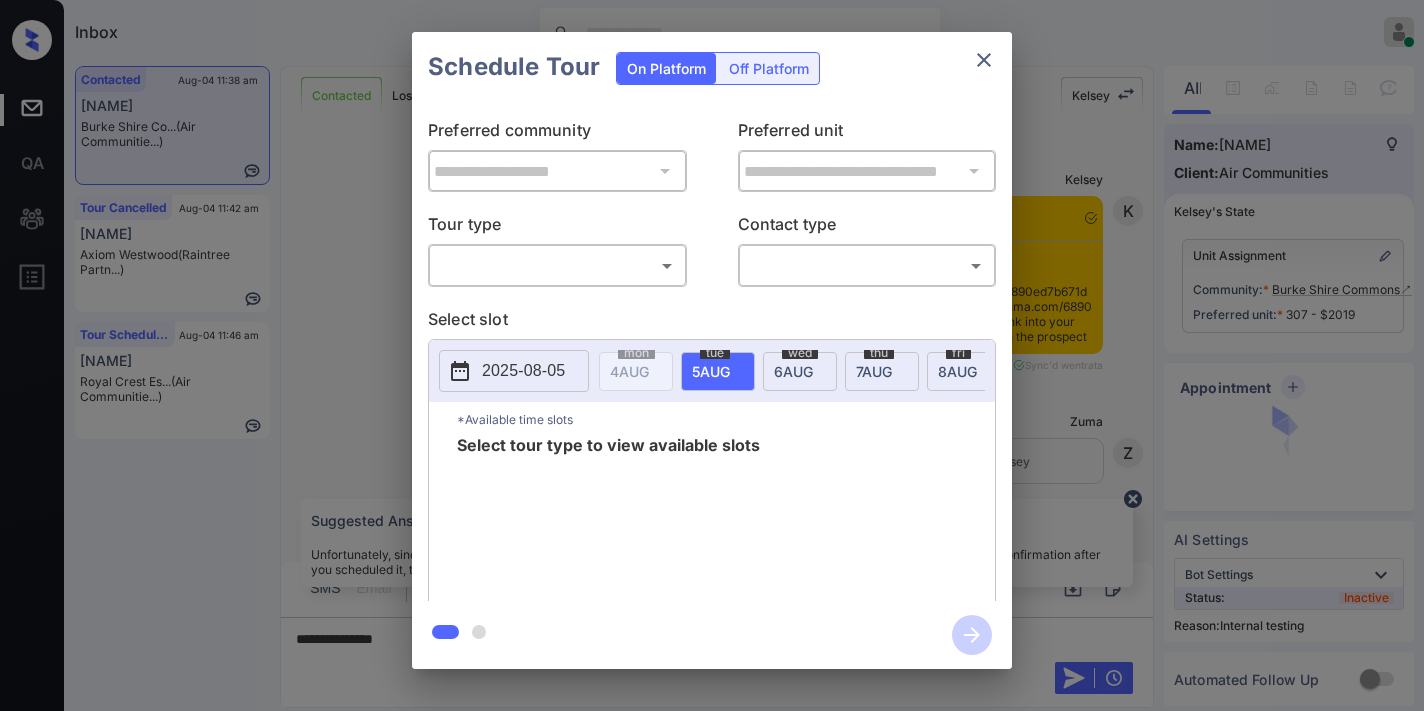 click on "Inbox Samantha Soliven Online Set yourself   offline Set yourself   on break Profile Switch to  dark  mode Sign out Contacted Aug-04 11:38 am   Eleanor Thomps... Burke Shire Co...  (Air Communitie...) Tour Cancelled Aug-04 11:42 am   Alan Sam Druck... Axiom Westwood  (Raintree Partn...) Tour Scheduled Aug-04 11:46 am   Sandra Dold Royal Crest Es...  (Air Communitie...) Contacted Lost Lead Sentiment: Angry Upon sliding the acknowledgement:  Lead will move to lost stage. * ​ SMS and call option will be set to opt out. AFM will be turned off for the lead. Kelsey New Message Kelsey Notes Note:   - Paste this link into your browser to view Kelsey’s conversation with the prospect Aug 04, 2025 10:27 am  Sync'd w  entrata K New Message Zuma Lead transferred to leasing agent: kelsey Aug 04, 2025 10:27 am Z New Message Kelsey Aug 04, 2025 10:27 am K New Message Agent Aug 04, 2025 10:27 am" at bounding box center [712, 355] 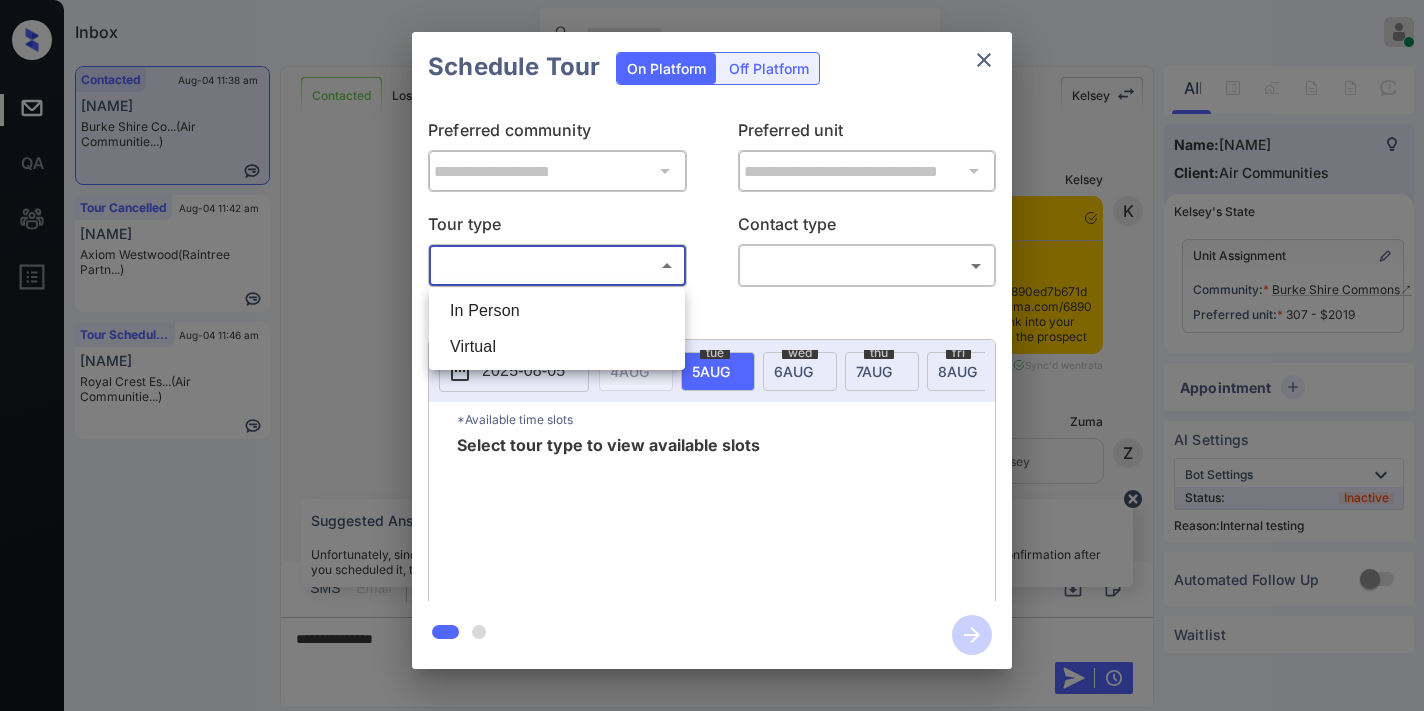 scroll, scrollTop: 0, scrollLeft: 0, axis: both 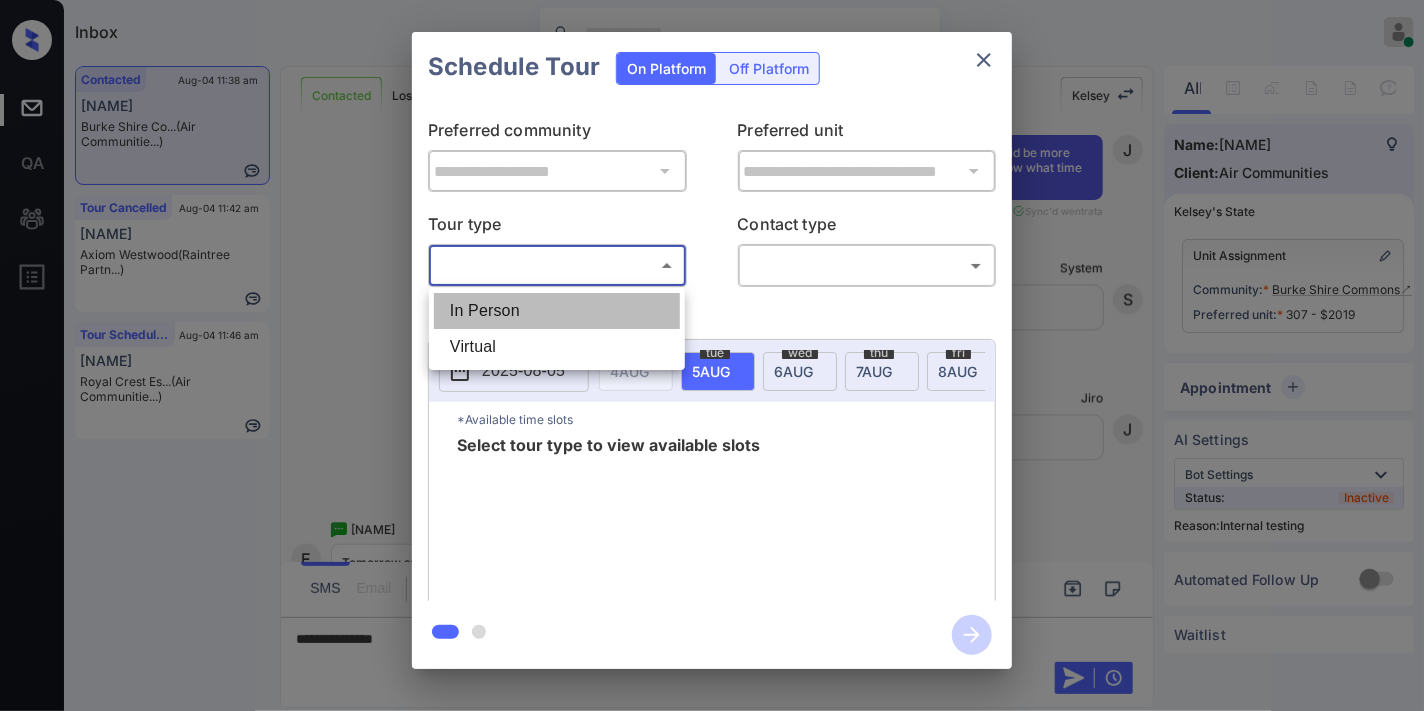 click on "In Person" at bounding box center [557, 311] 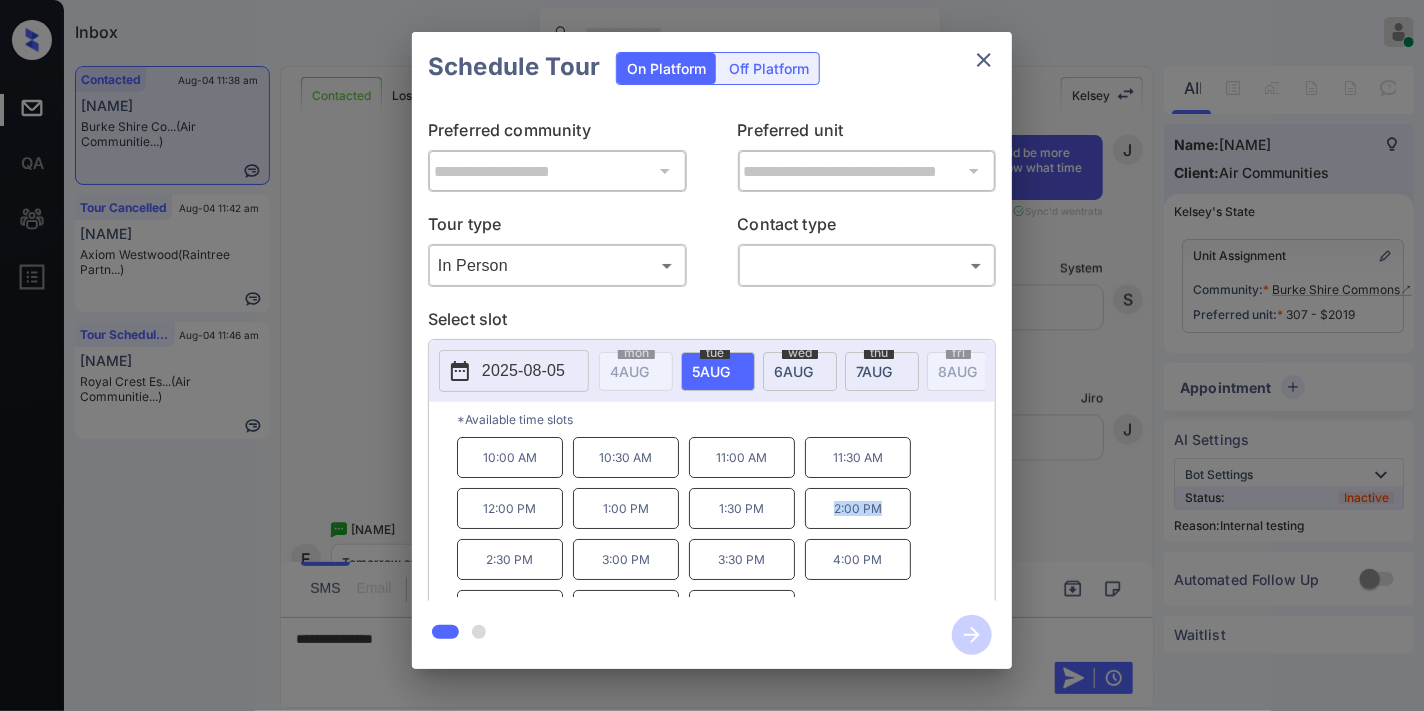 drag, startPoint x: 905, startPoint y: 526, endPoint x: 814, endPoint y: 527, distance: 91.00549 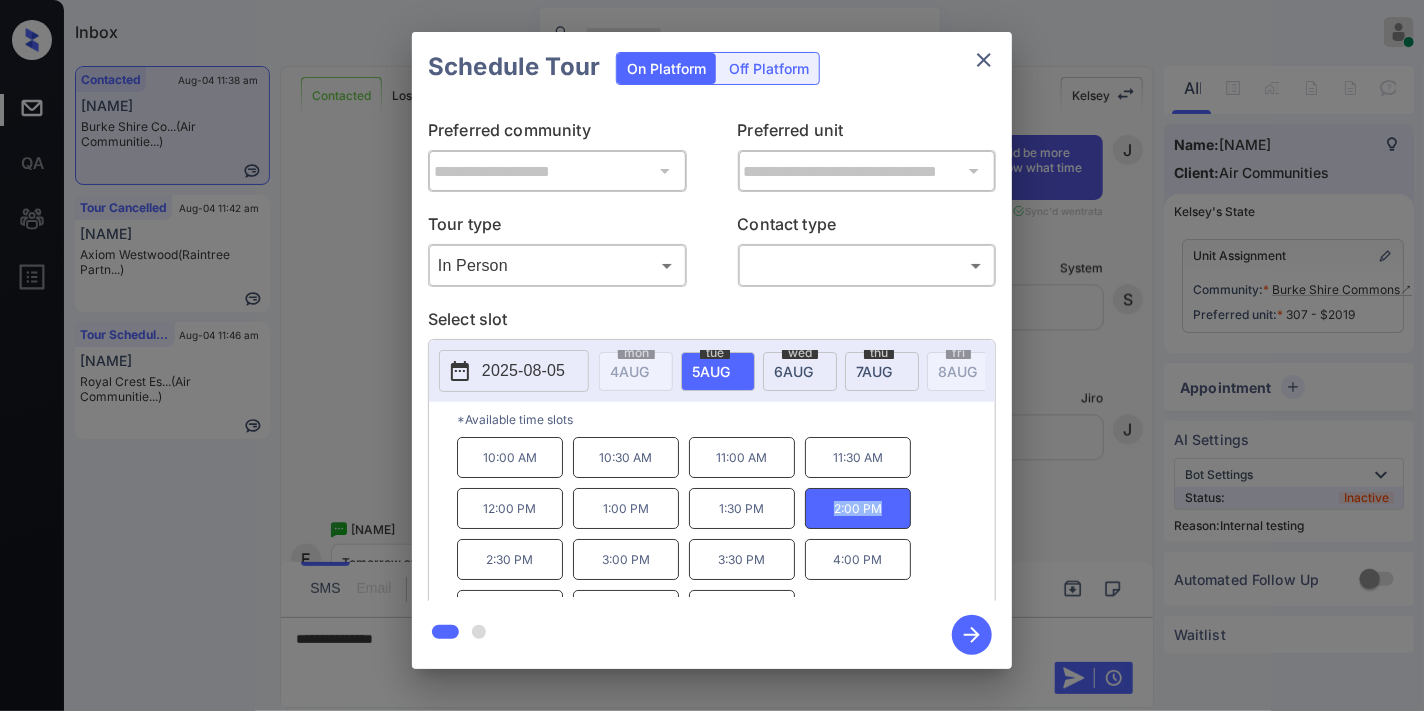 copy on "2:00 PM" 